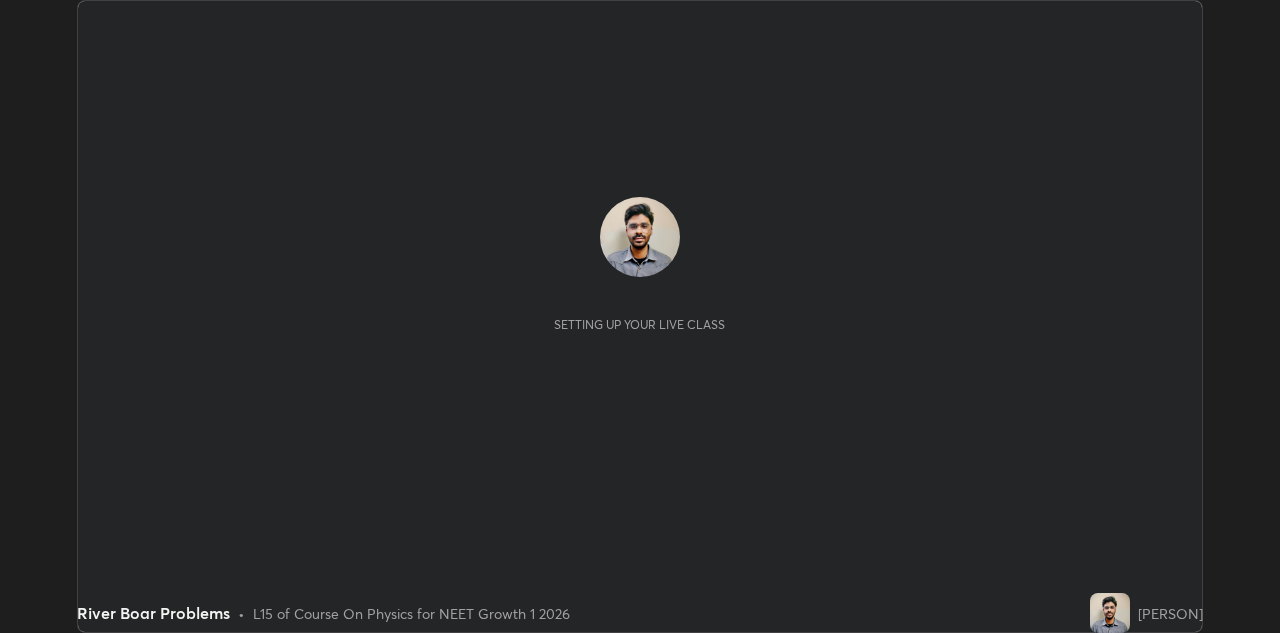 scroll, scrollTop: 0, scrollLeft: 0, axis: both 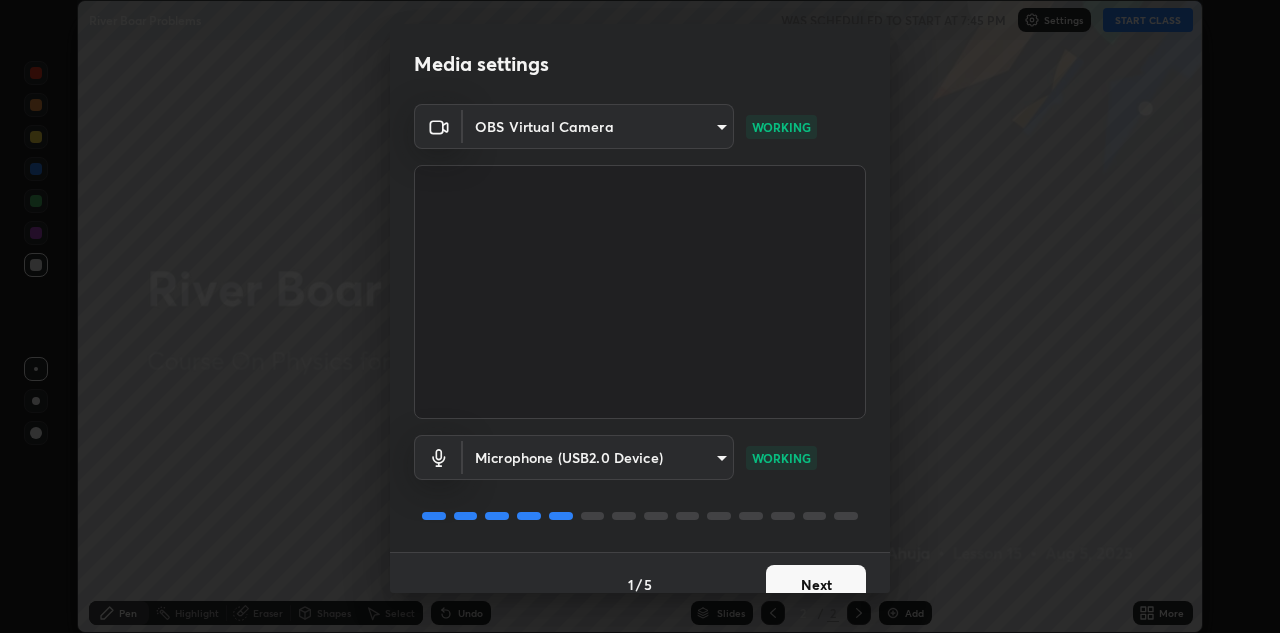 click on "Next" at bounding box center [816, 585] 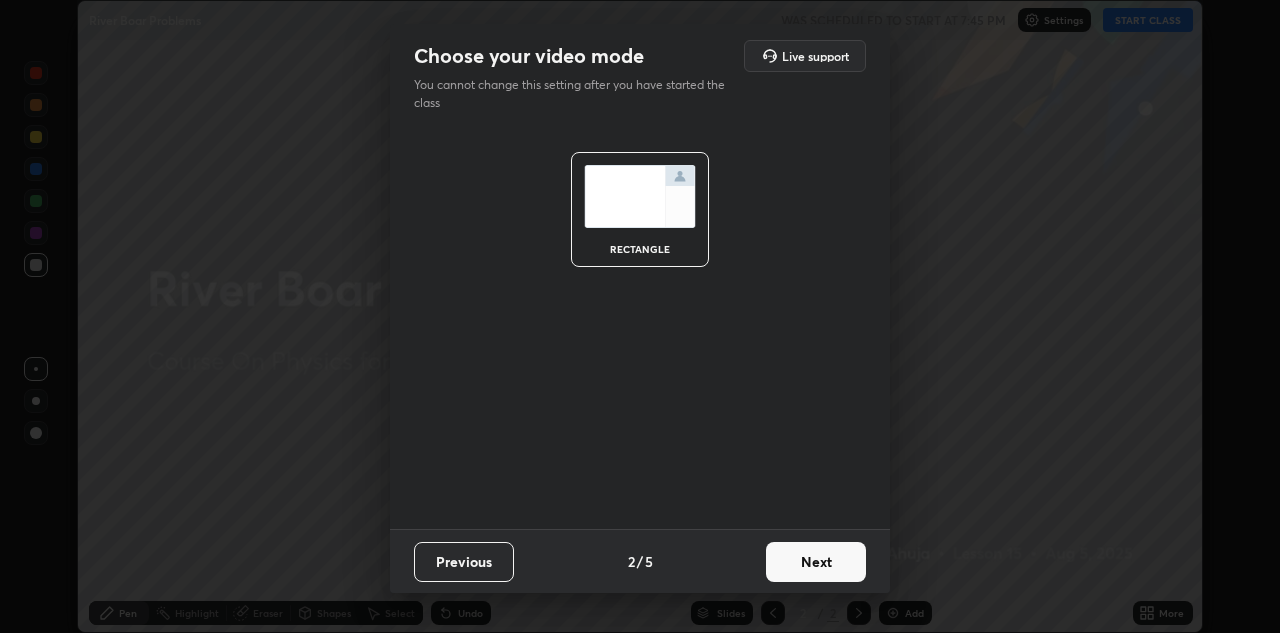 click on "Next" at bounding box center (816, 562) 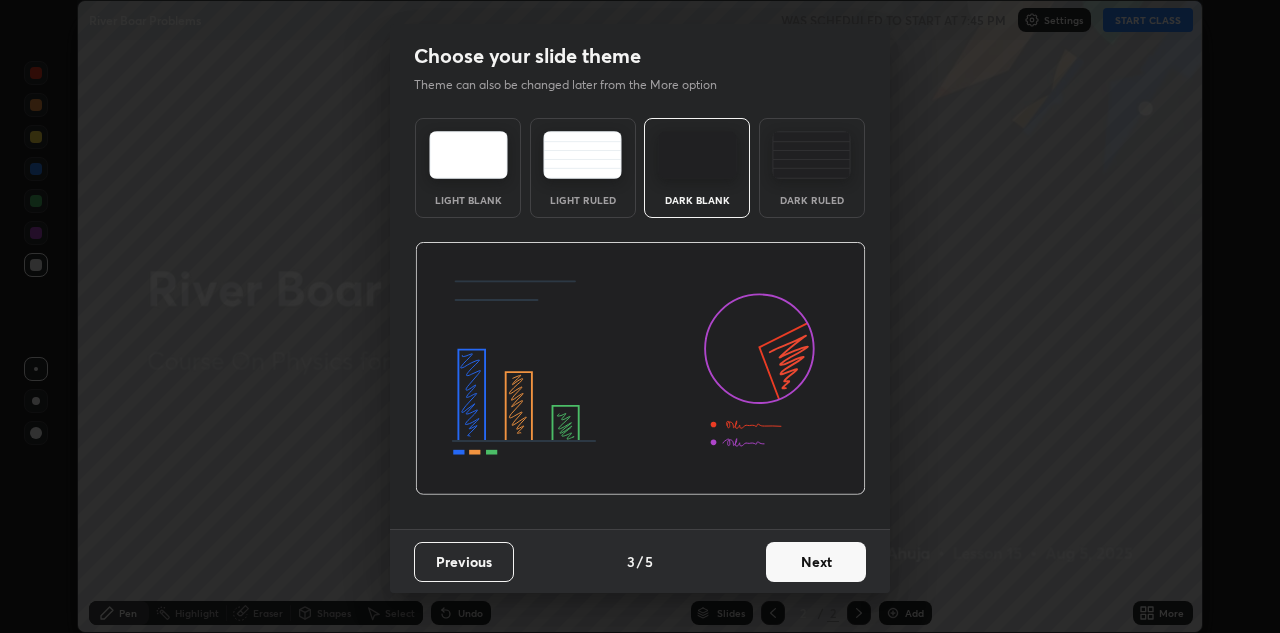 click on "Dark Ruled" at bounding box center [812, 200] 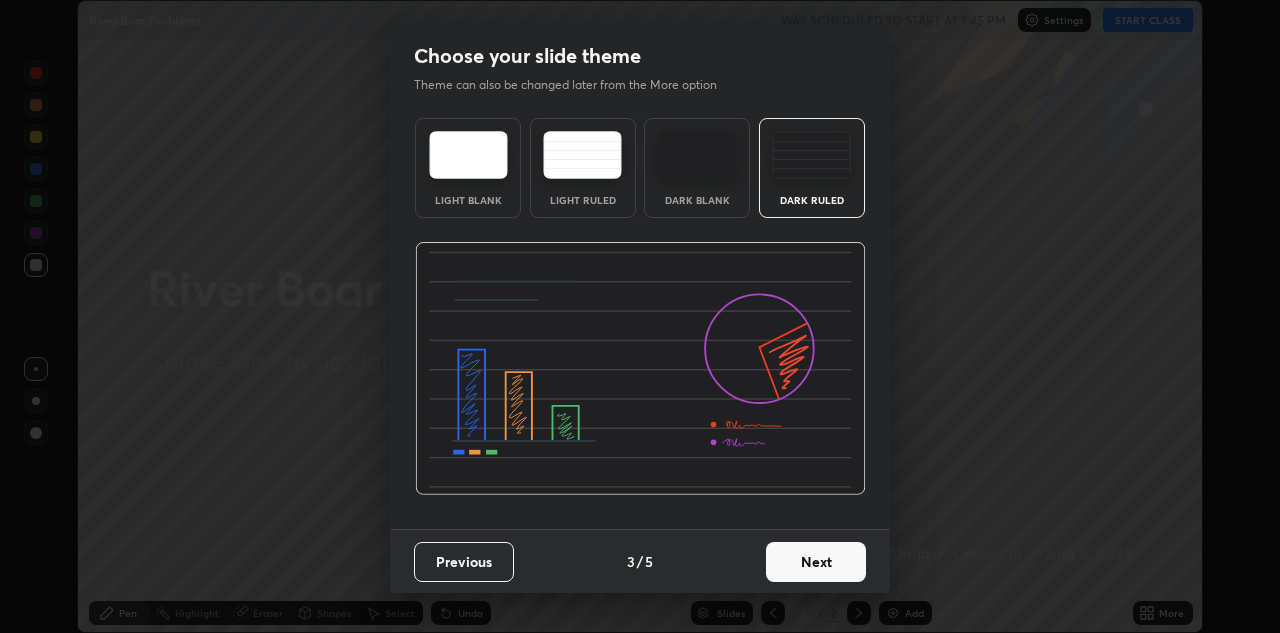 click on "Next" at bounding box center (816, 562) 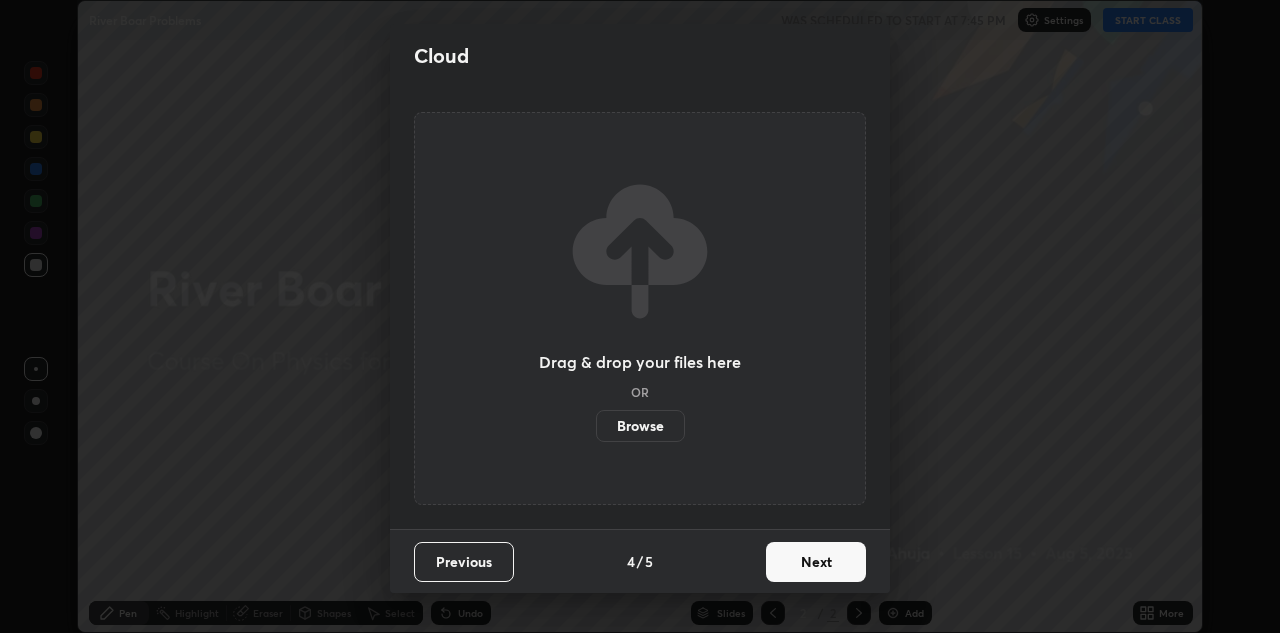 click on "Next" at bounding box center [816, 562] 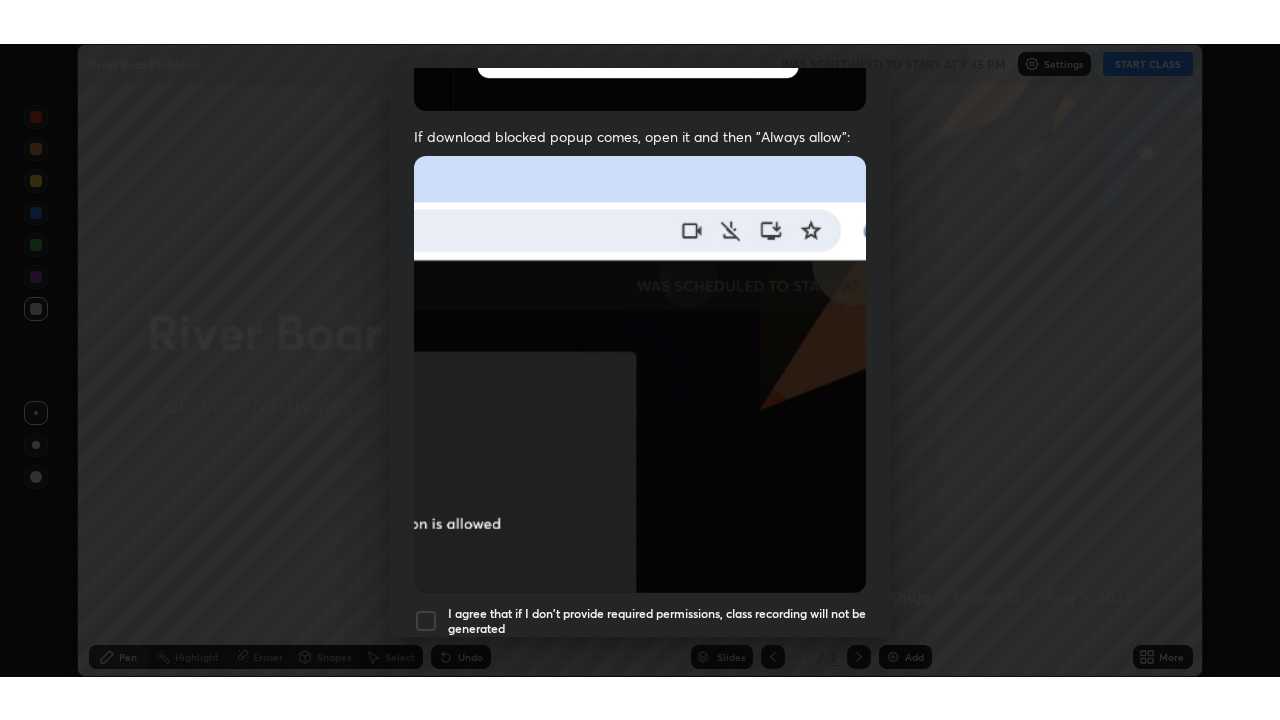 scroll, scrollTop: 431, scrollLeft: 0, axis: vertical 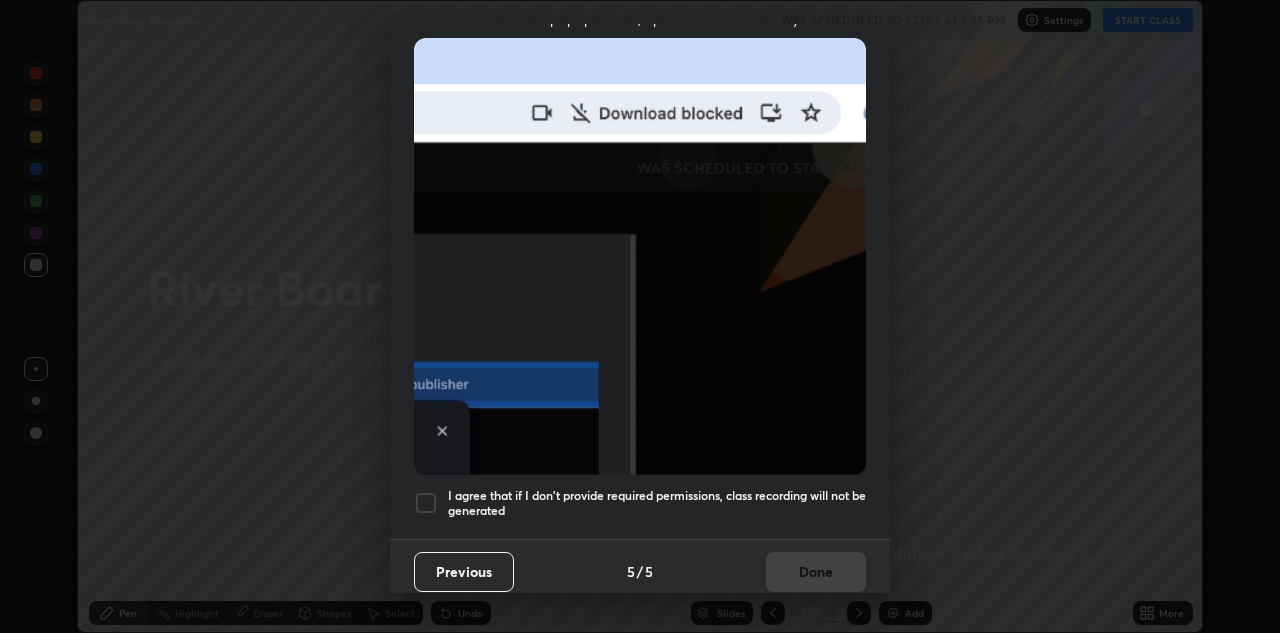click on "I agree that if I don't provide required permissions, class recording will not be generated" at bounding box center [657, 503] 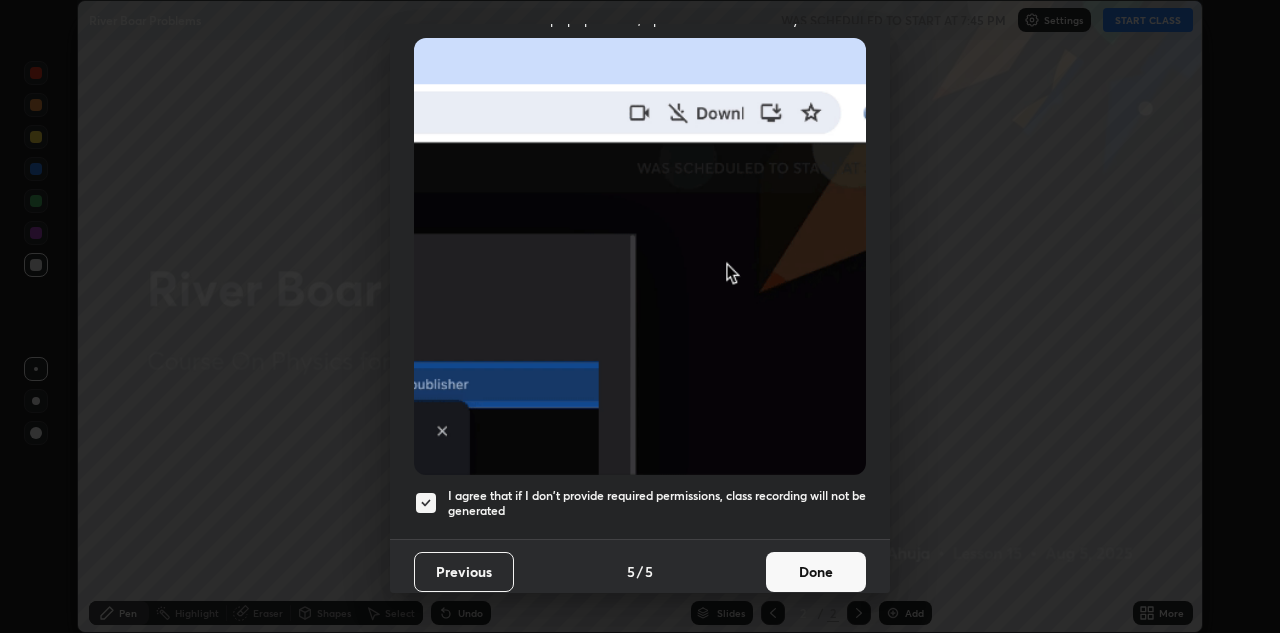 click on "Done" at bounding box center [816, 572] 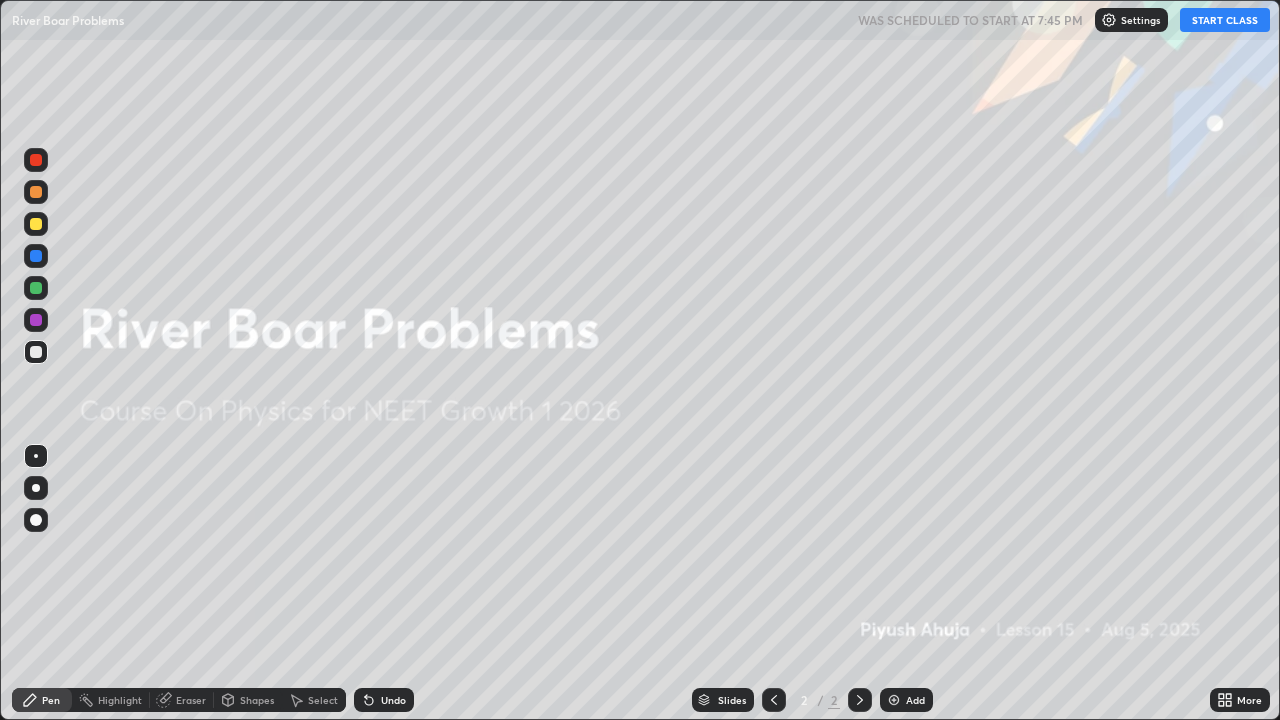 scroll, scrollTop: 99280, scrollLeft: 98720, axis: both 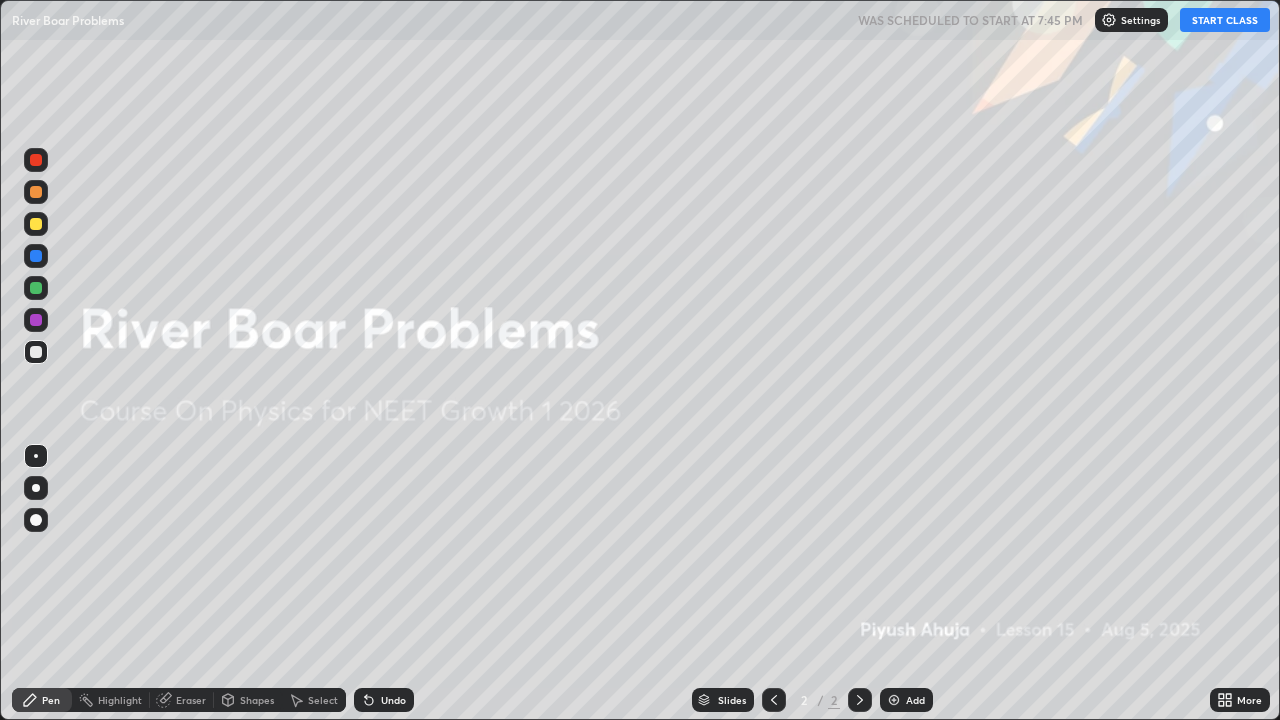 click on "START CLASS" at bounding box center (1225, 20) 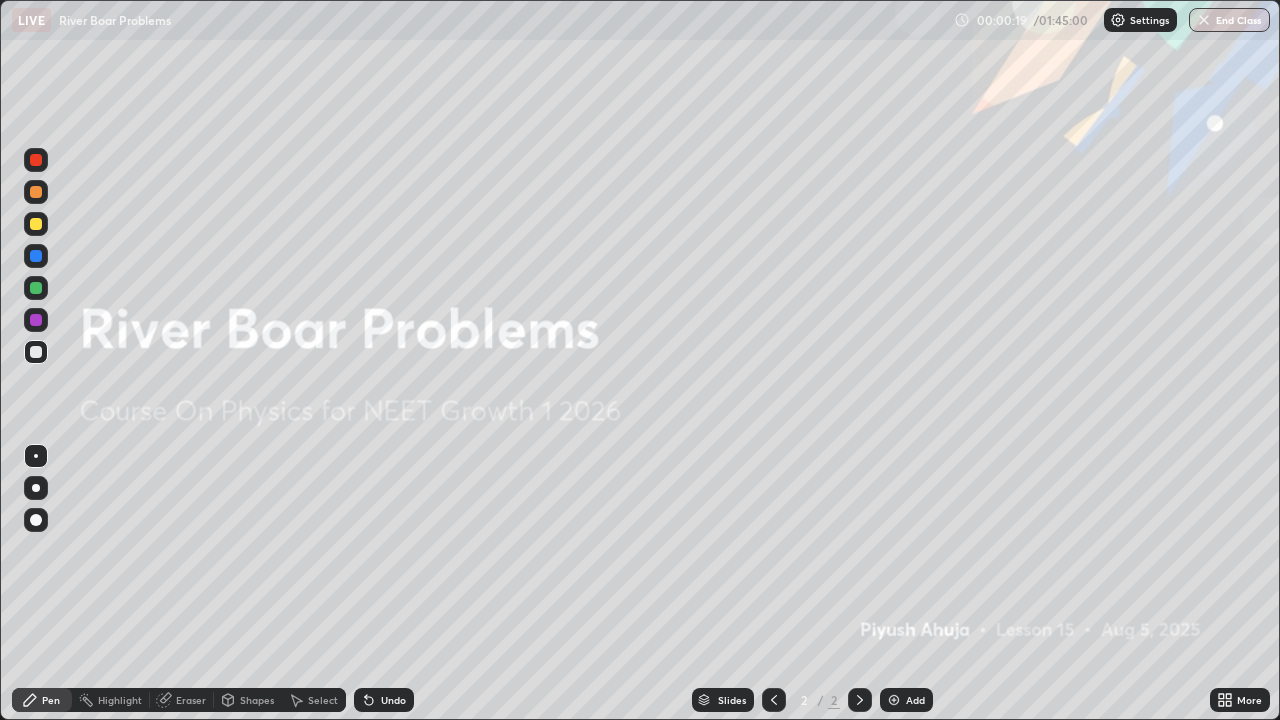 click 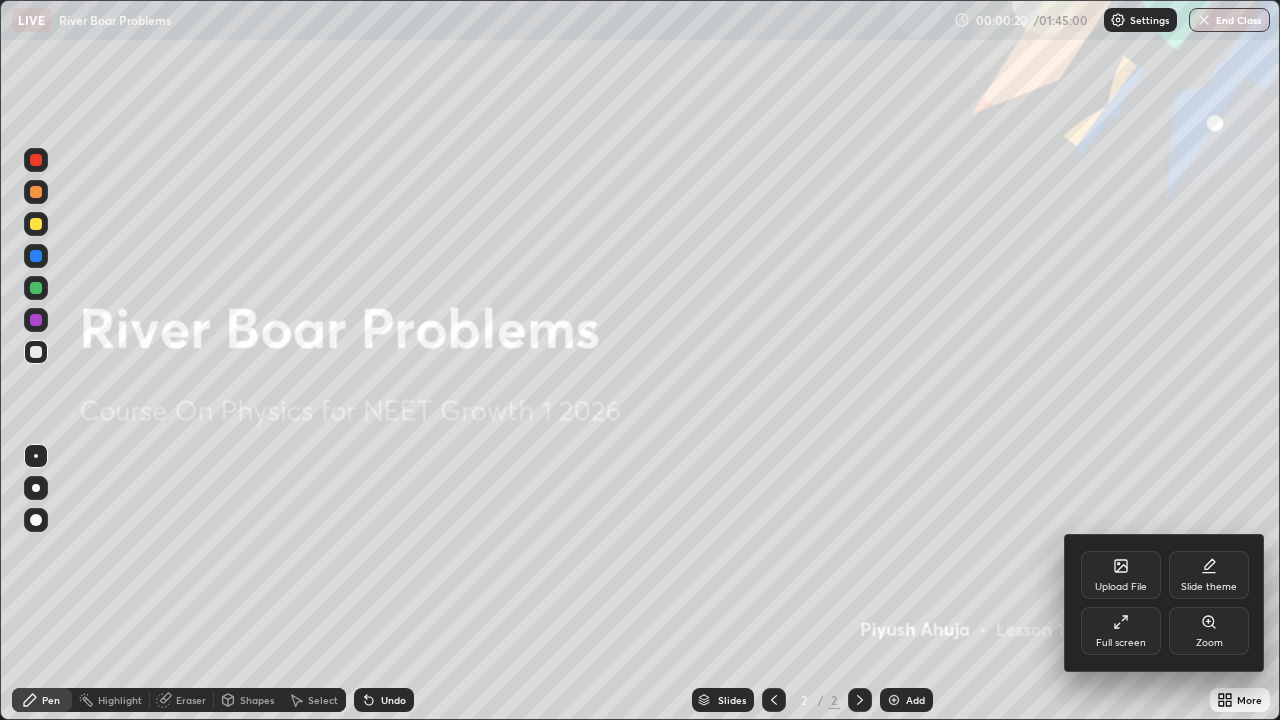 click on "Upload File" at bounding box center (1121, 575) 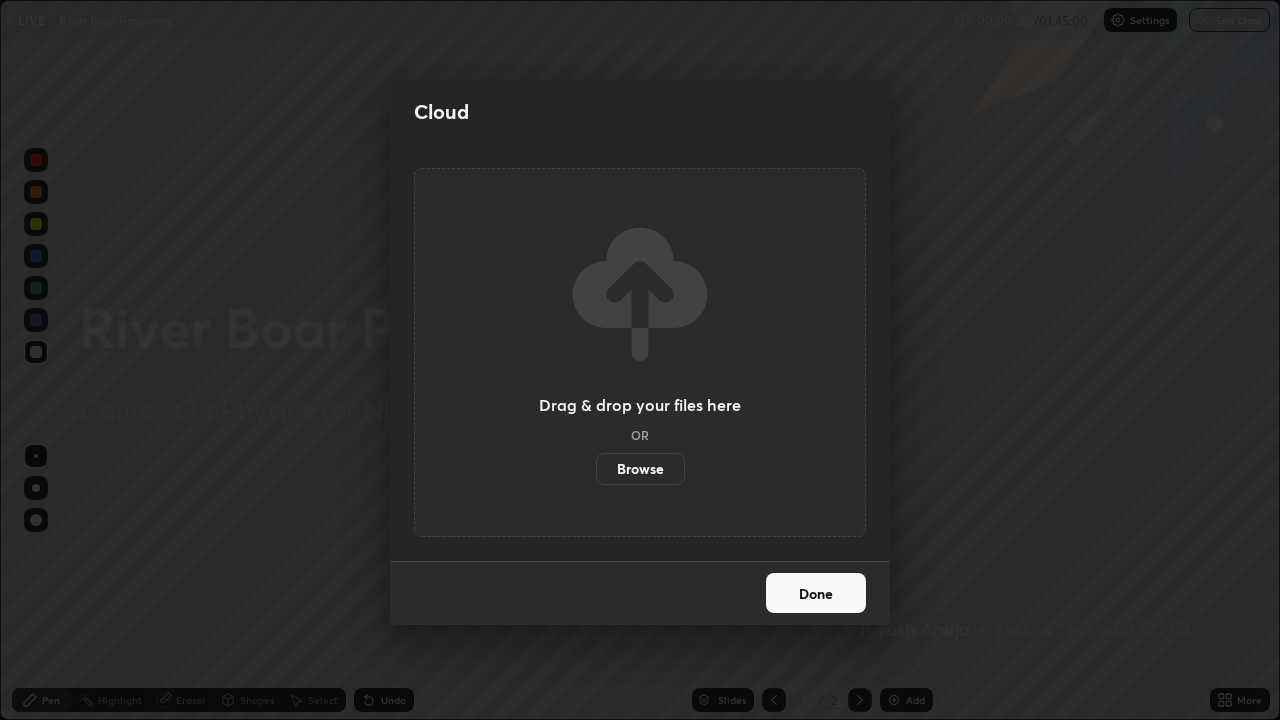 click on "Browse" at bounding box center [640, 469] 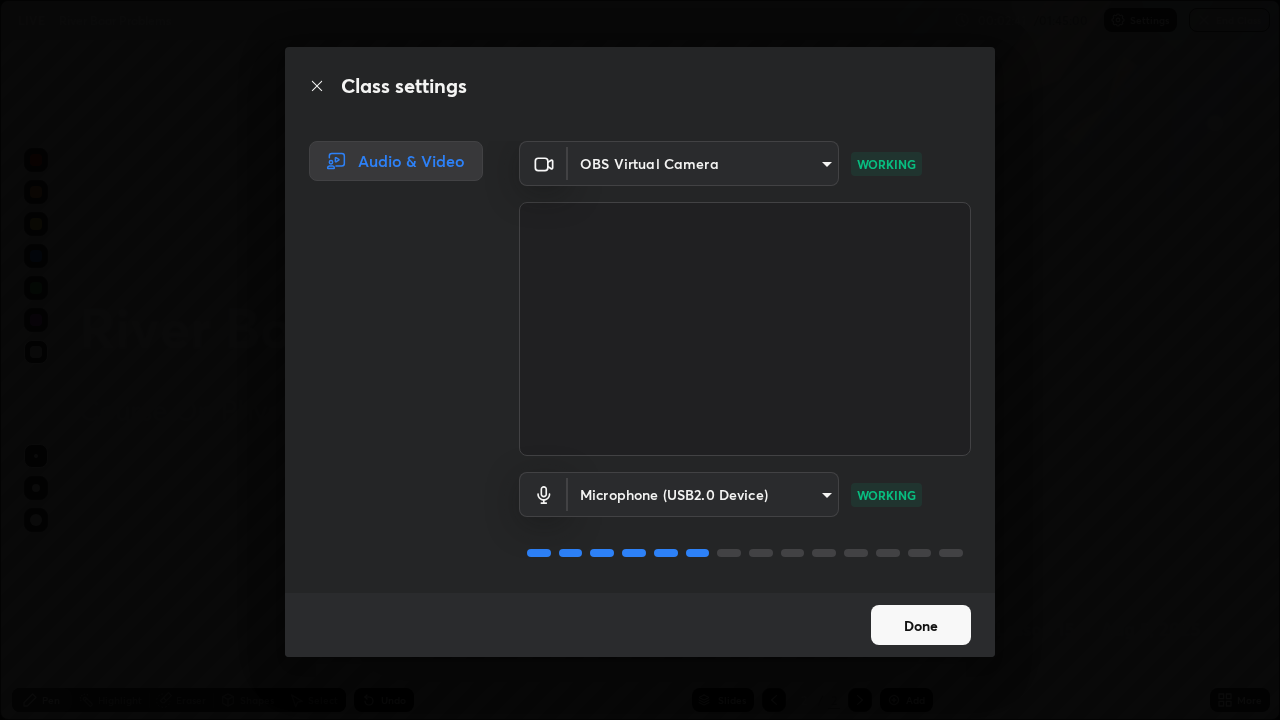click on "Done" at bounding box center [921, 625] 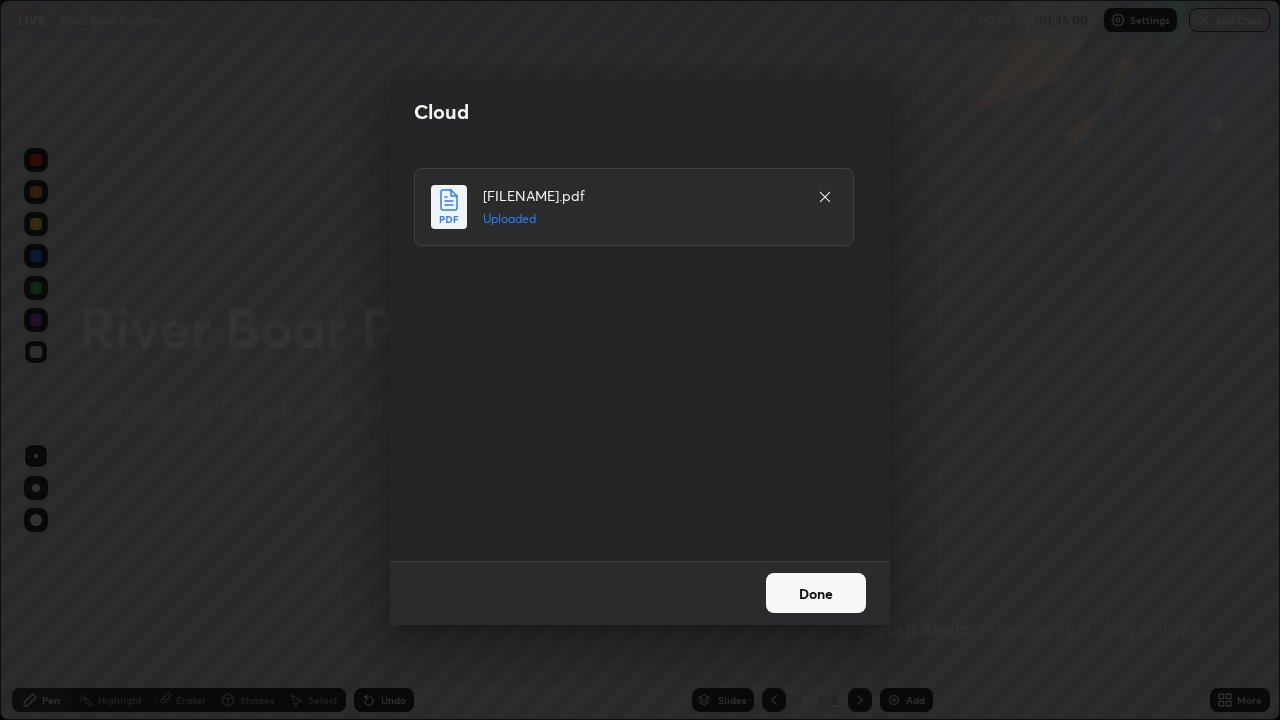 click on "Done" at bounding box center (816, 593) 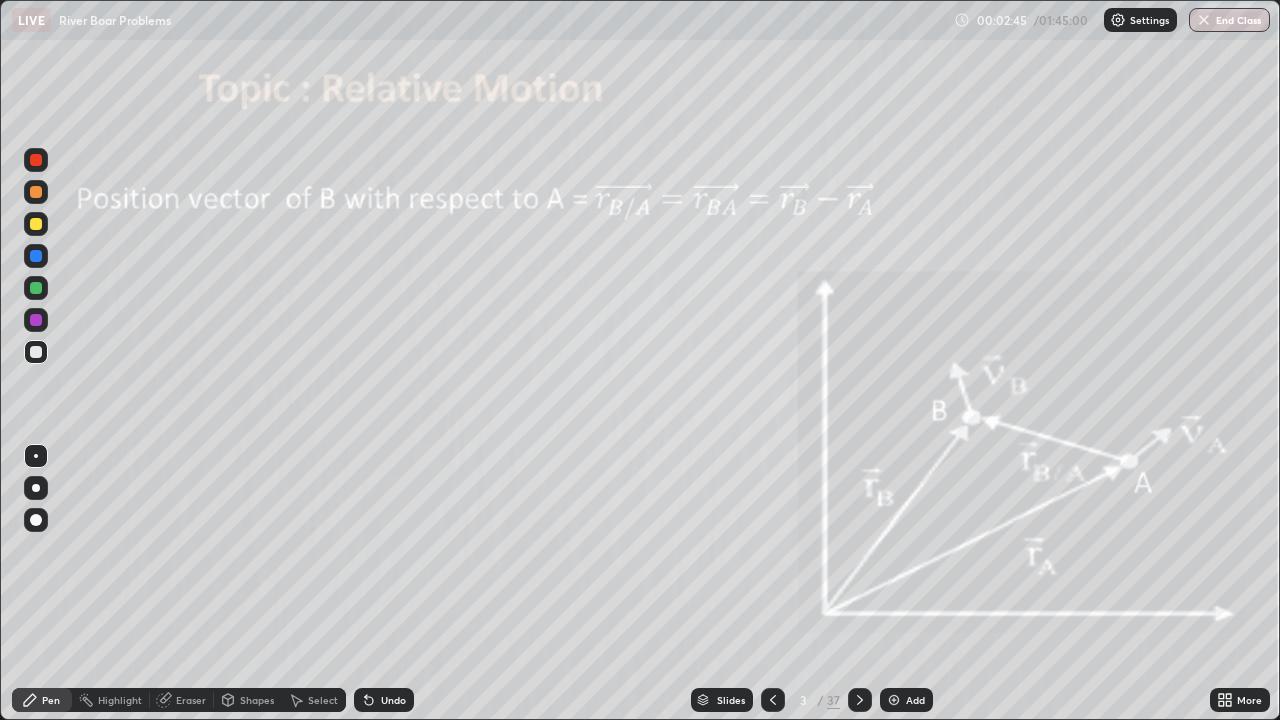 click on "Slides" at bounding box center (731, 700) 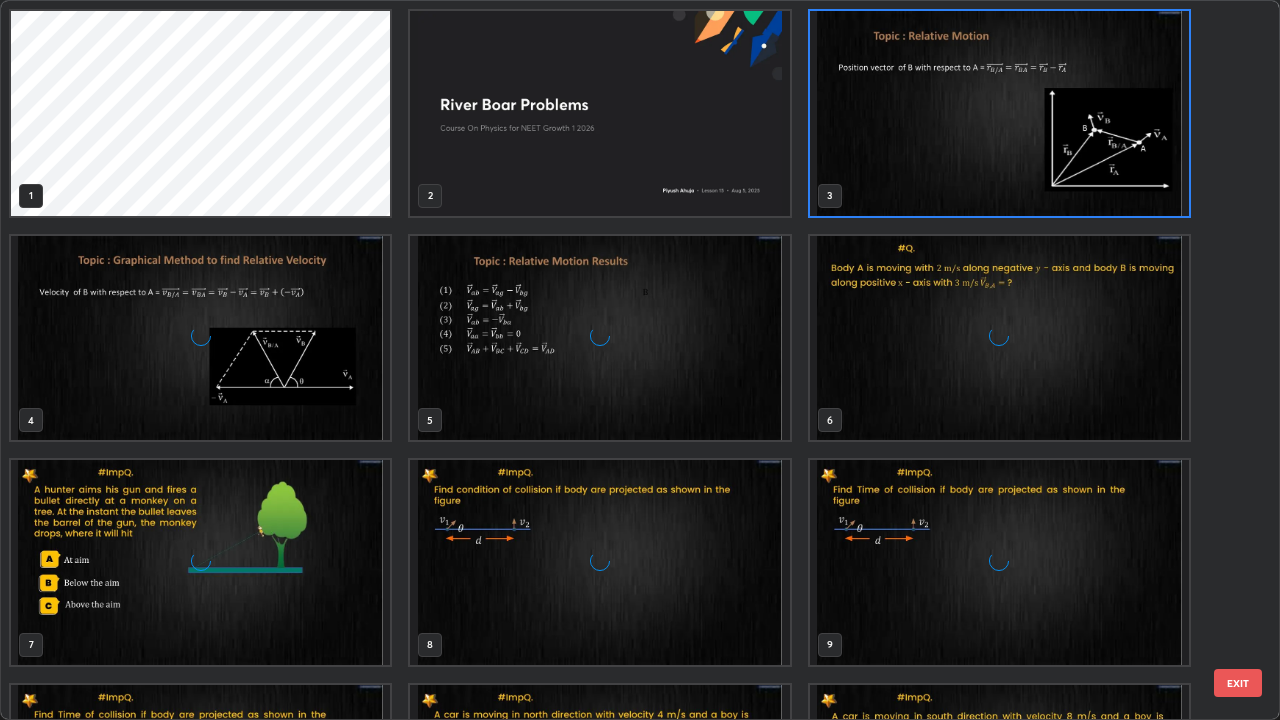 scroll, scrollTop: 7, scrollLeft: 11, axis: both 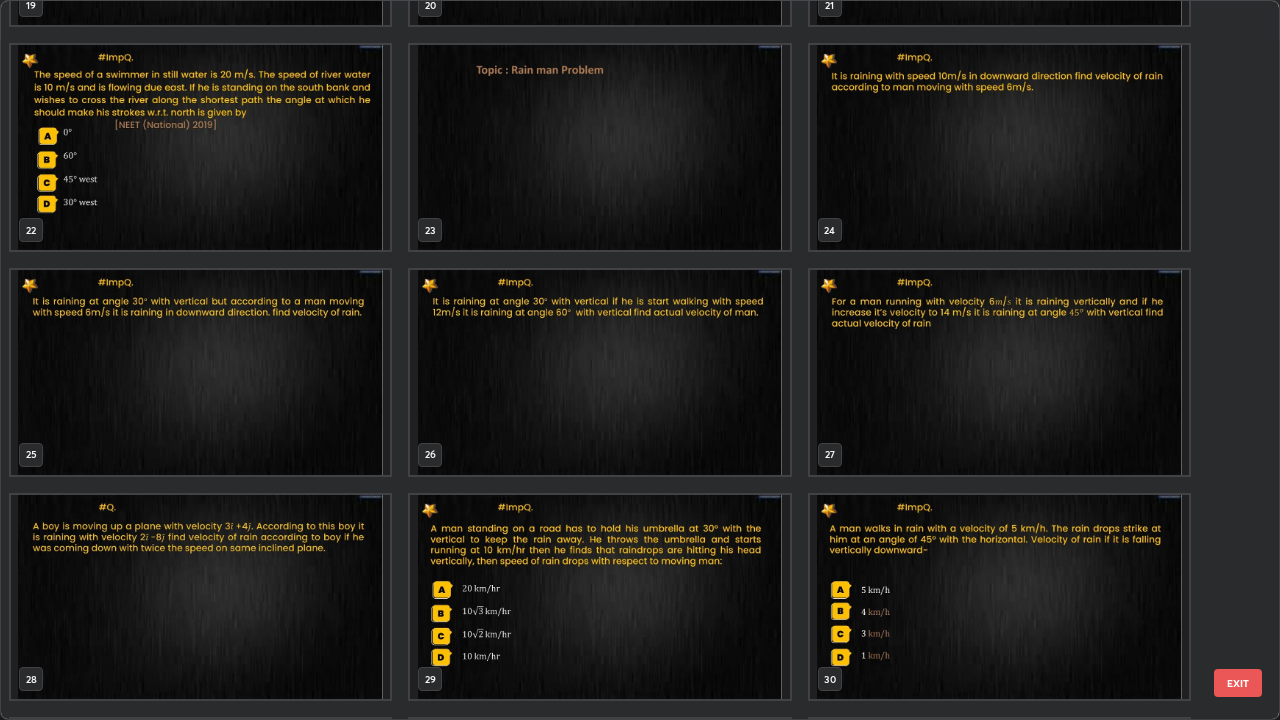 click at bounding box center (200, 147) 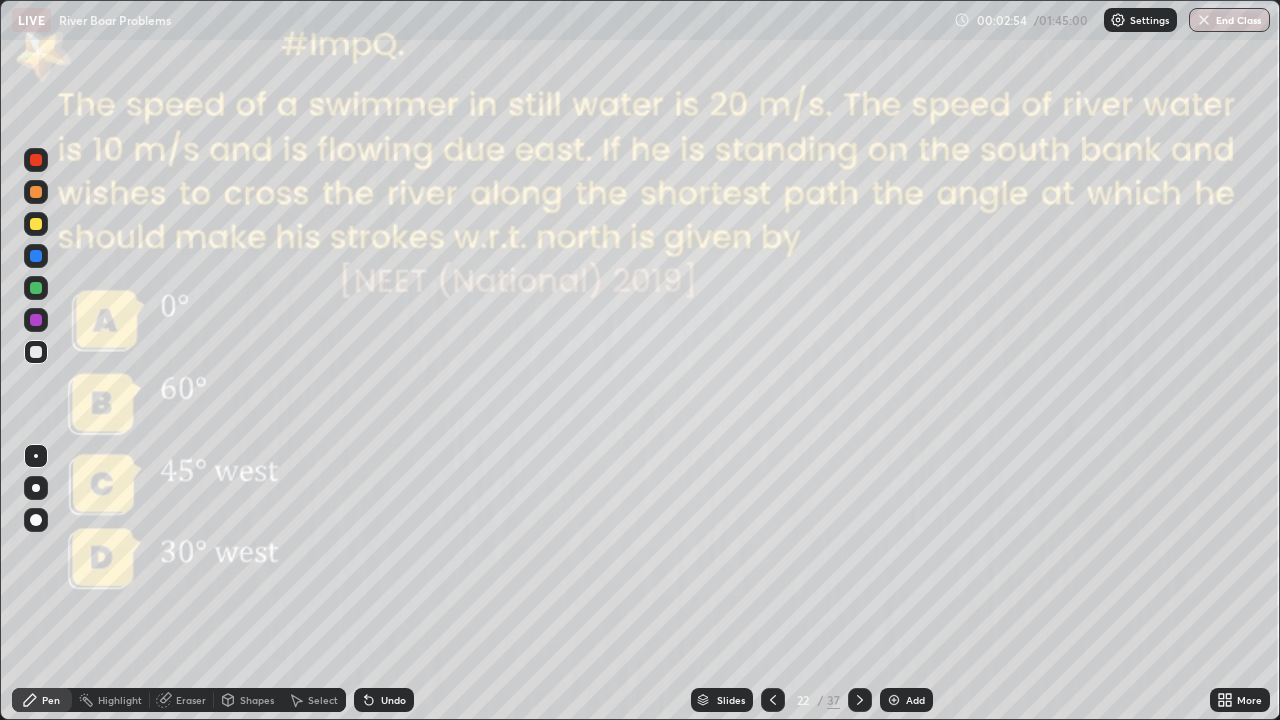 click 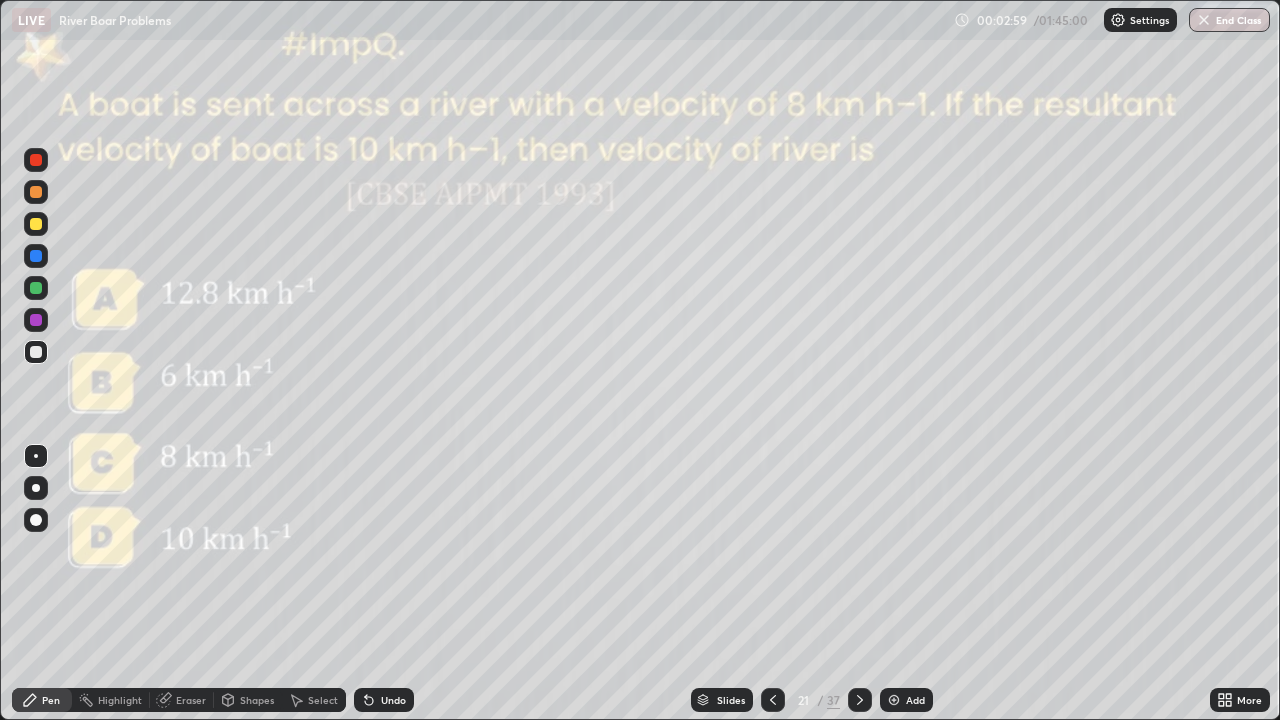 click 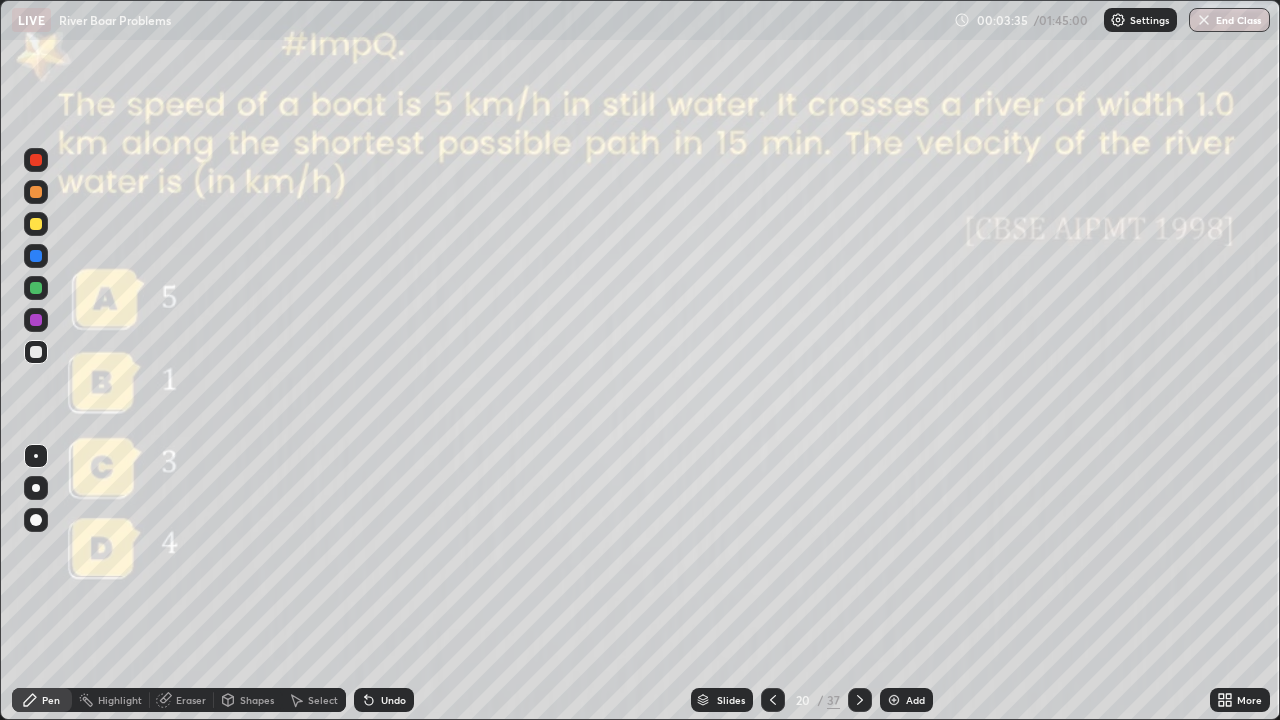 click 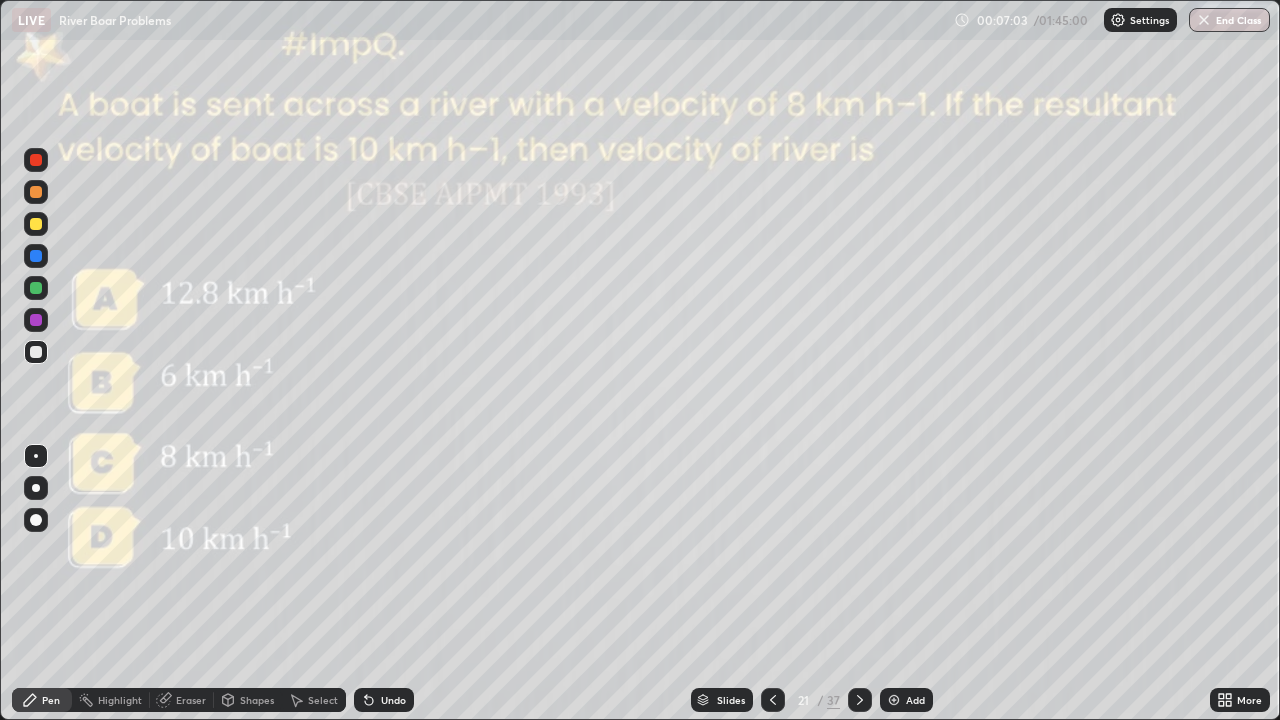 click at bounding box center (860, 700) 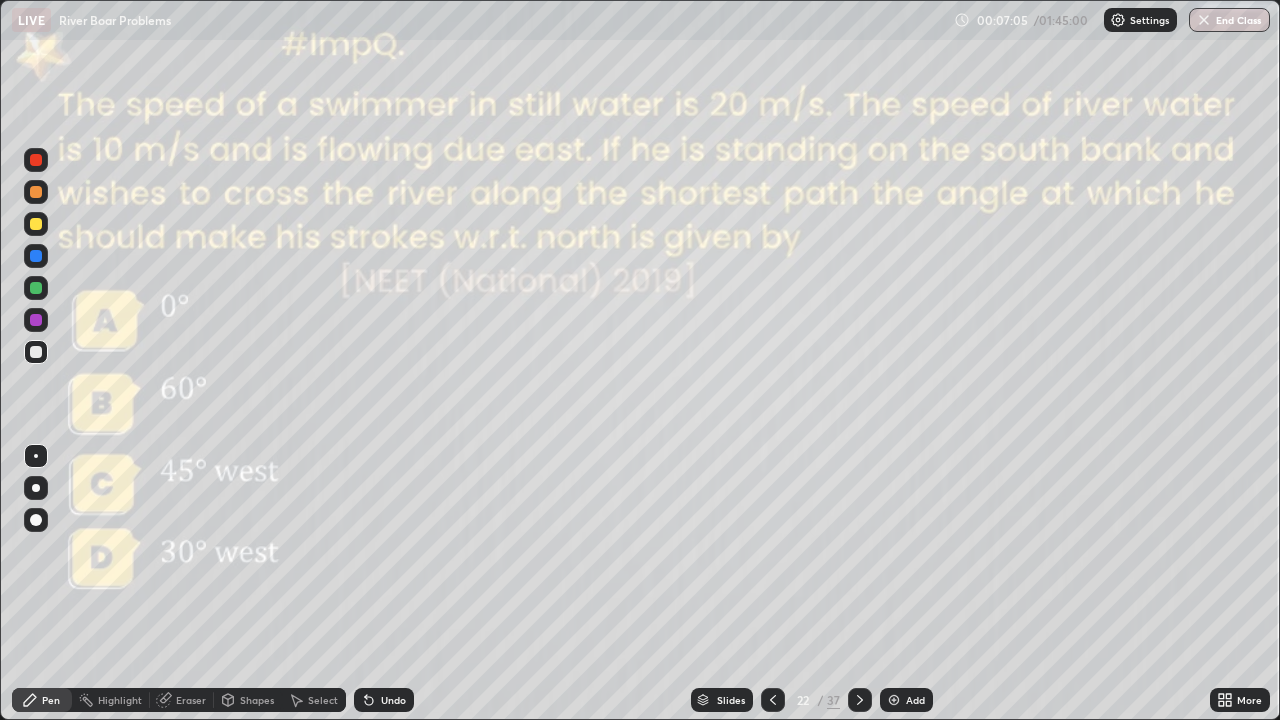 click 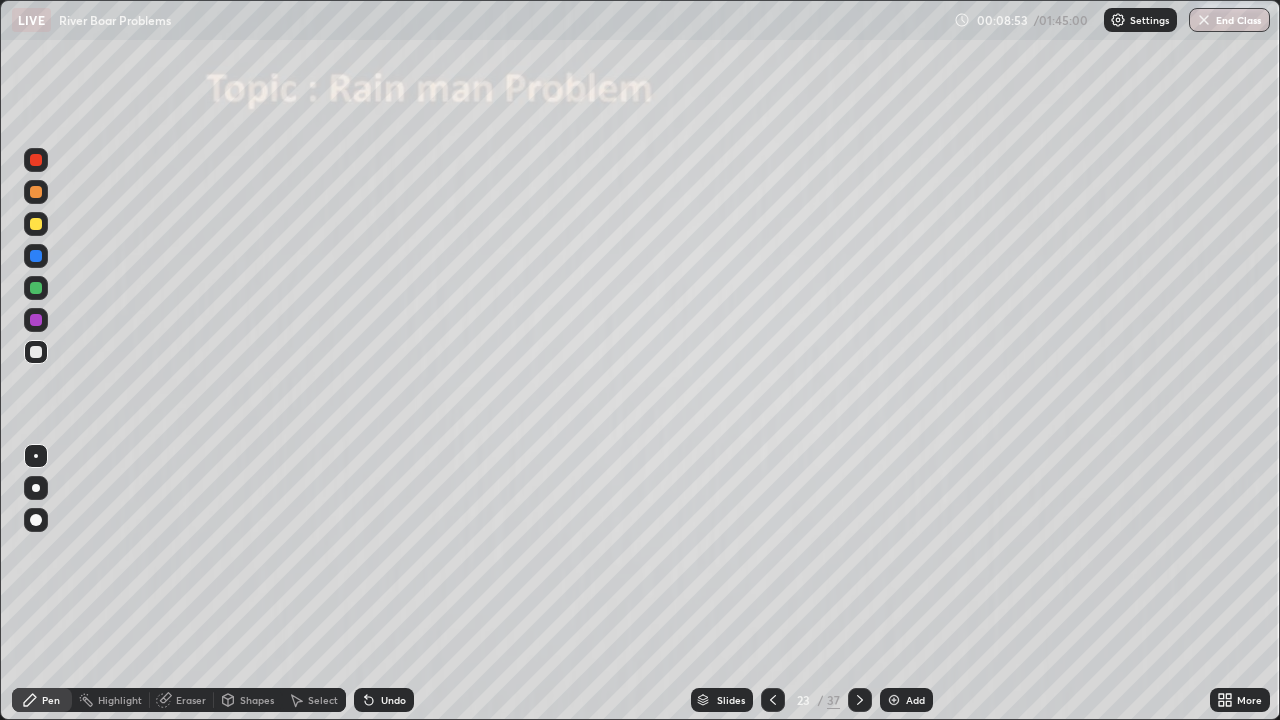click at bounding box center [773, 700] 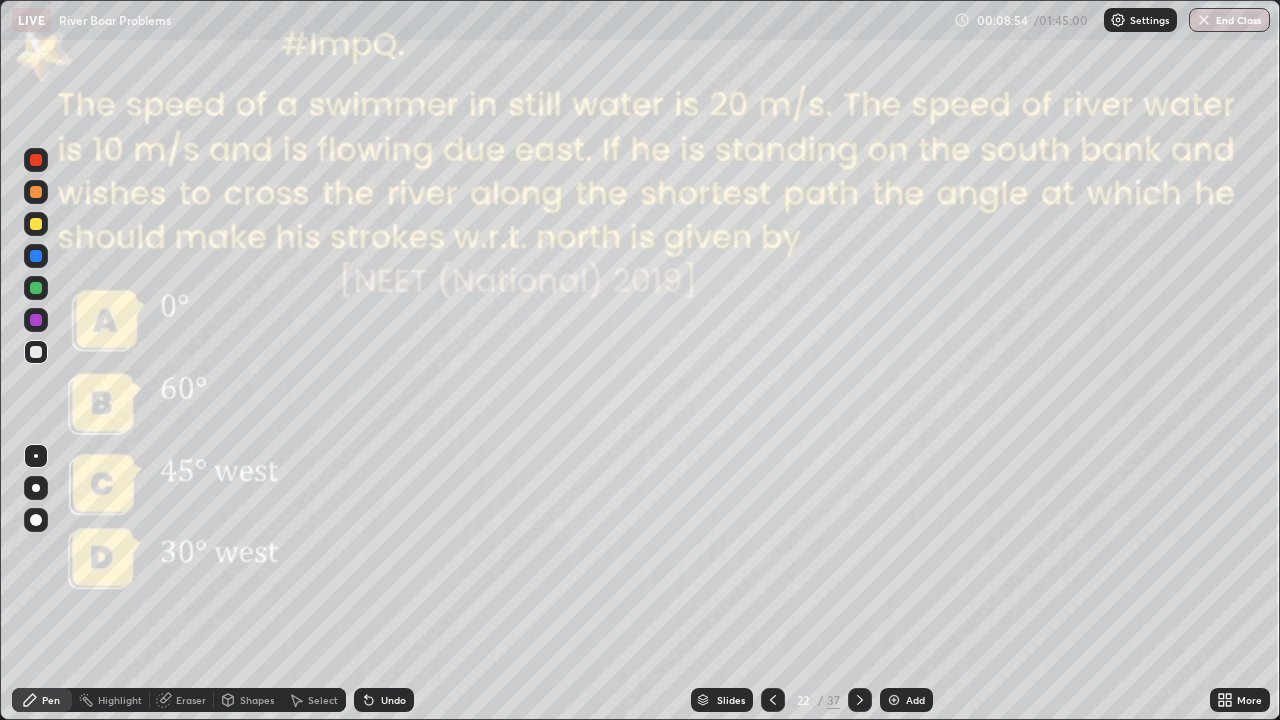 click at bounding box center (773, 700) 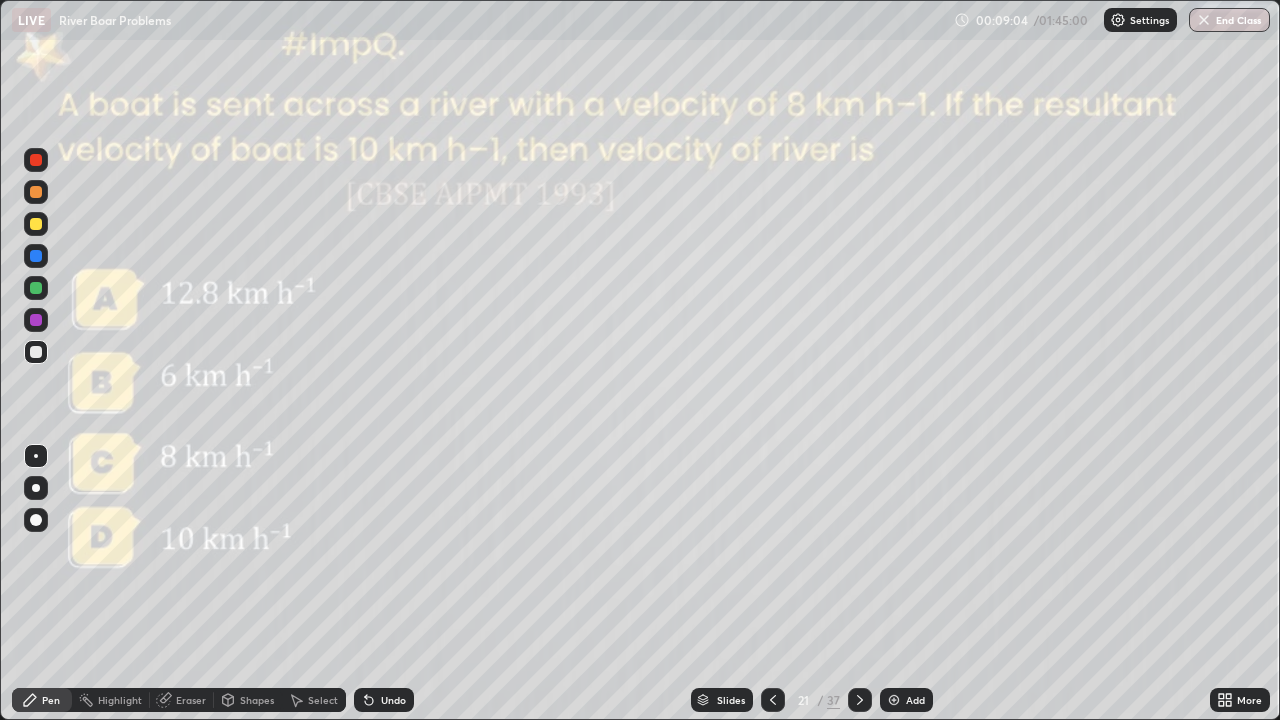 click 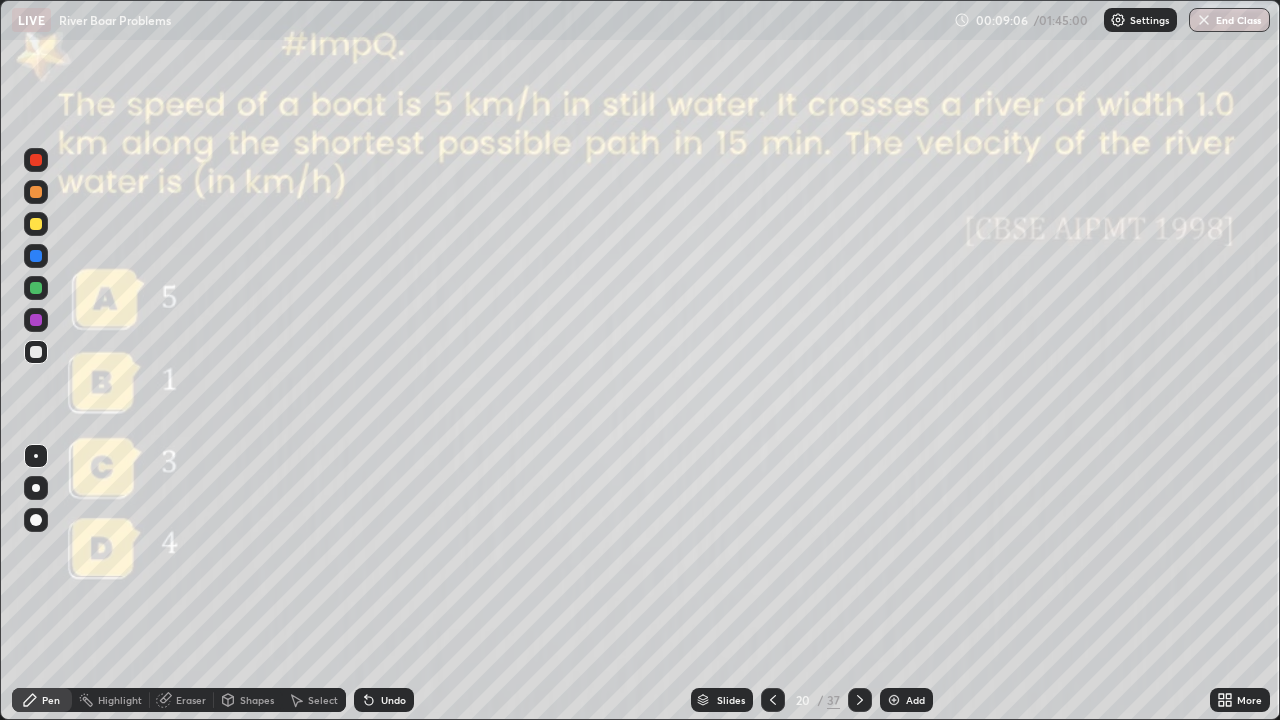 click 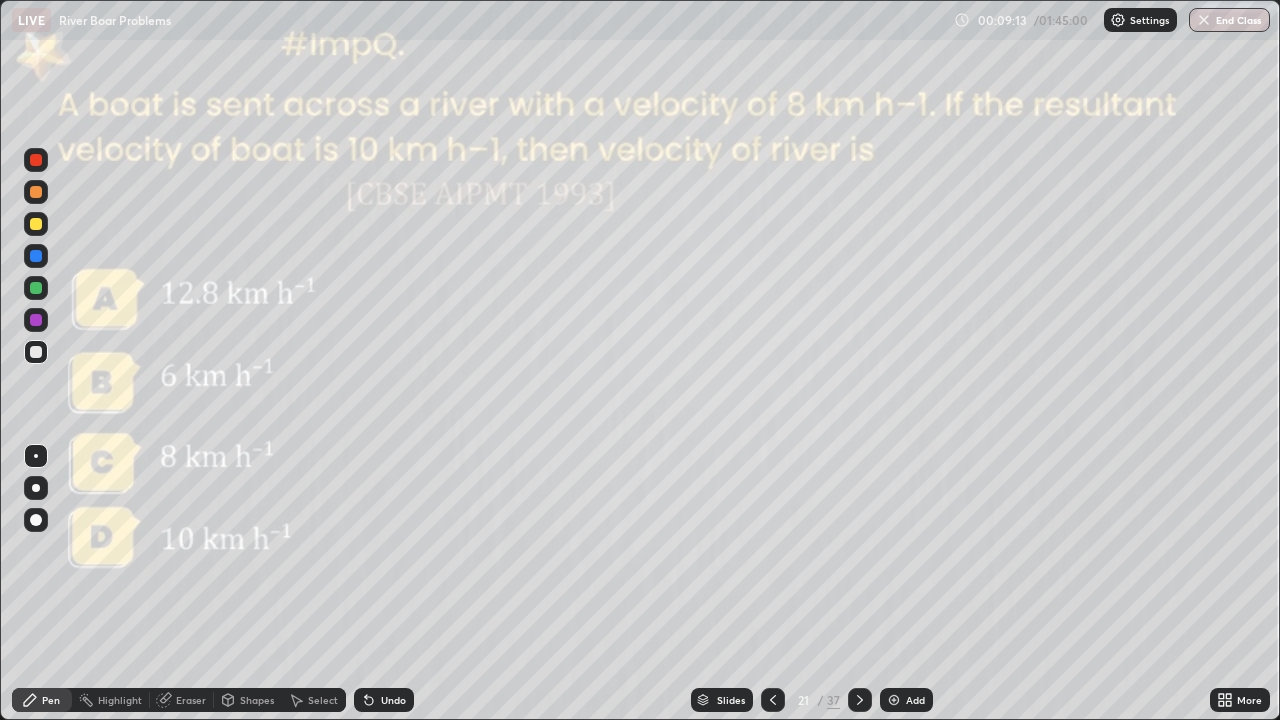 click 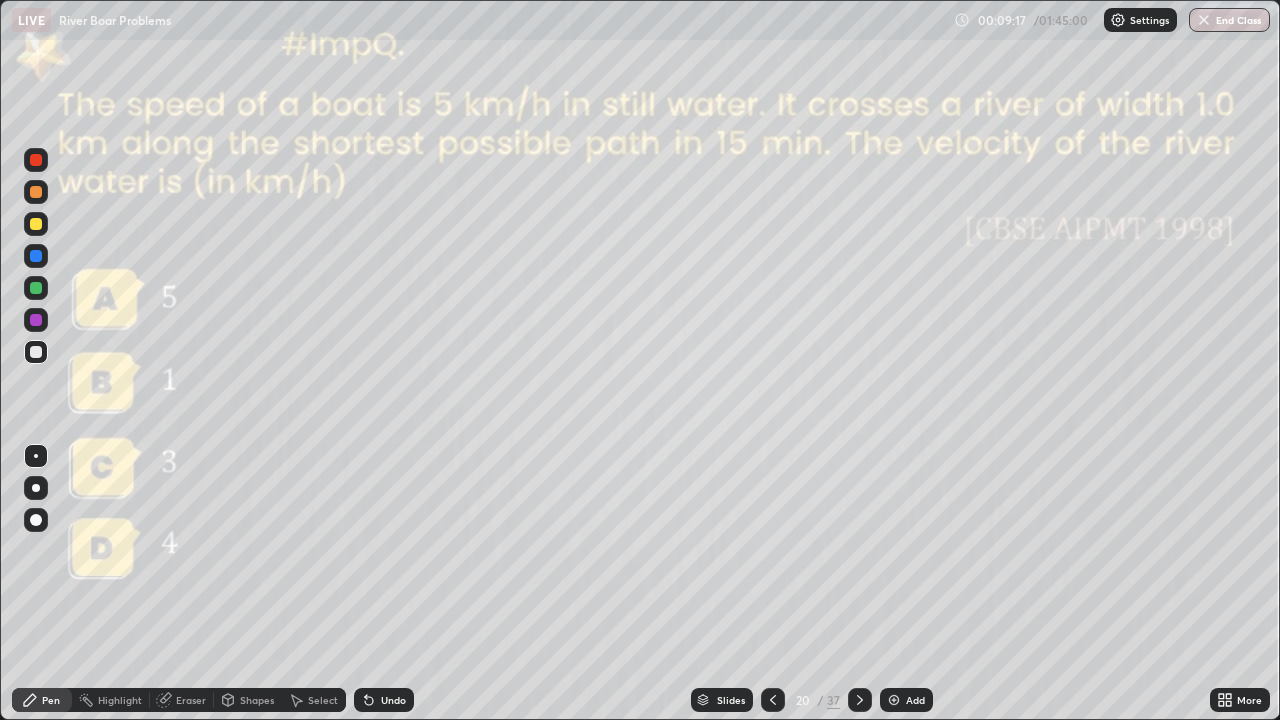 click 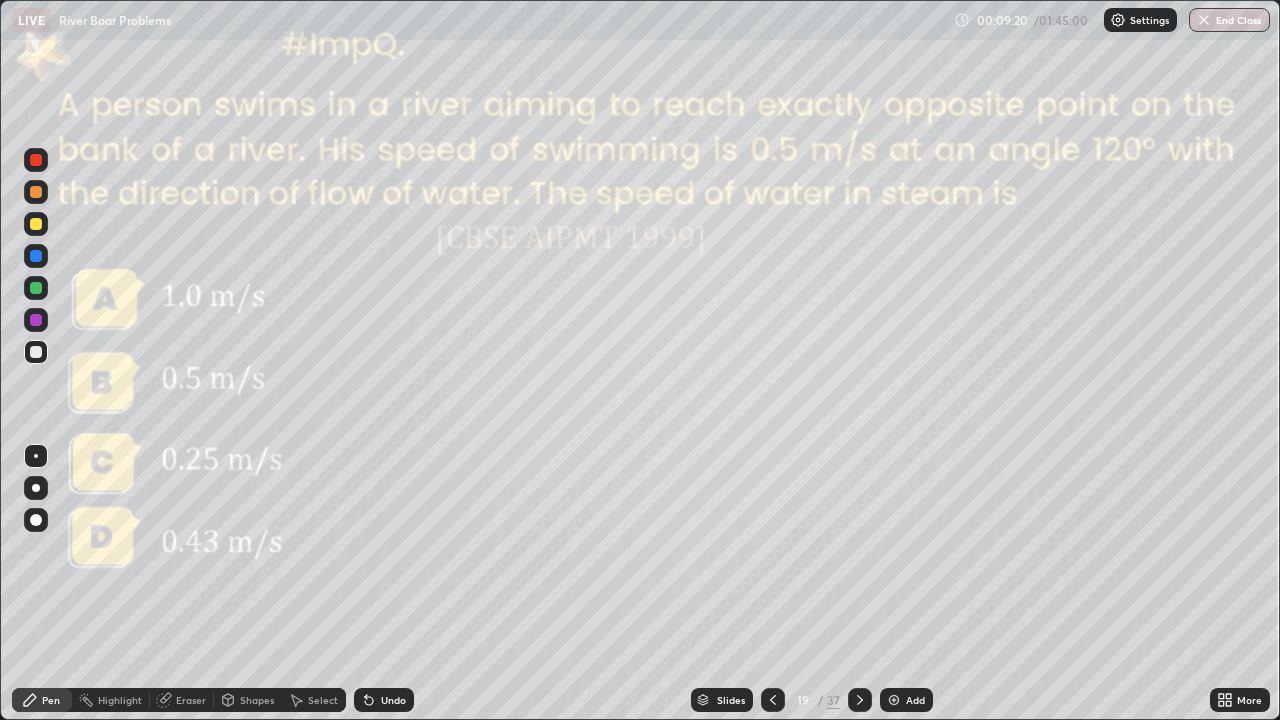 click 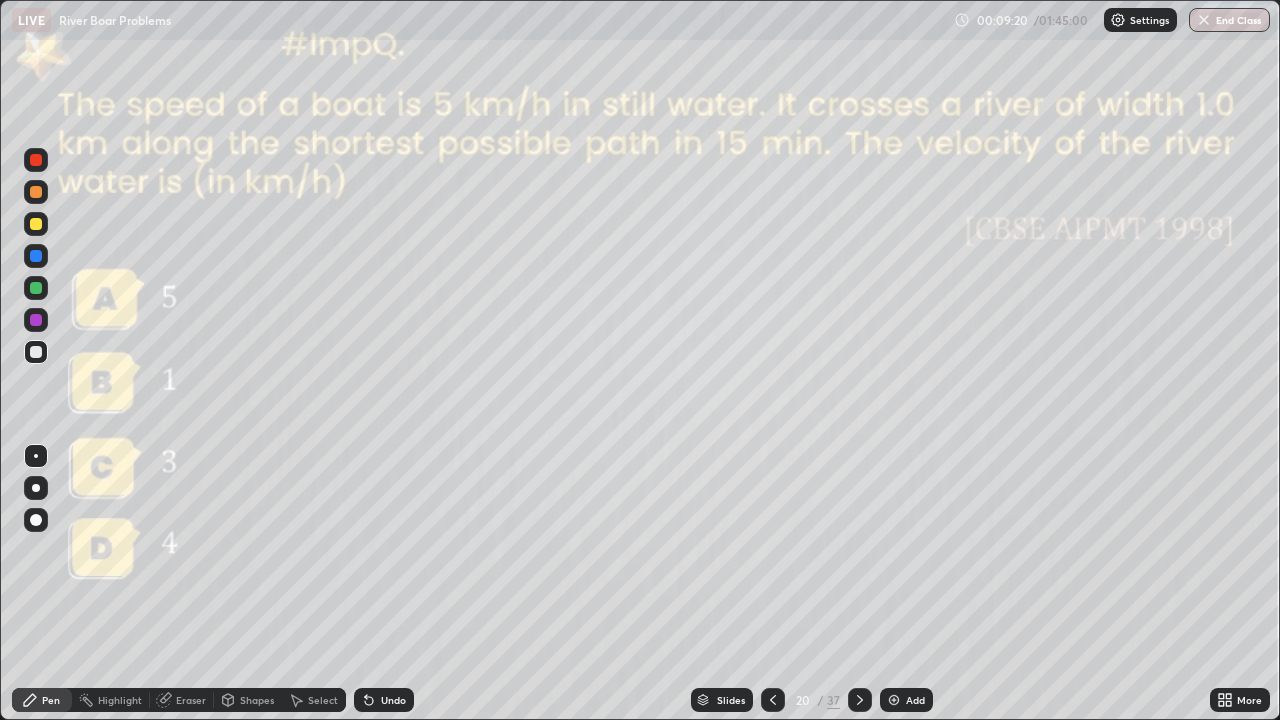 click 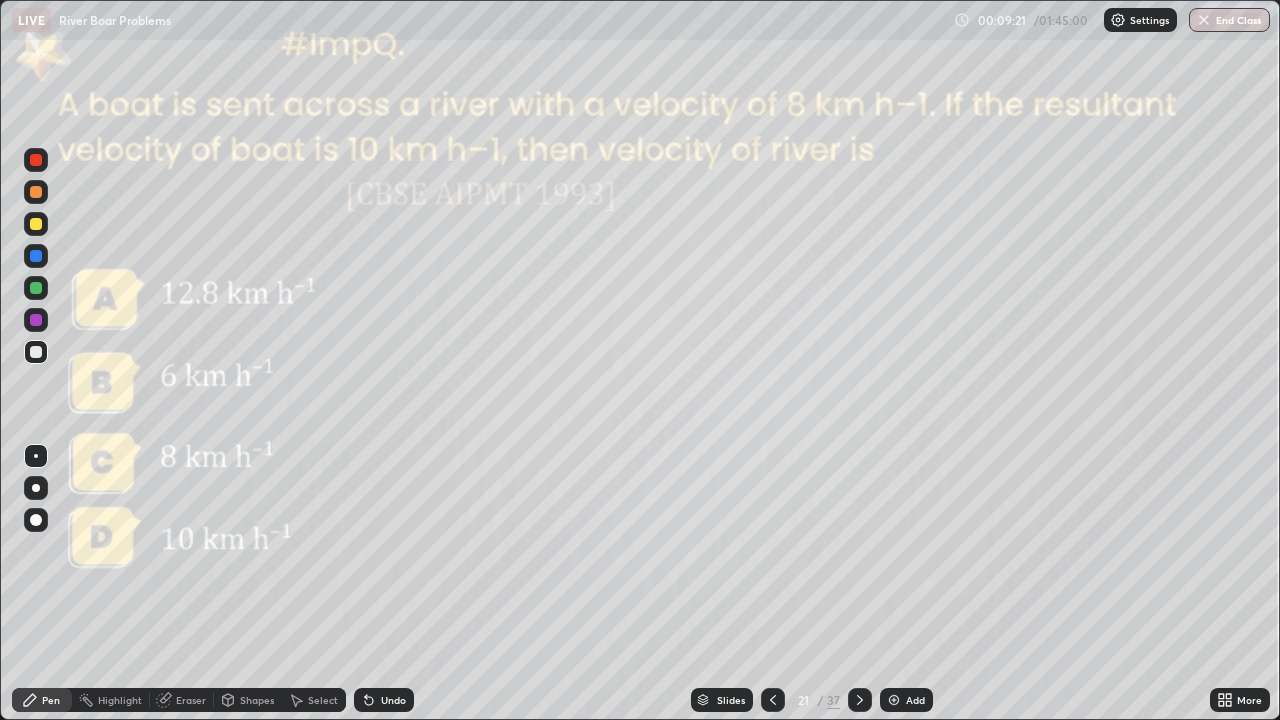 click 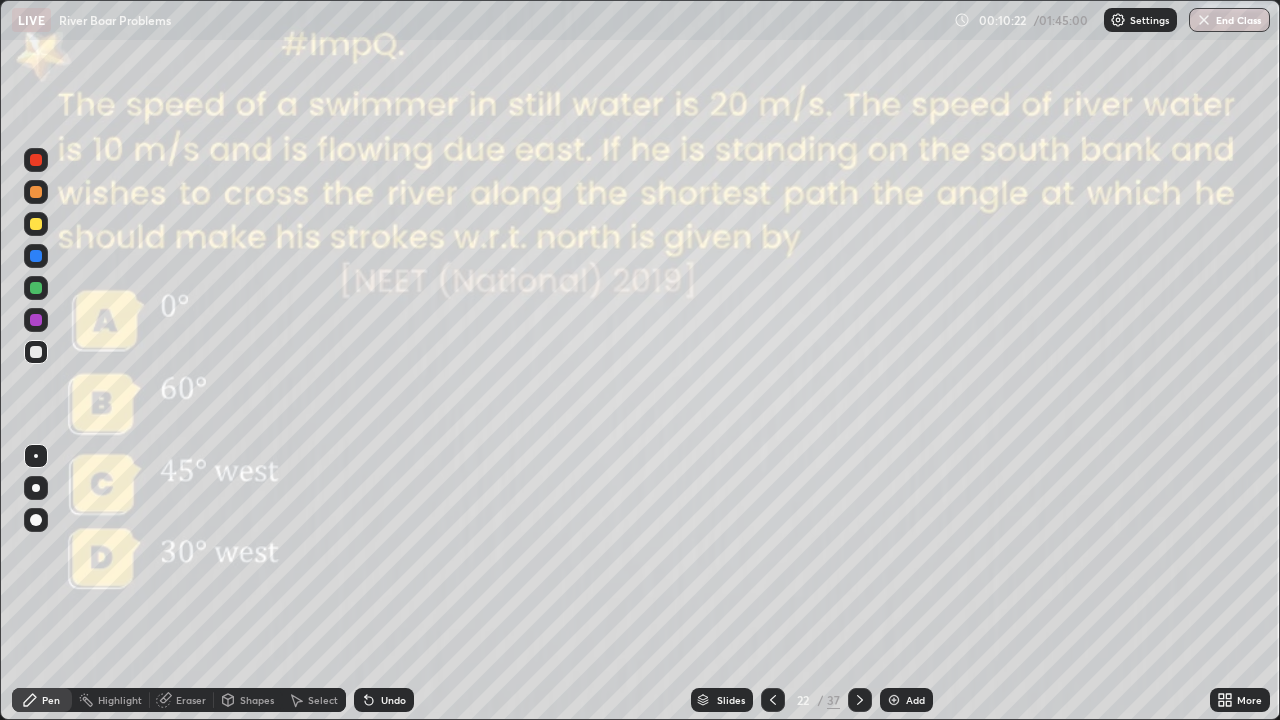 click on "Shapes" at bounding box center [248, 700] 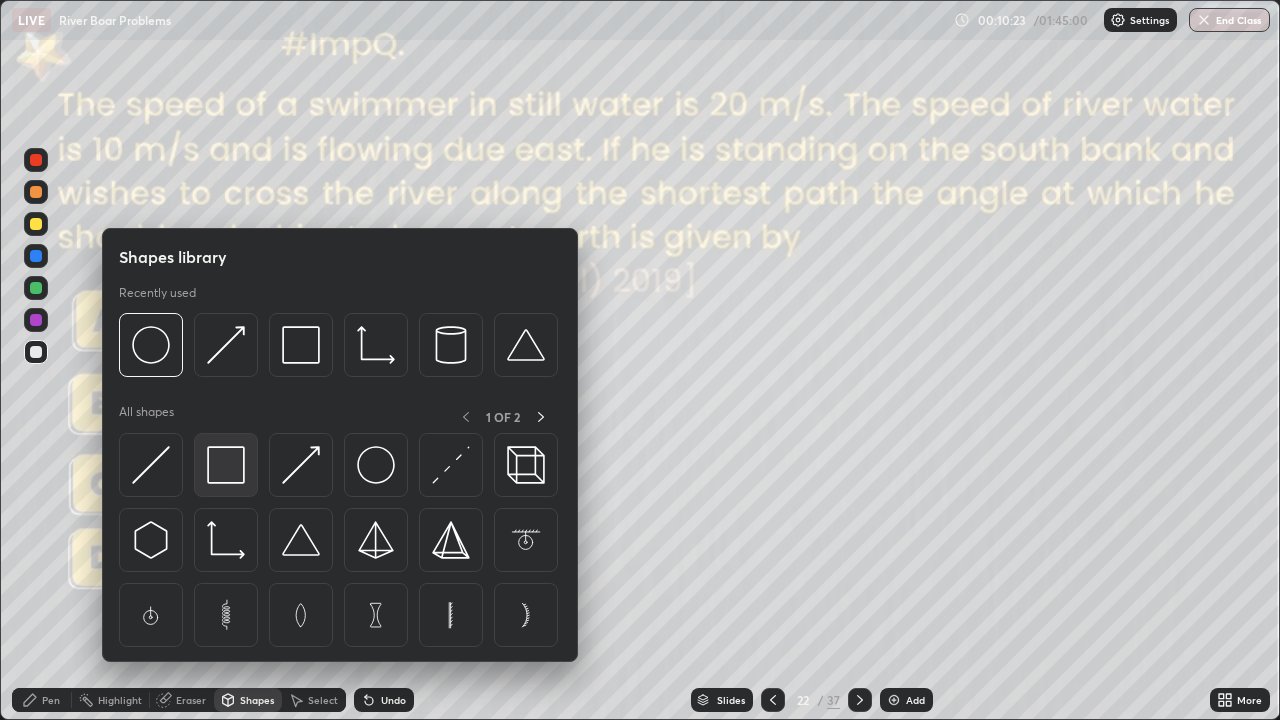 click at bounding box center [226, 465] 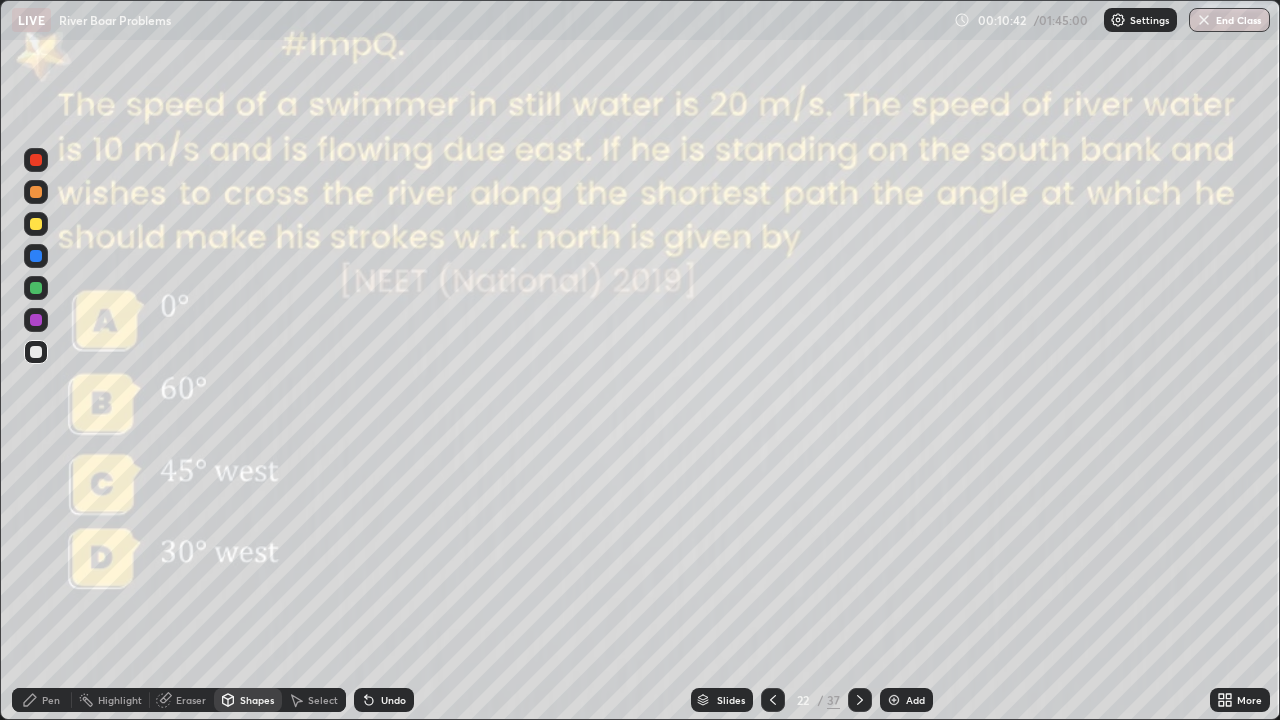 click at bounding box center (36, 288) 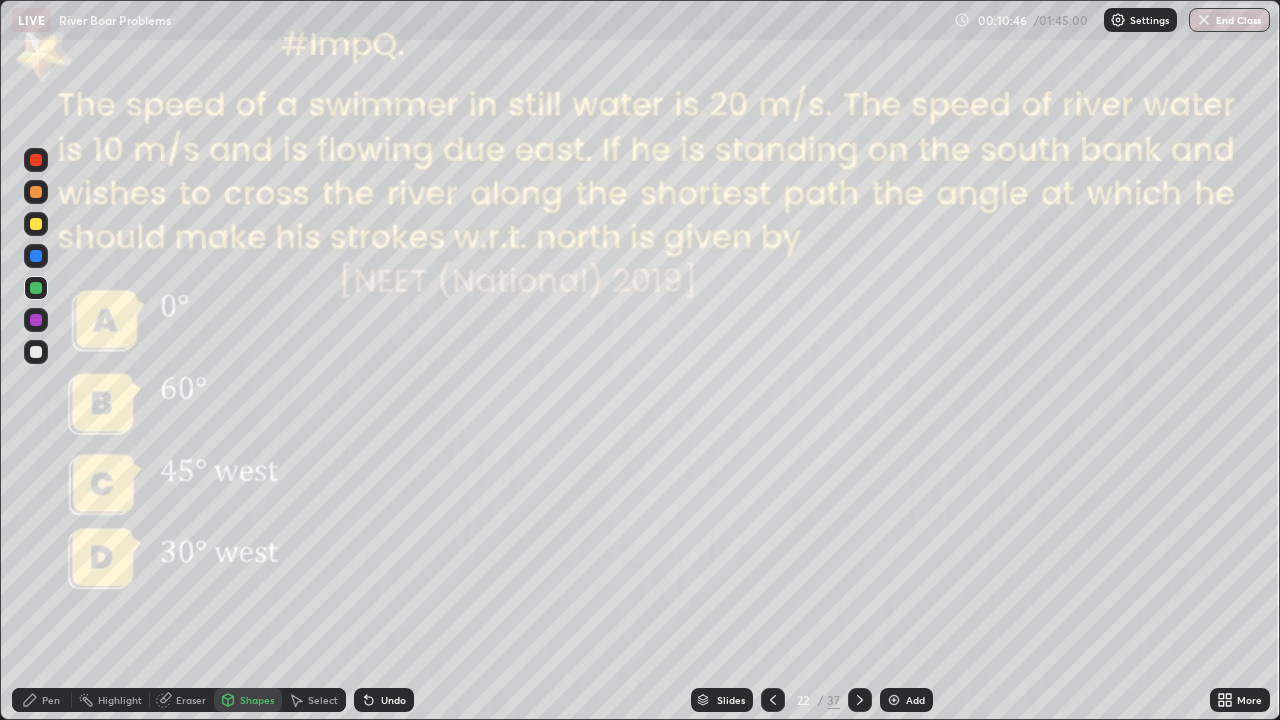 click on "Pen" at bounding box center (42, 700) 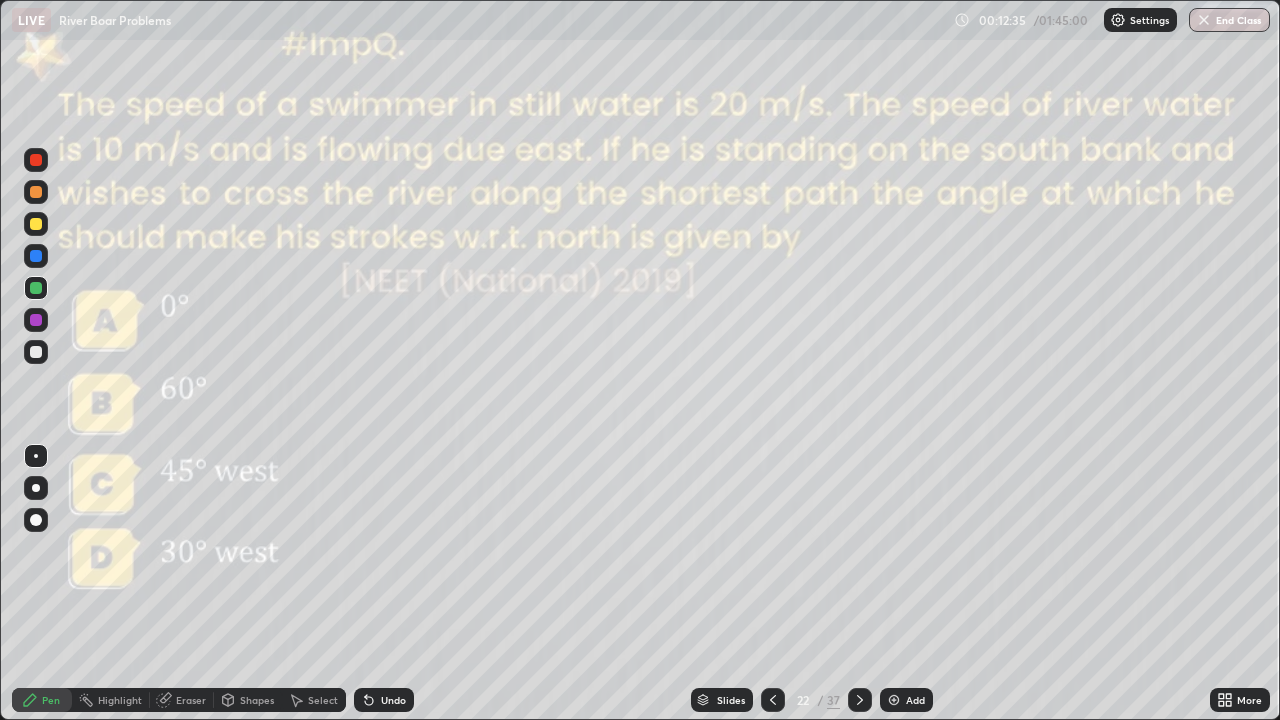 click at bounding box center (36, 352) 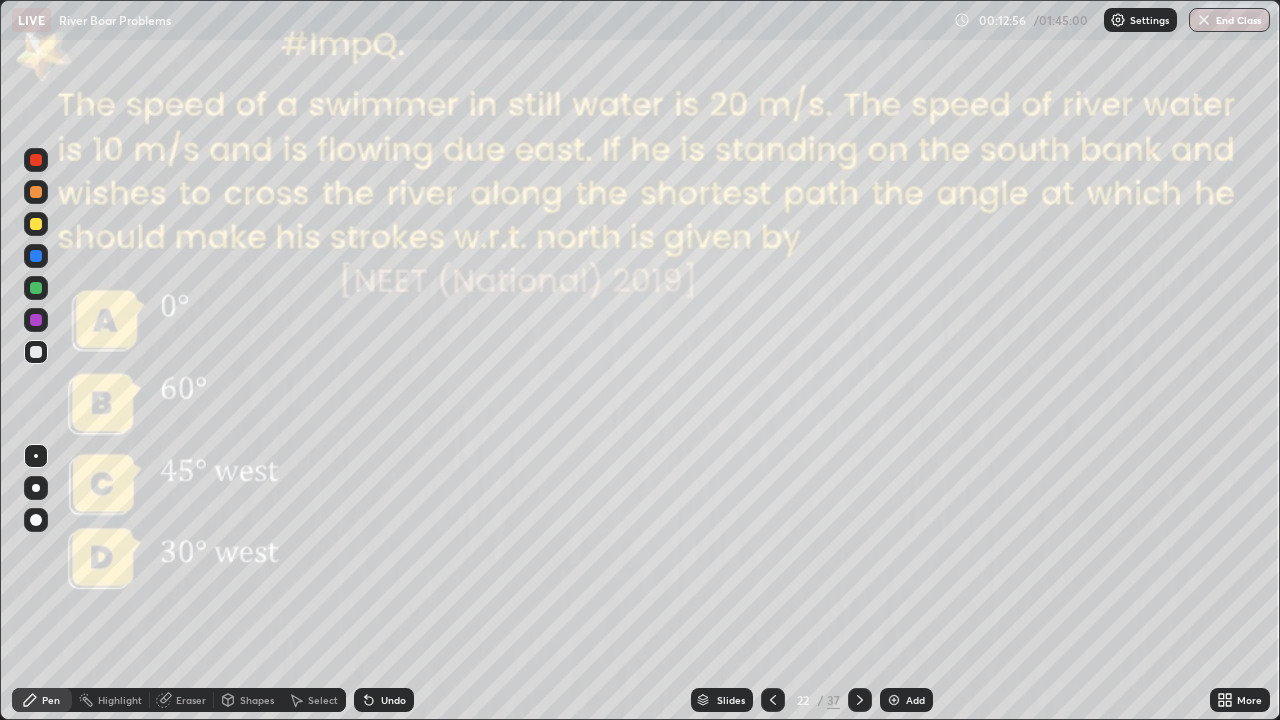 click at bounding box center (36, 288) 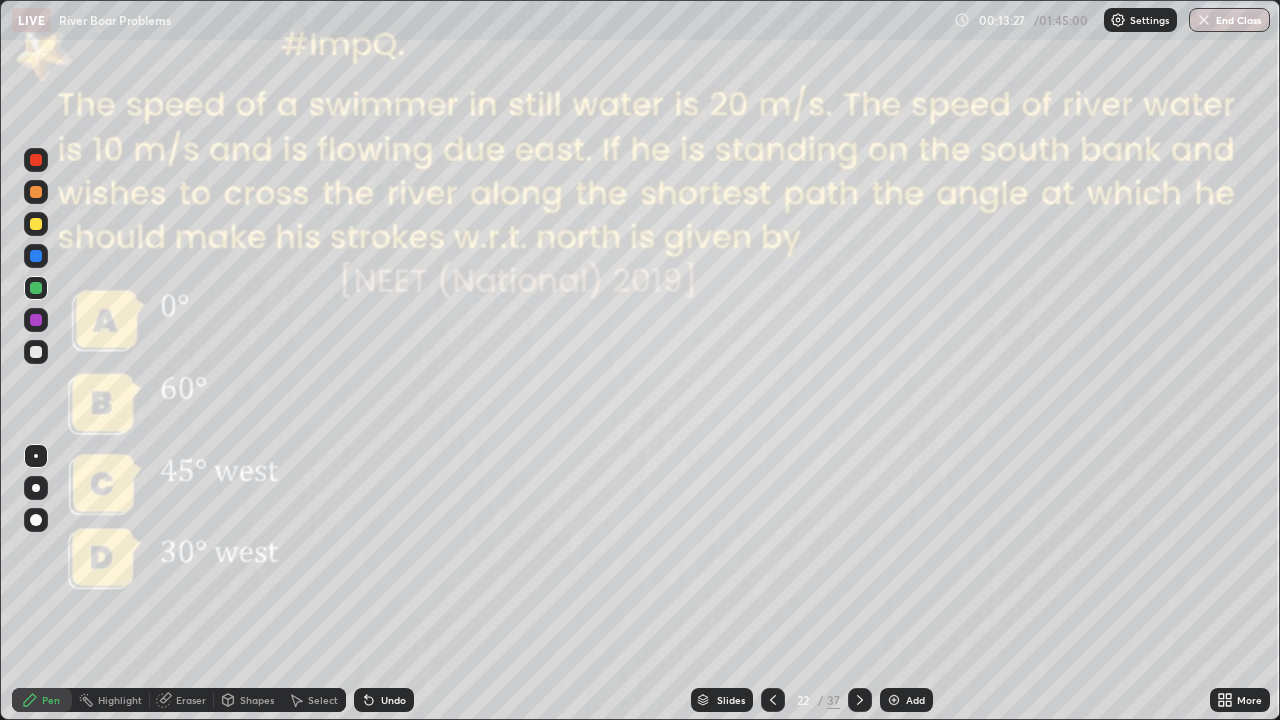click 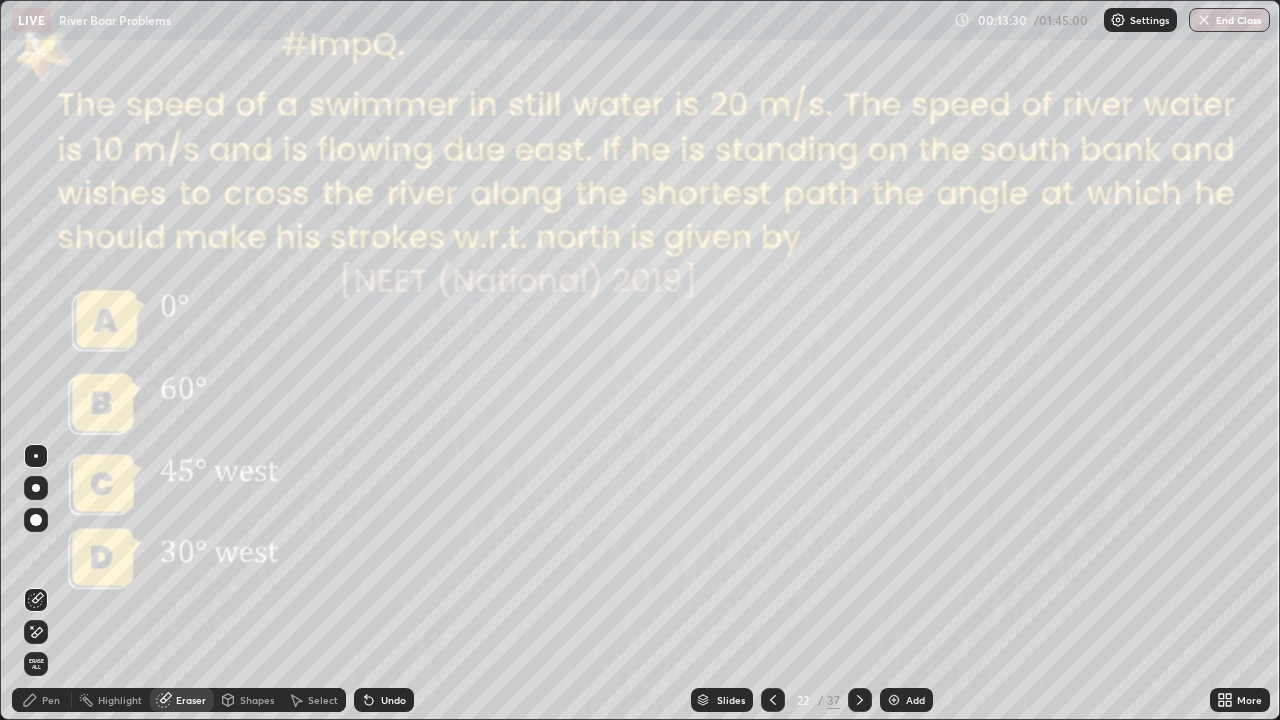 click 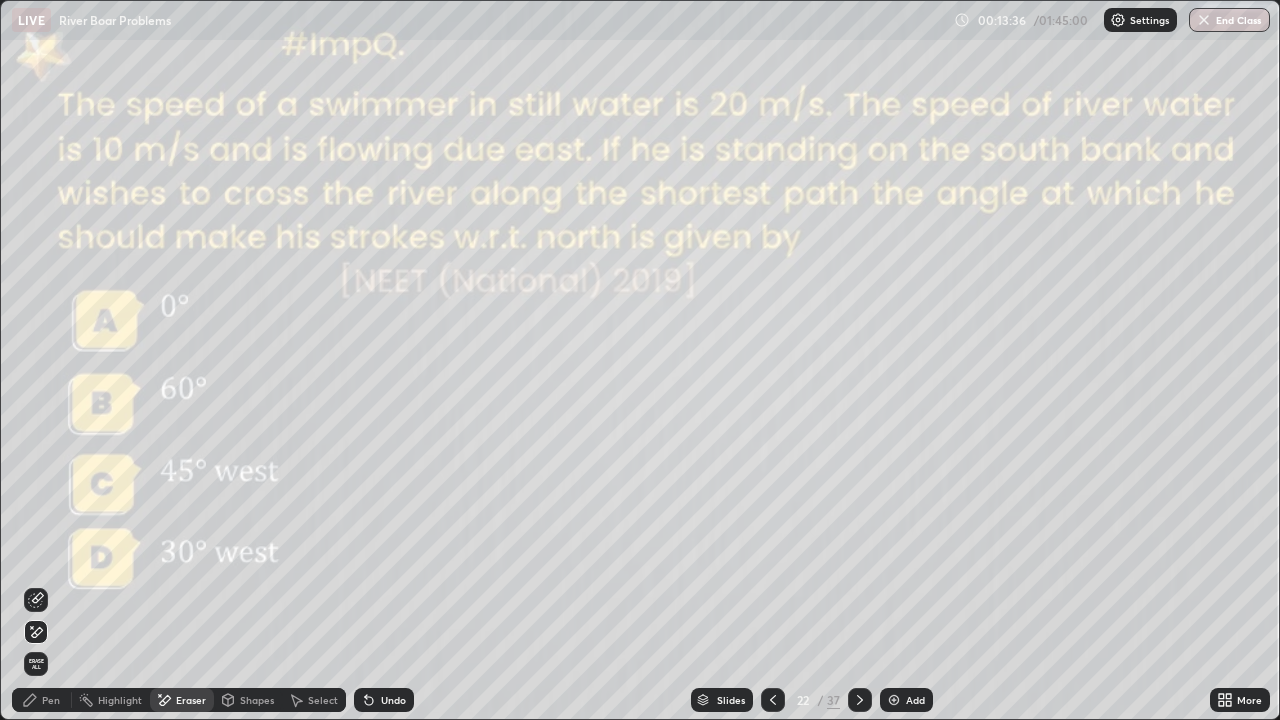 click on "Pen" at bounding box center (42, 700) 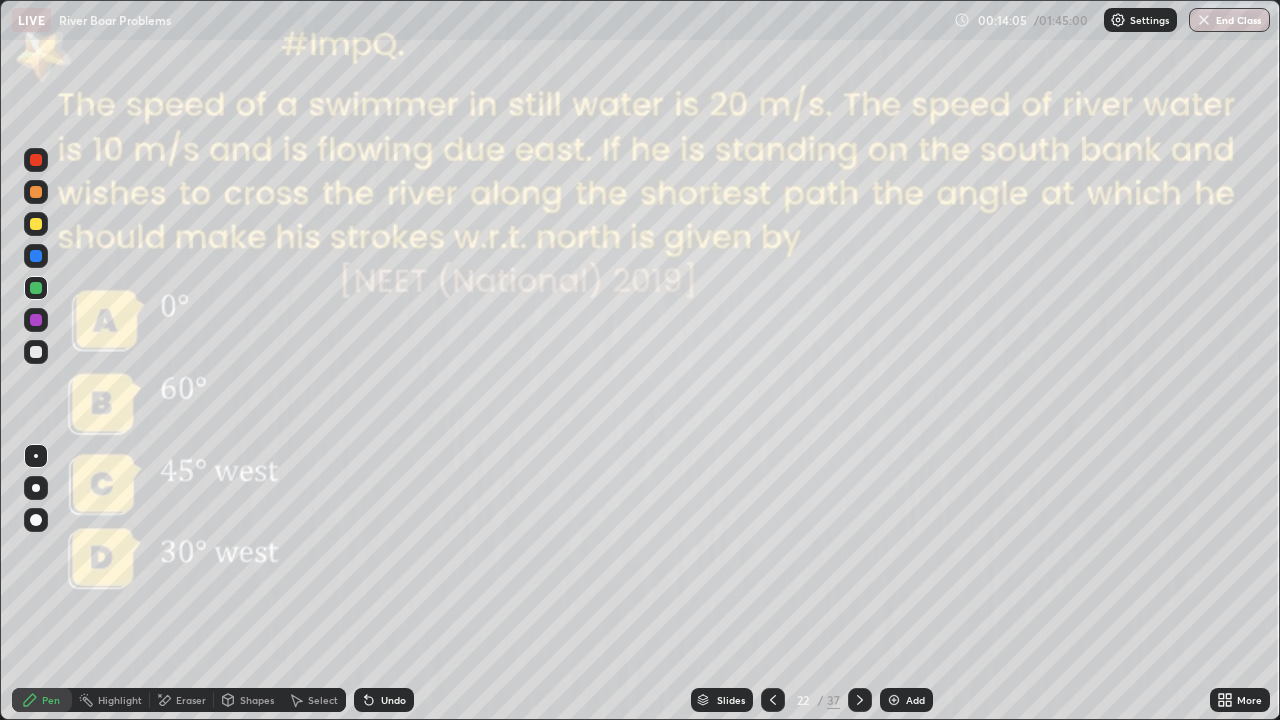 click on "Eraser" at bounding box center [191, 700] 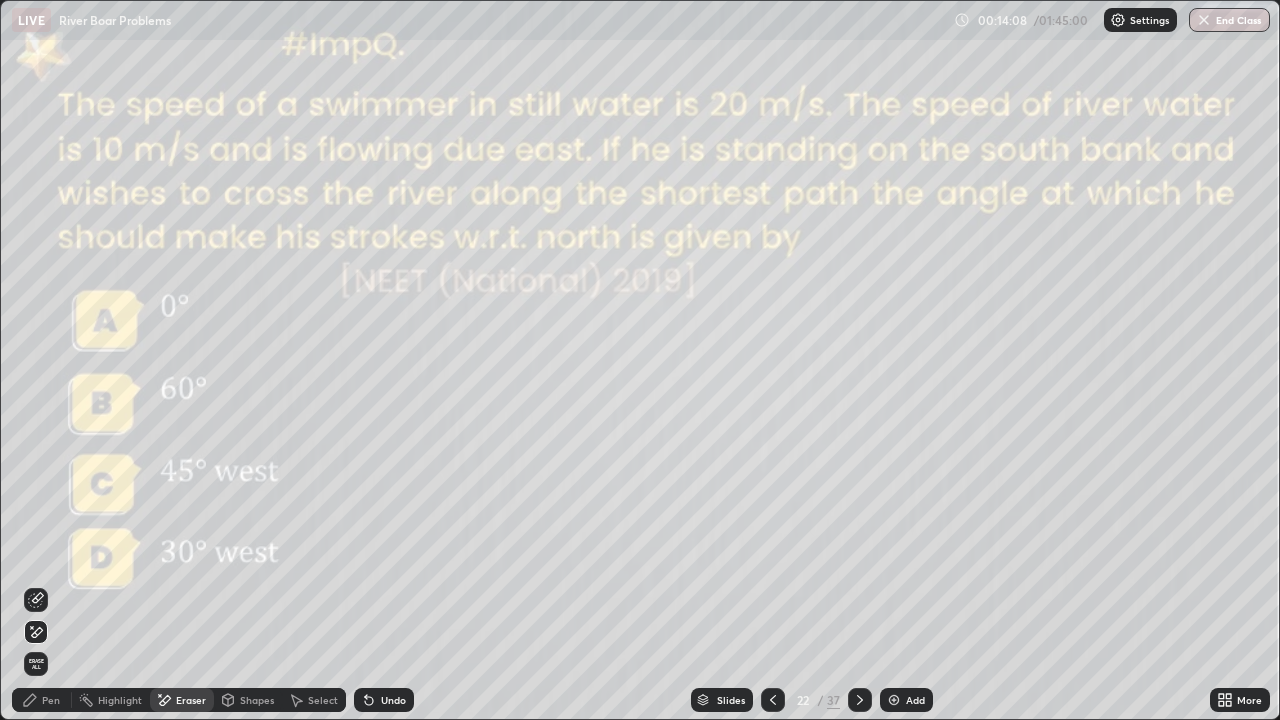 click on "Pen" at bounding box center [51, 700] 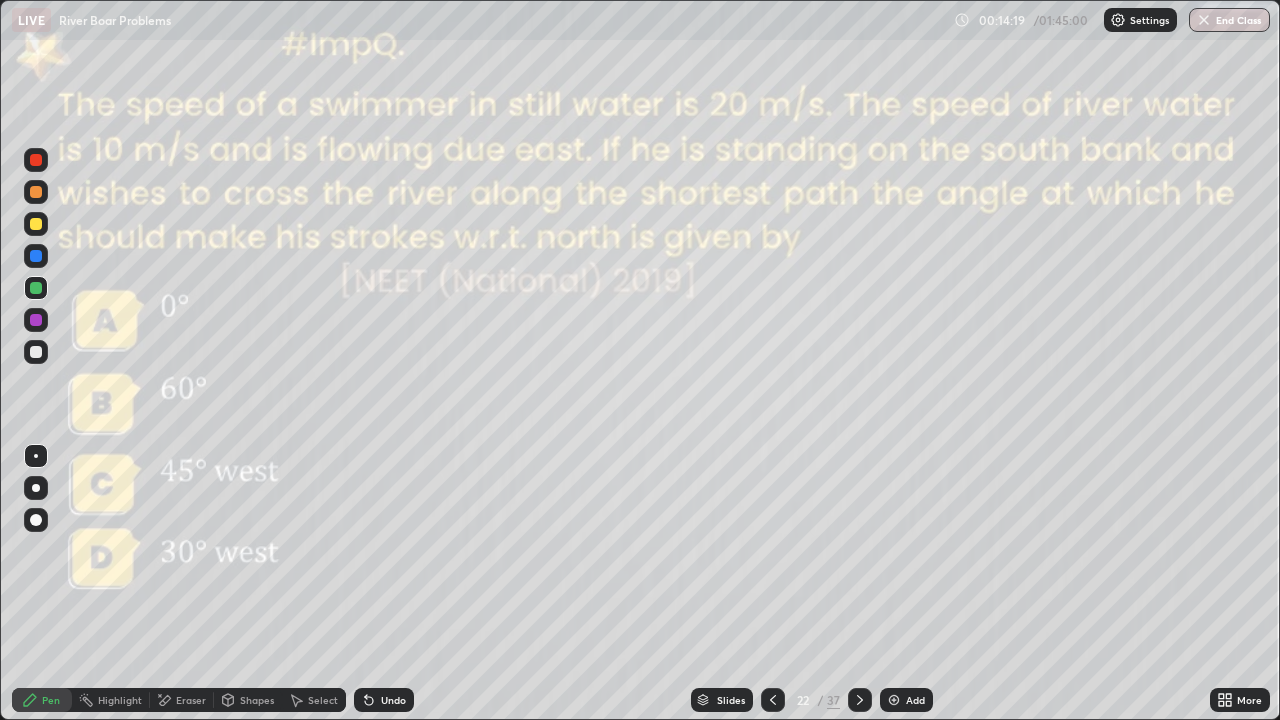 click on "Eraser" at bounding box center (191, 700) 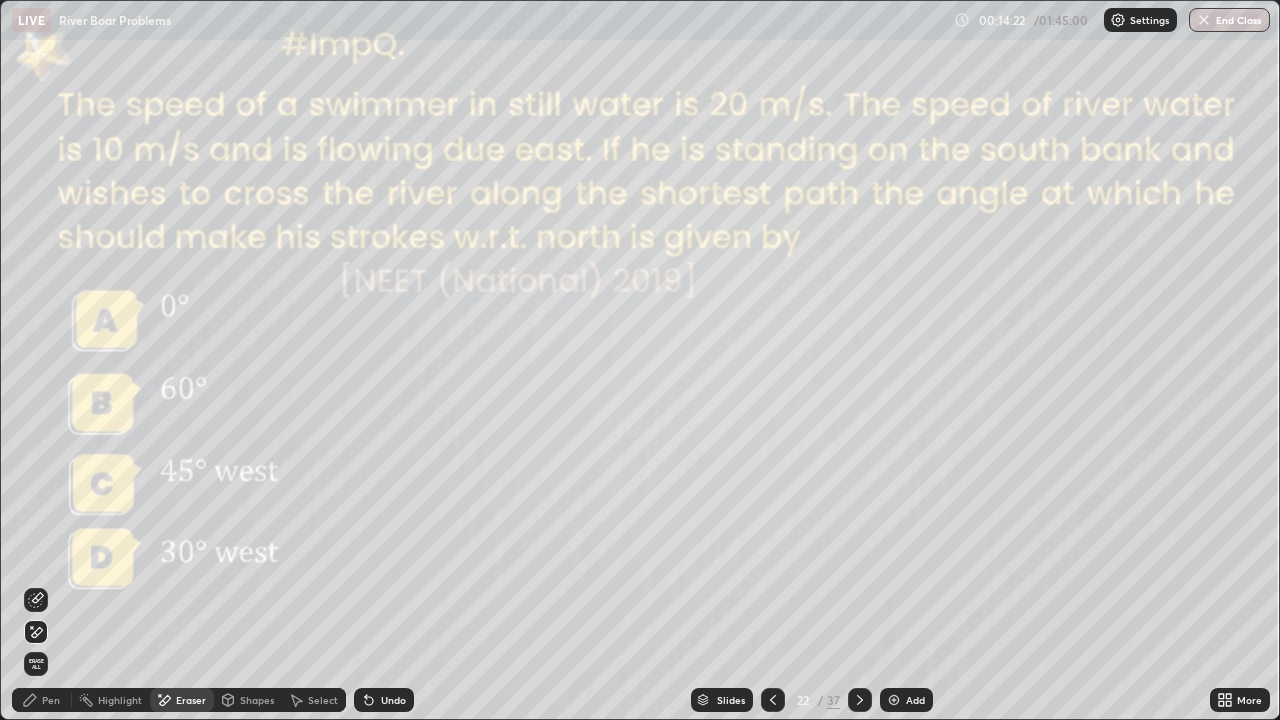 click on "Pen" at bounding box center (42, 700) 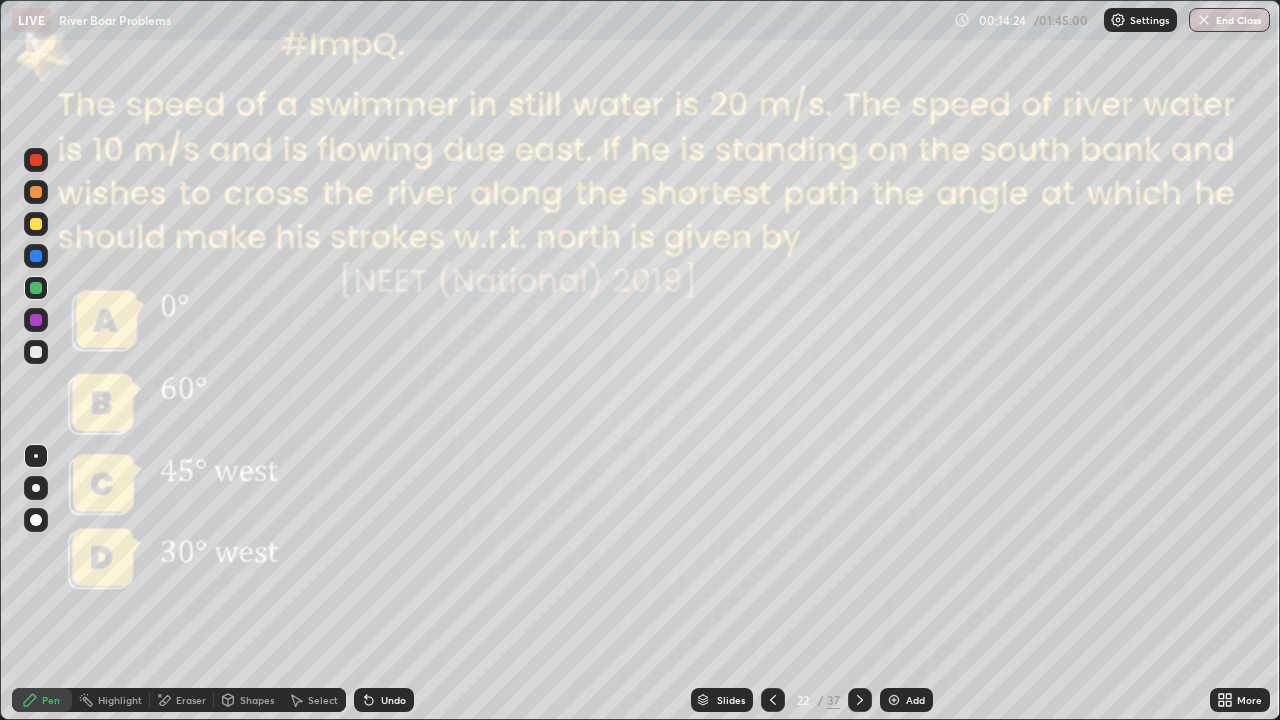 click at bounding box center [36, 160] 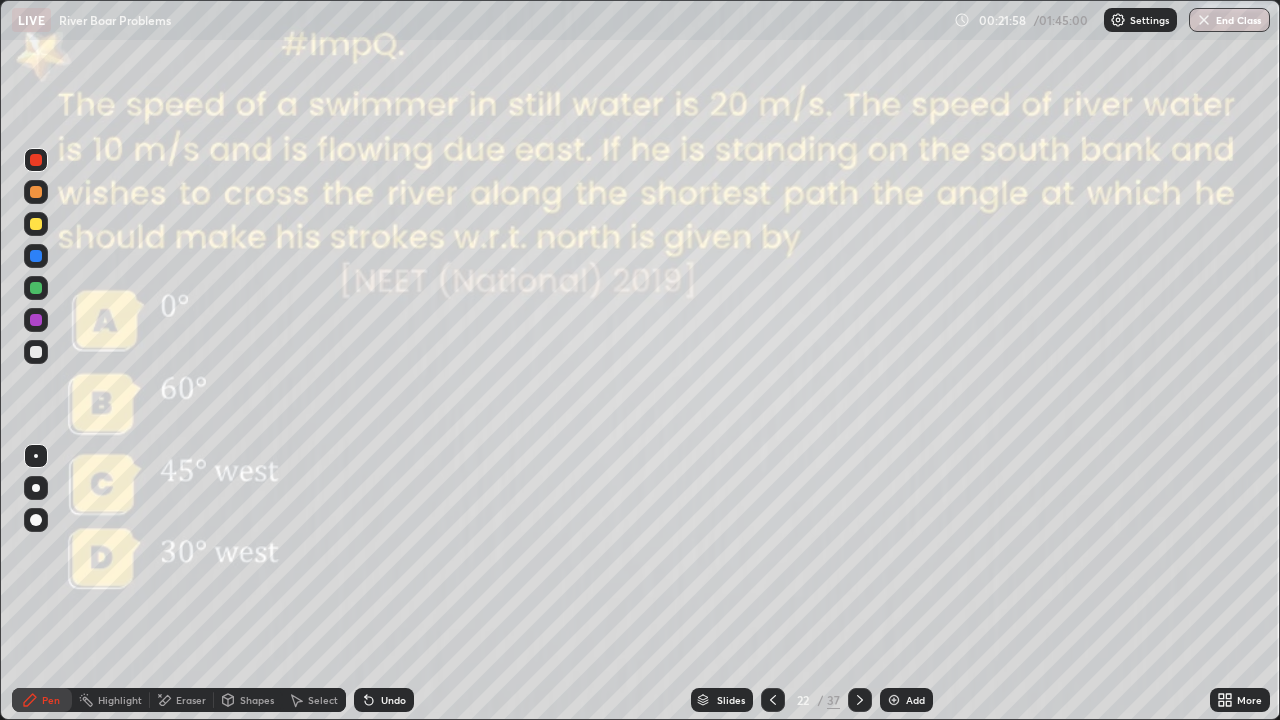 click on "Shapes" at bounding box center [257, 700] 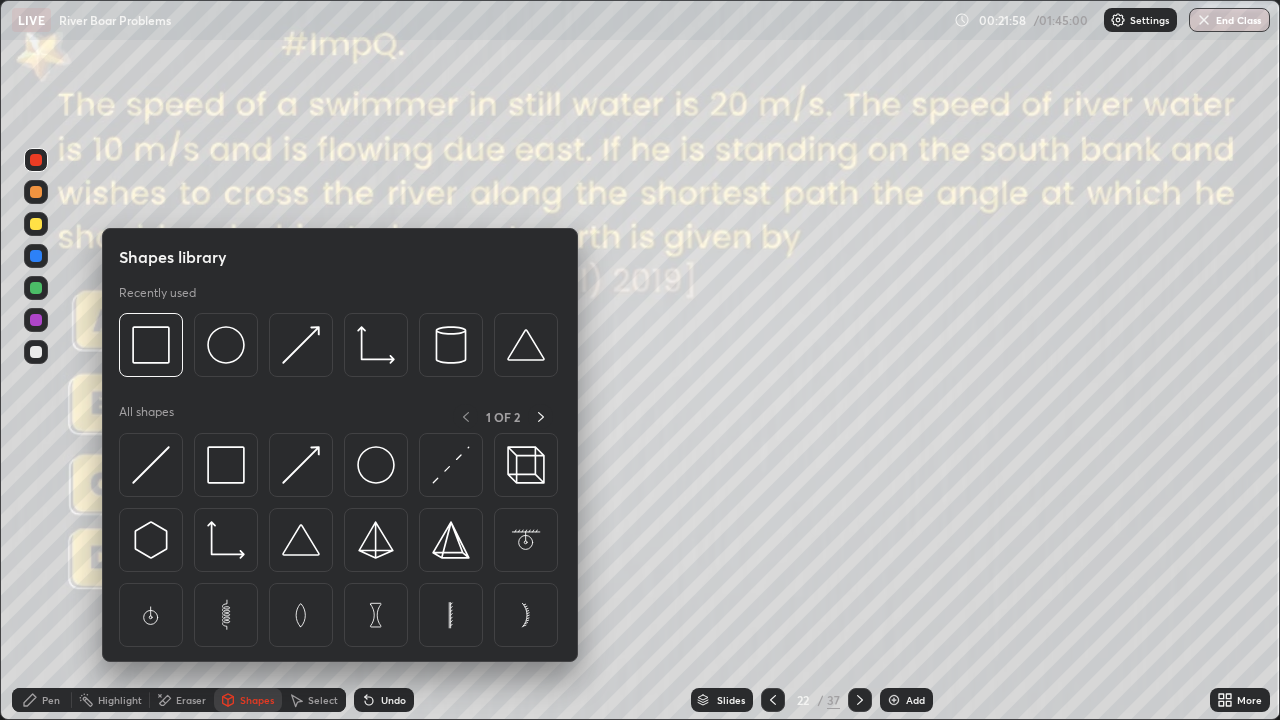 click on "Eraser" at bounding box center (191, 700) 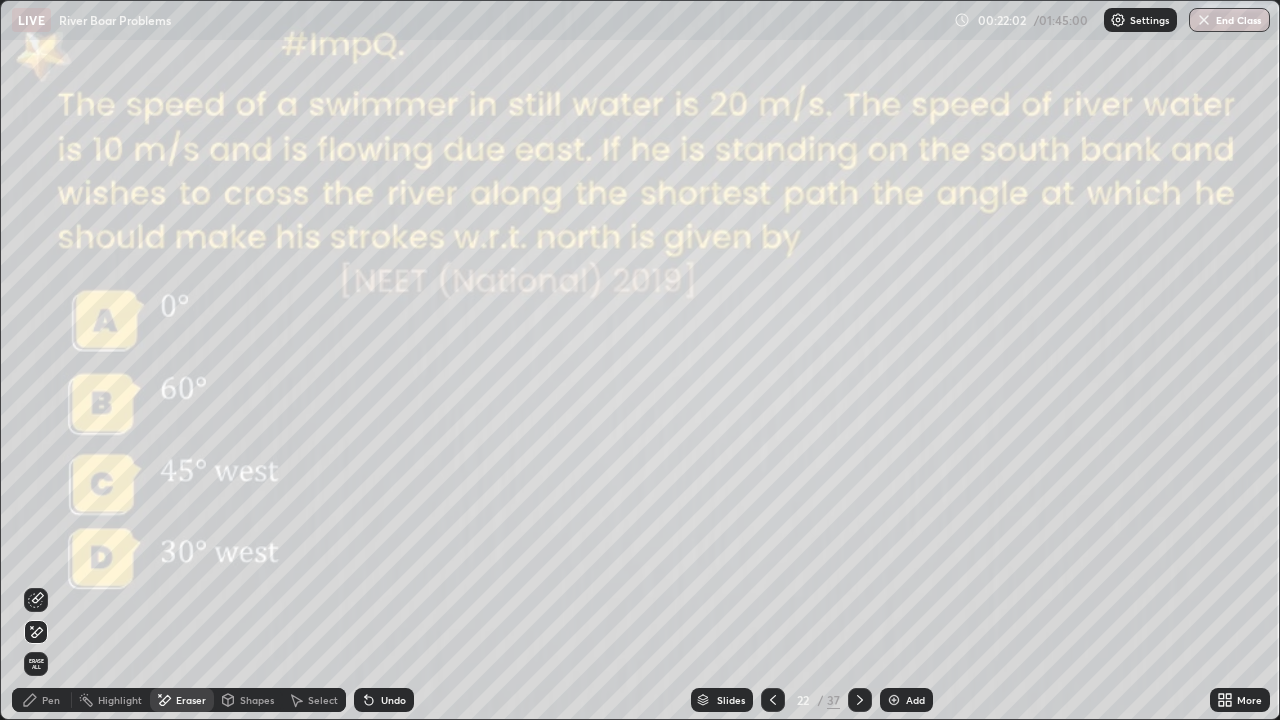 click on "Pen" at bounding box center (42, 700) 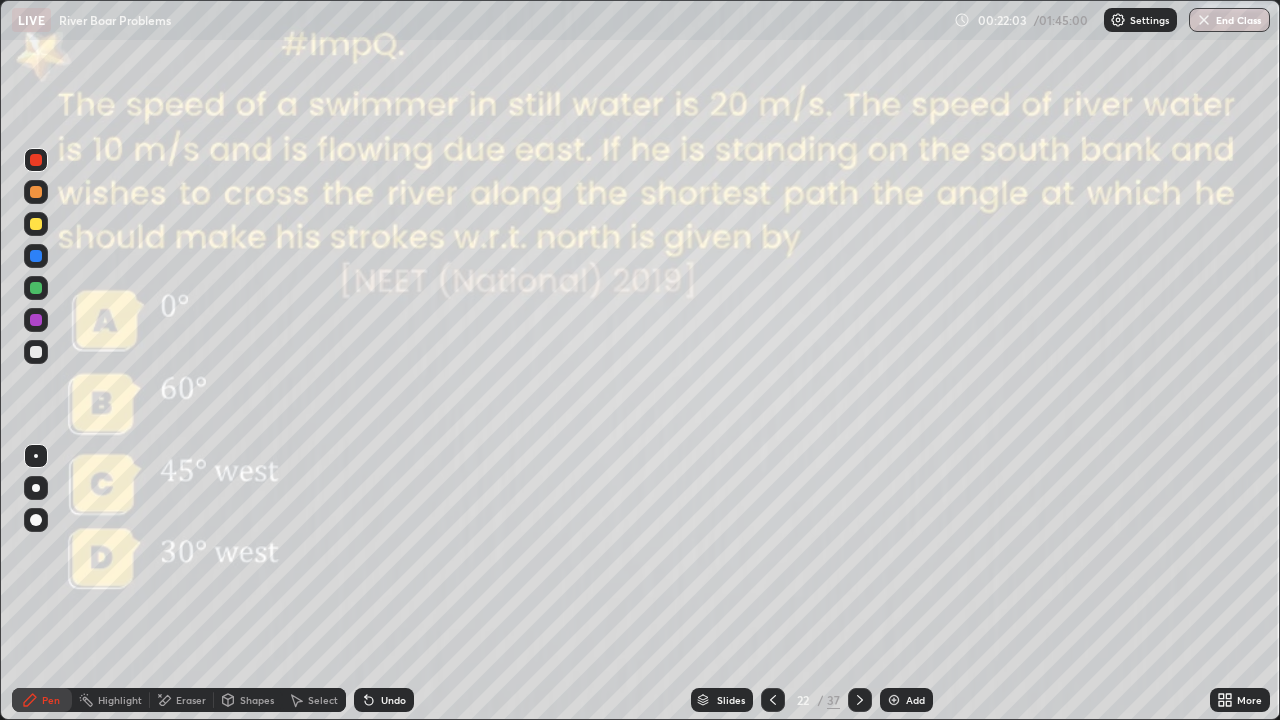 click at bounding box center (36, 352) 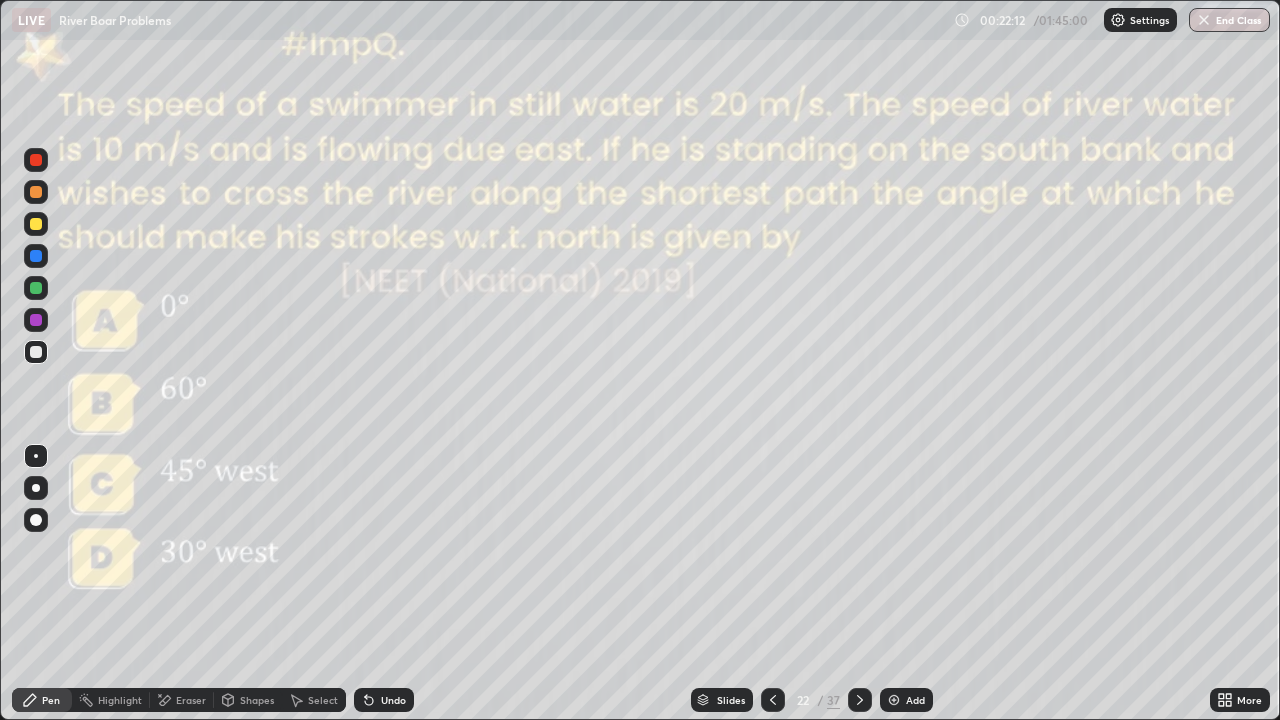 click at bounding box center [36, 288] 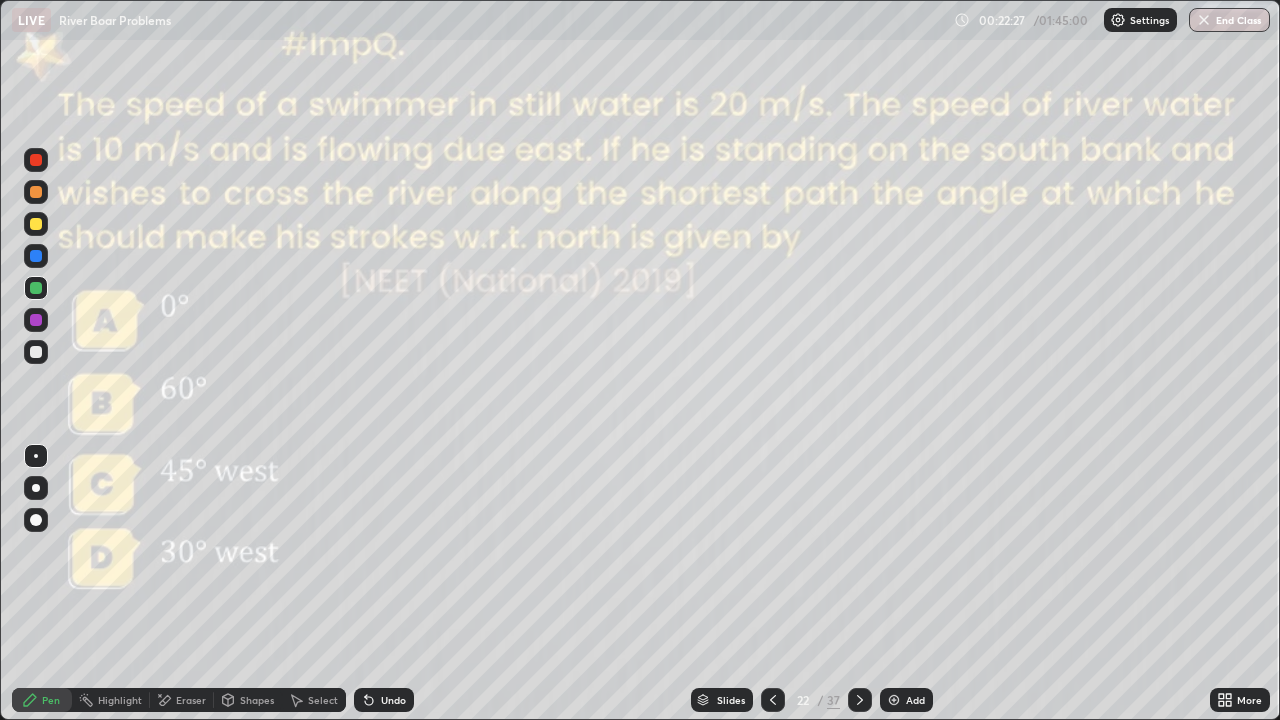 click on "Highlight" at bounding box center (111, 700) 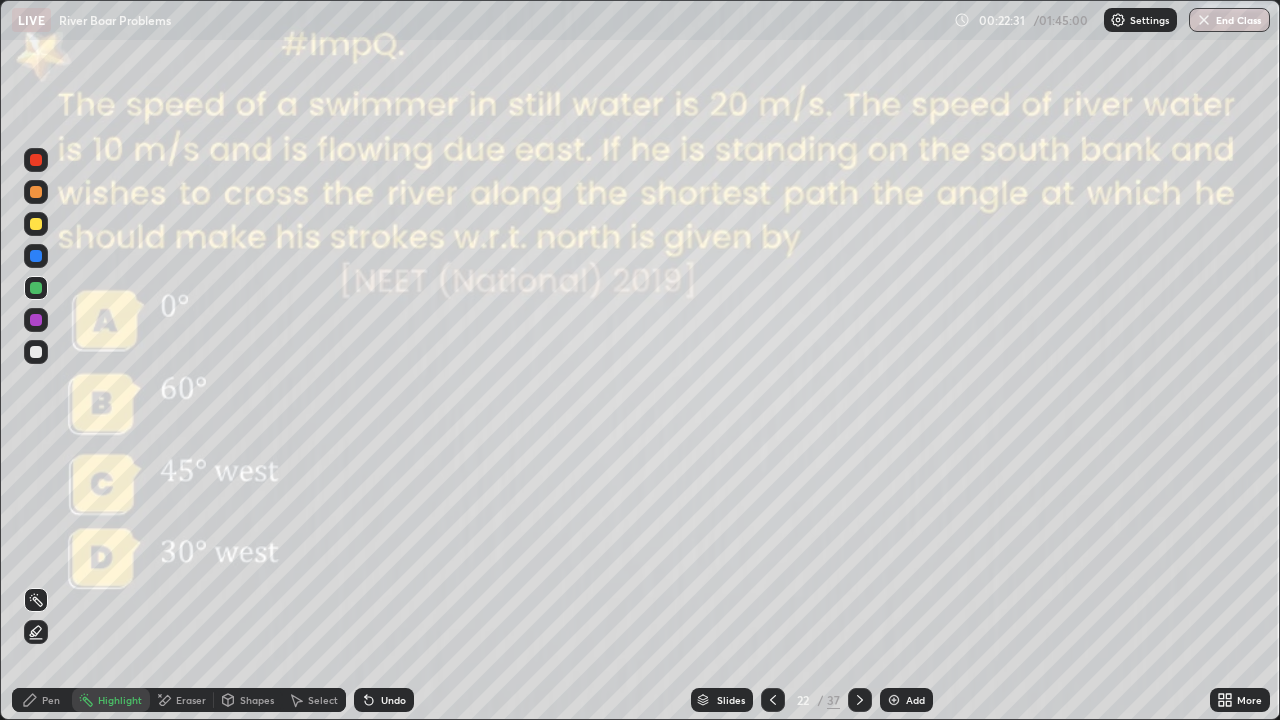 click on "Pen" at bounding box center [51, 700] 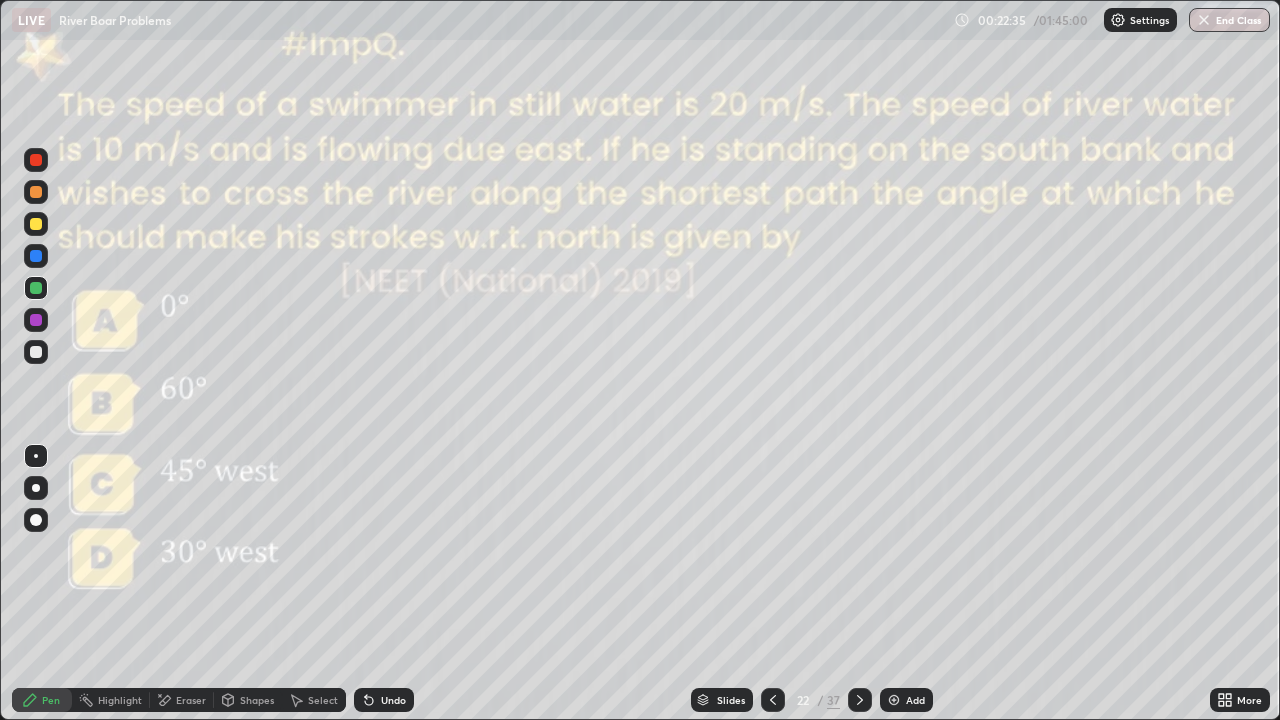 click at bounding box center (36, 488) 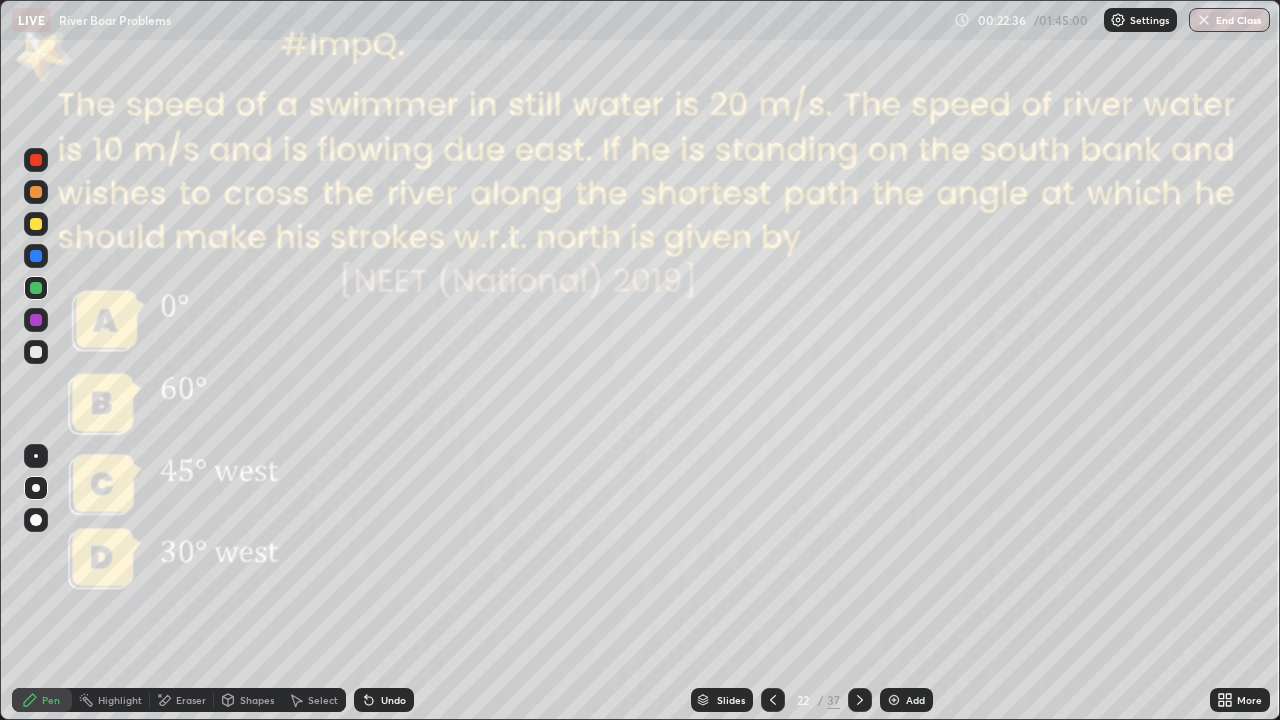click 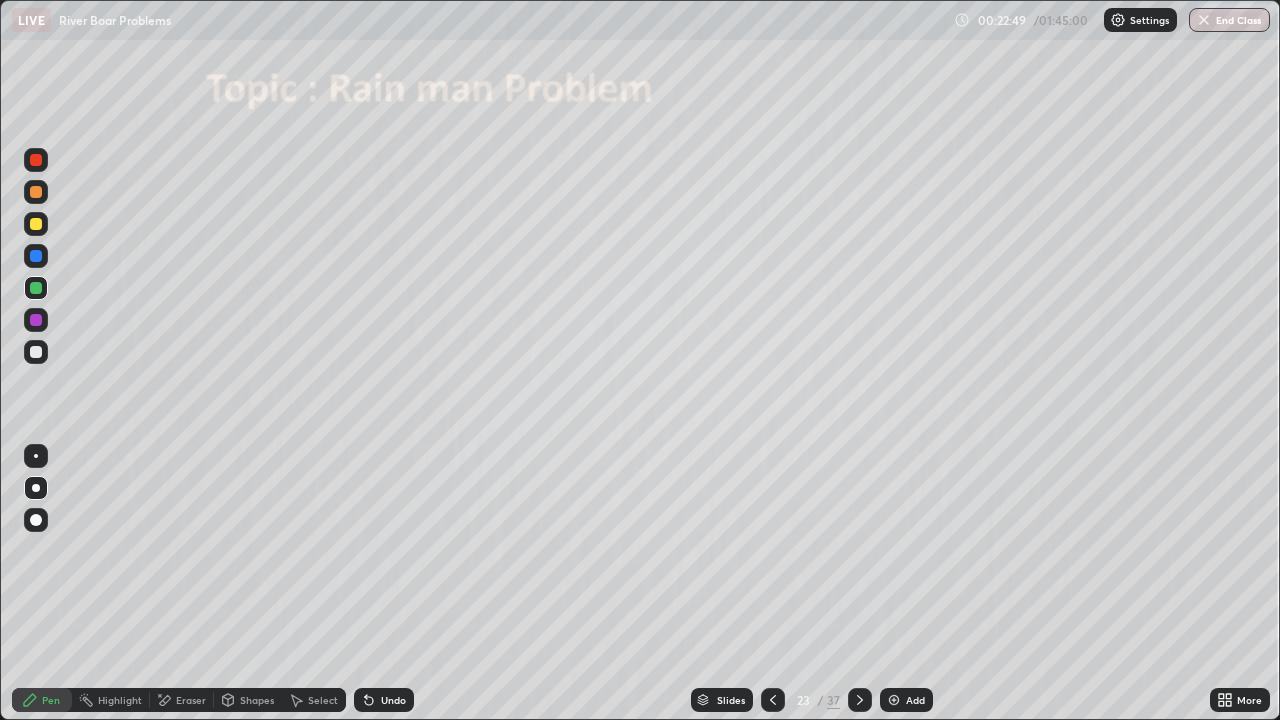 click on "Shapes" at bounding box center [248, 700] 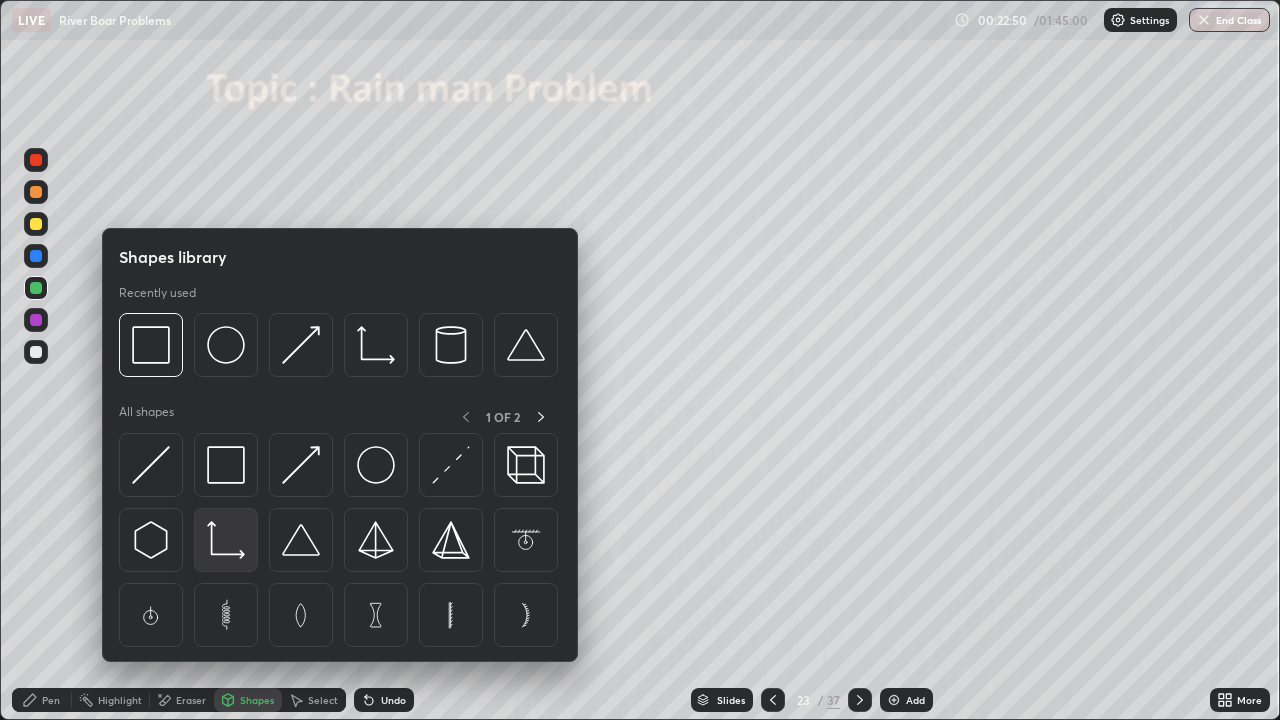 click at bounding box center (226, 540) 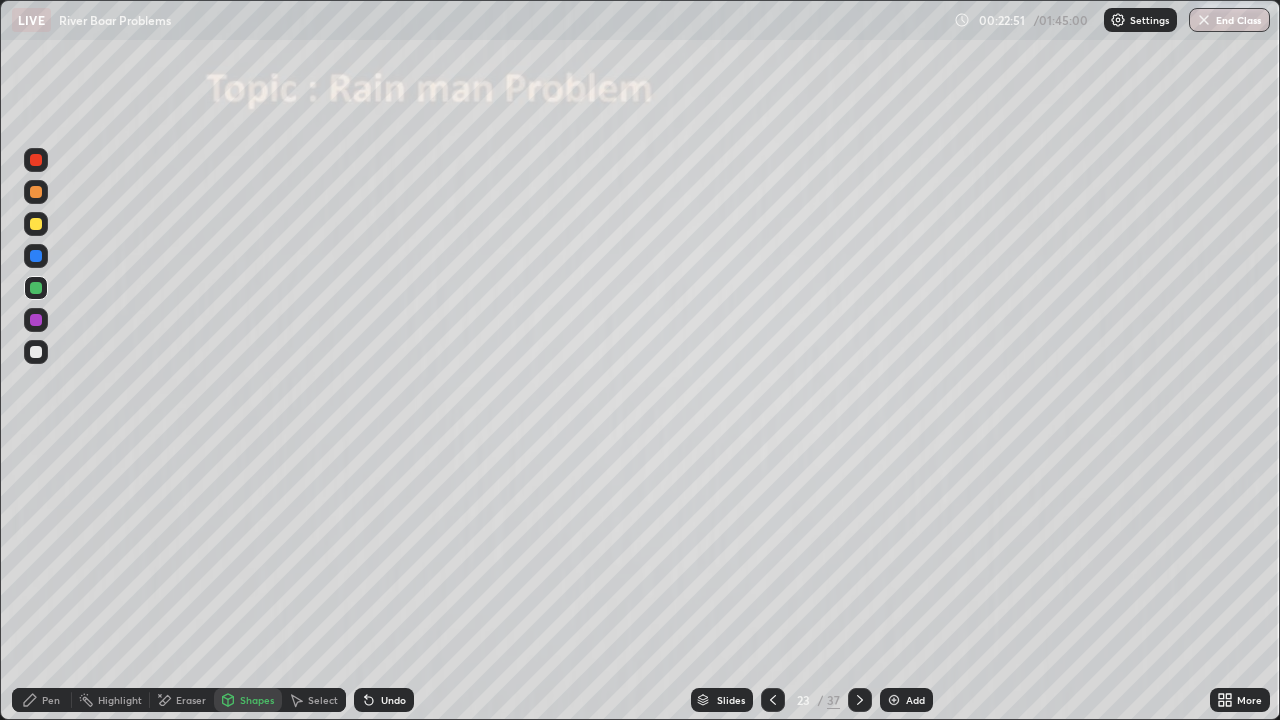 click 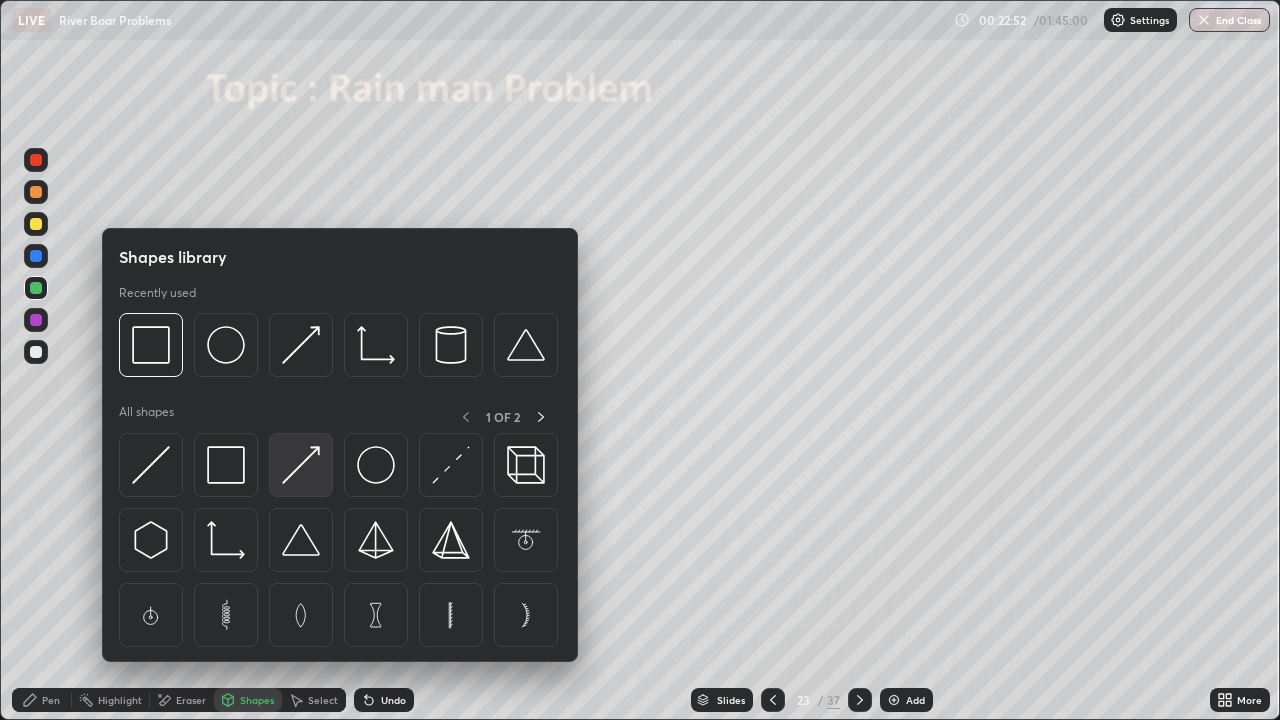 click at bounding box center [301, 465] 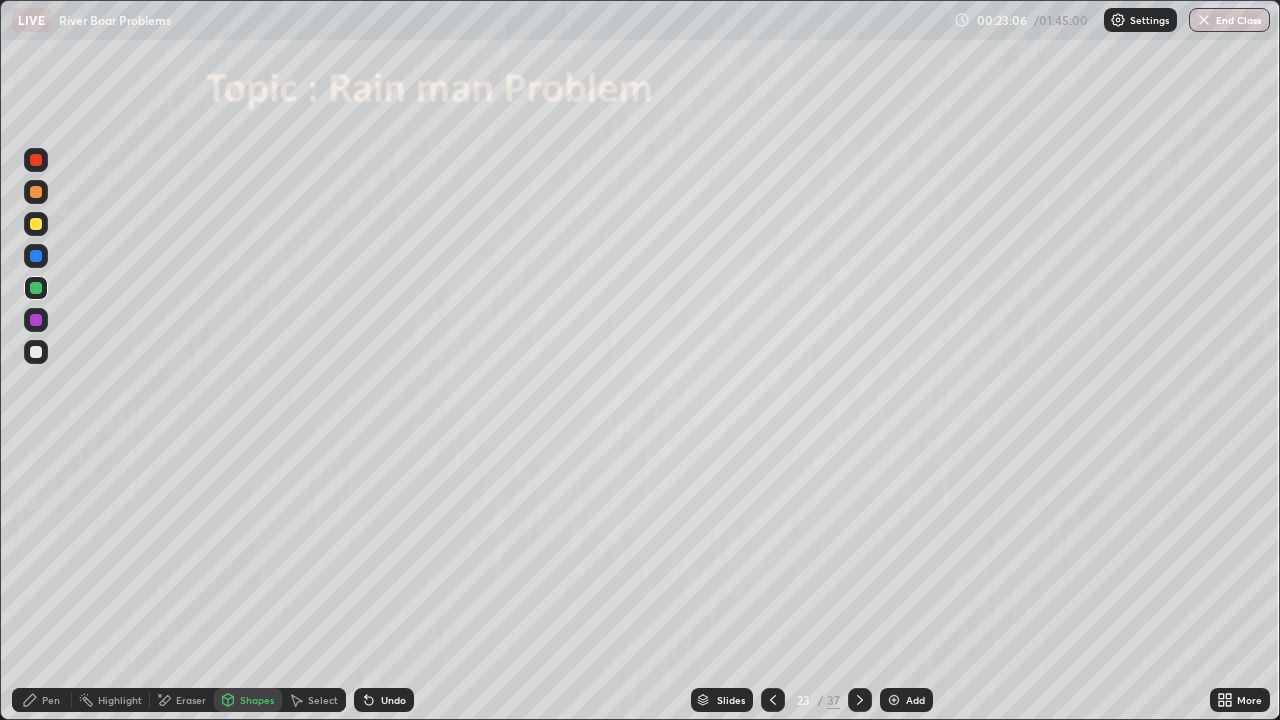 click on "Shapes" at bounding box center [257, 700] 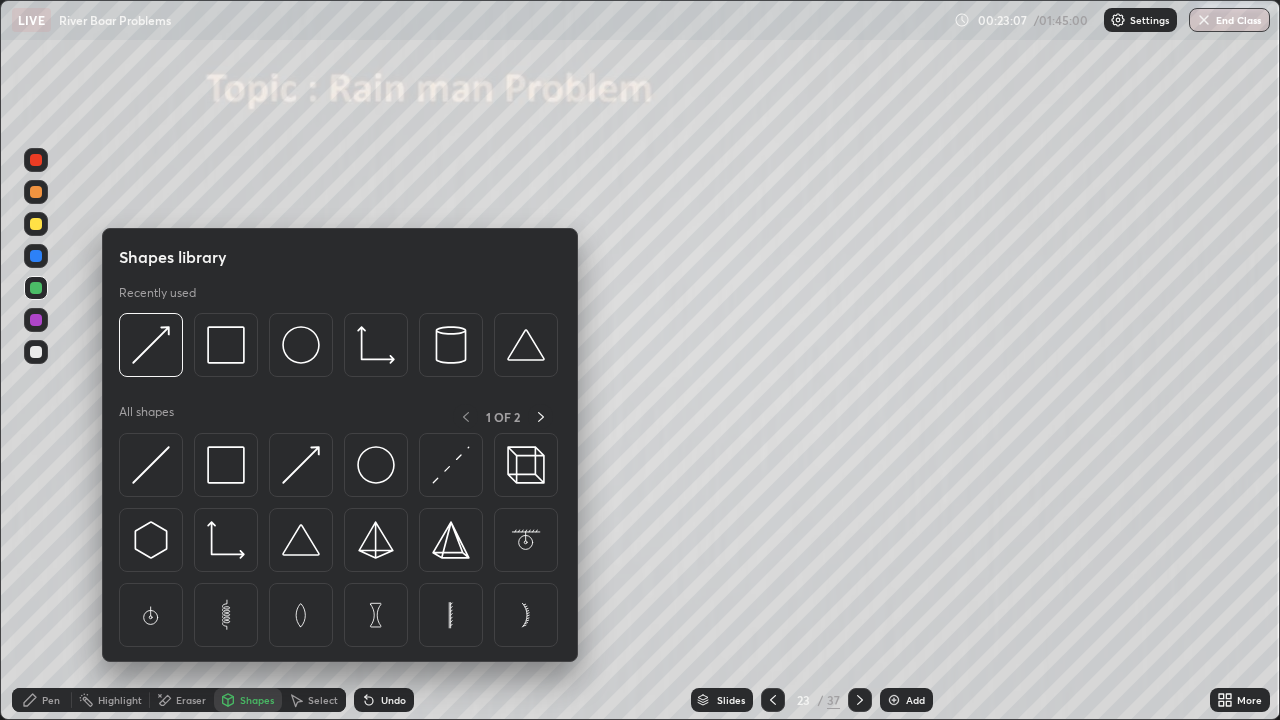click at bounding box center [36, 352] 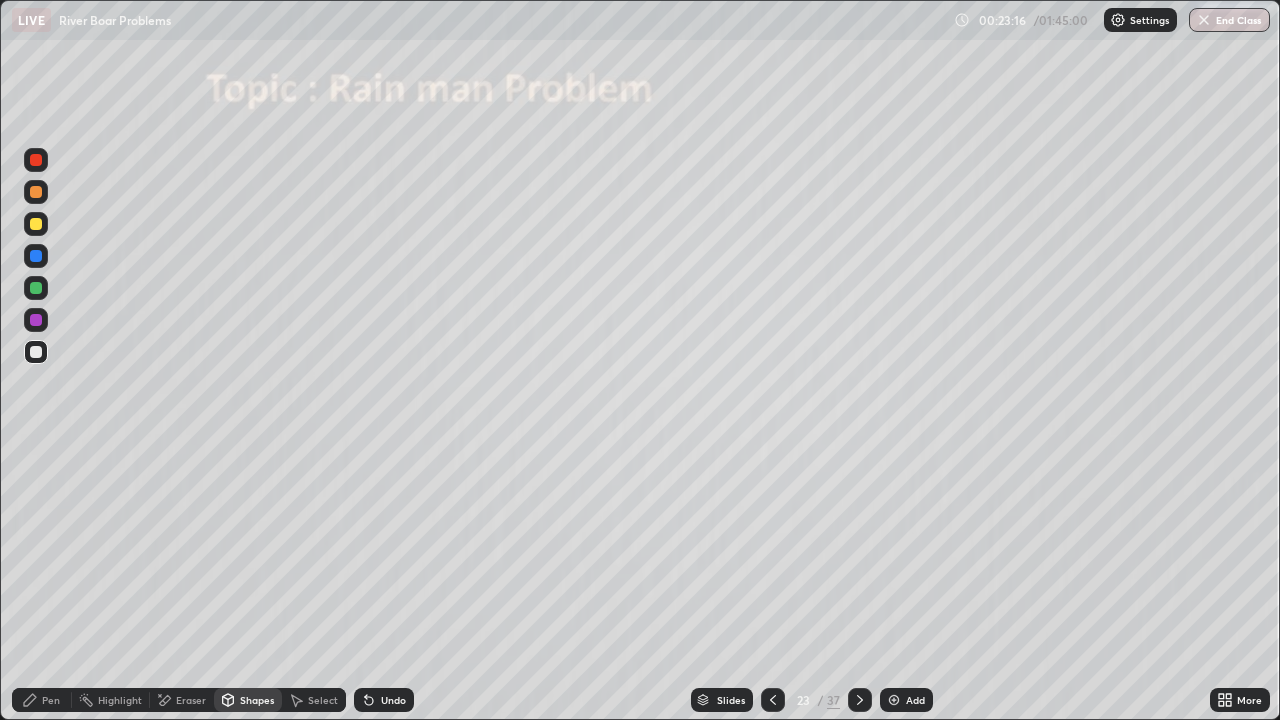 click on "Pen" at bounding box center [51, 700] 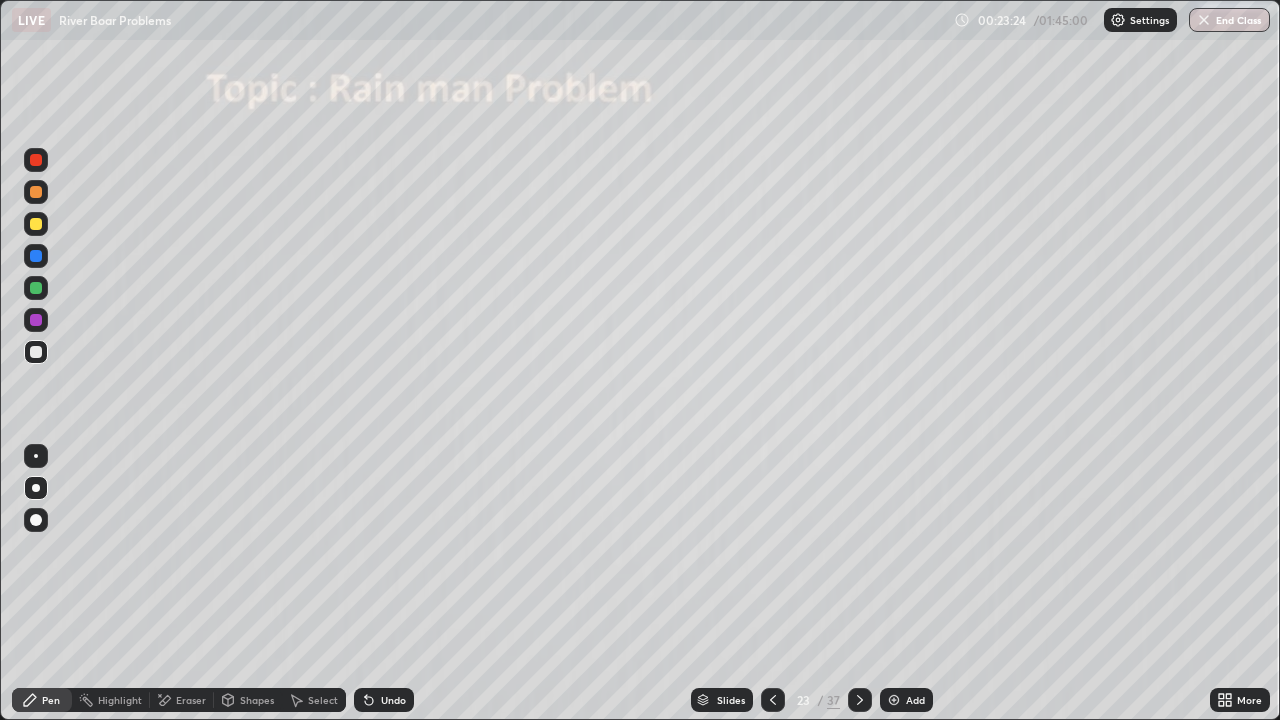 click on "Undo" at bounding box center (393, 700) 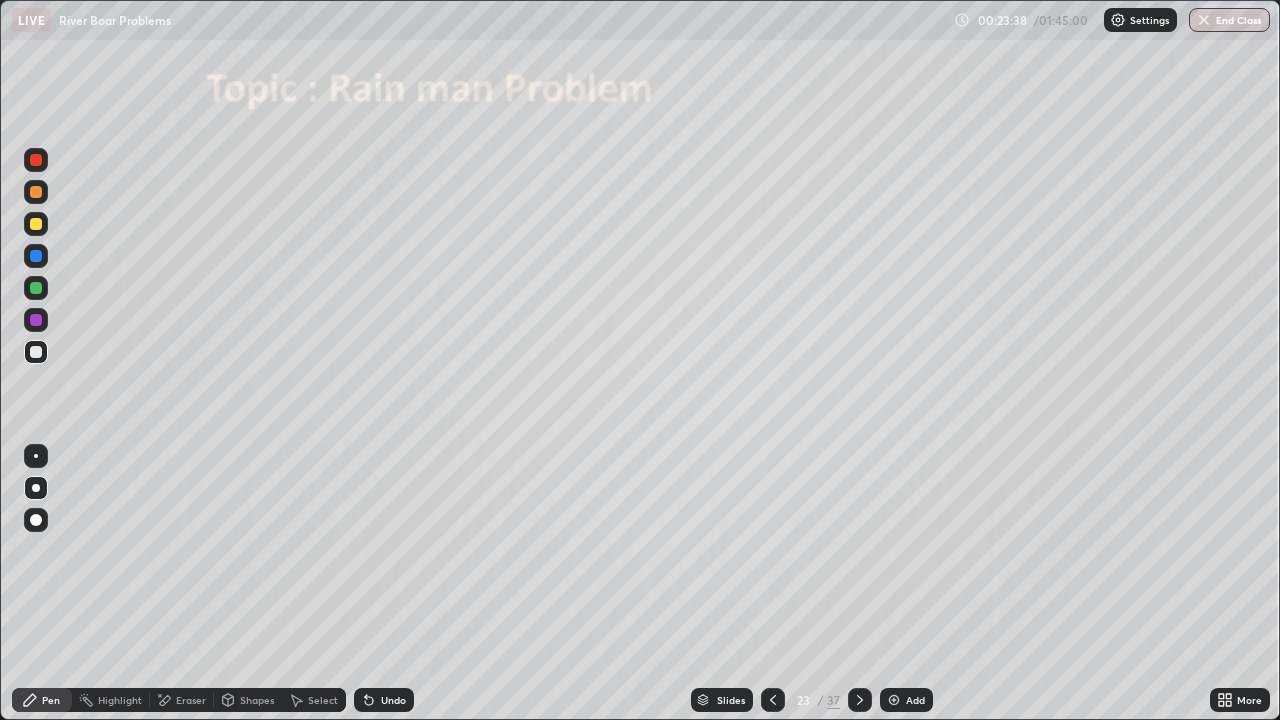 click at bounding box center (36, 224) 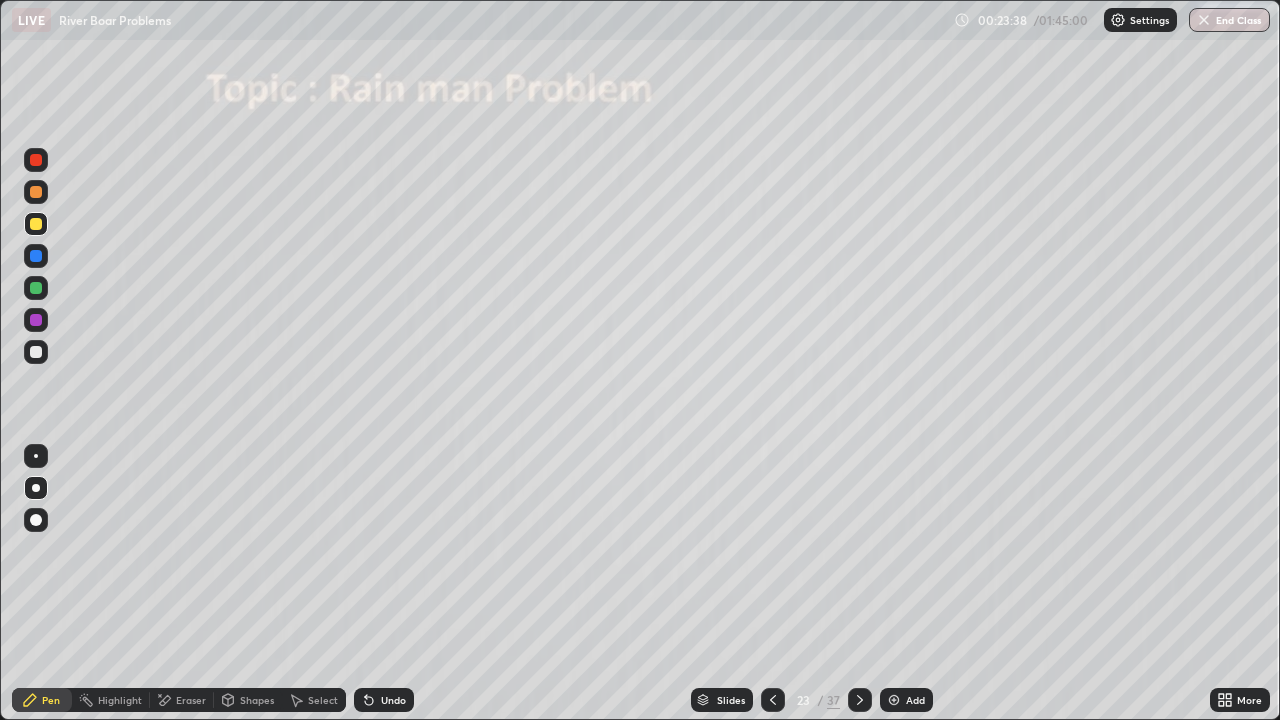 click on "Shapes" at bounding box center [257, 700] 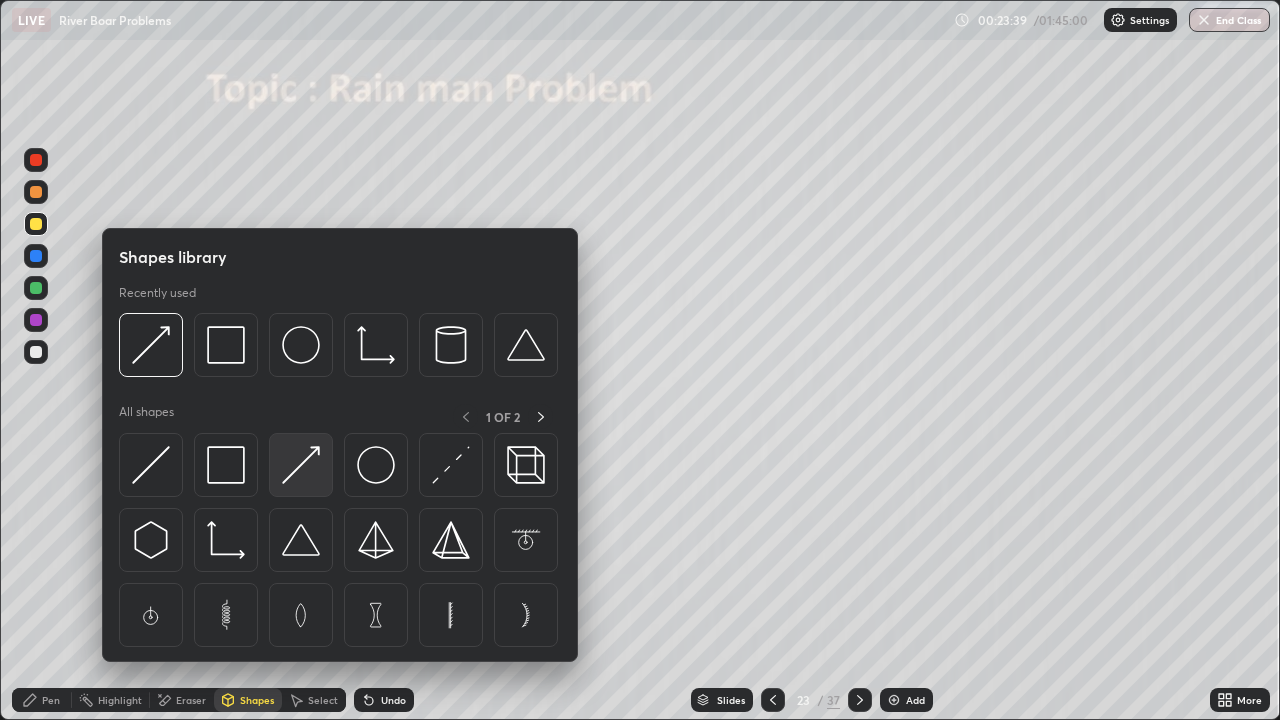 click at bounding box center (301, 465) 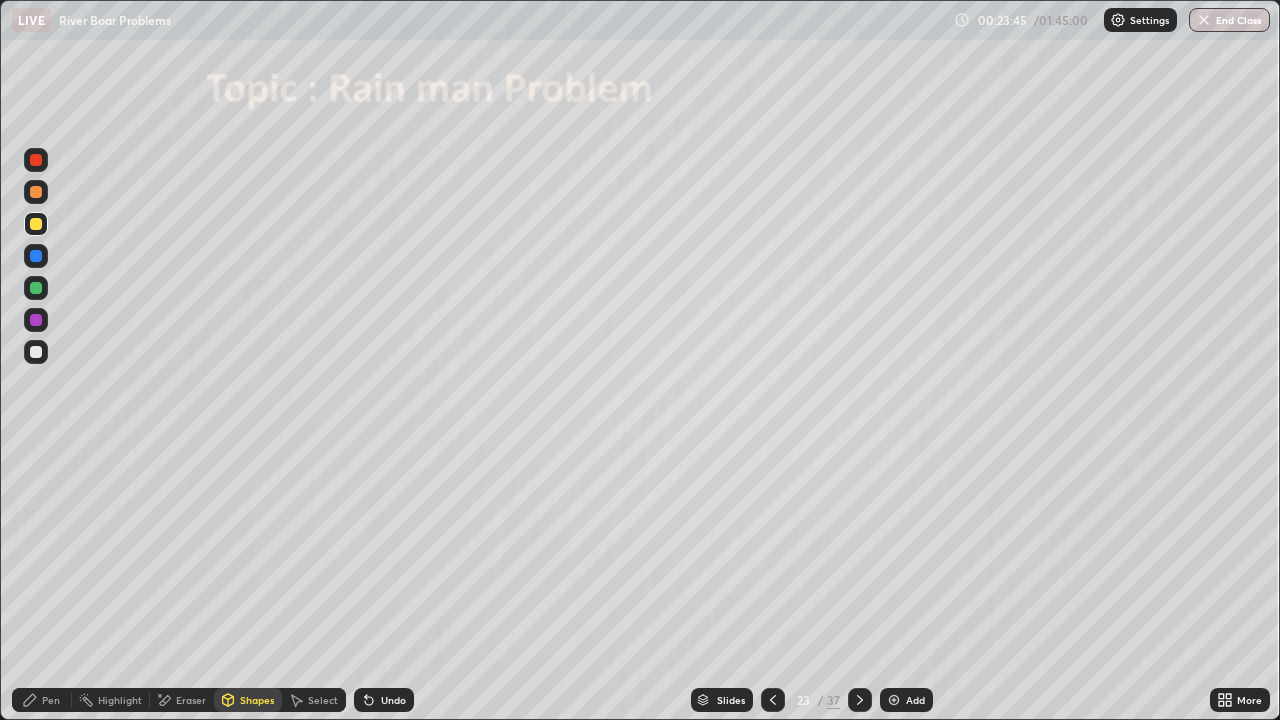 click at bounding box center (36, 256) 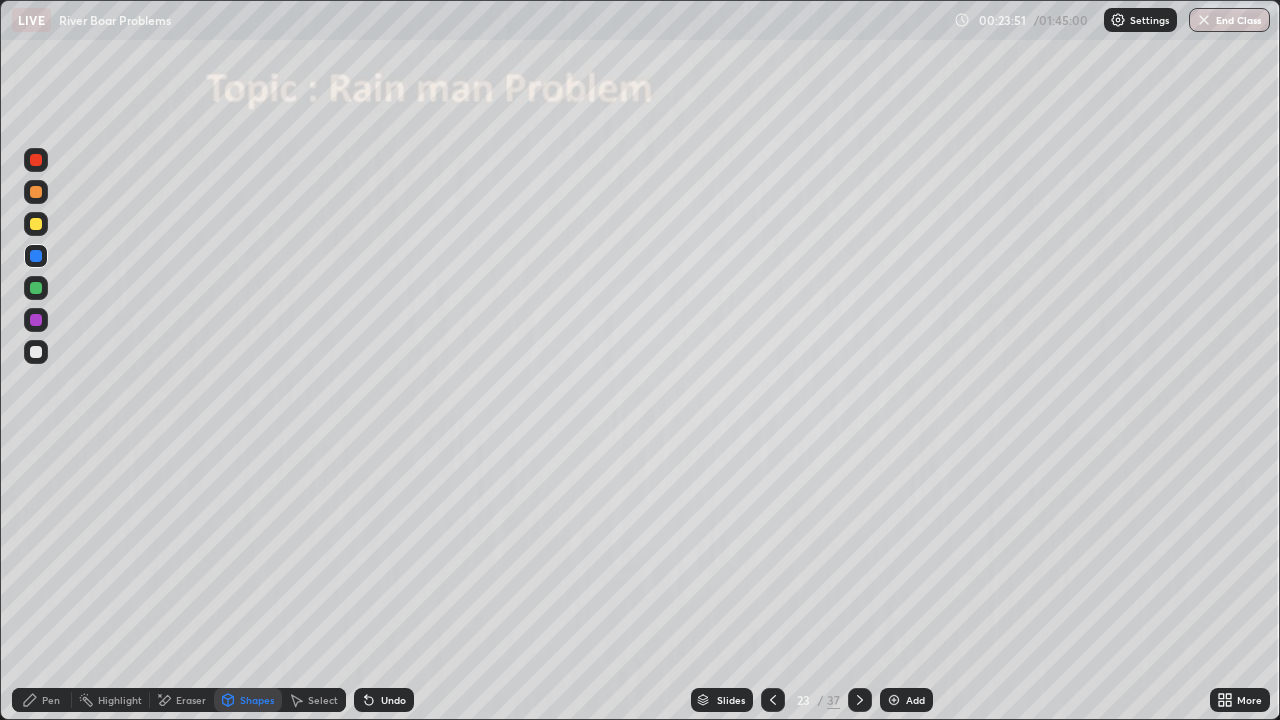 click at bounding box center [36, 288] 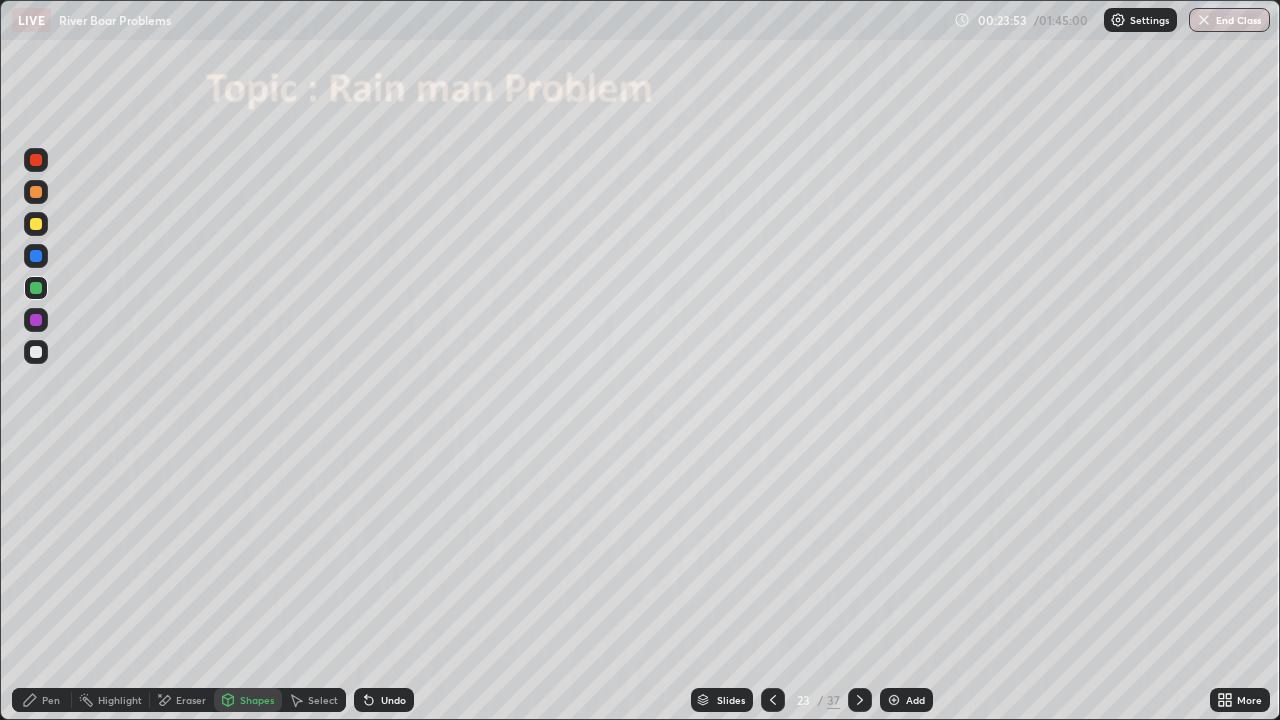click on "Undo" at bounding box center (384, 700) 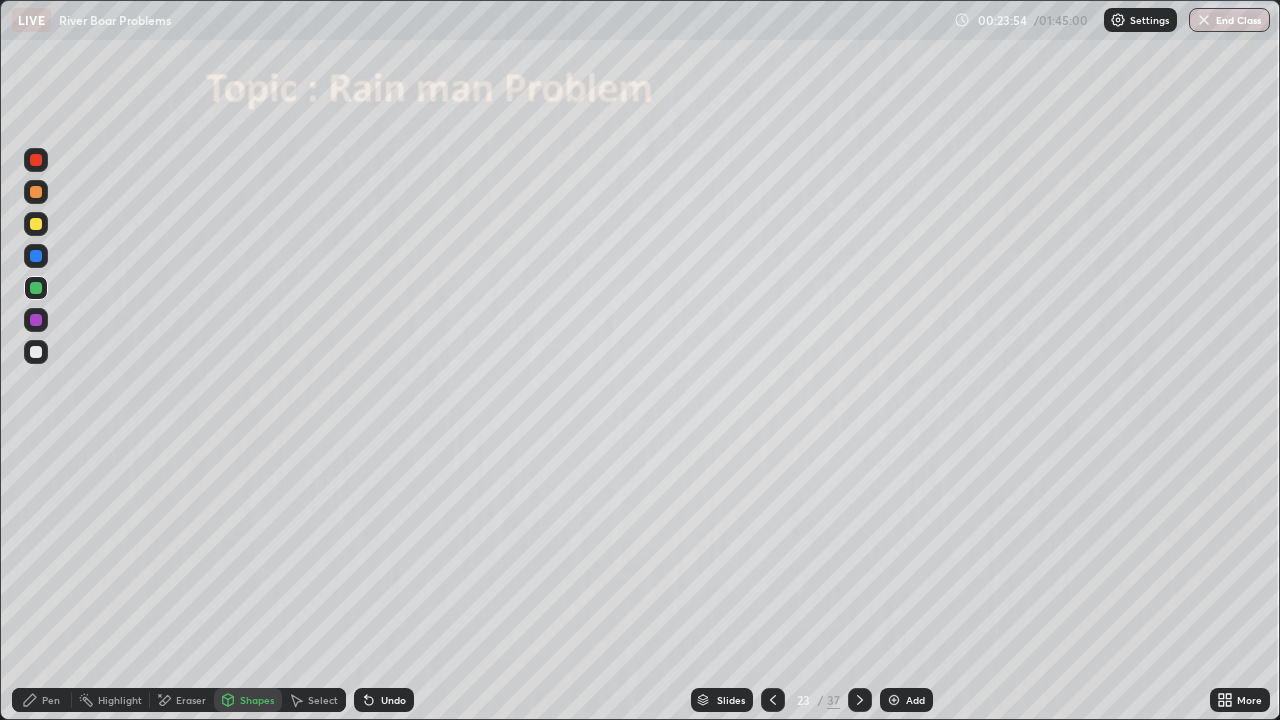 click on "Pen" at bounding box center [51, 700] 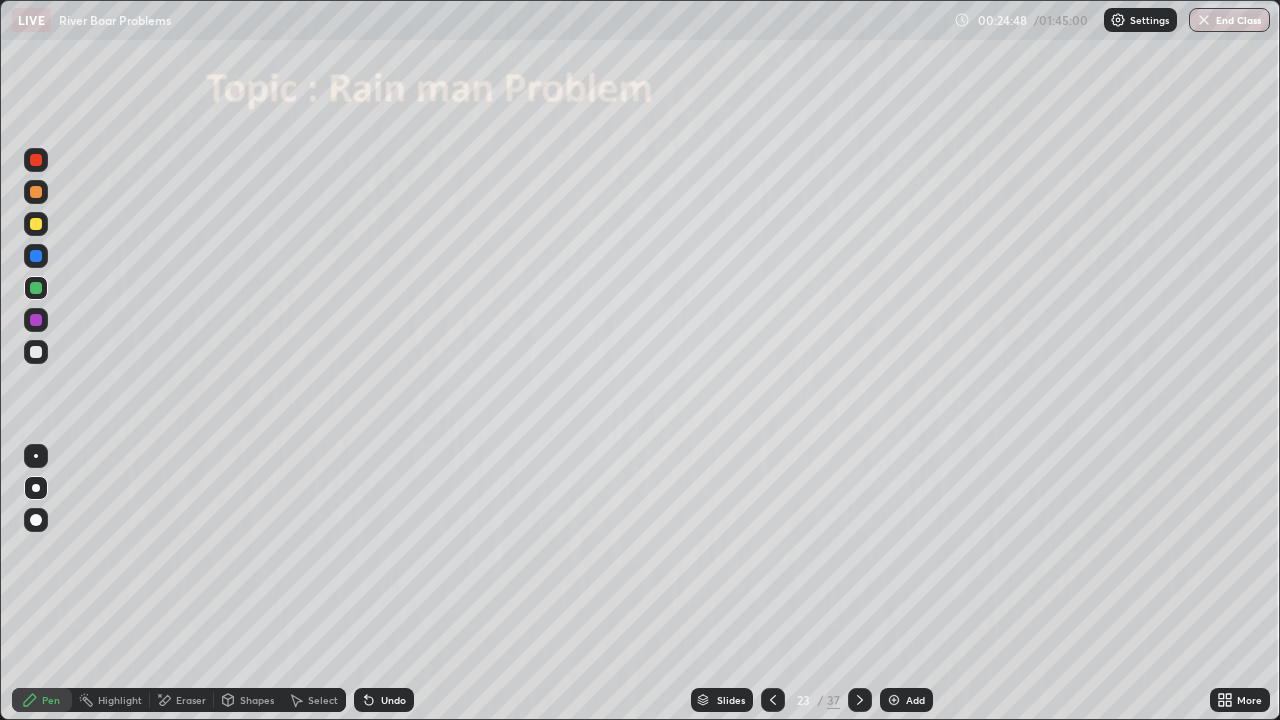 click at bounding box center (860, 700) 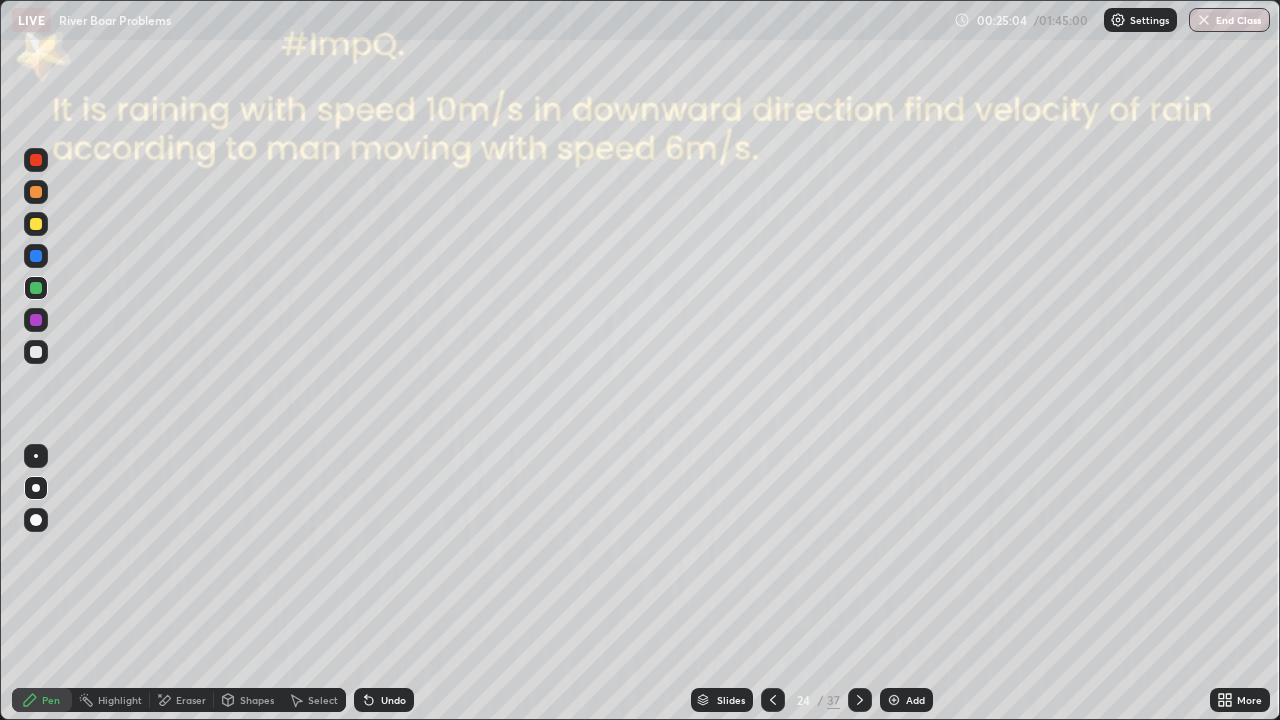 click on "Shapes" at bounding box center [257, 700] 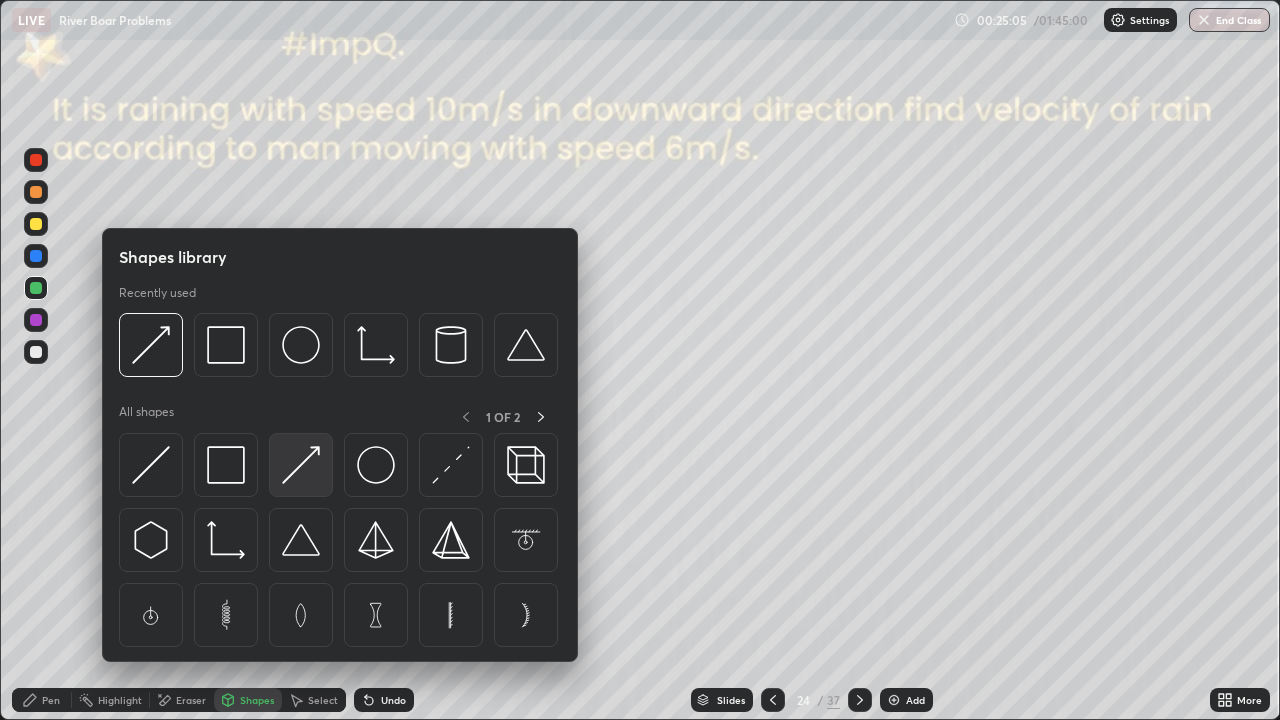 click at bounding box center (301, 465) 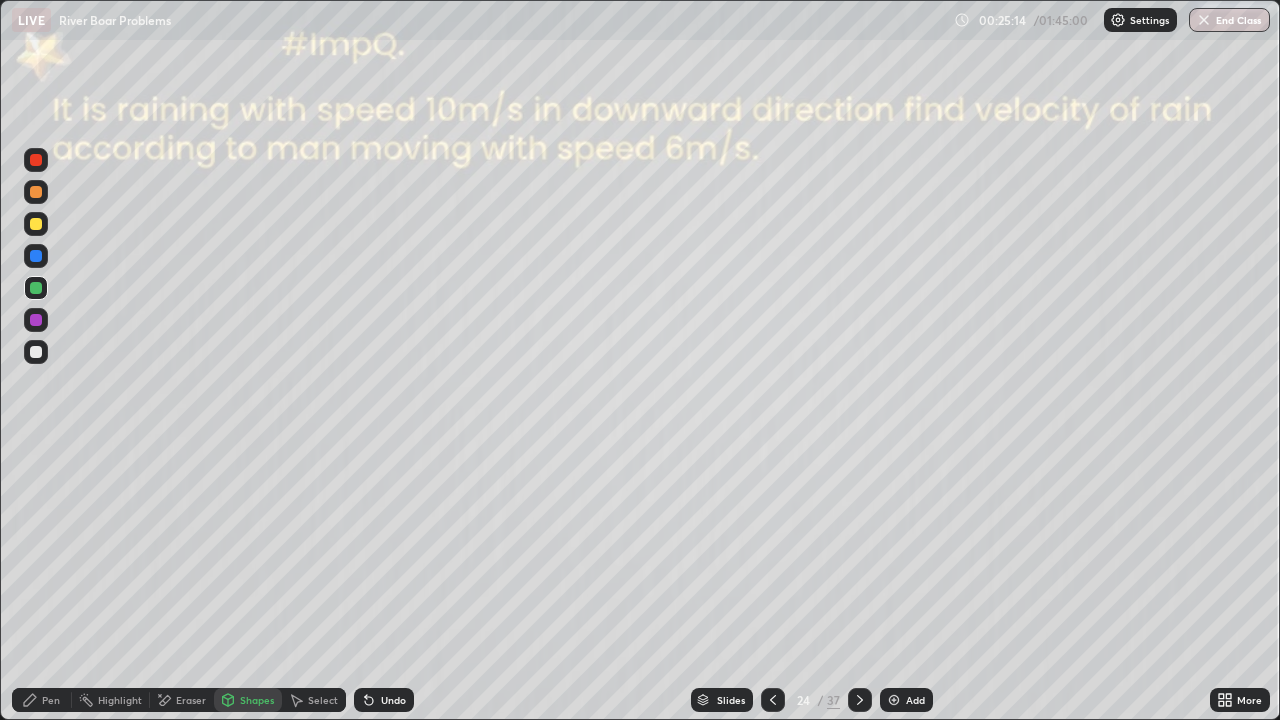 click on "Pen" at bounding box center [51, 700] 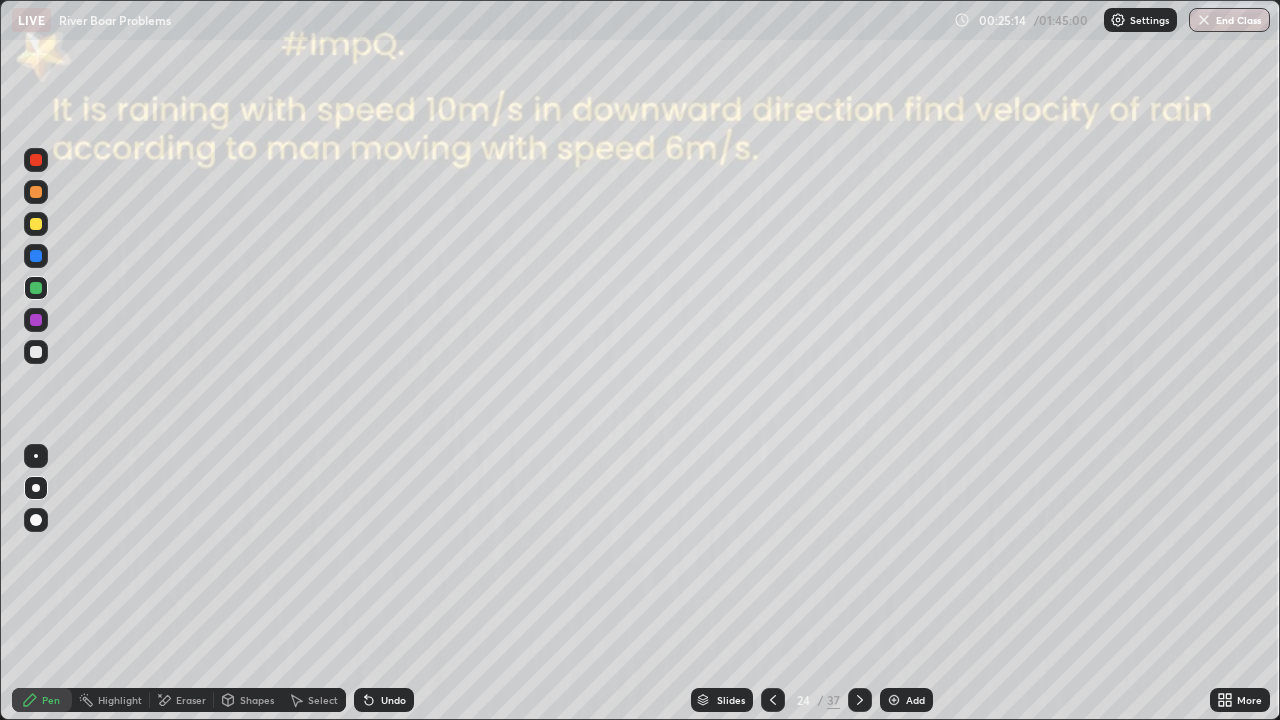 click at bounding box center (36, 352) 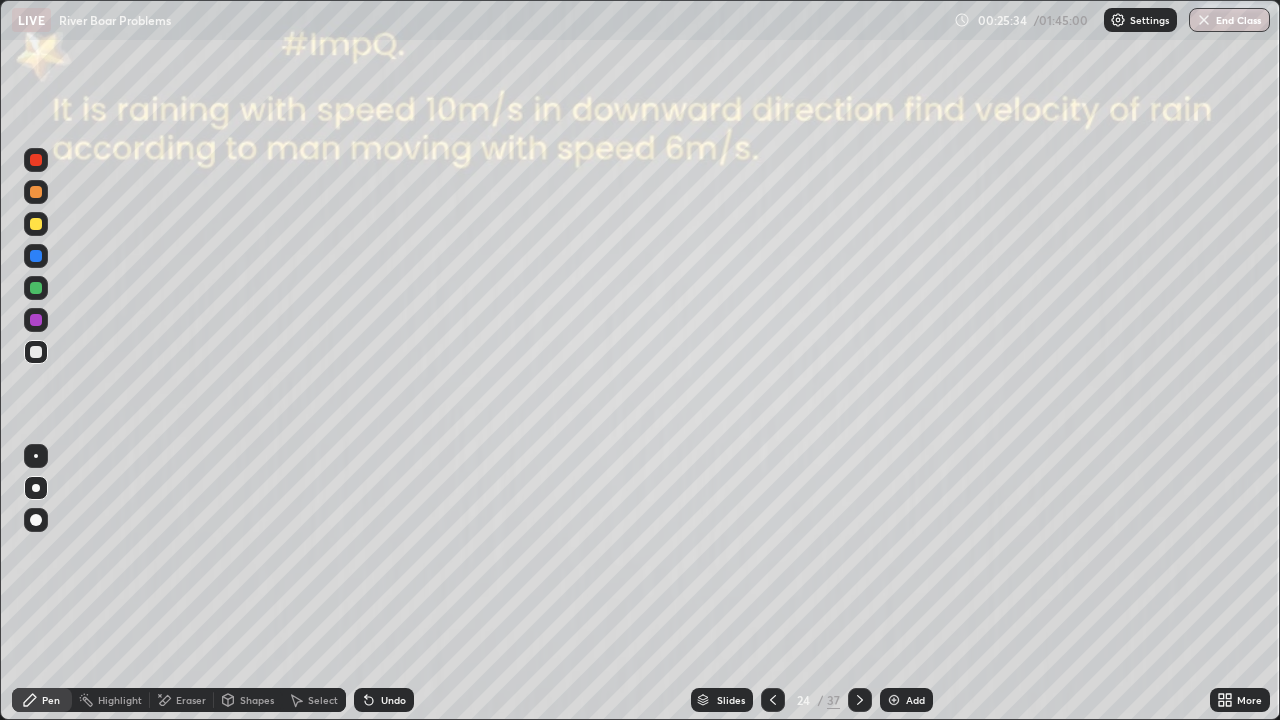 click on "Highlight" at bounding box center [120, 700] 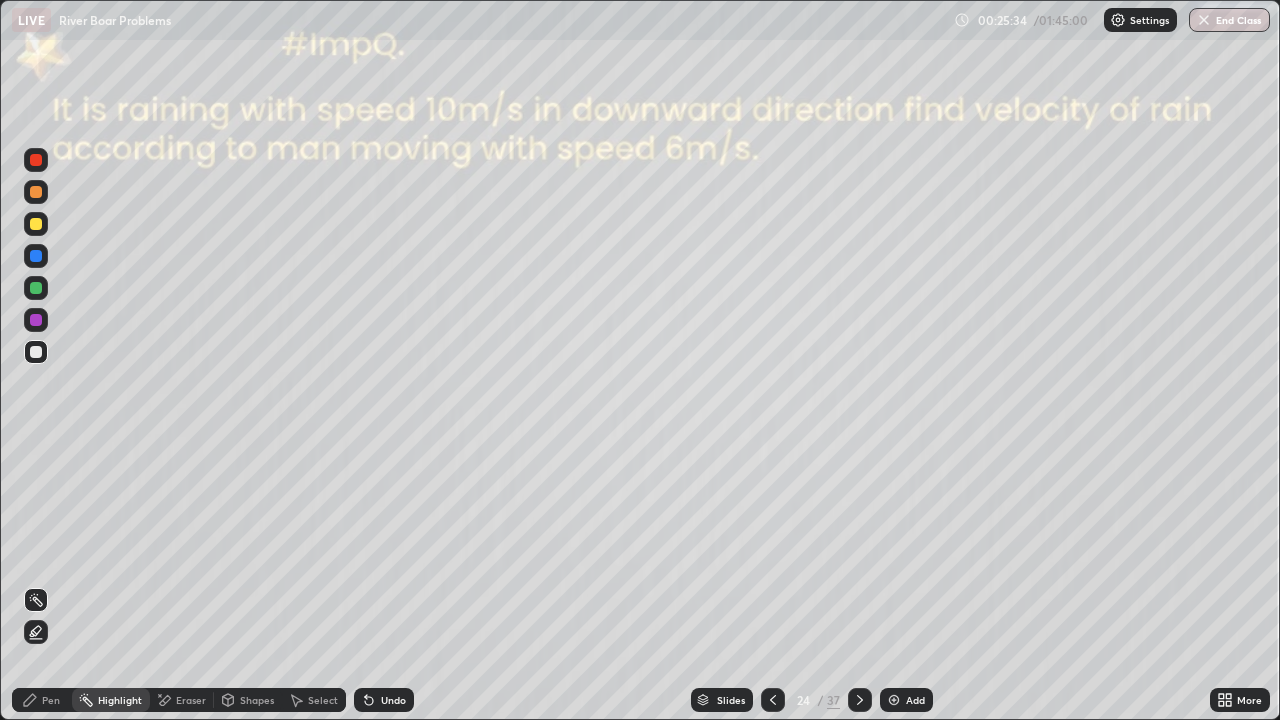 click 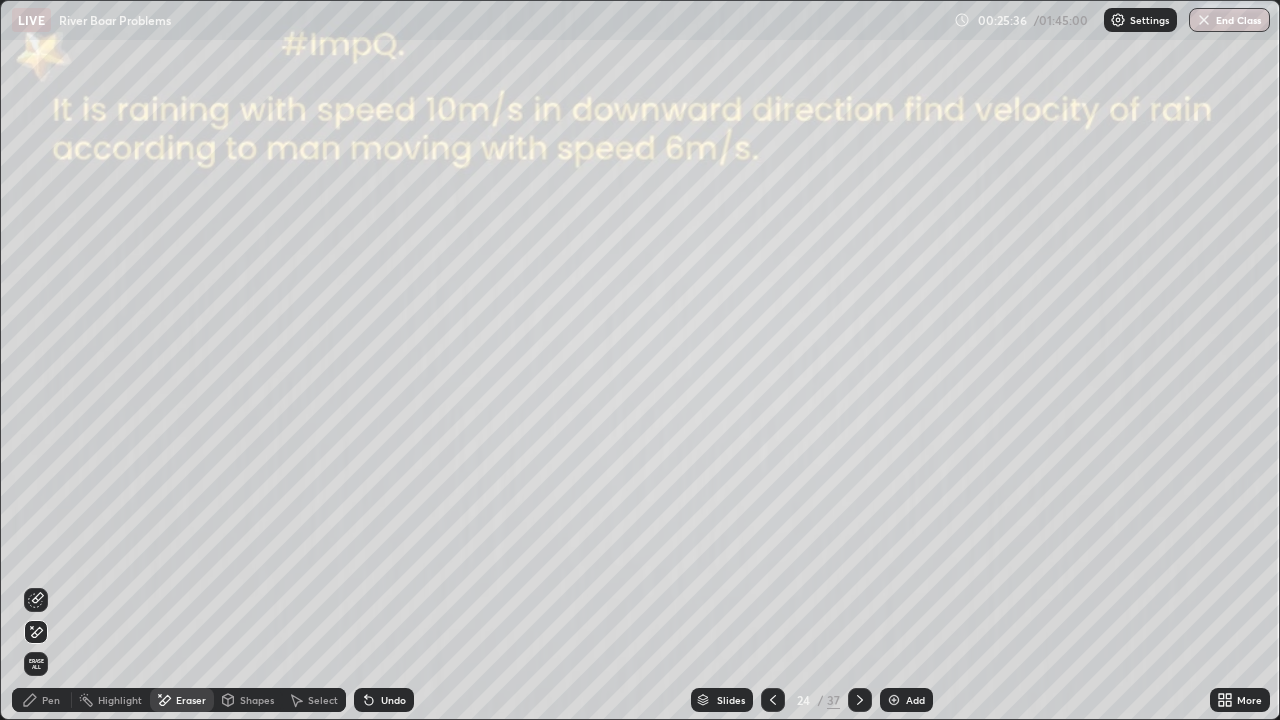 click 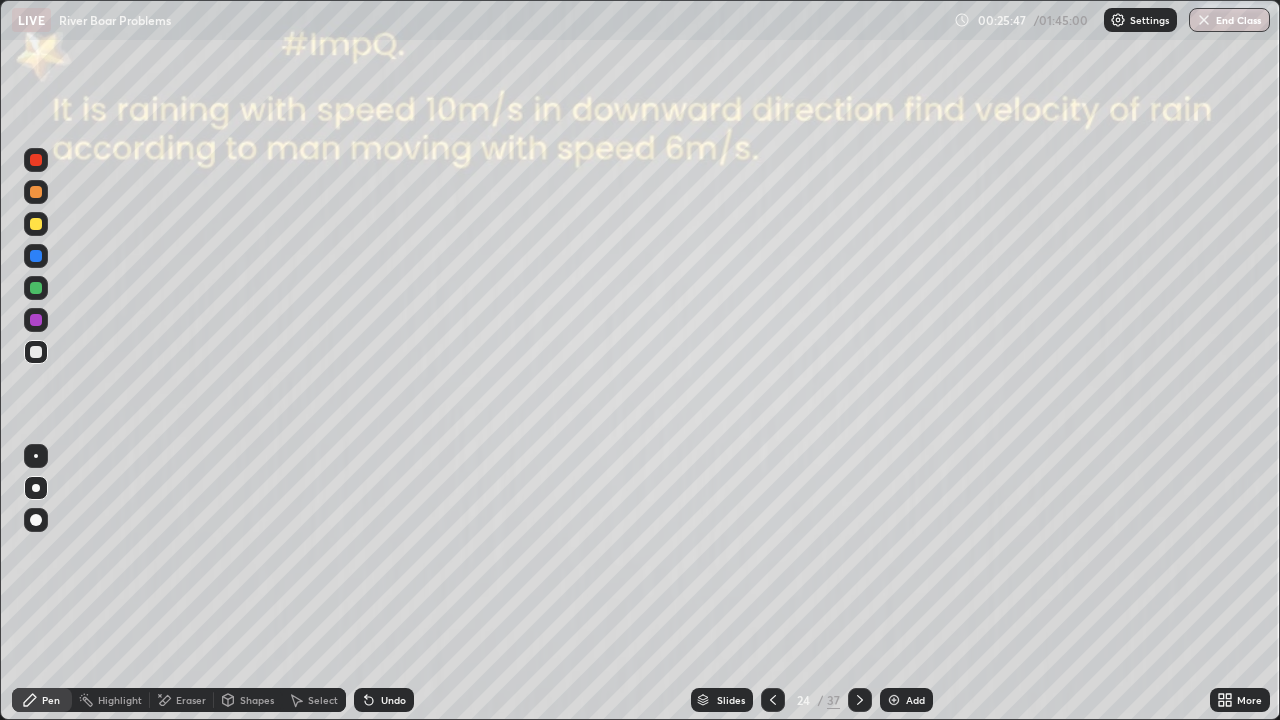 click on "Shapes" at bounding box center [257, 700] 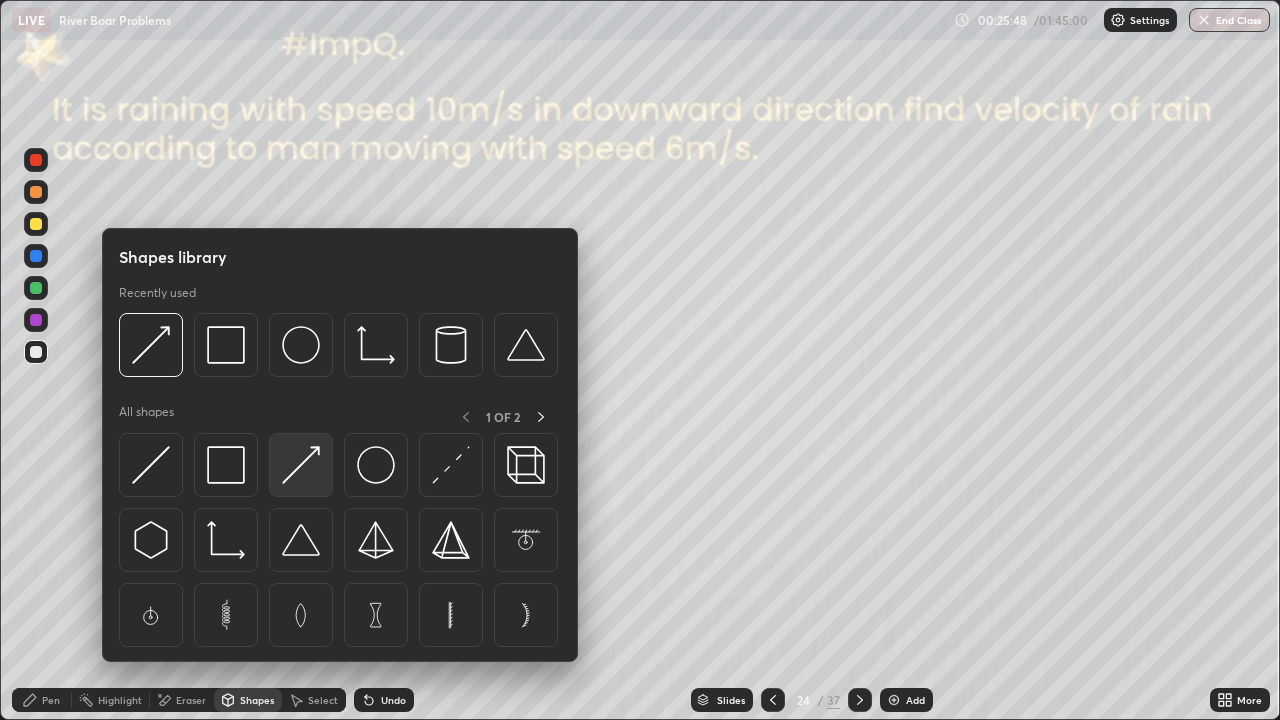 click at bounding box center [301, 465] 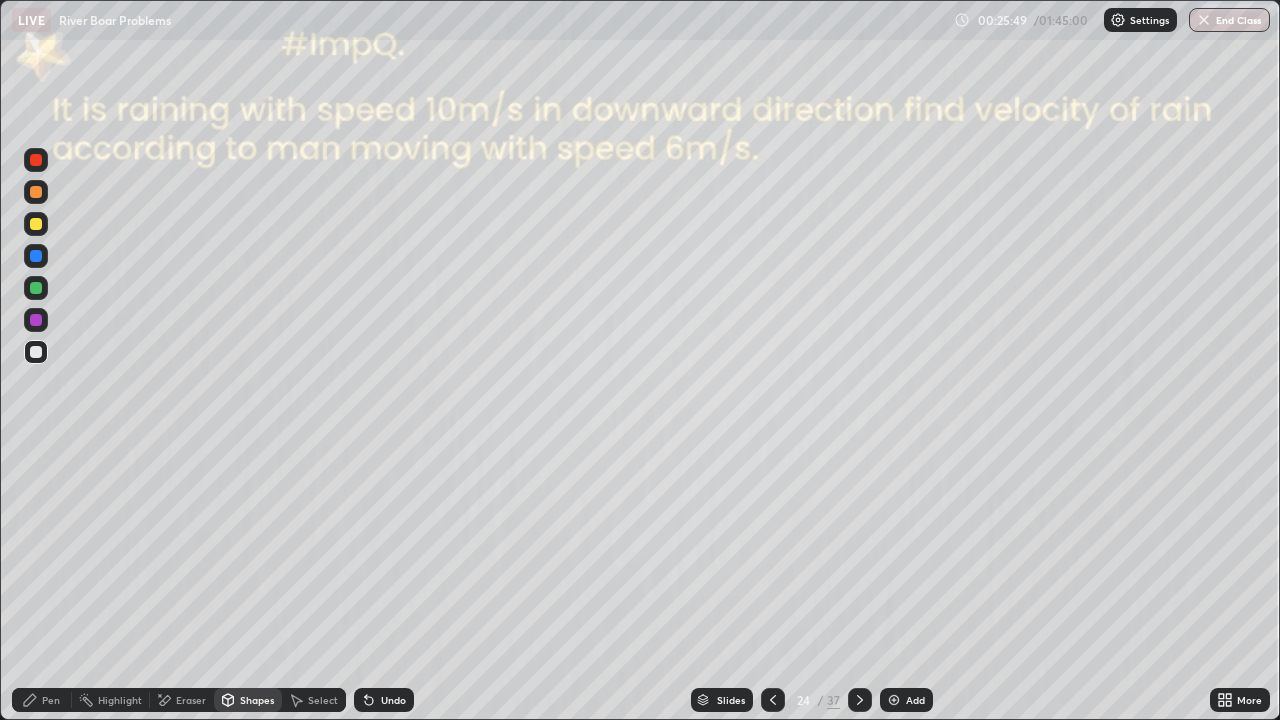 click at bounding box center [36, 256] 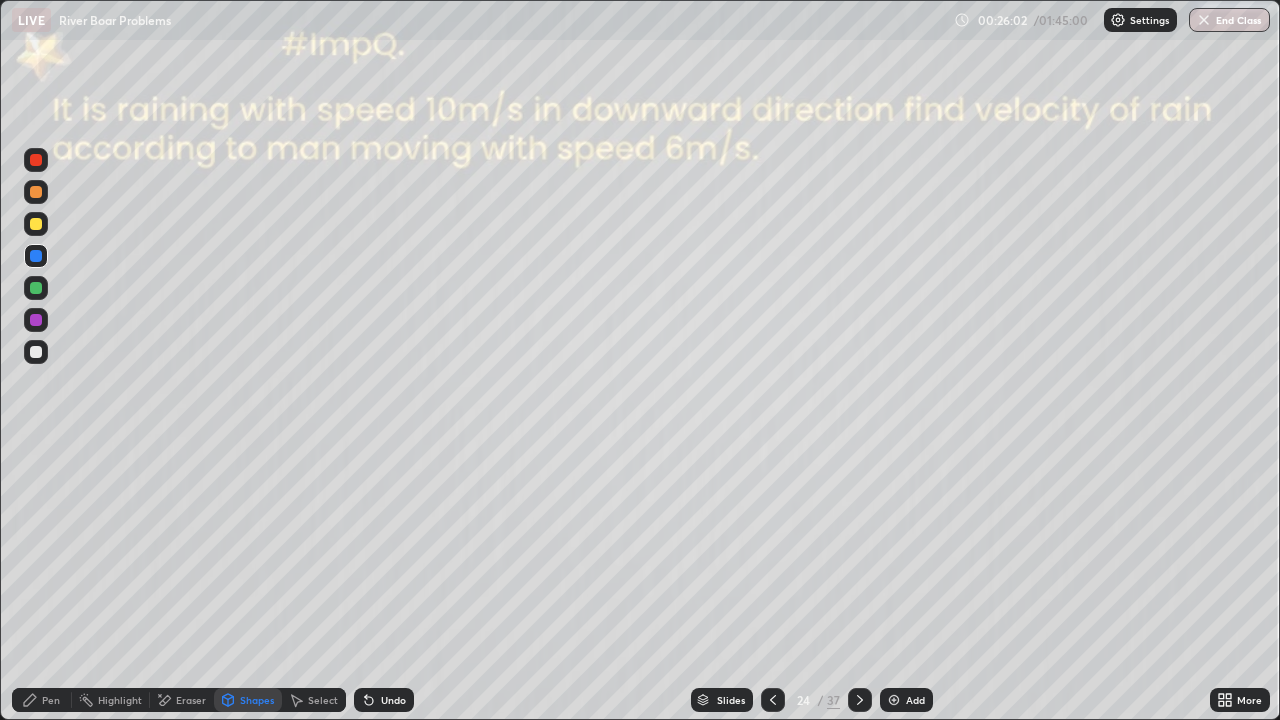 click at bounding box center (36, 352) 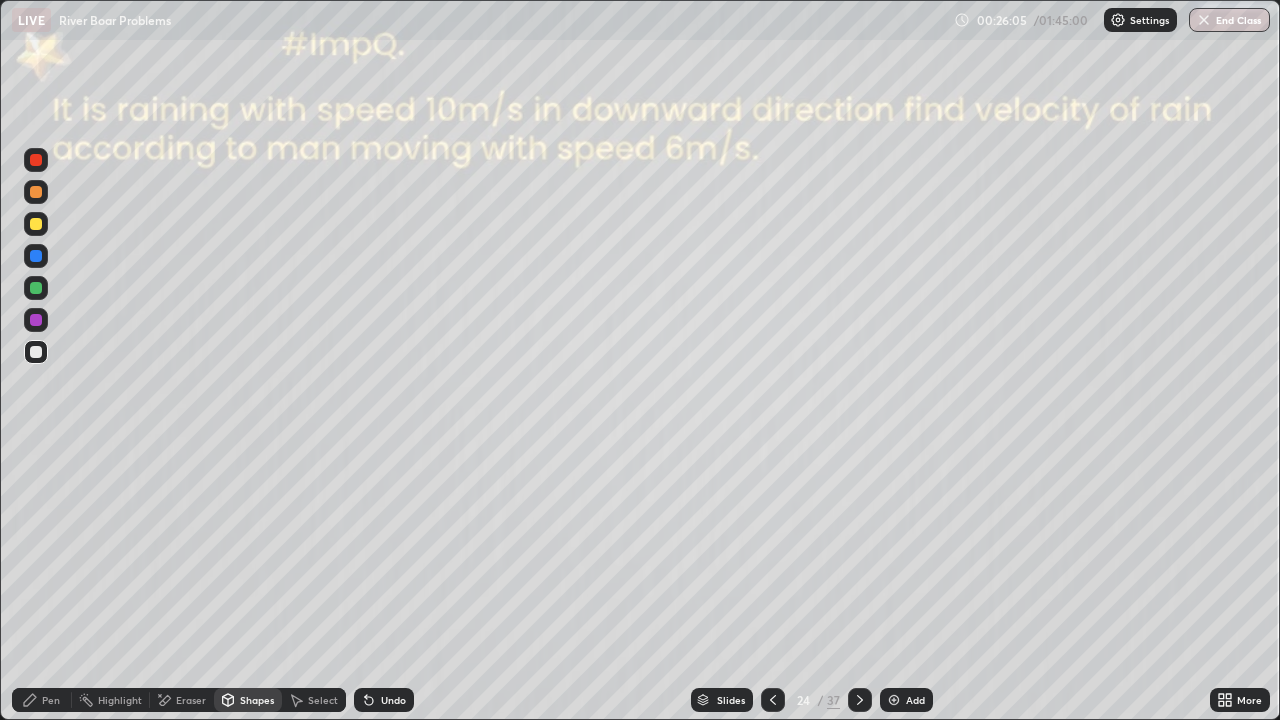 click on "Undo" at bounding box center (393, 700) 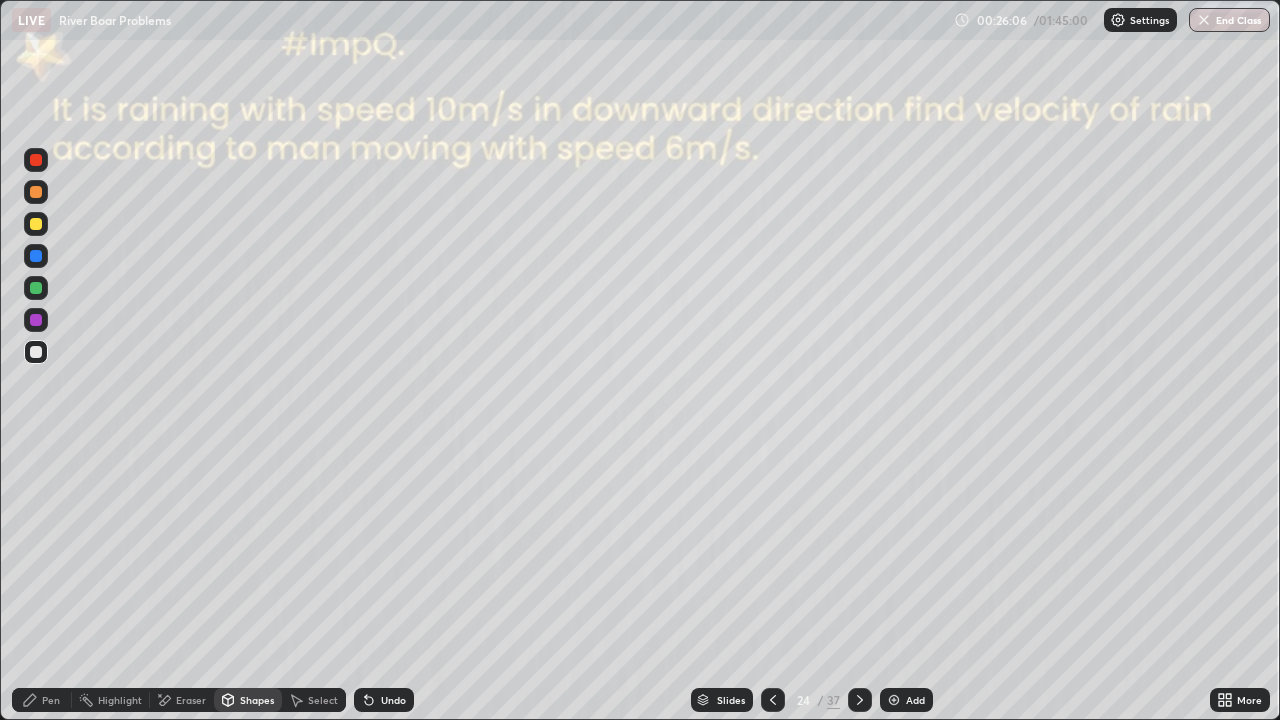 click on "Pen" at bounding box center [42, 700] 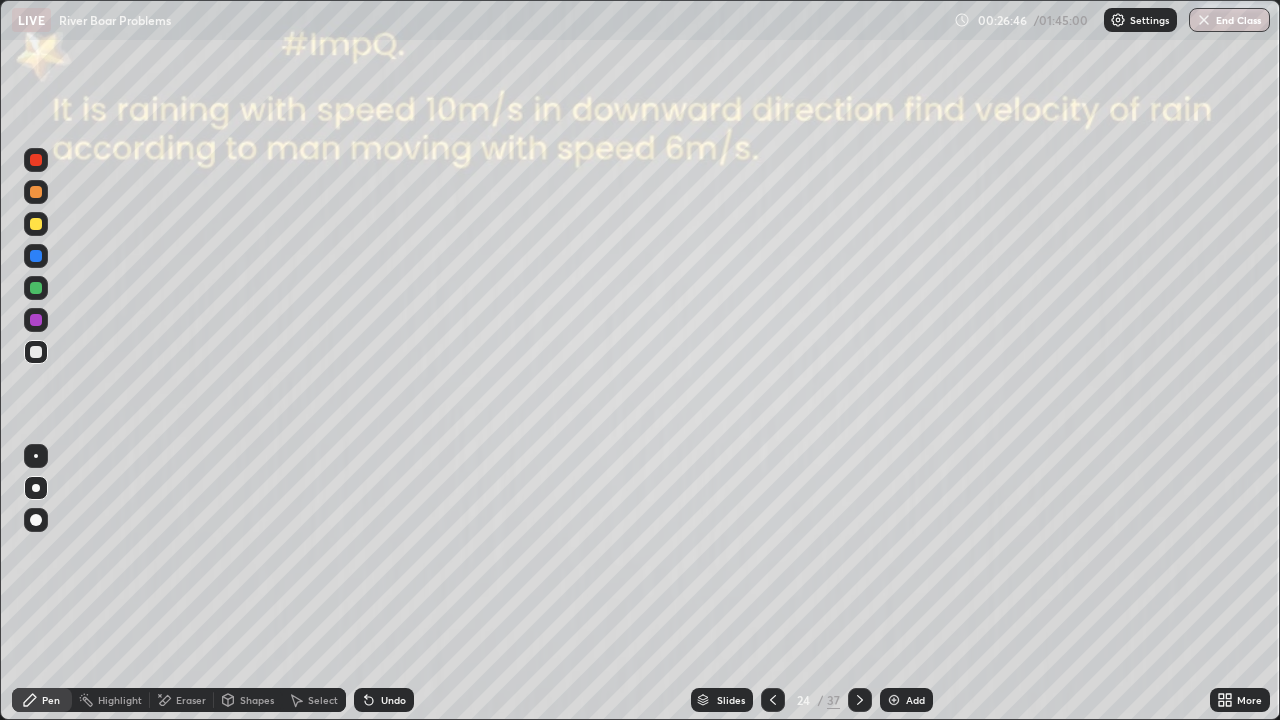 click 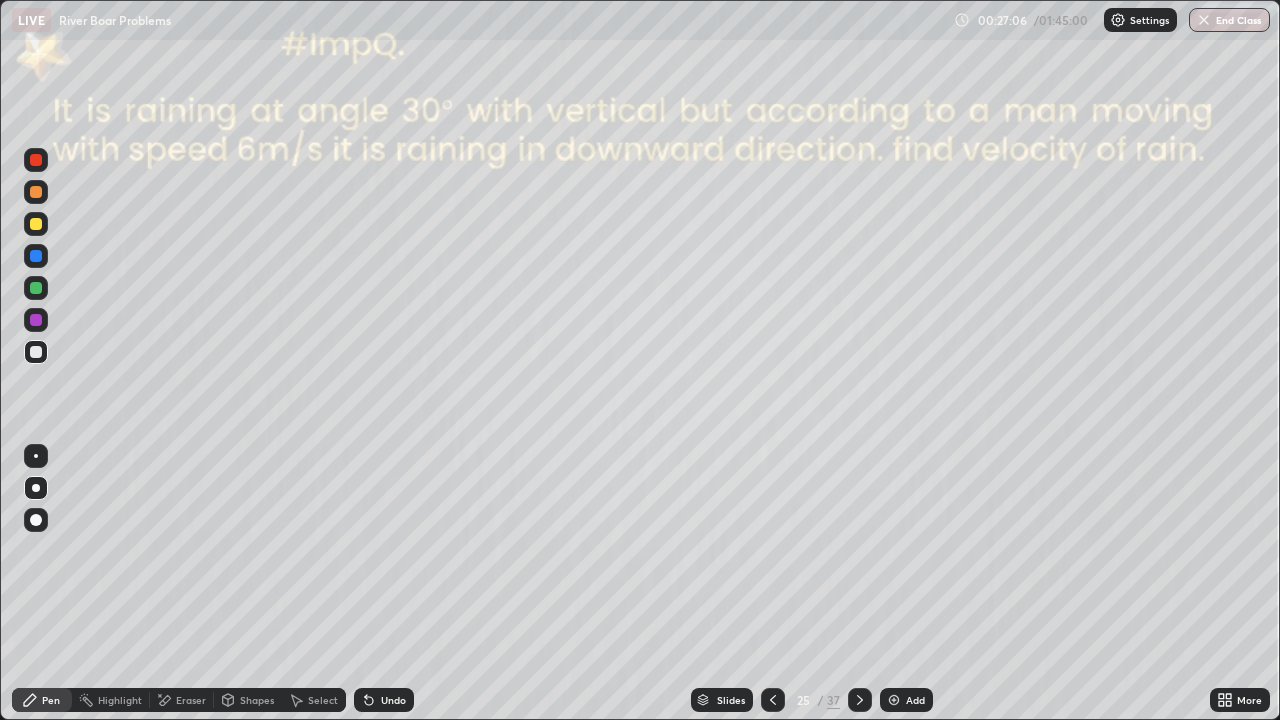 click on "Shapes" at bounding box center [257, 700] 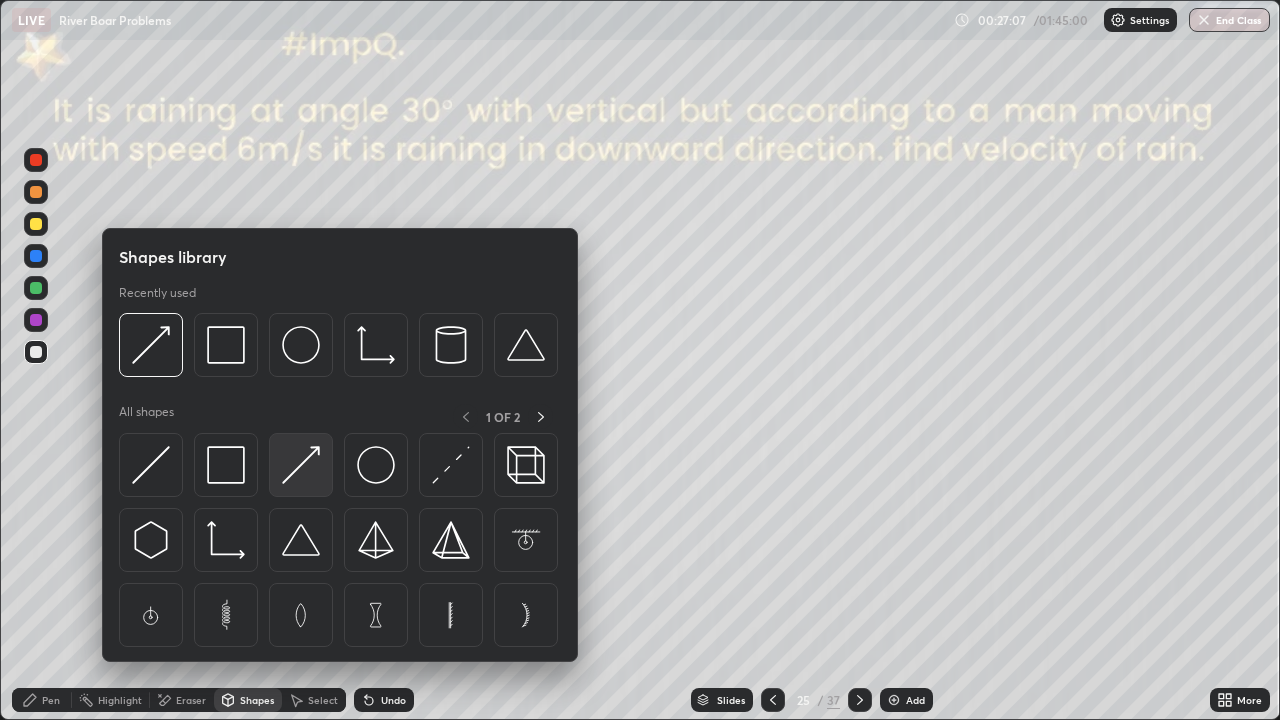 click at bounding box center (301, 465) 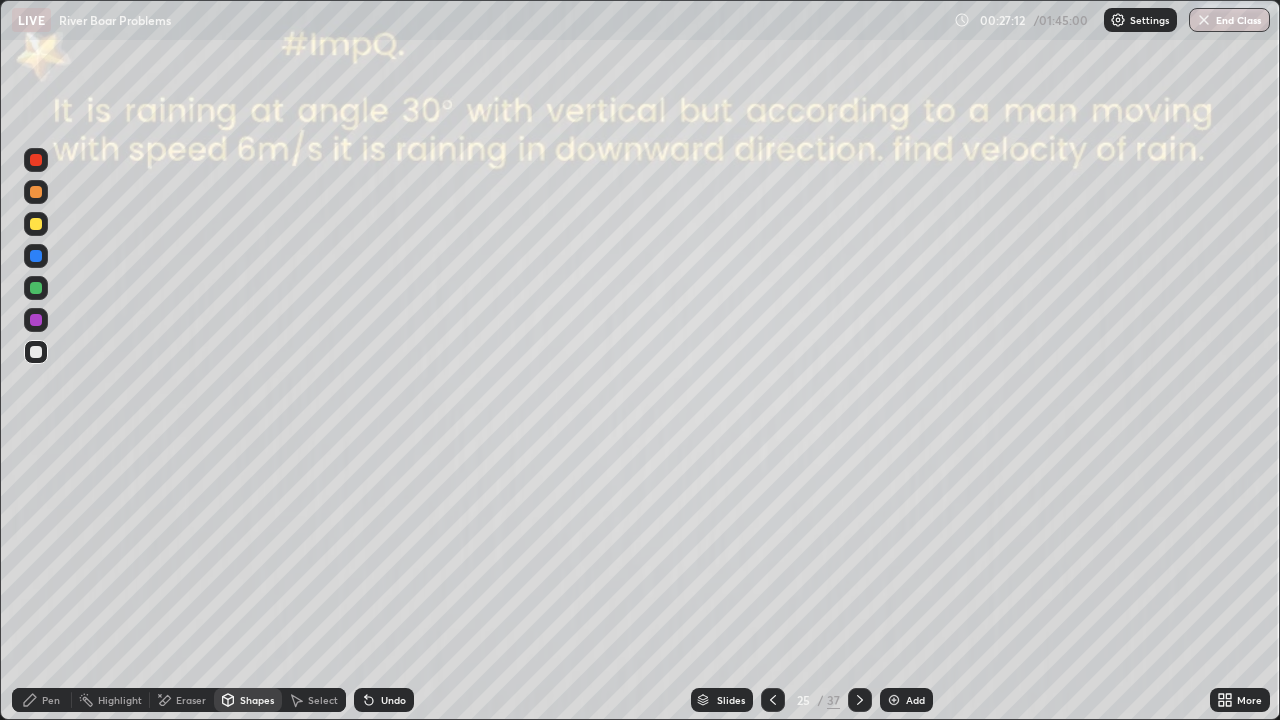 click at bounding box center (36, 288) 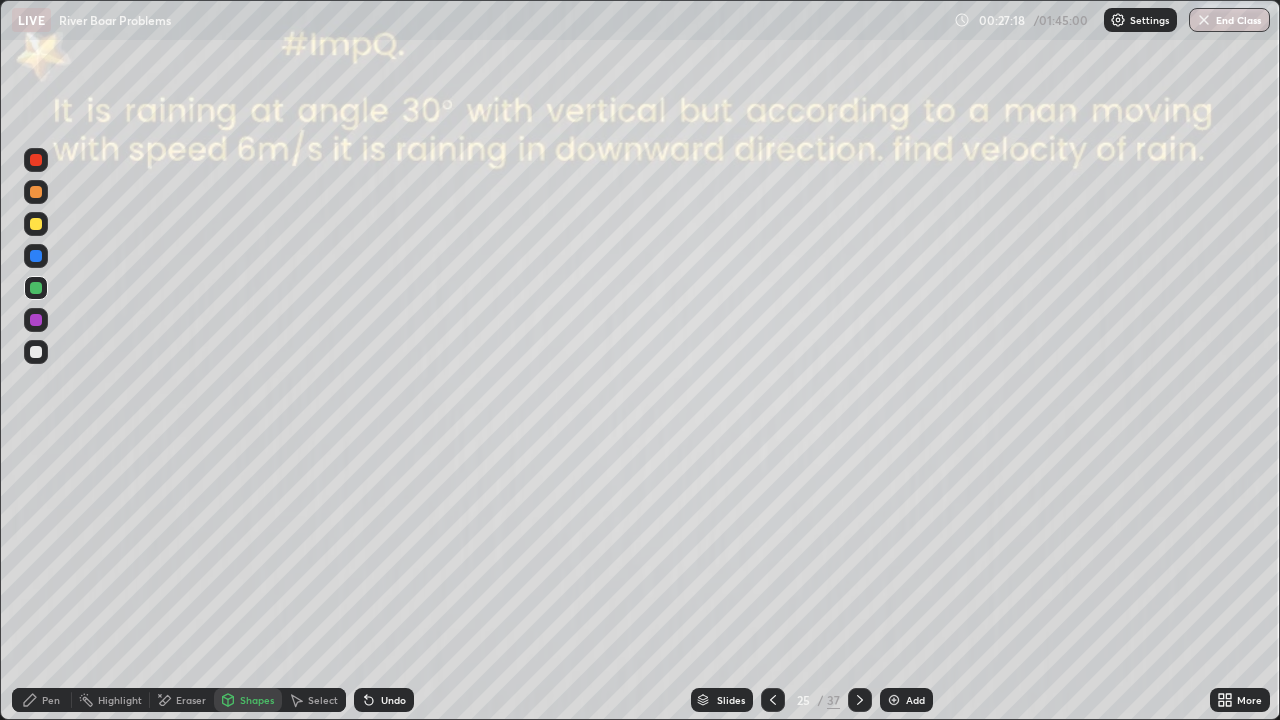 click on "Select" at bounding box center (323, 700) 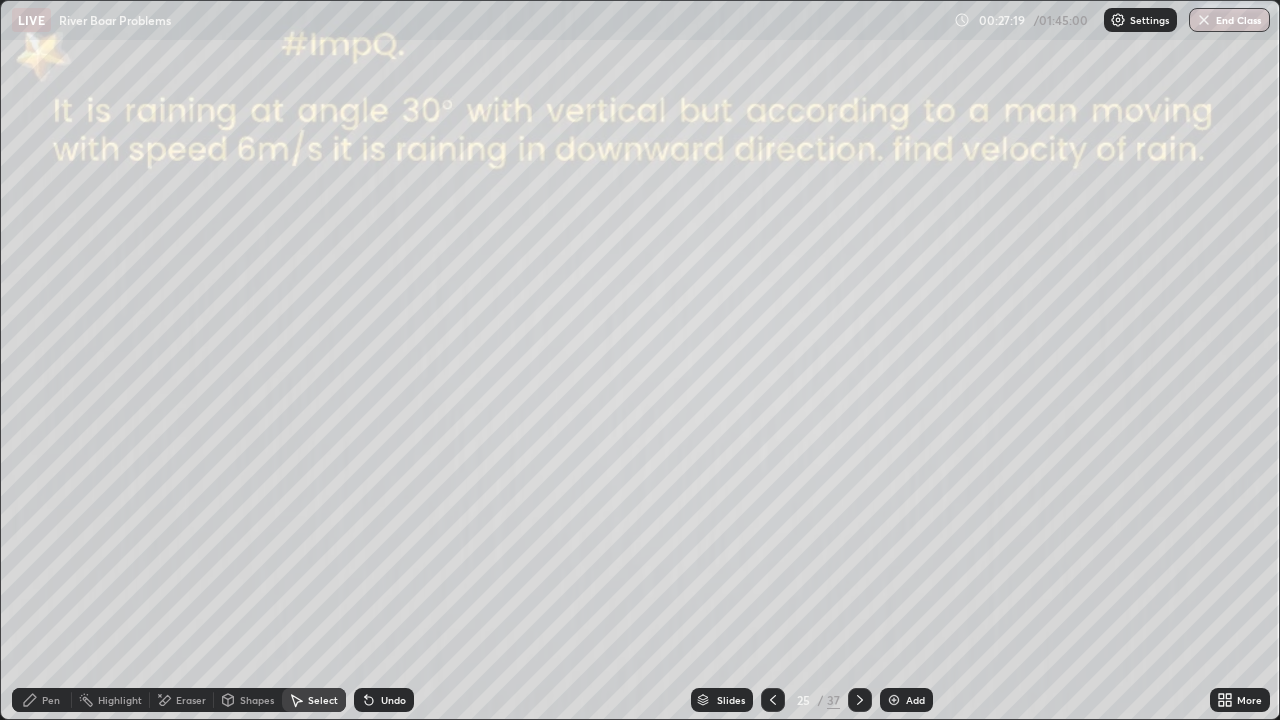 click on "Select" at bounding box center [323, 700] 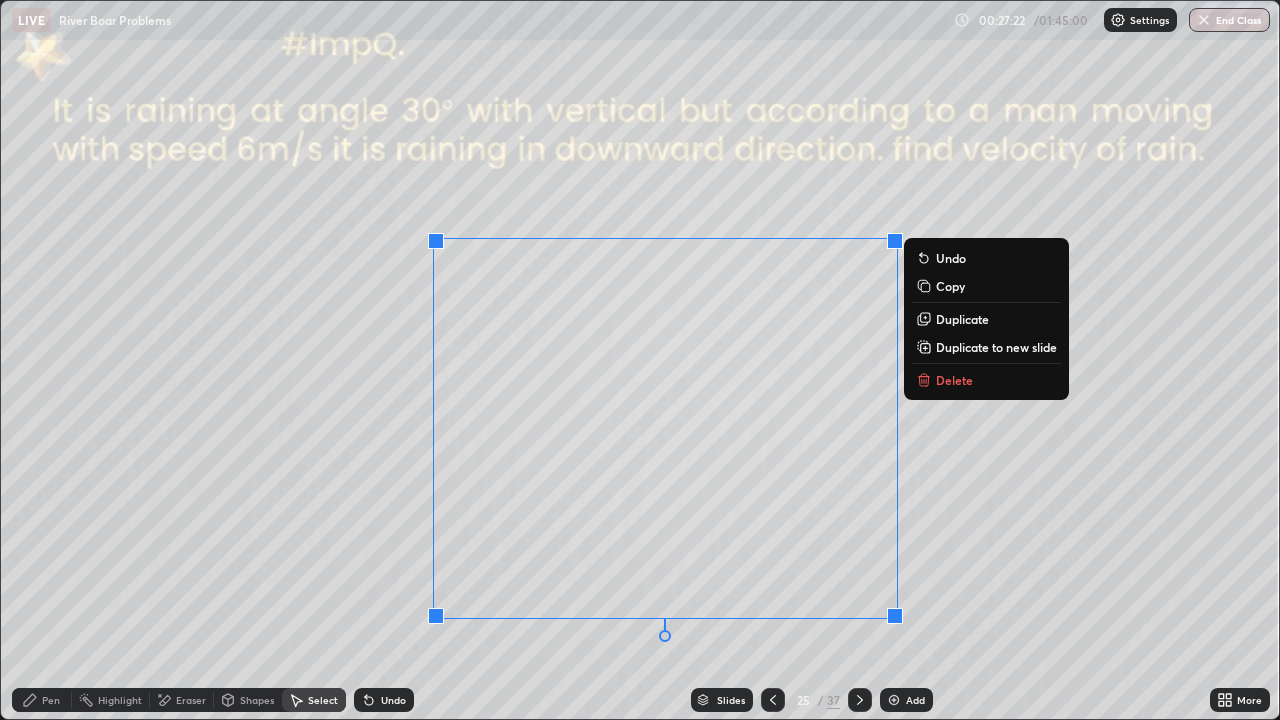 click on "0 ° Undo Copy Duplicate Duplicate to new slide Delete" at bounding box center (640, 360) 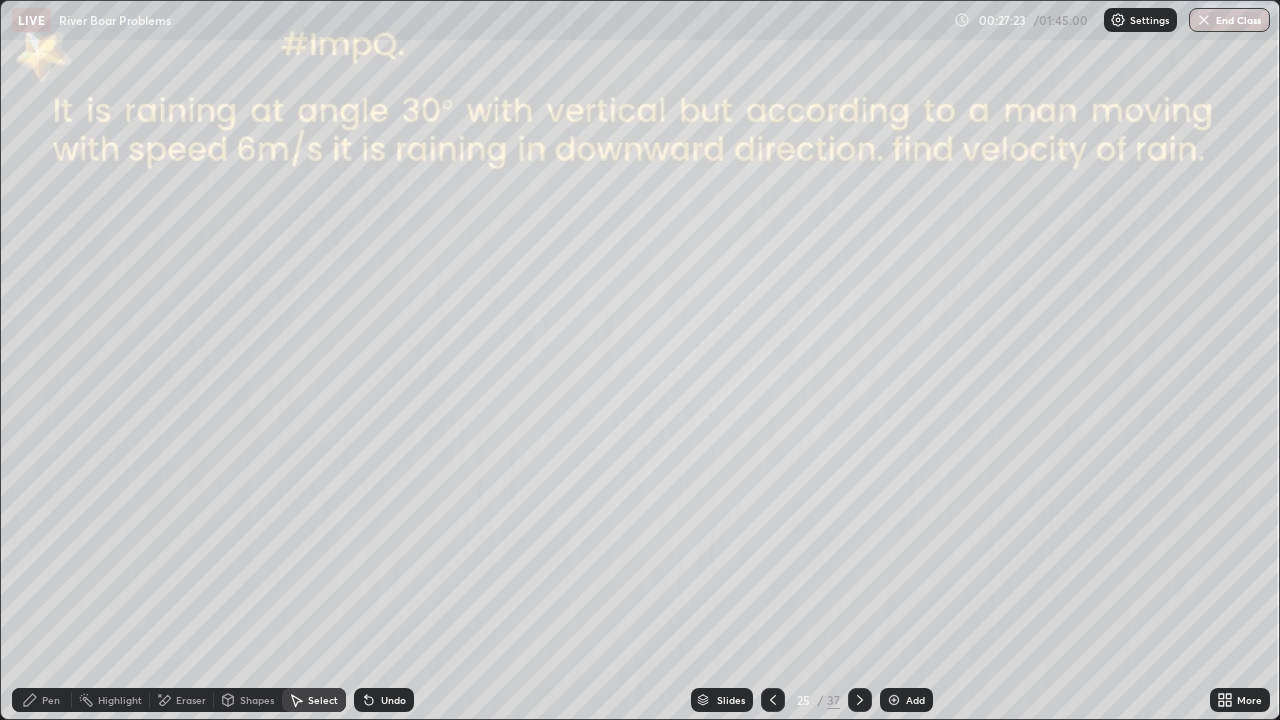 click on "Shapes" at bounding box center (257, 700) 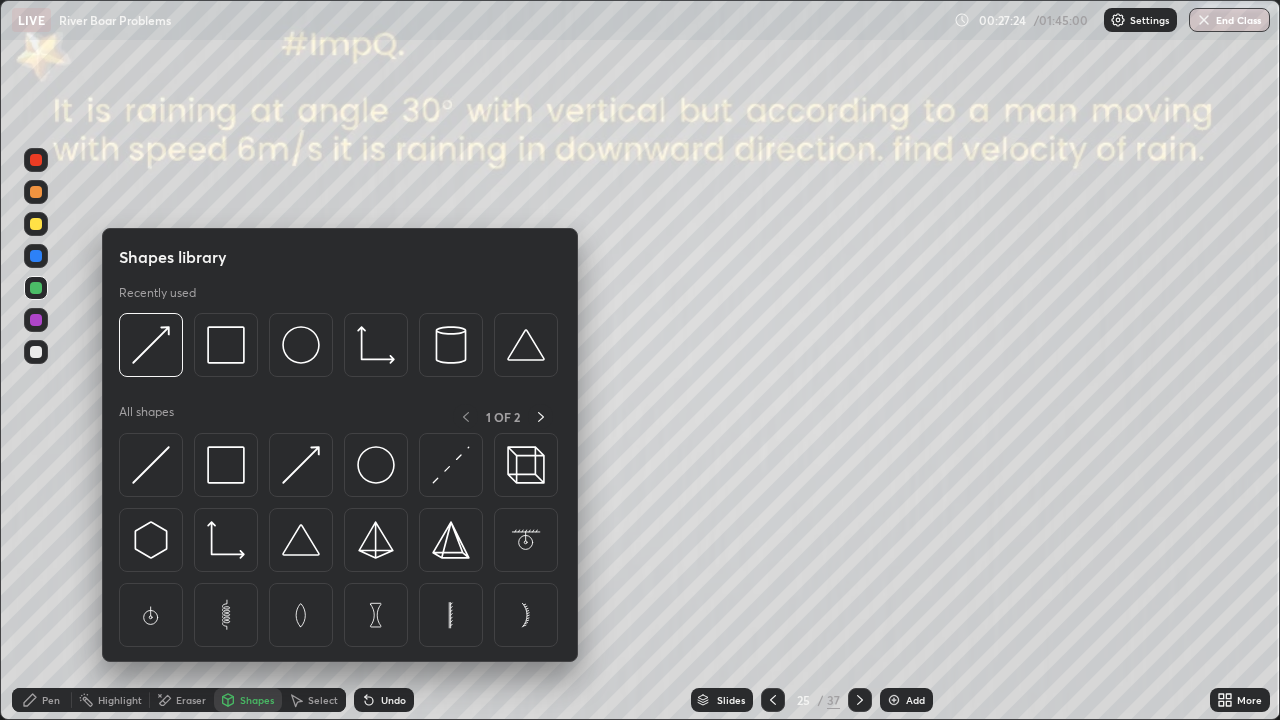click at bounding box center (36, 224) 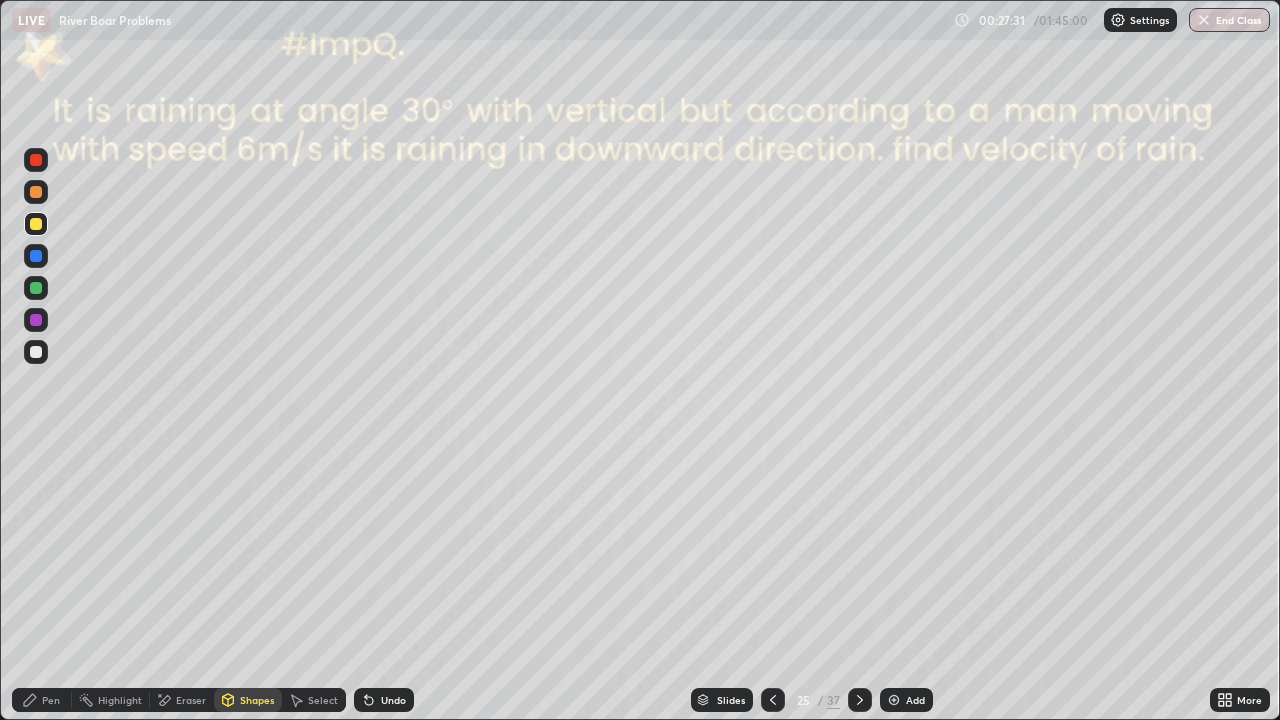 click on "Pen" at bounding box center [42, 700] 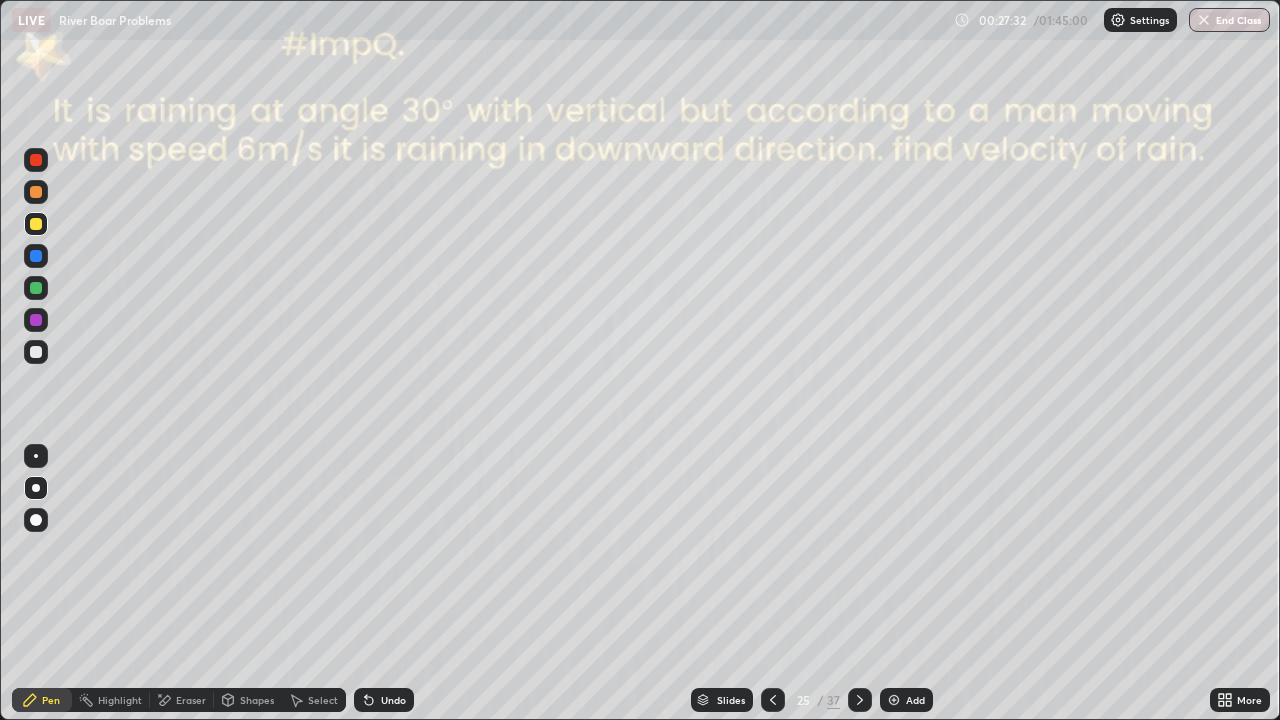 click at bounding box center (36, 352) 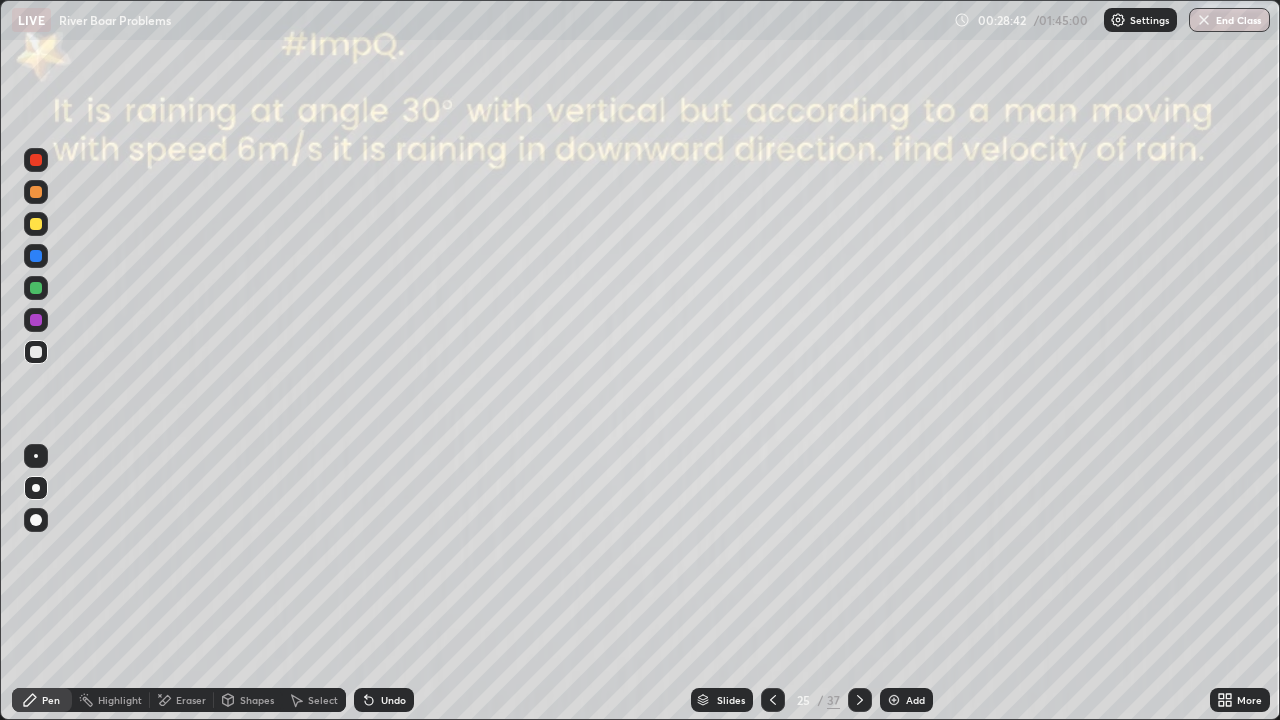 click at bounding box center [36, 288] 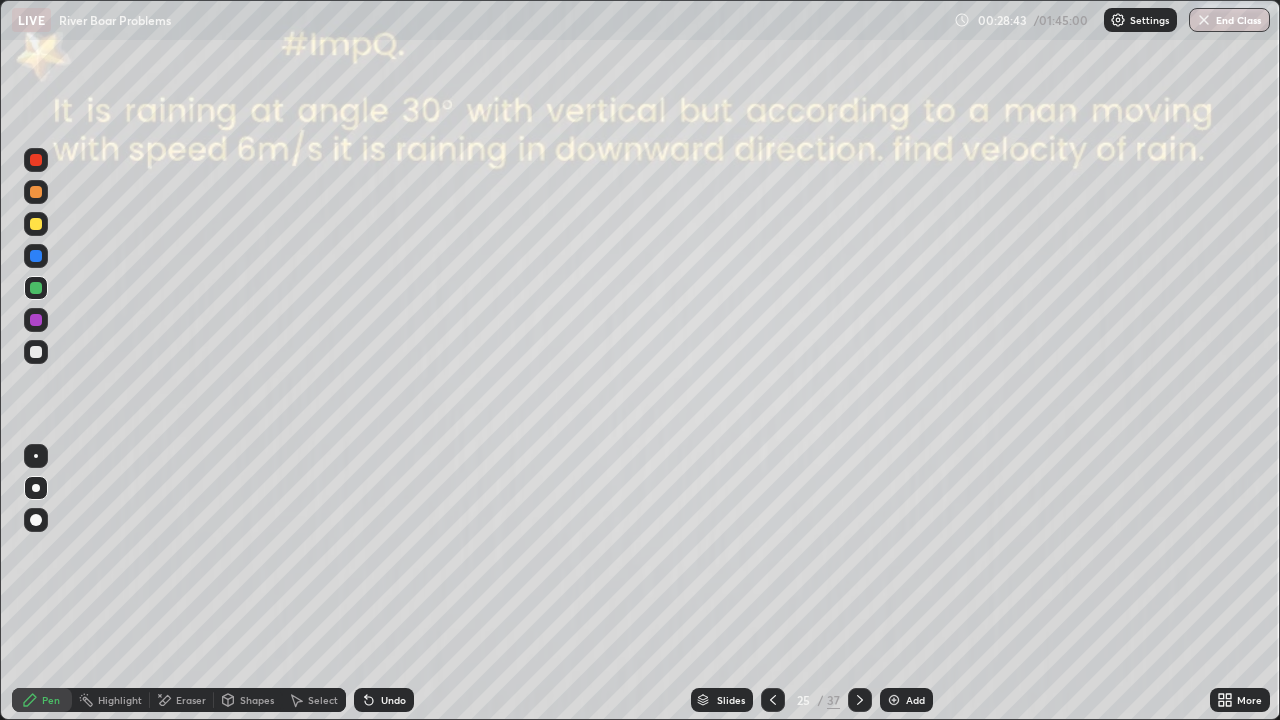 click at bounding box center [36, 224] 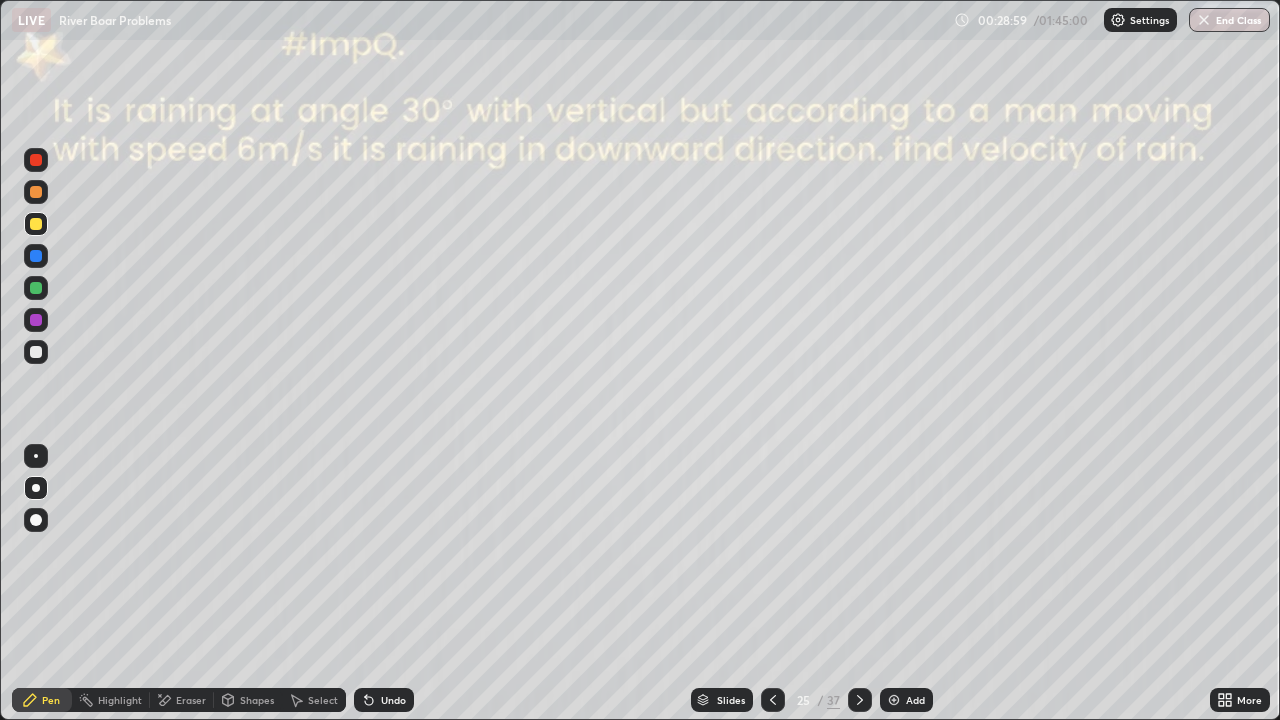 click on "Shapes" at bounding box center [257, 700] 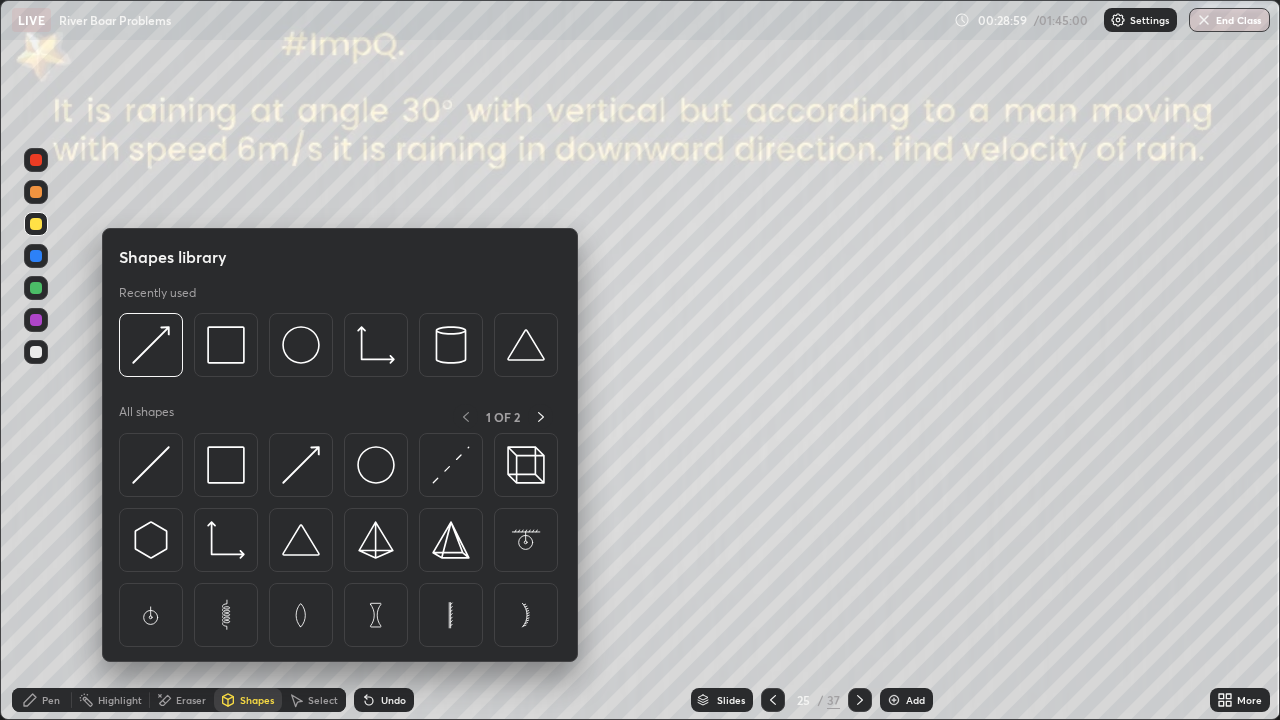 click on "Eraser" at bounding box center (191, 700) 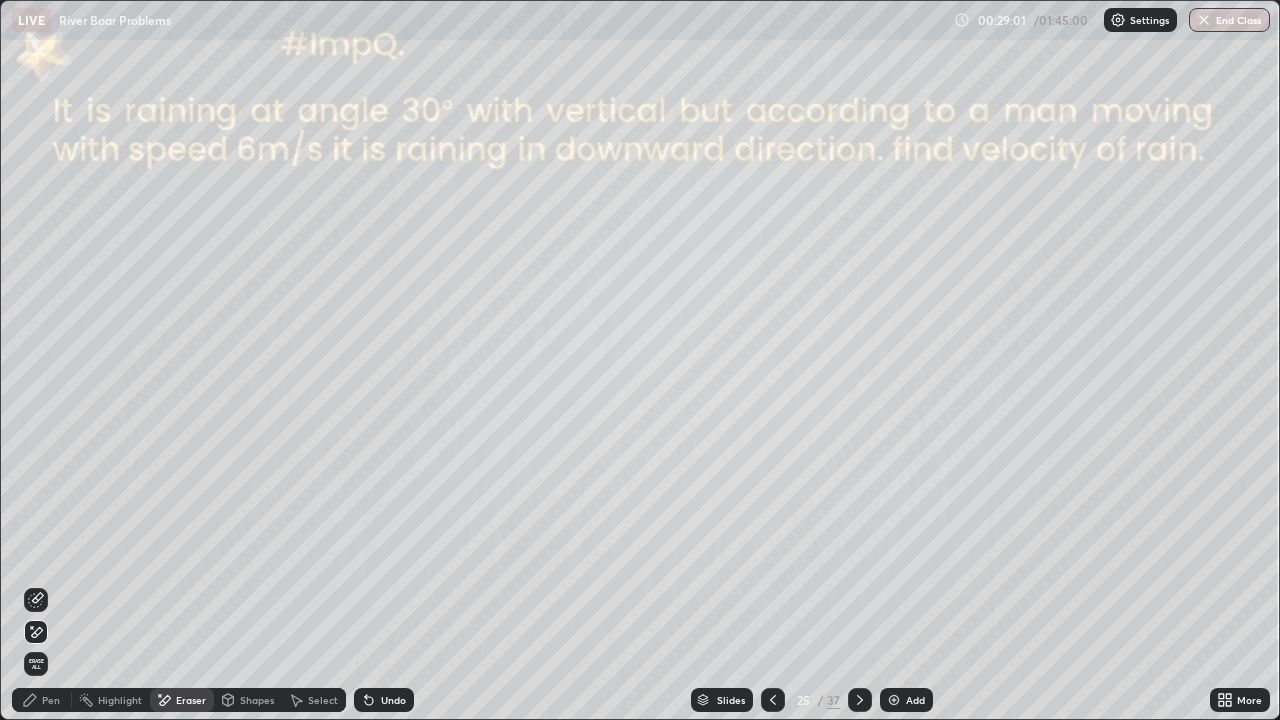 click on "Pen" at bounding box center (51, 700) 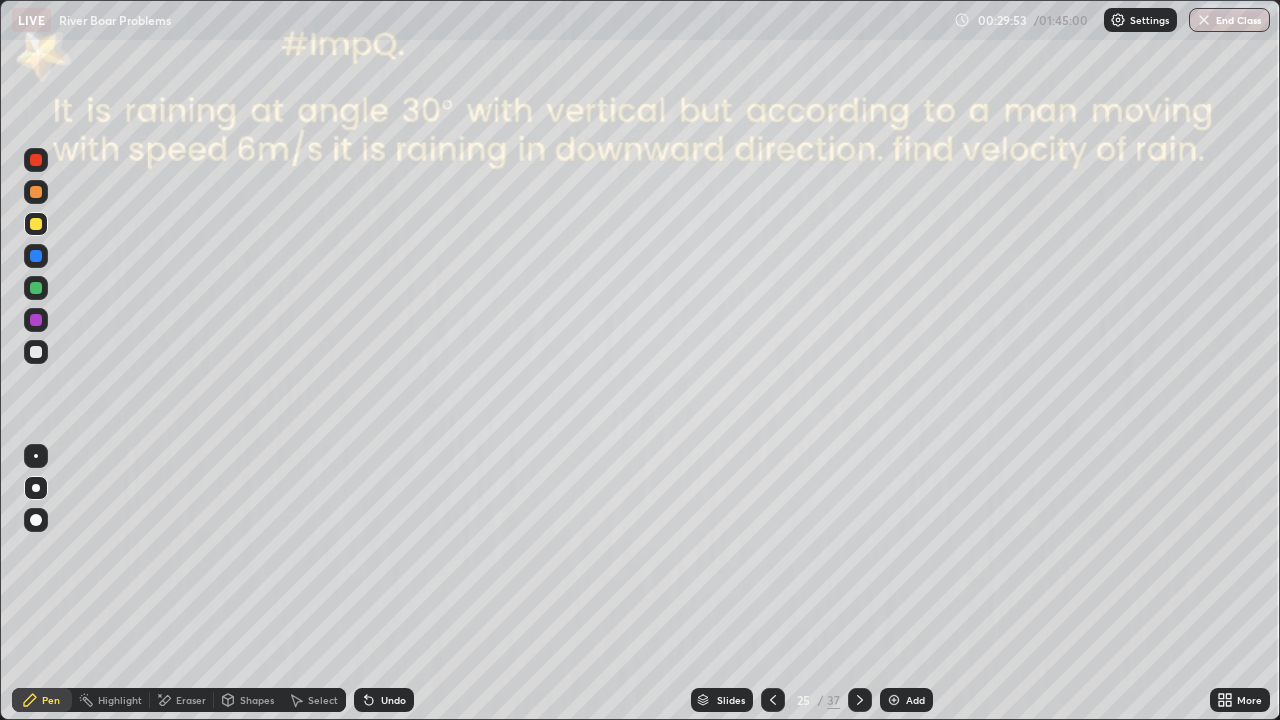 click 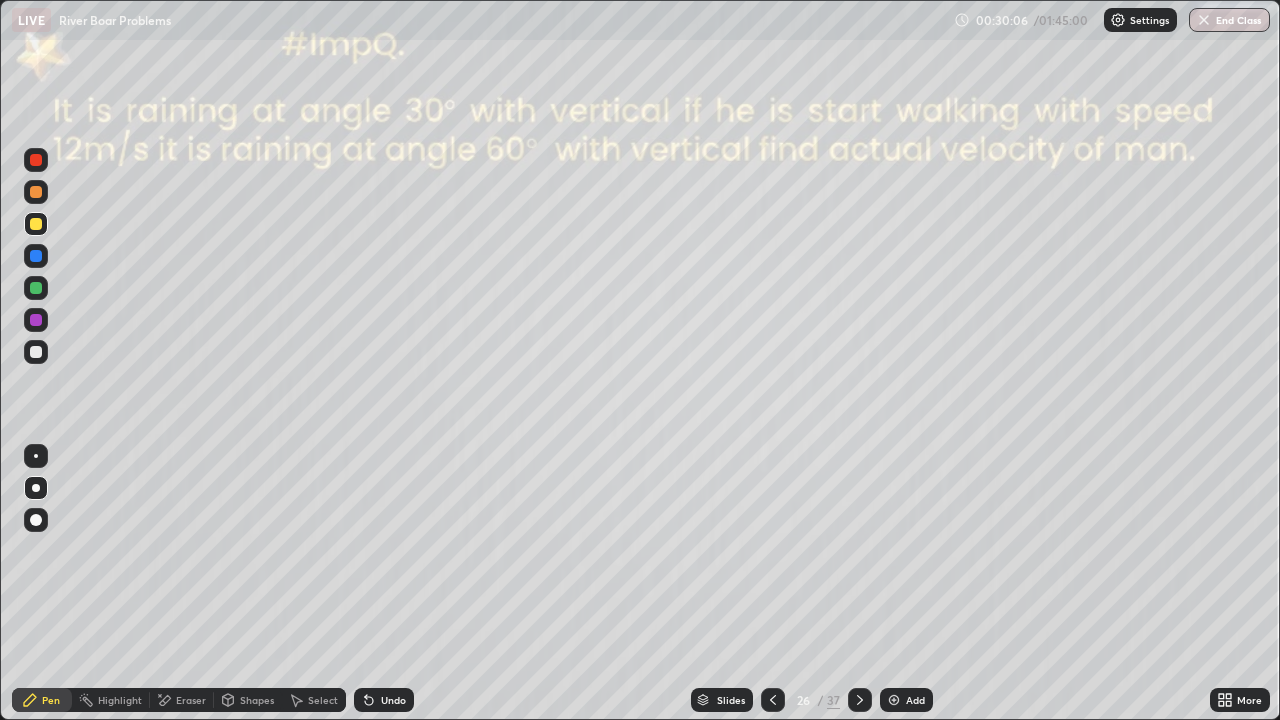 click on "Shapes" at bounding box center [257, 700] 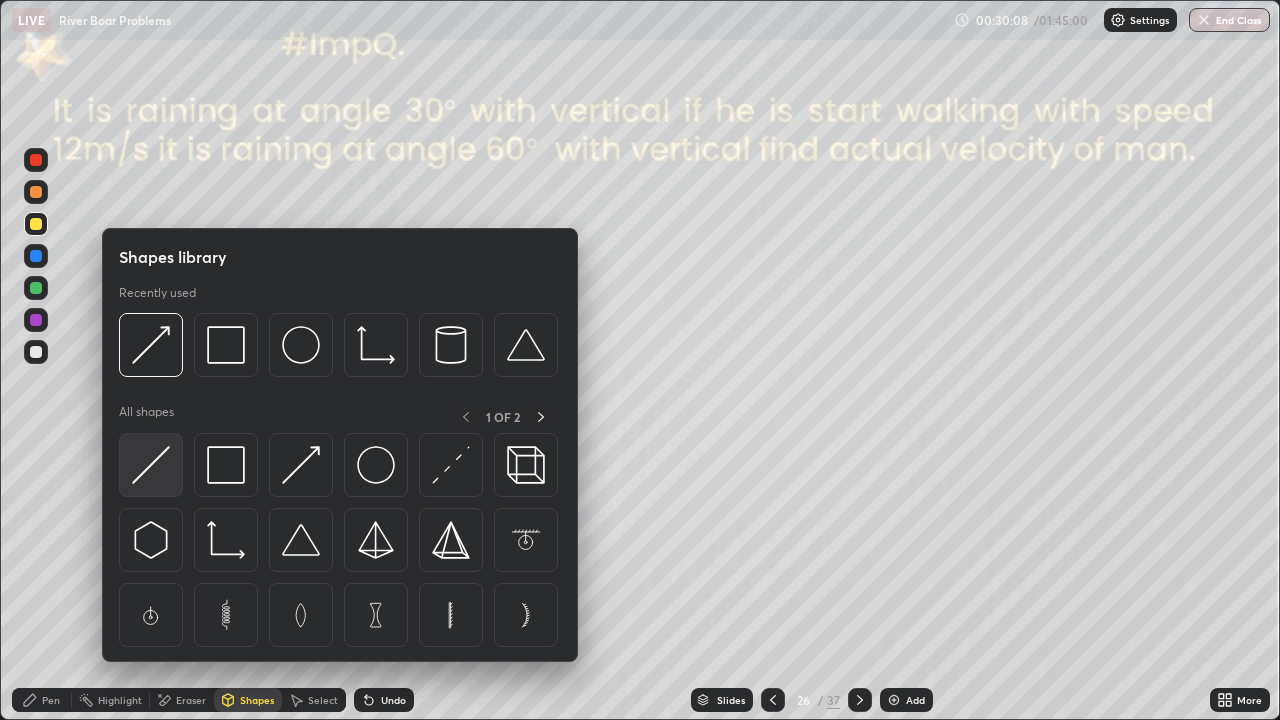 click at bounding box center [151, 465] 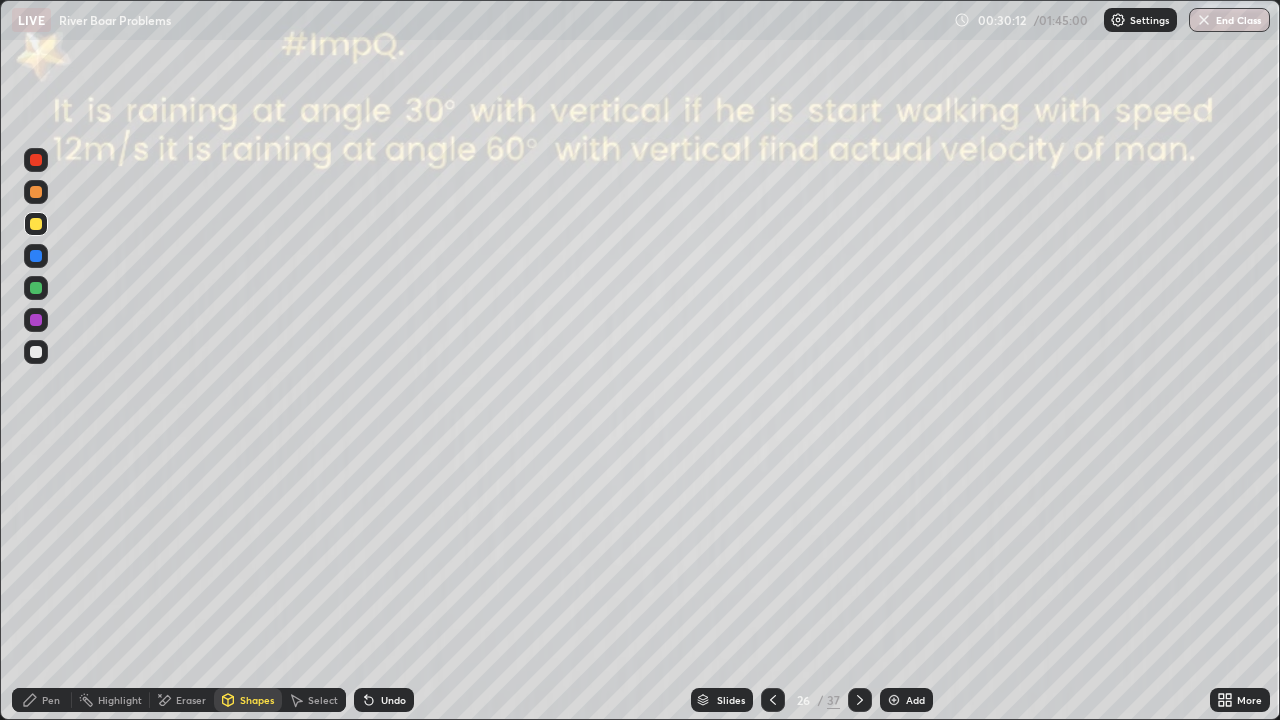 click at bounding box center [36, 288] 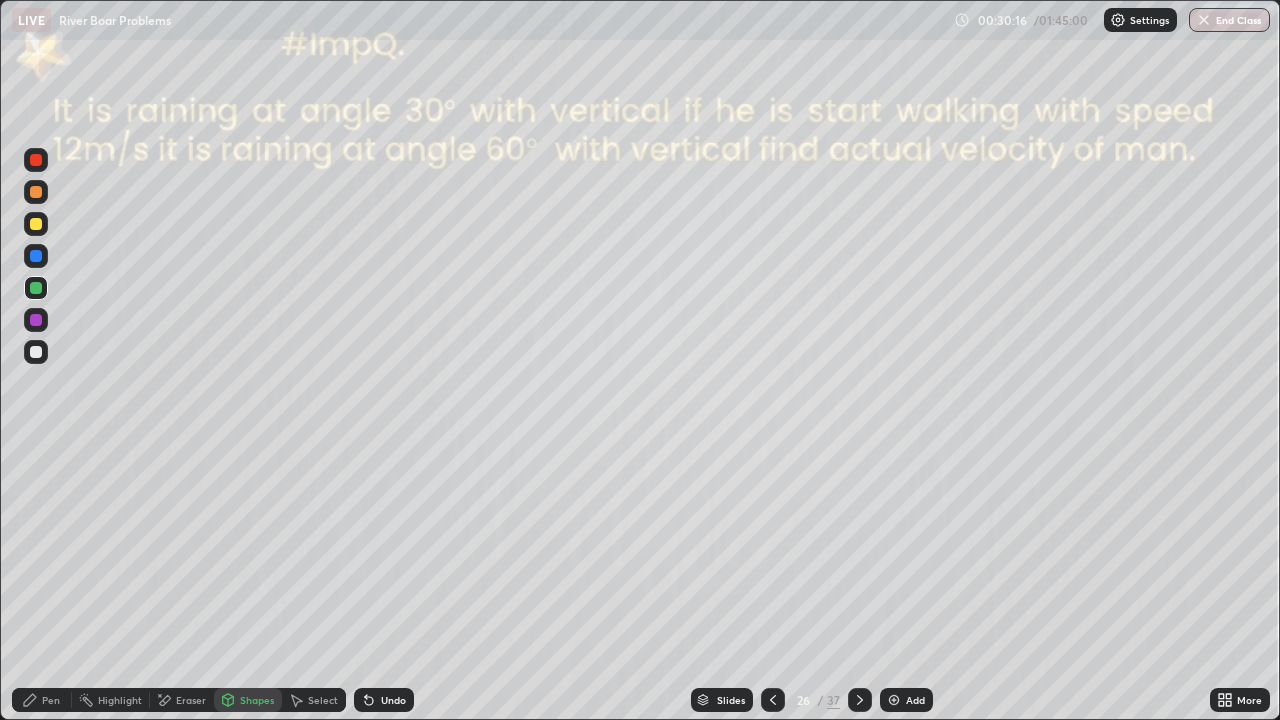 click on "Shapes" at bounding box center (257, 700) 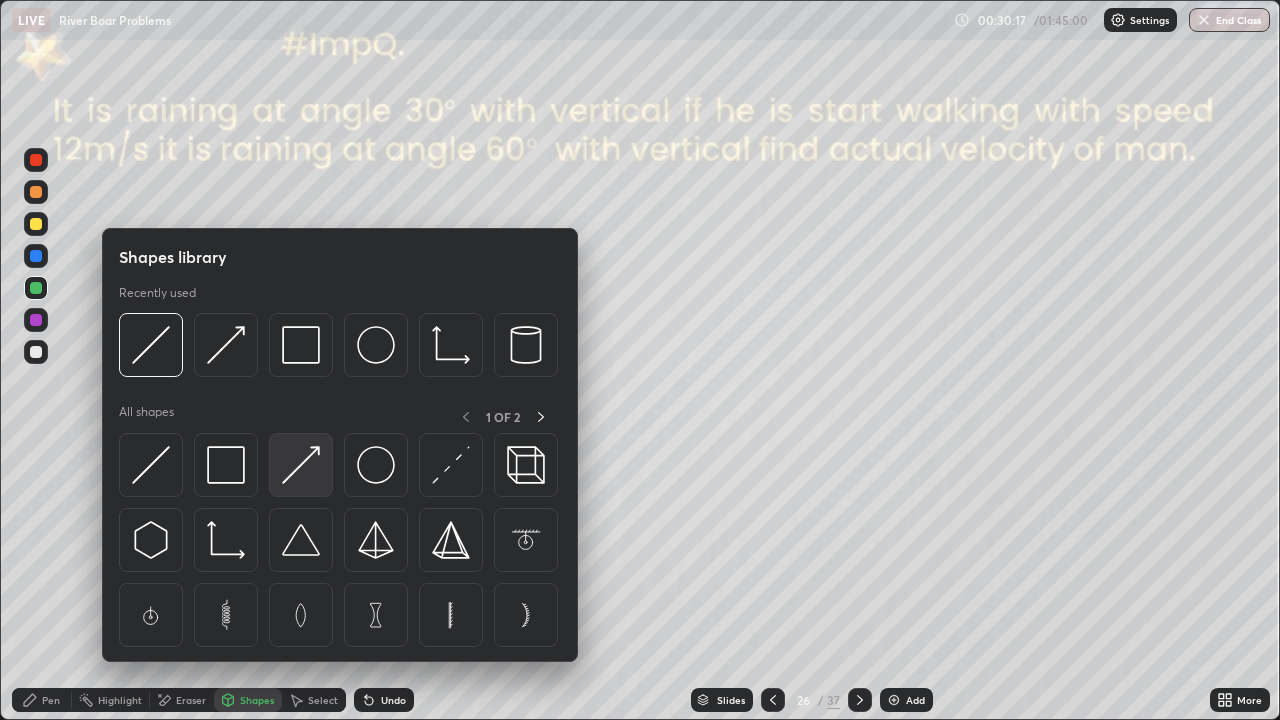 click at bounding box center [301, 465] 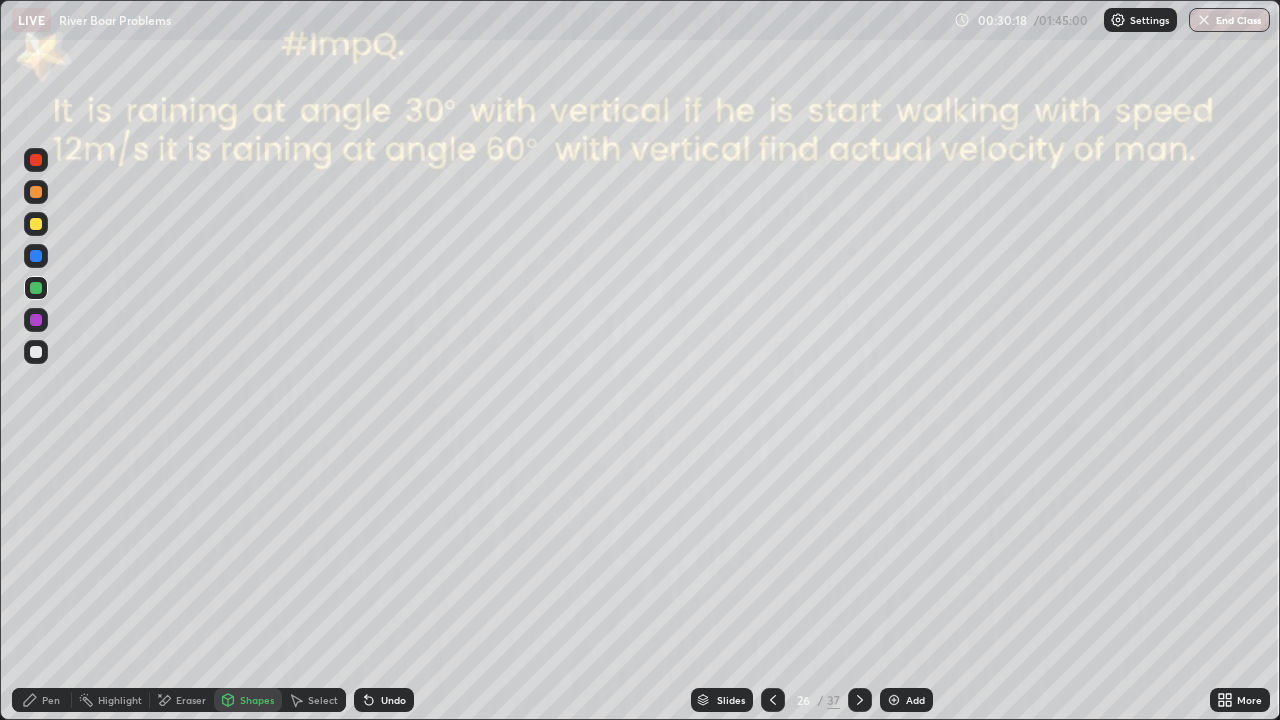 click at bounding box center (36, 256) 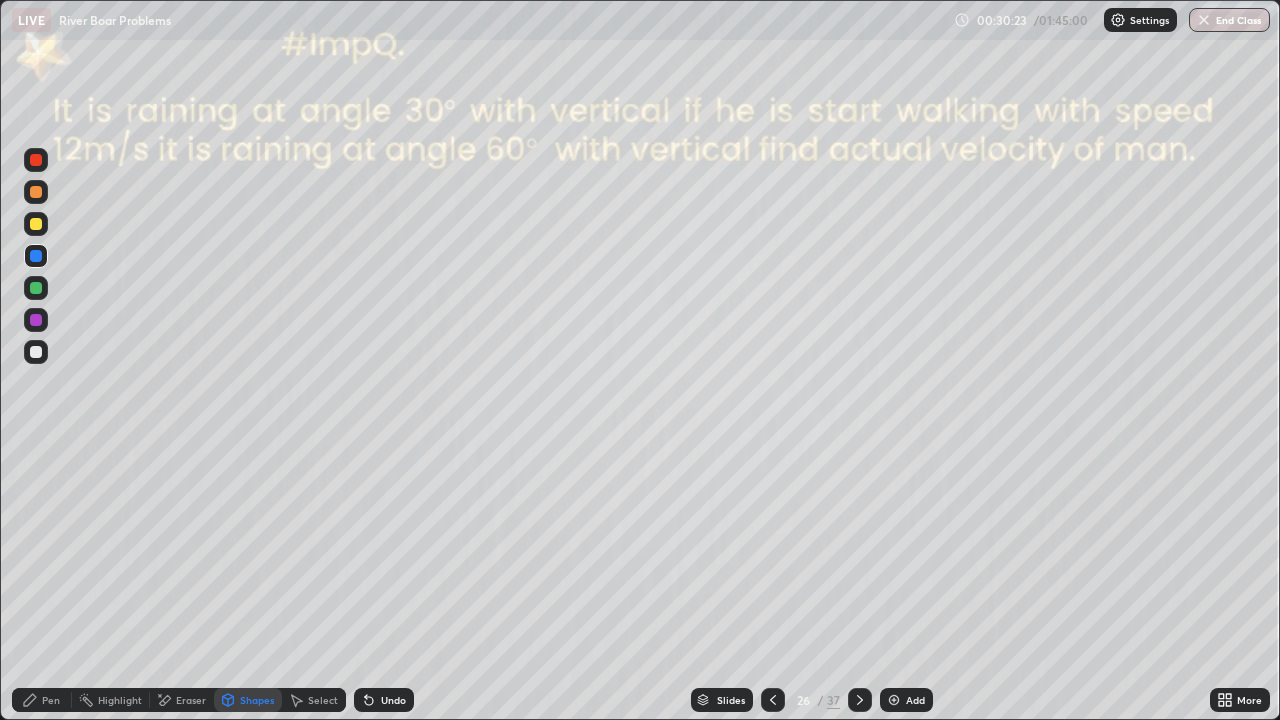 click on "Undo" at bounding box center [393, 700] 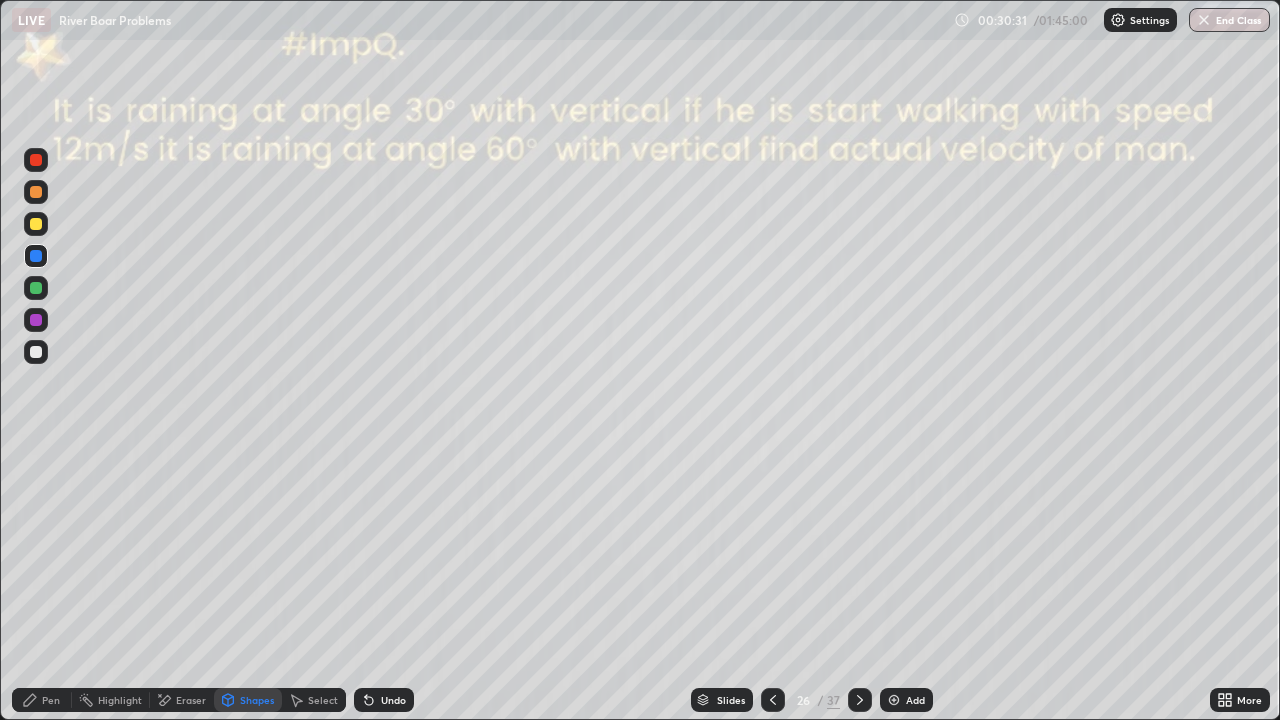 click on "Pen" at bounding box center [51, 700] 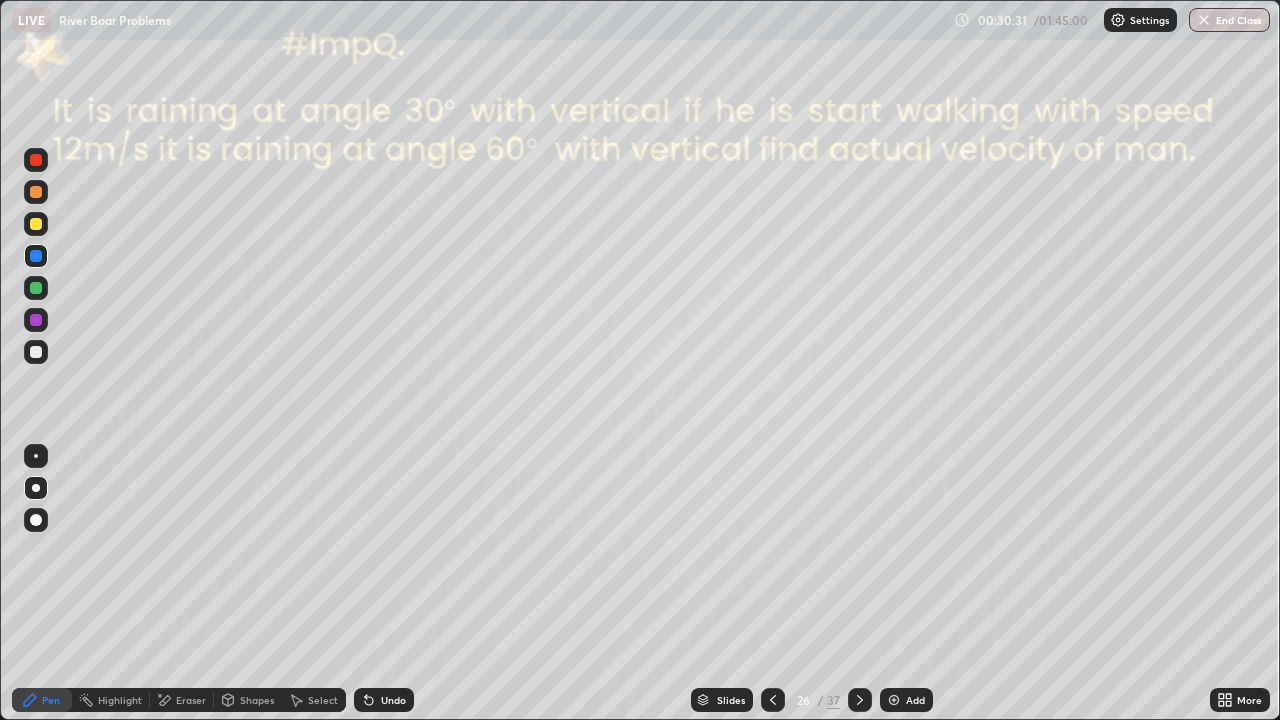 click at bounding box center (36, 488) 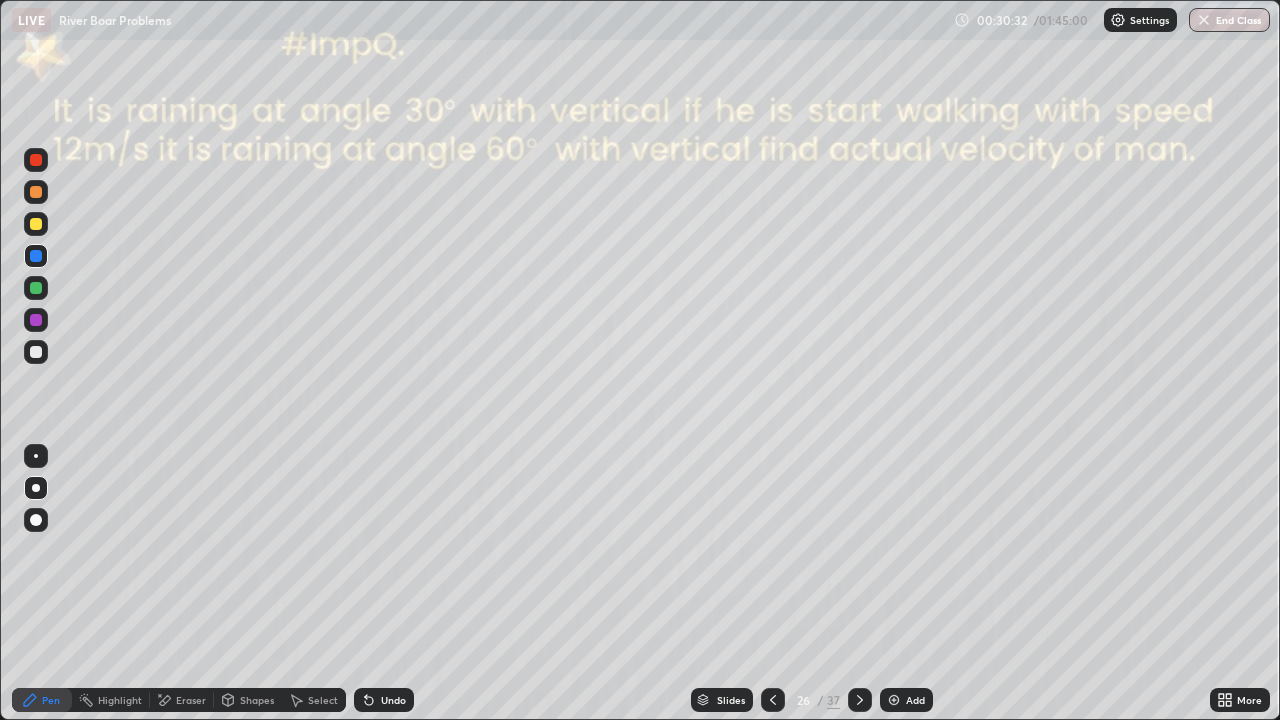 click at bounding box center (36, 352) 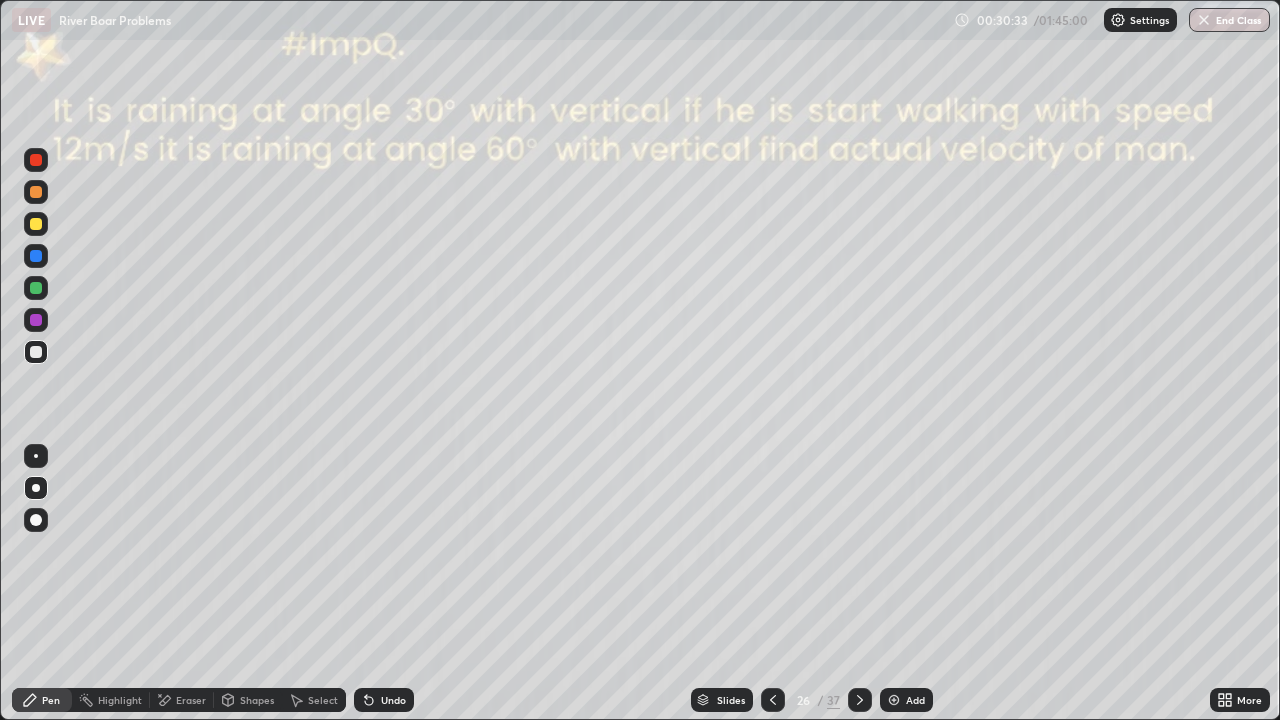 click at bounding box center (36, 520) 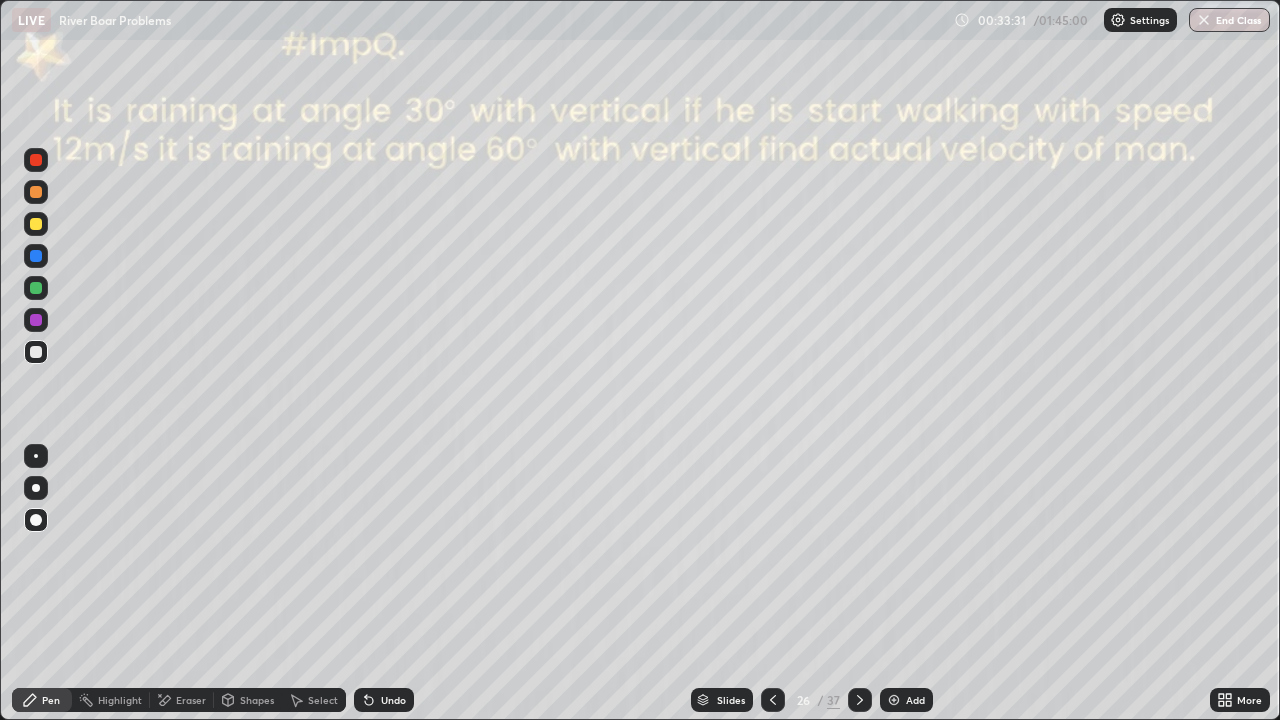 click at bounding box center (894, 700) 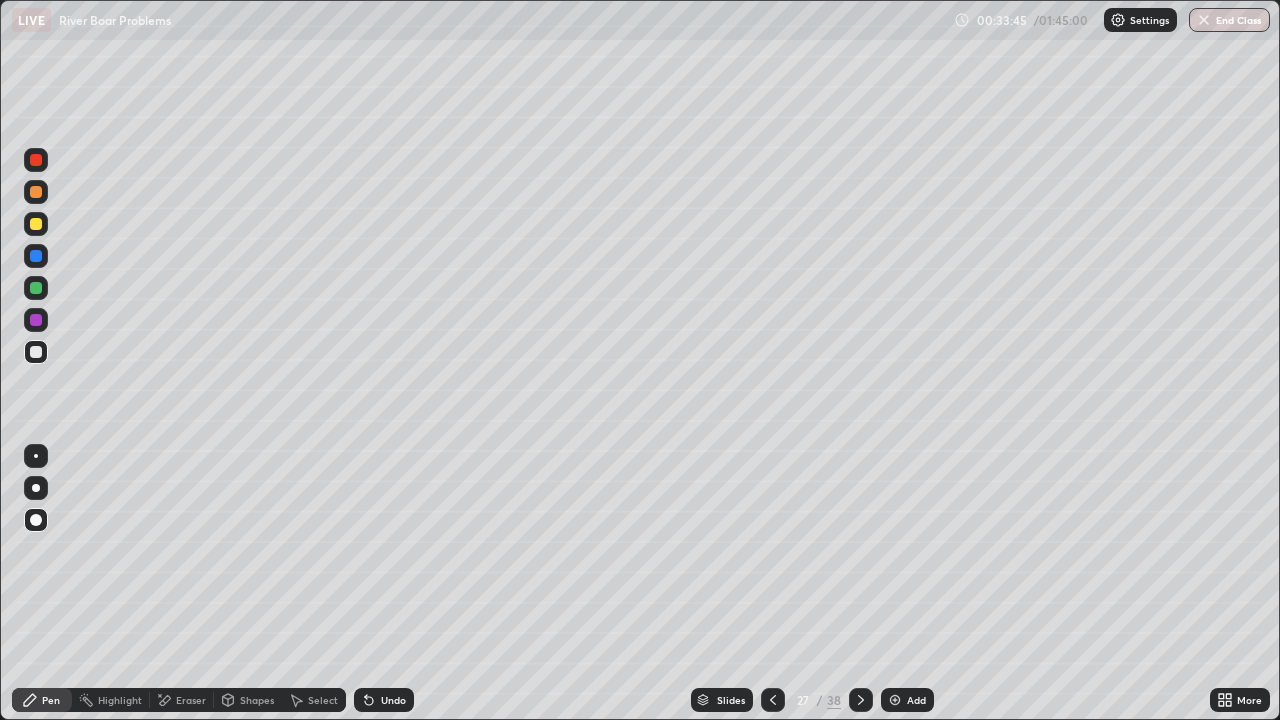 click 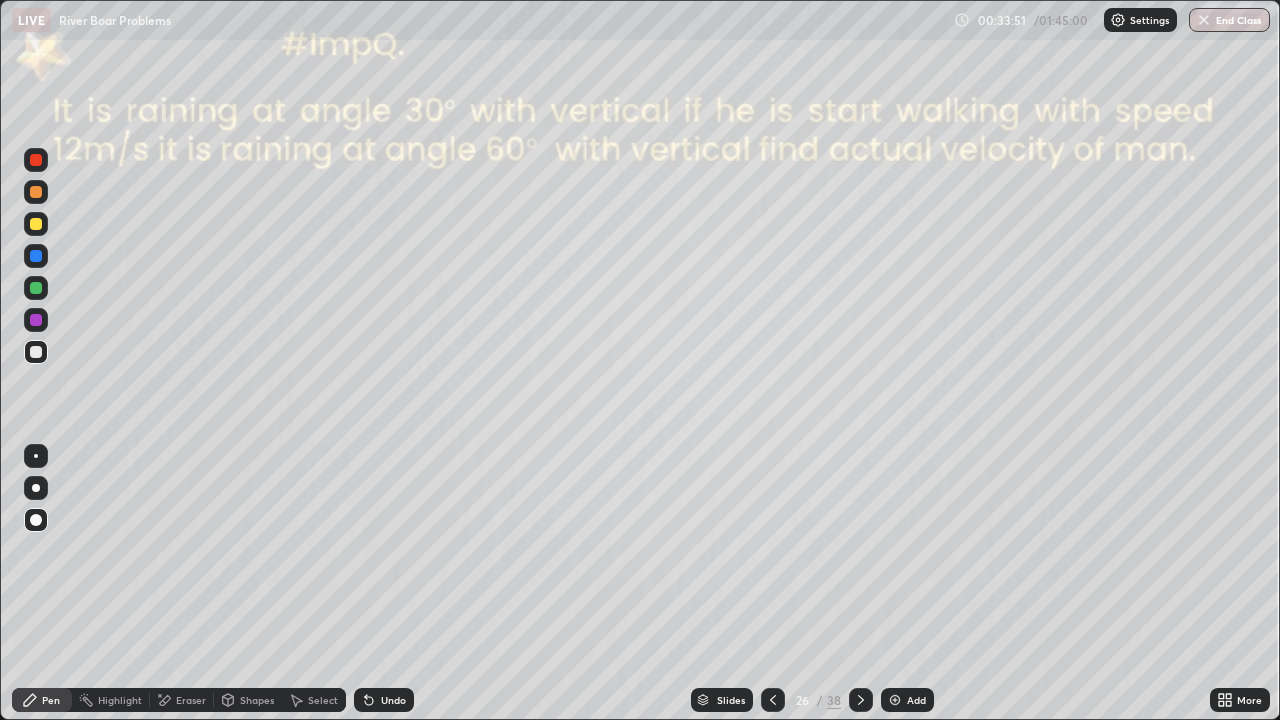 click 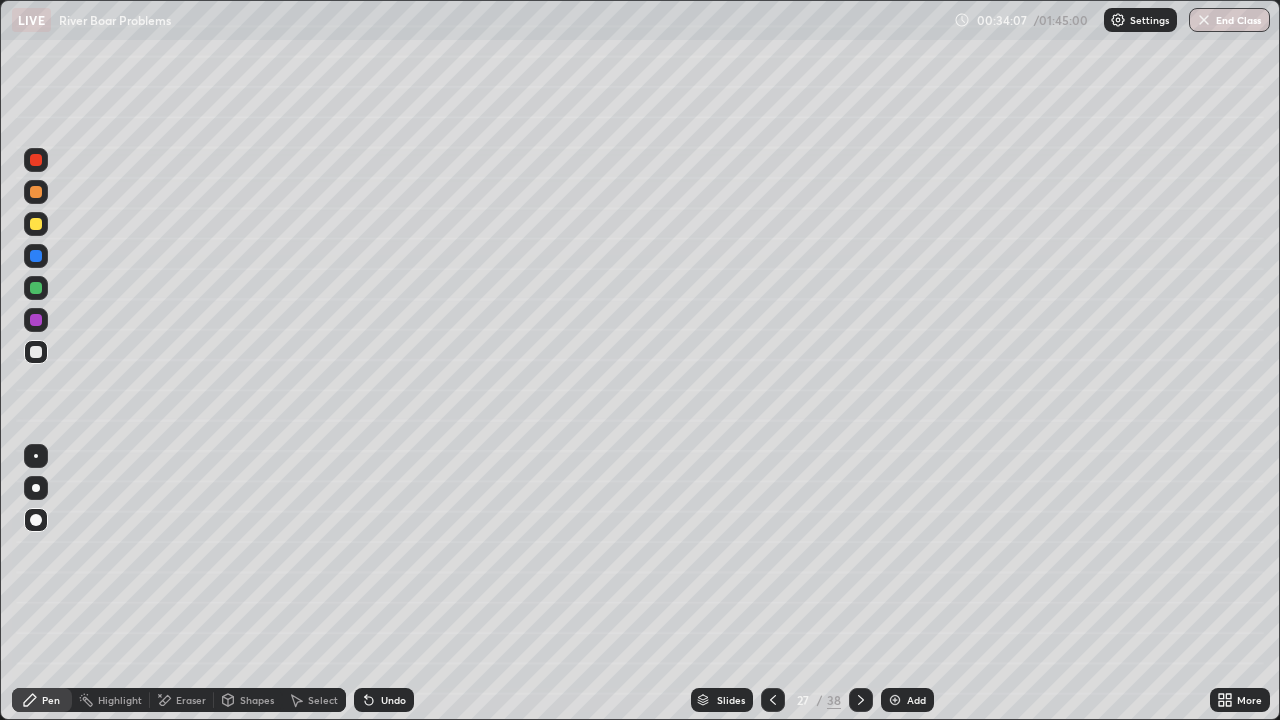 click on "Eraser" at bounding box center (191, 700) 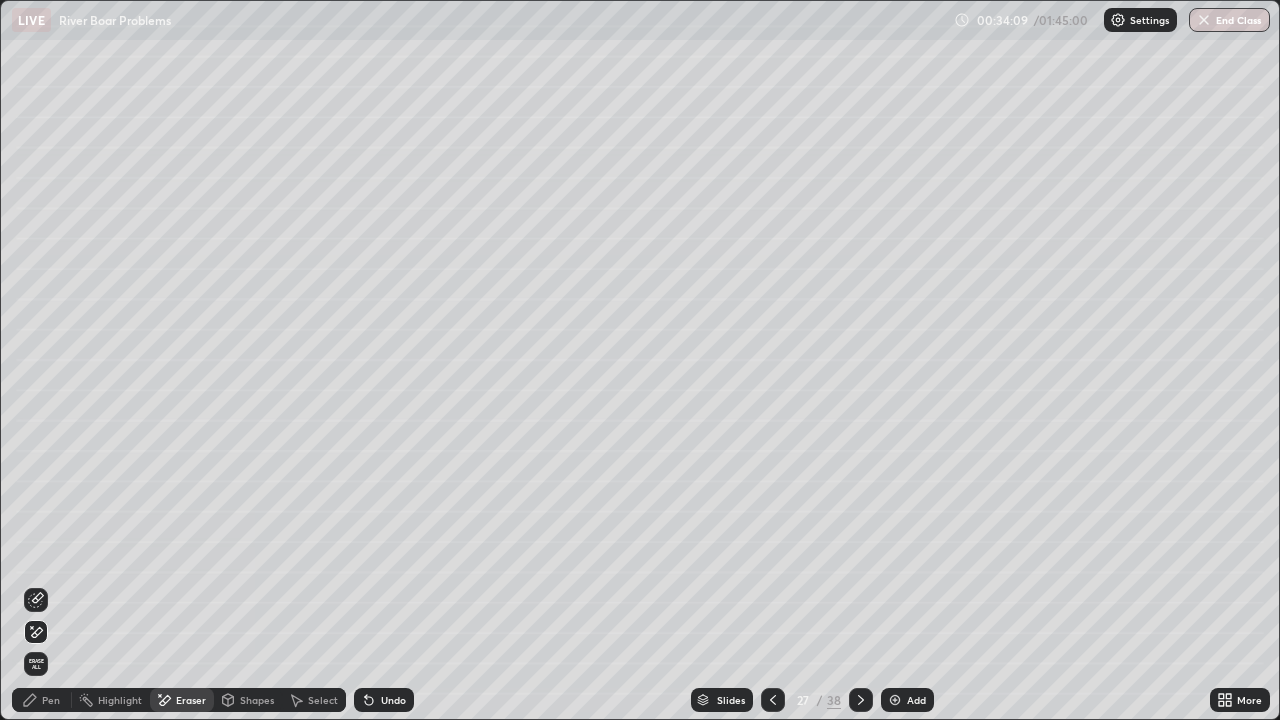 click on "Pen" at bounding box center [51, 700] 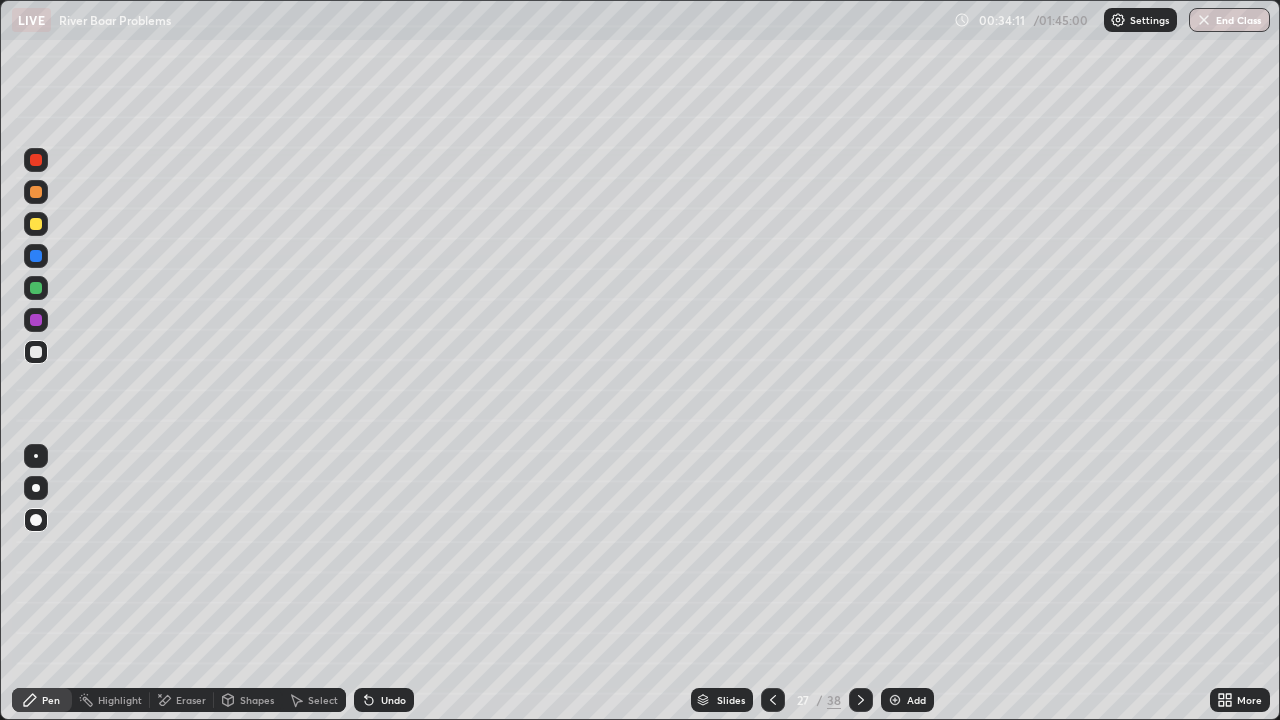 click on "Undo" at bounding box center [384, 700] 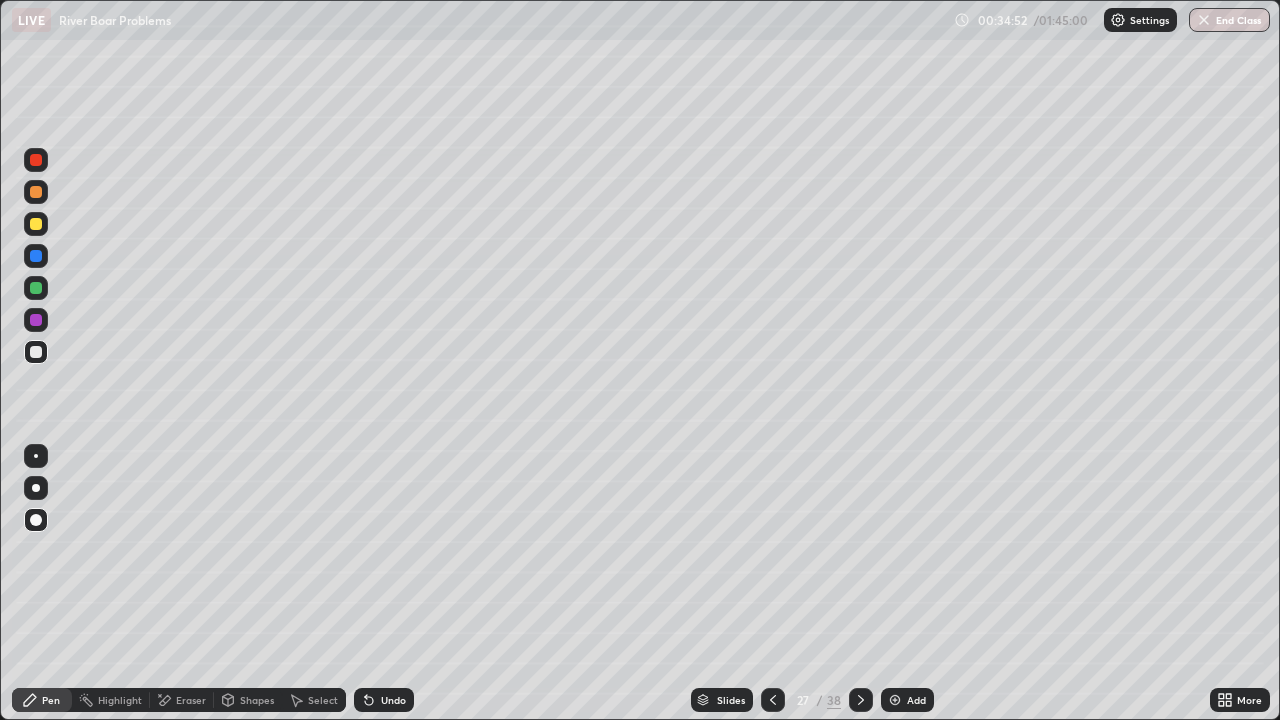 click 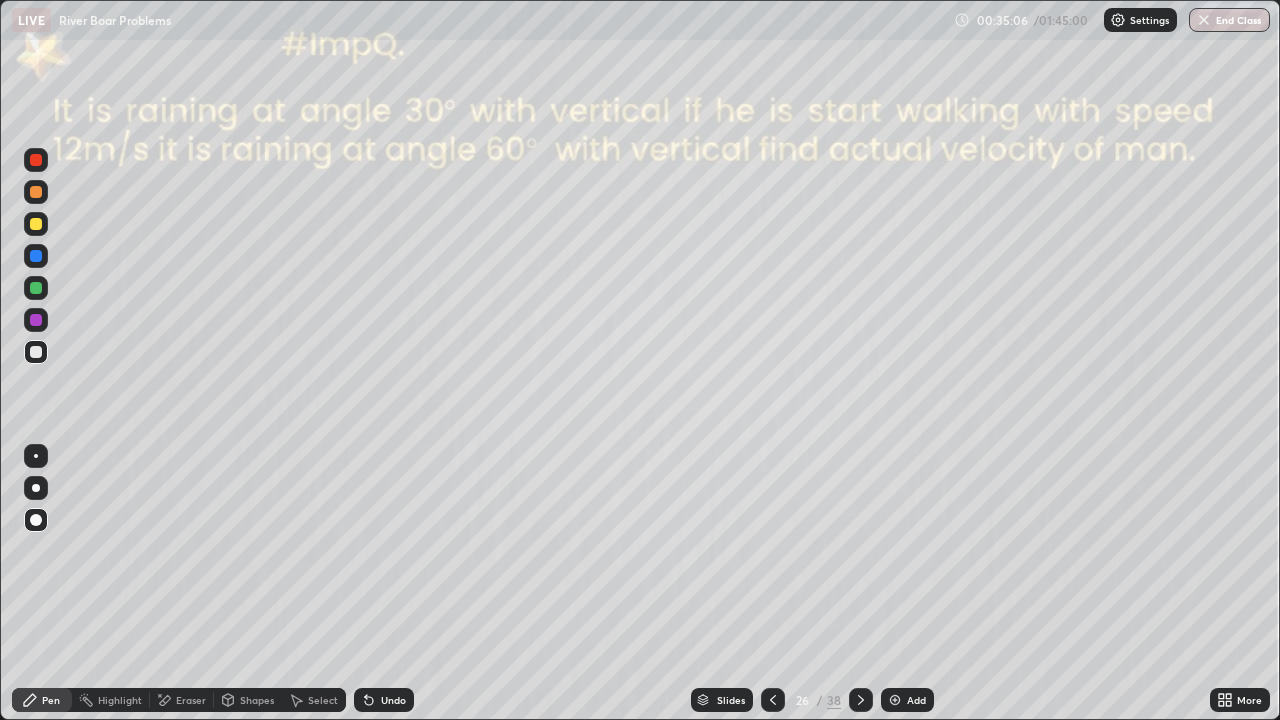 click 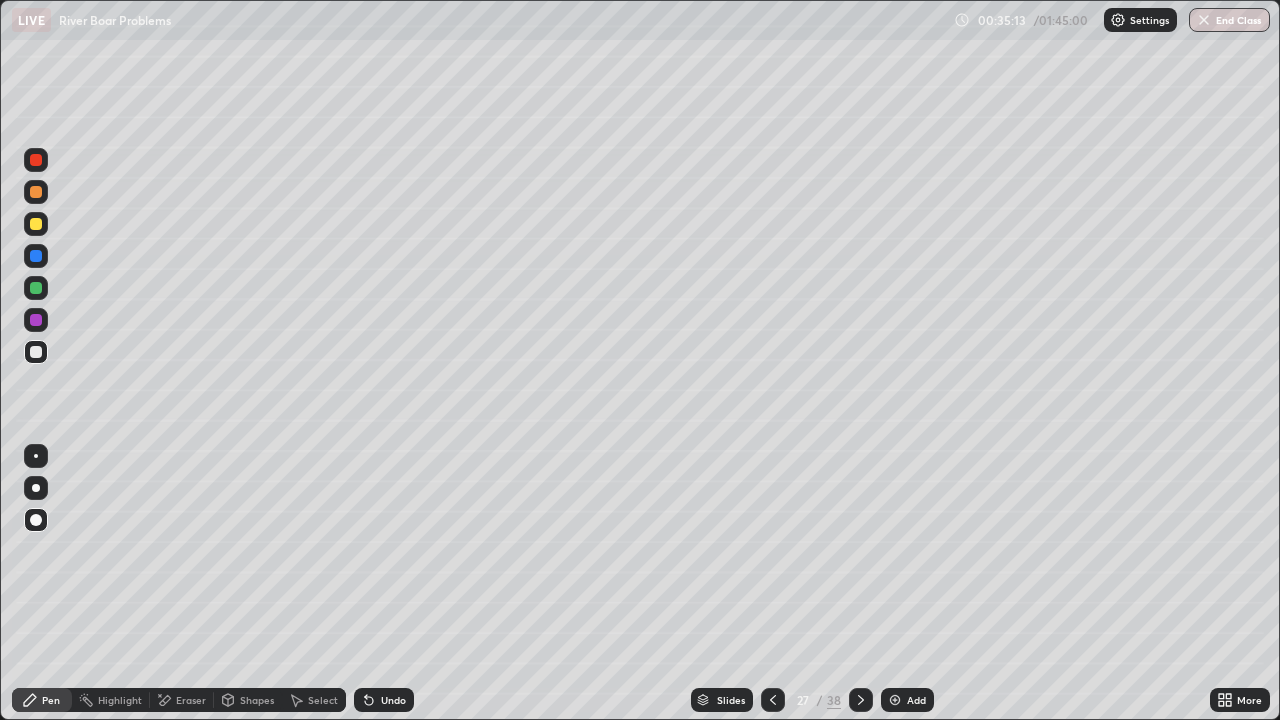 click at bounding box center [36, 288] 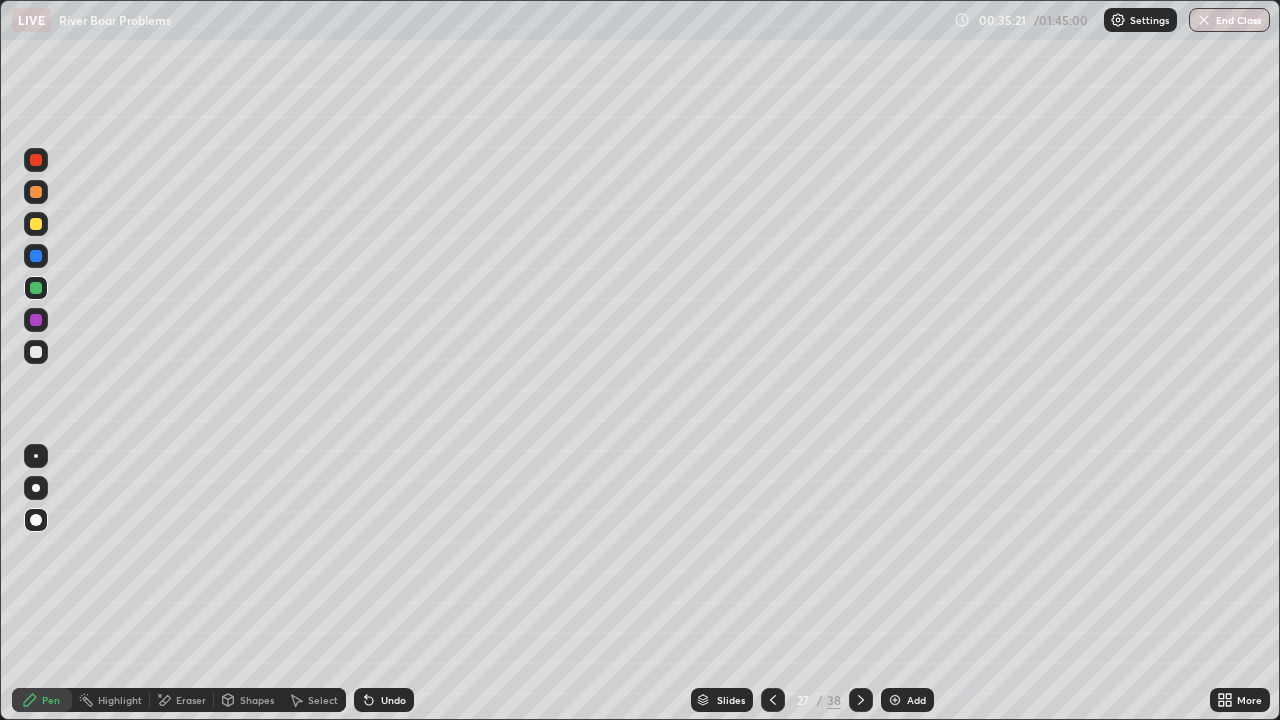 click 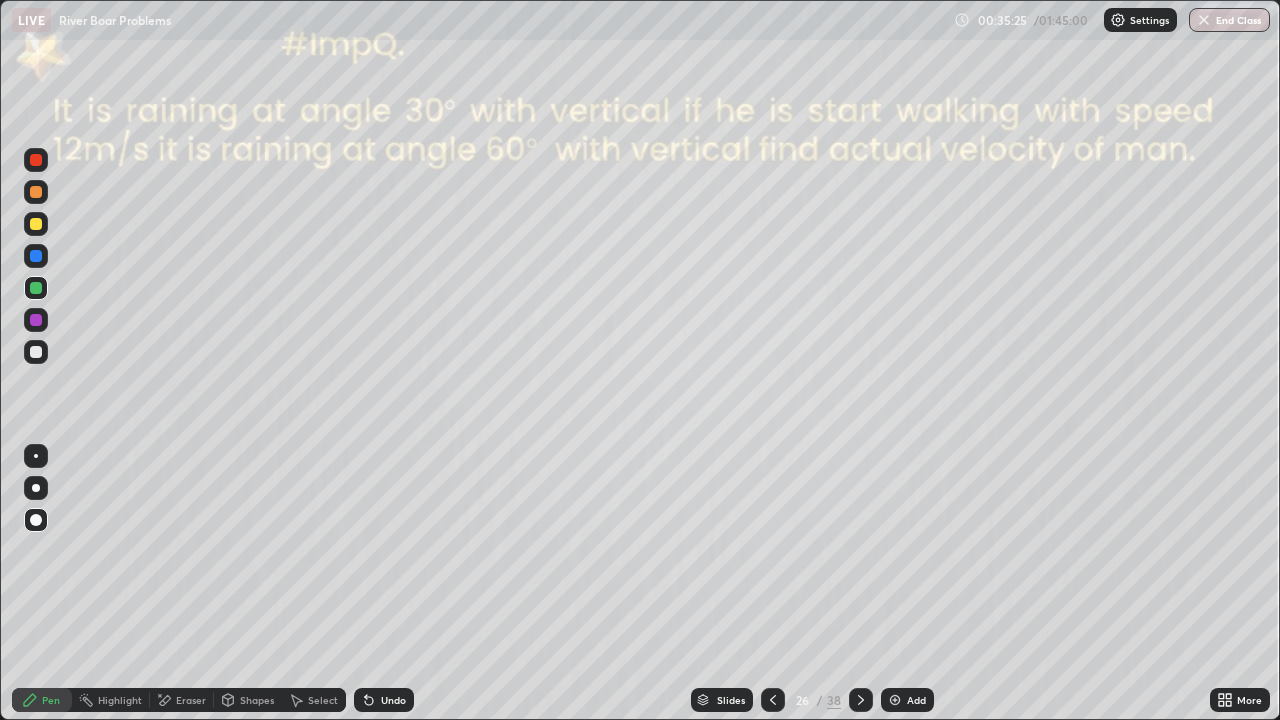 click 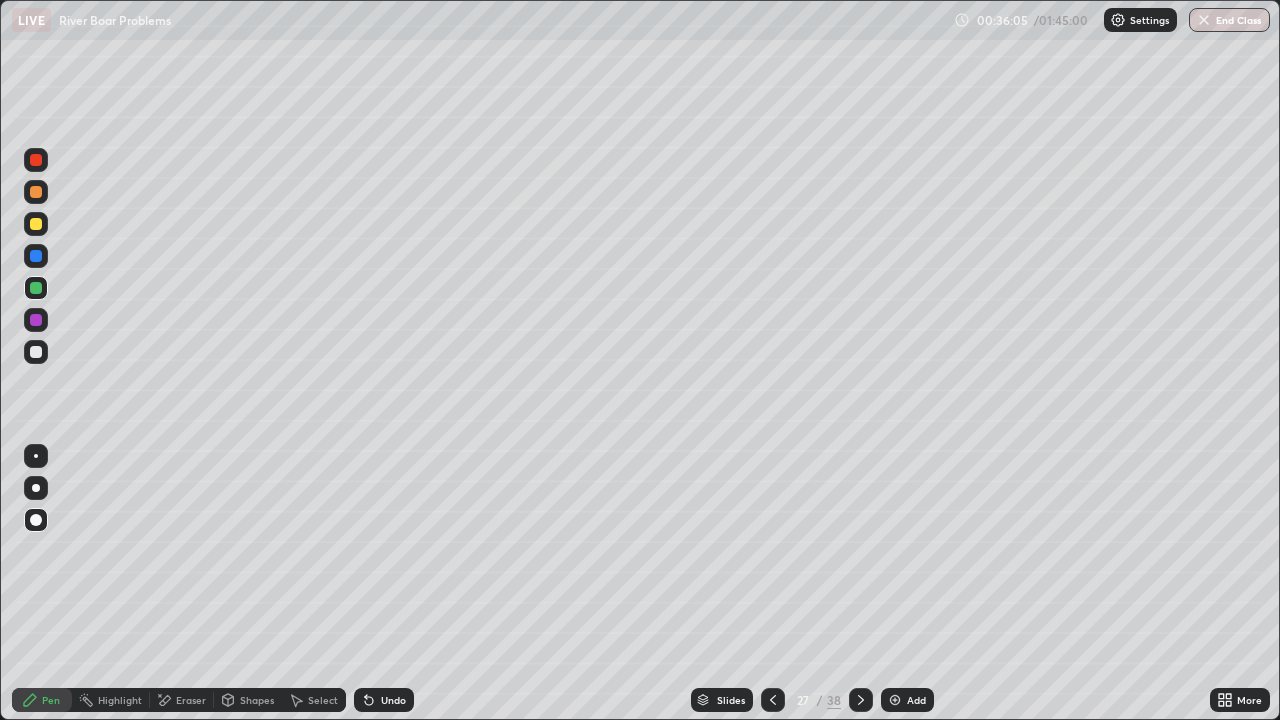 click at bounding box center [895, 700] 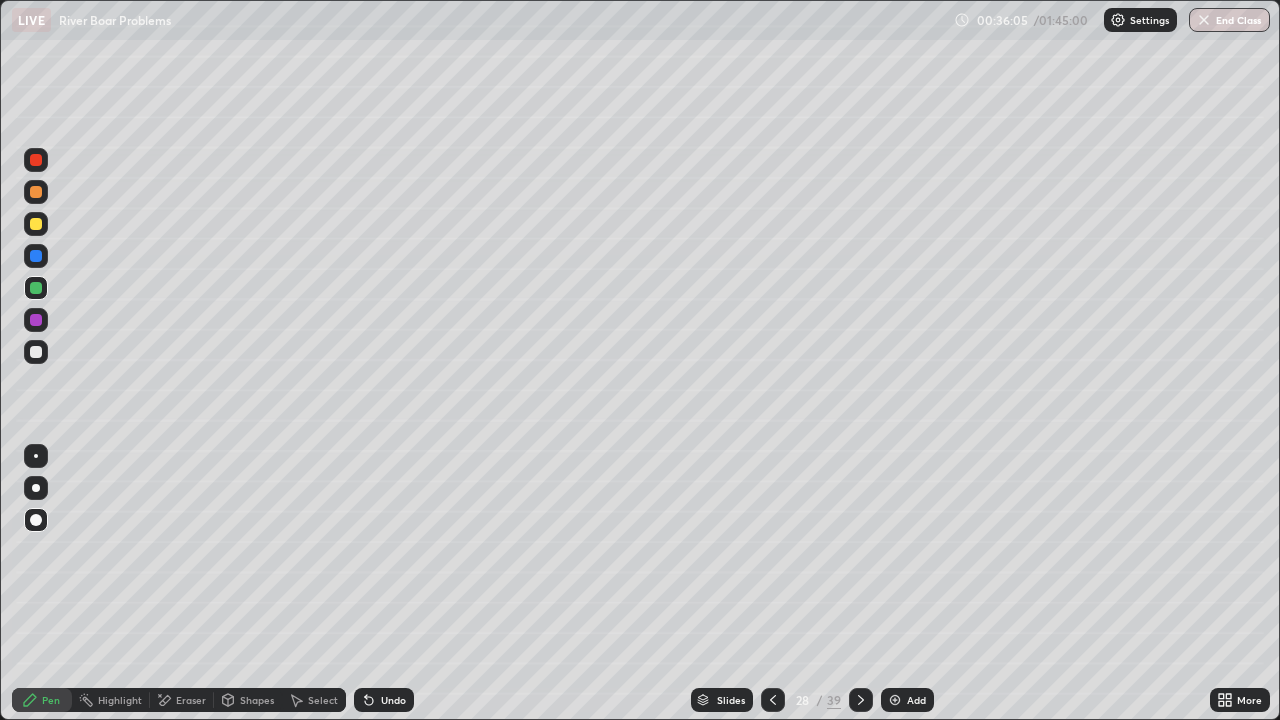 click 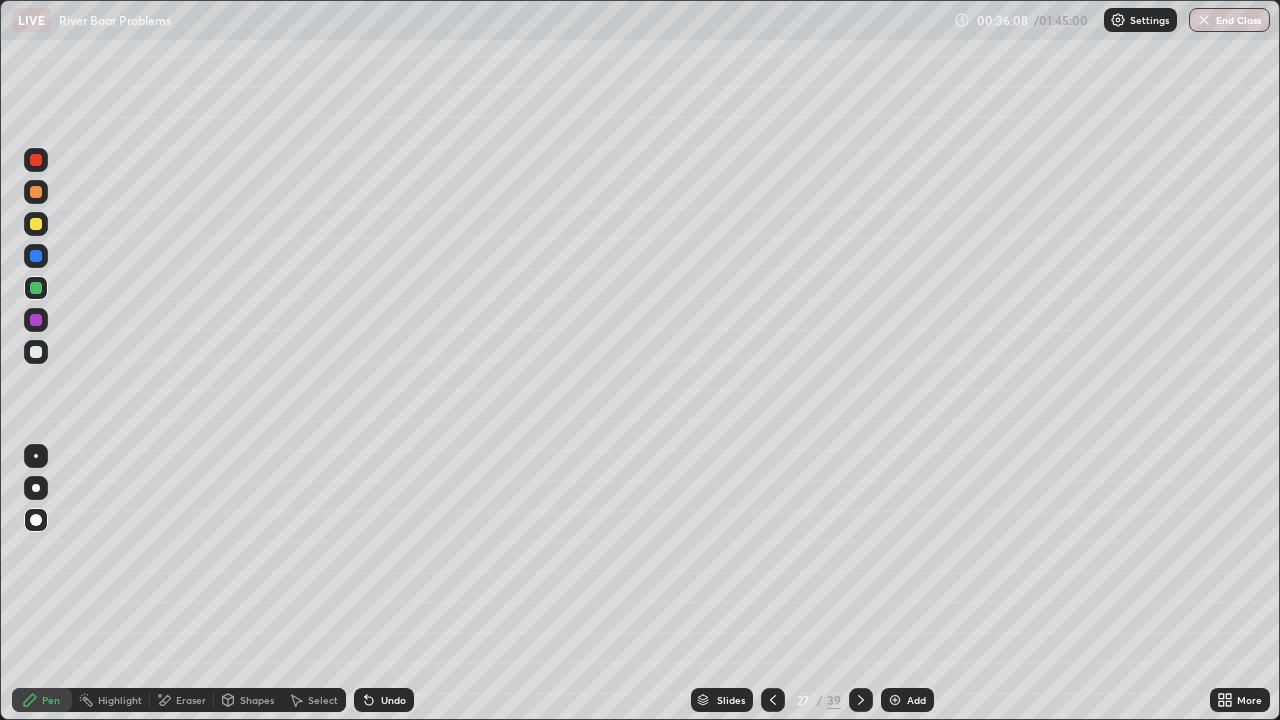 click at bounding box center (861, 700) 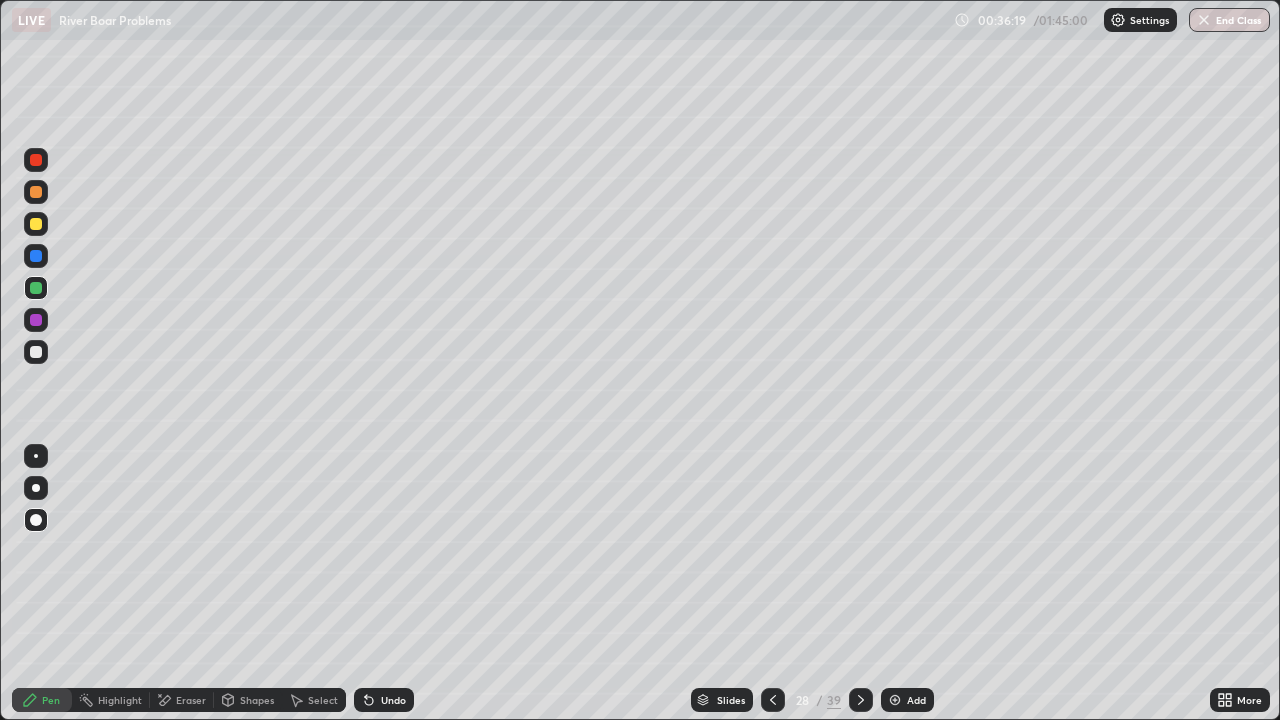 click 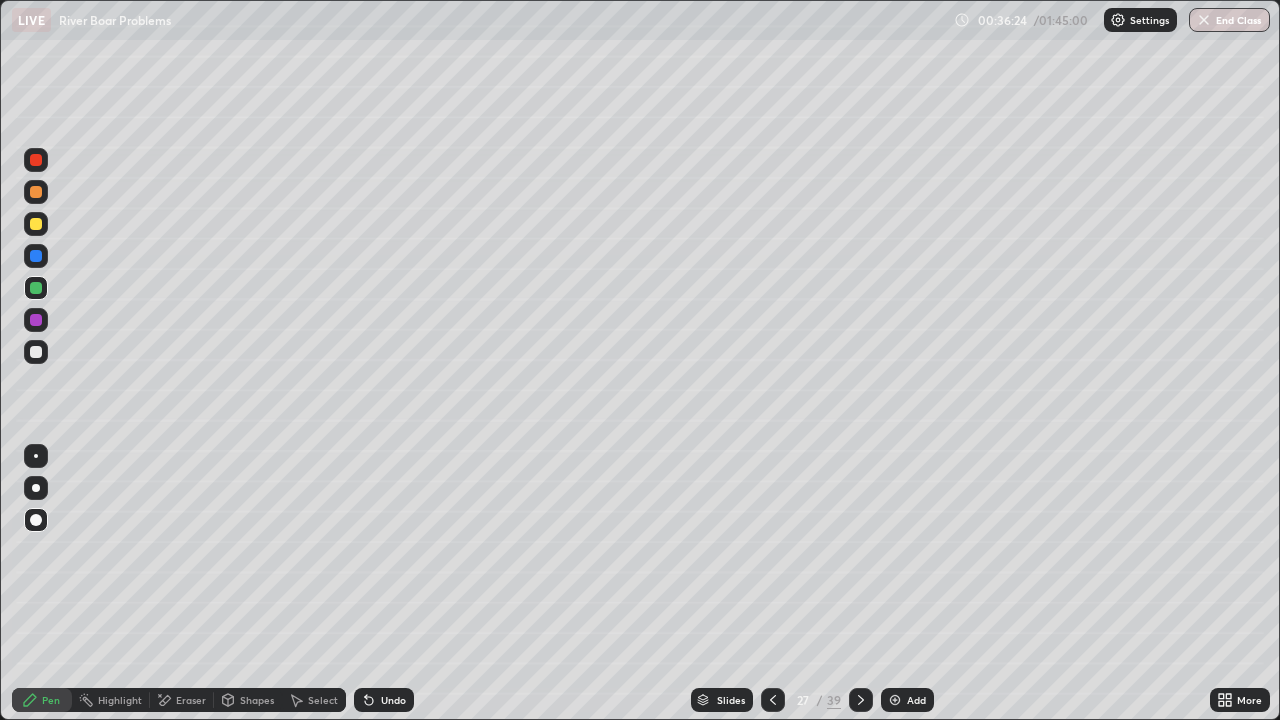 click 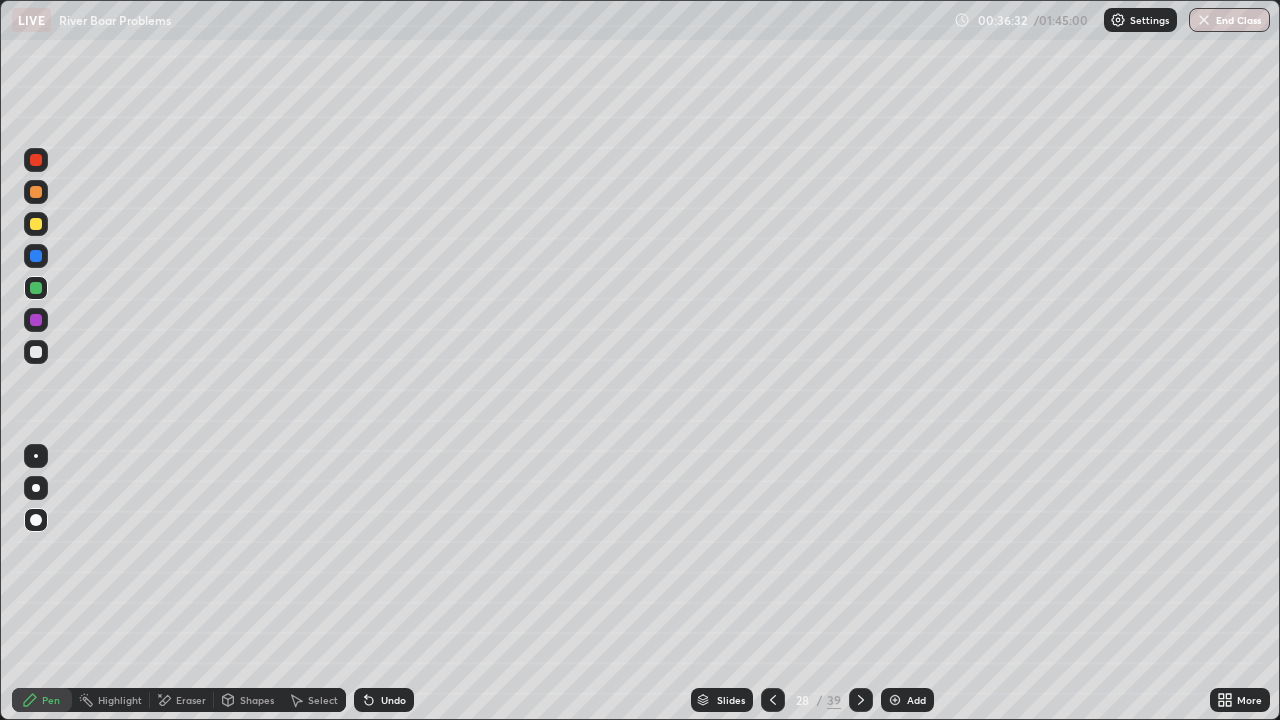 click 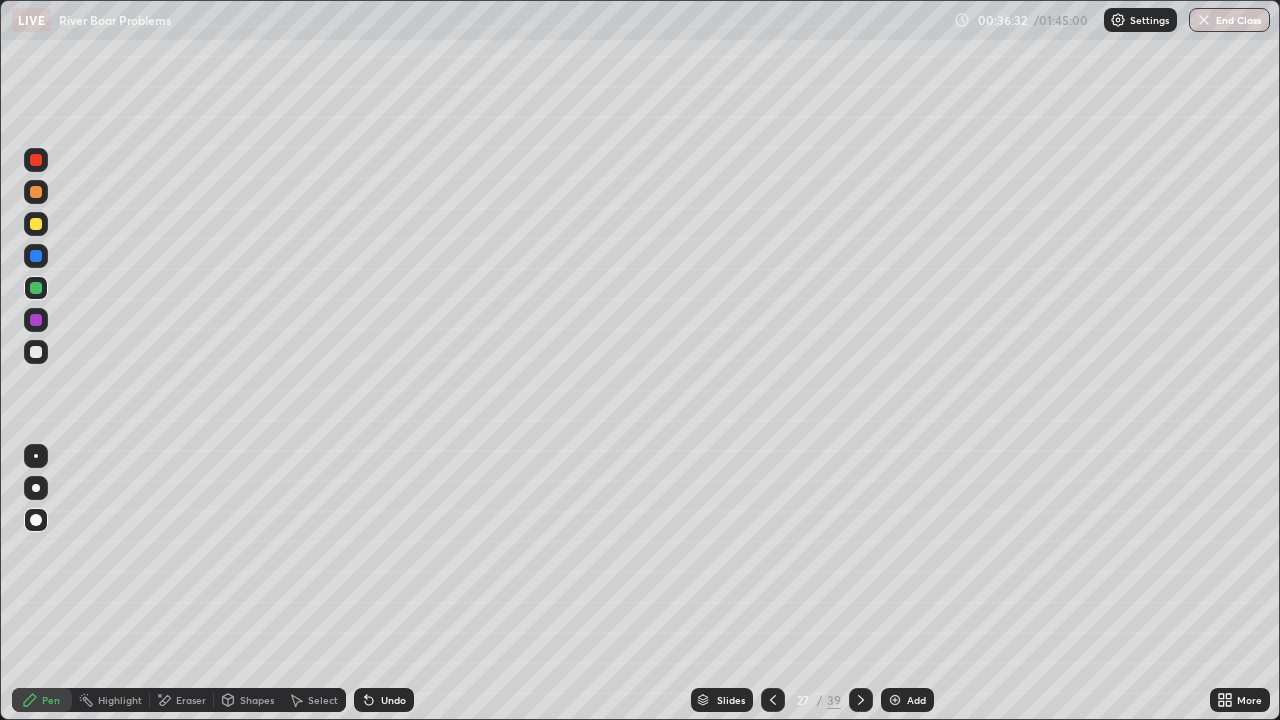 click 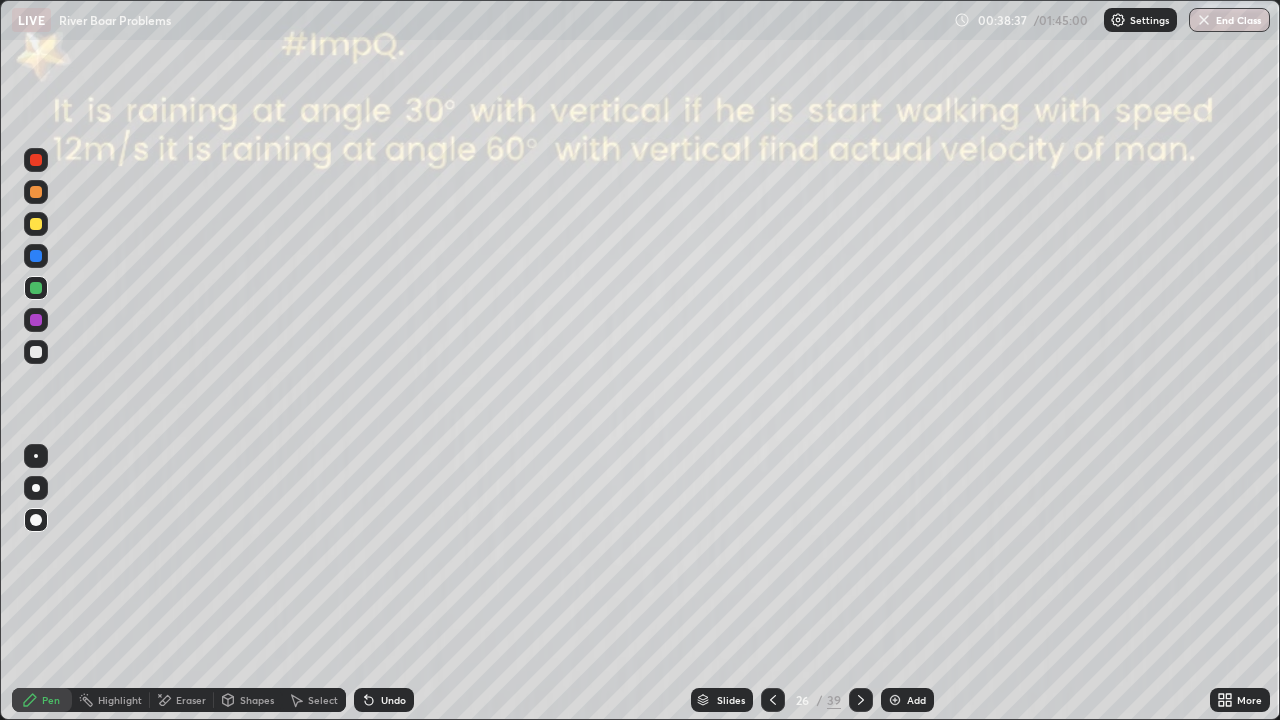 click 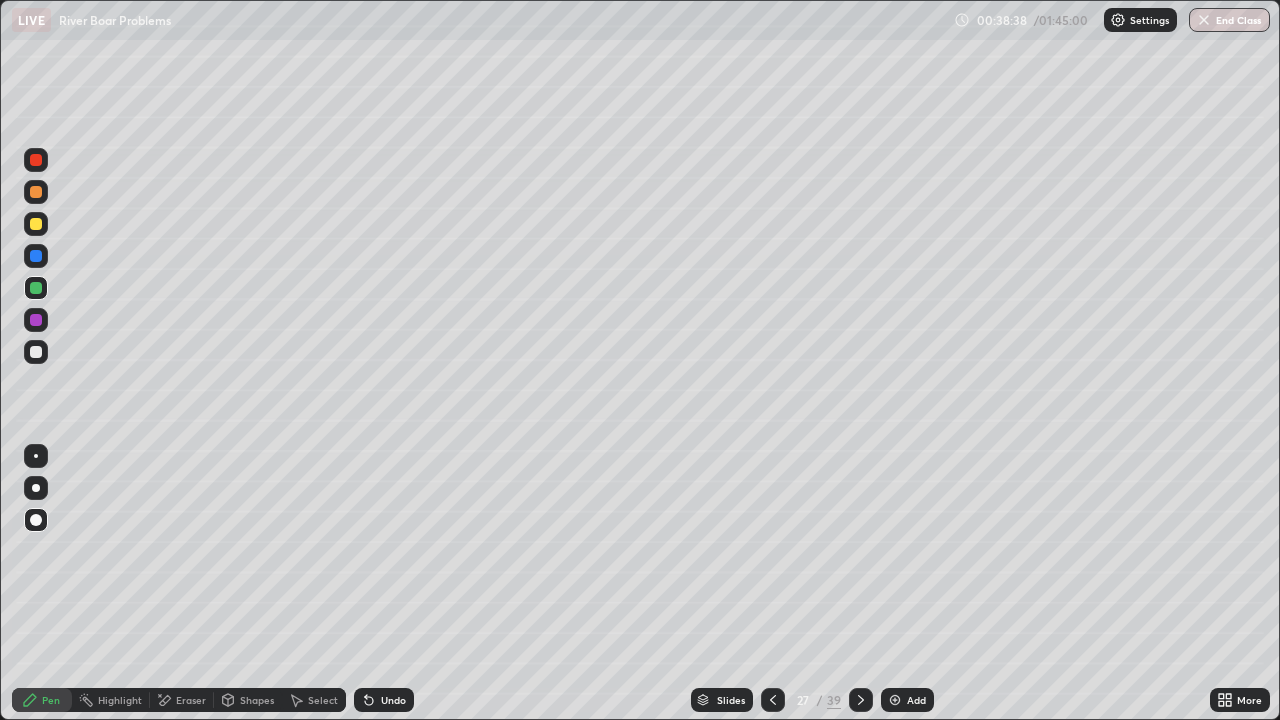click 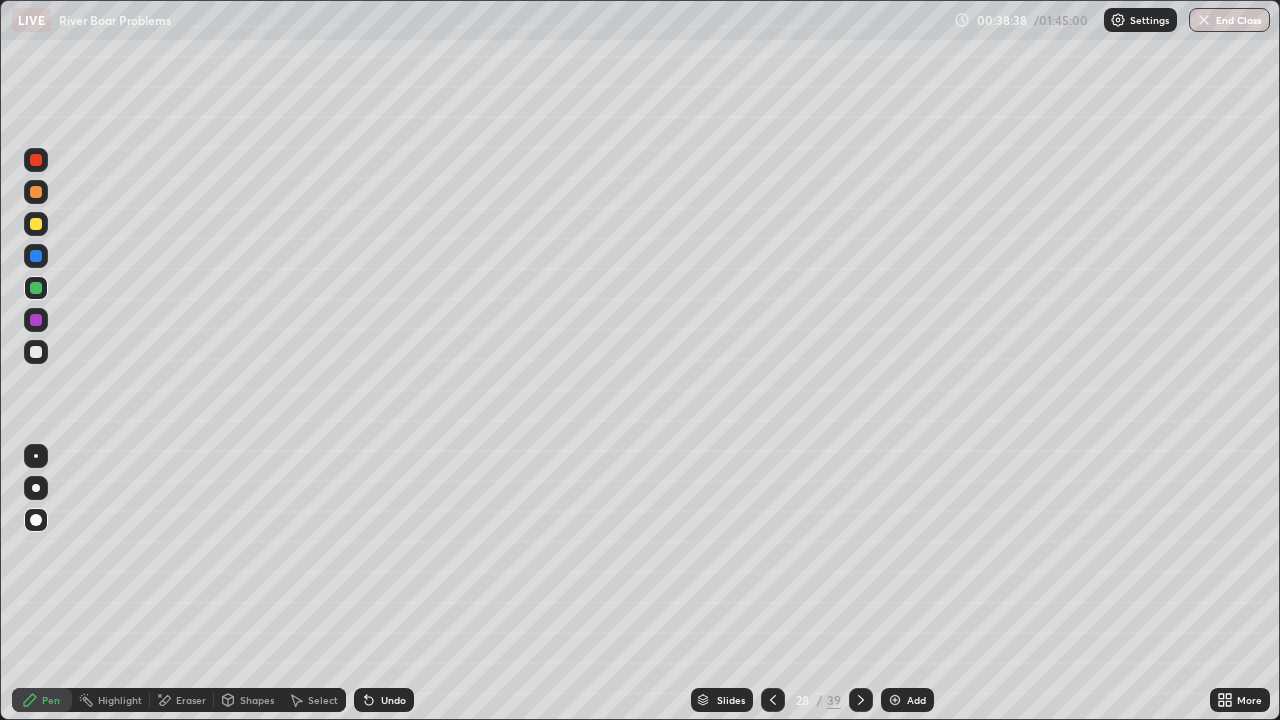 click 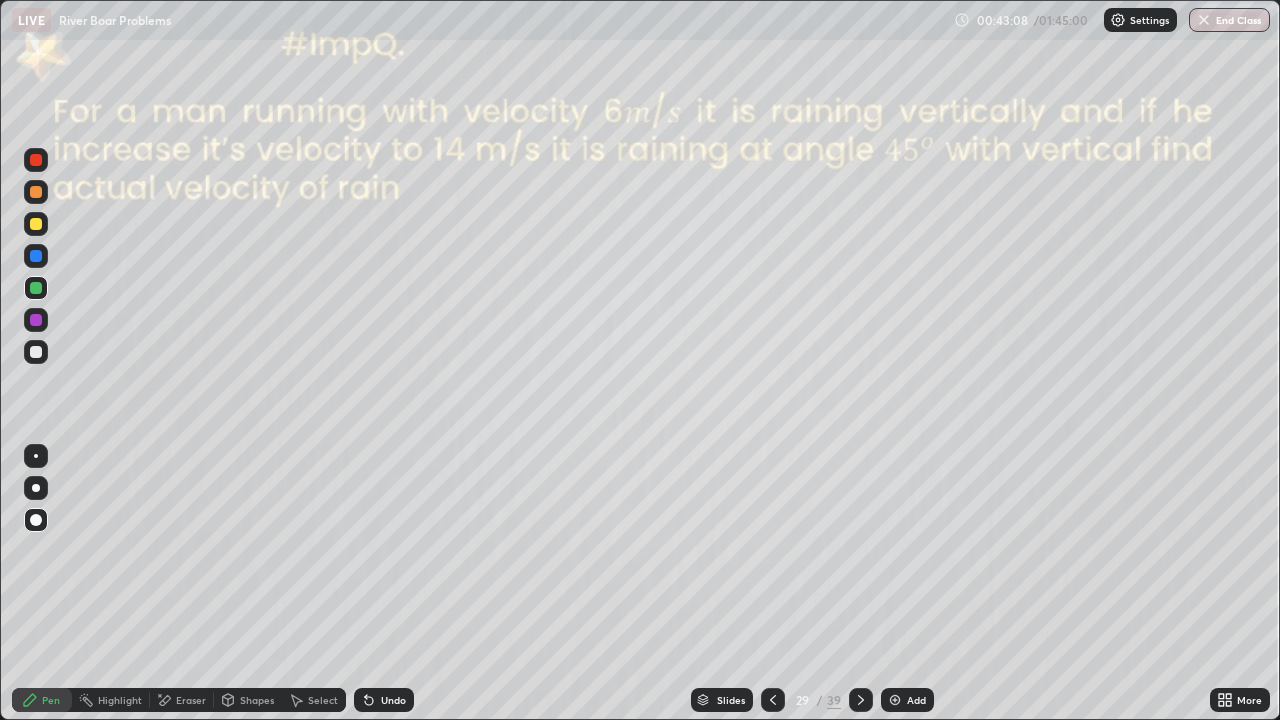 click 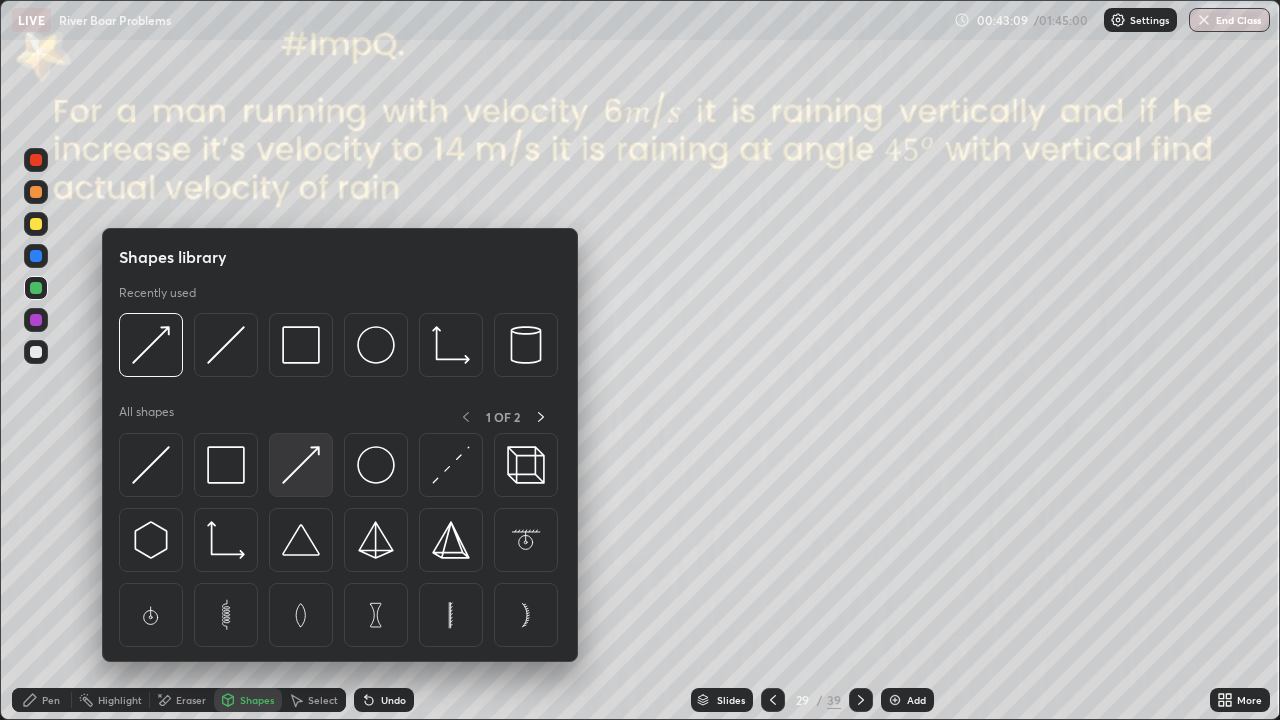click at bounding box center [301, 465] 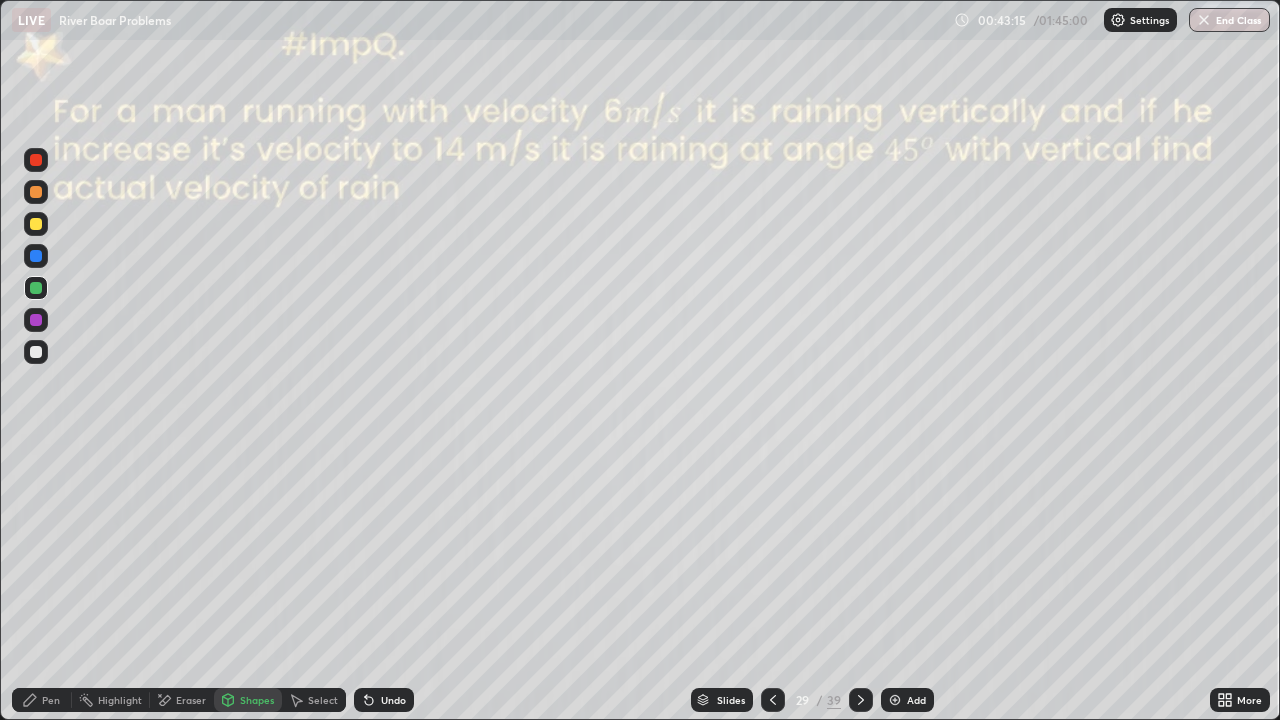click on "Pen" at bounding box center [42, 700] 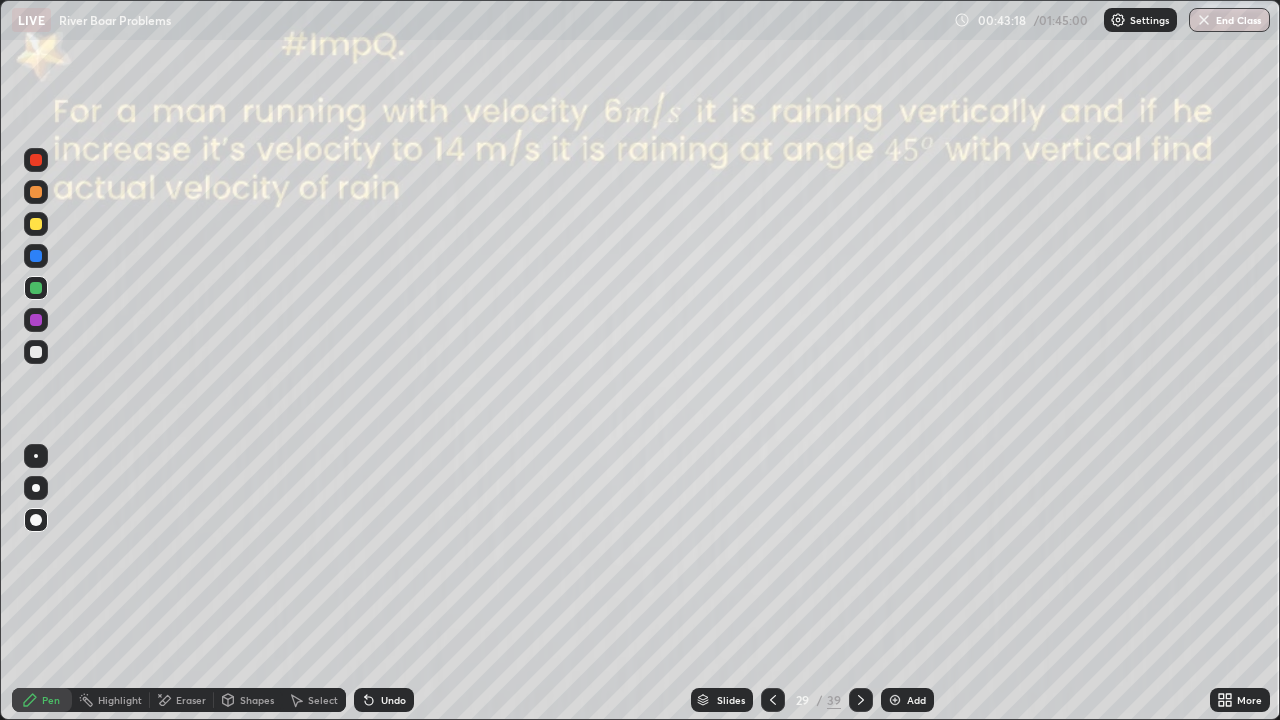 click at bounding box center [36, 352] 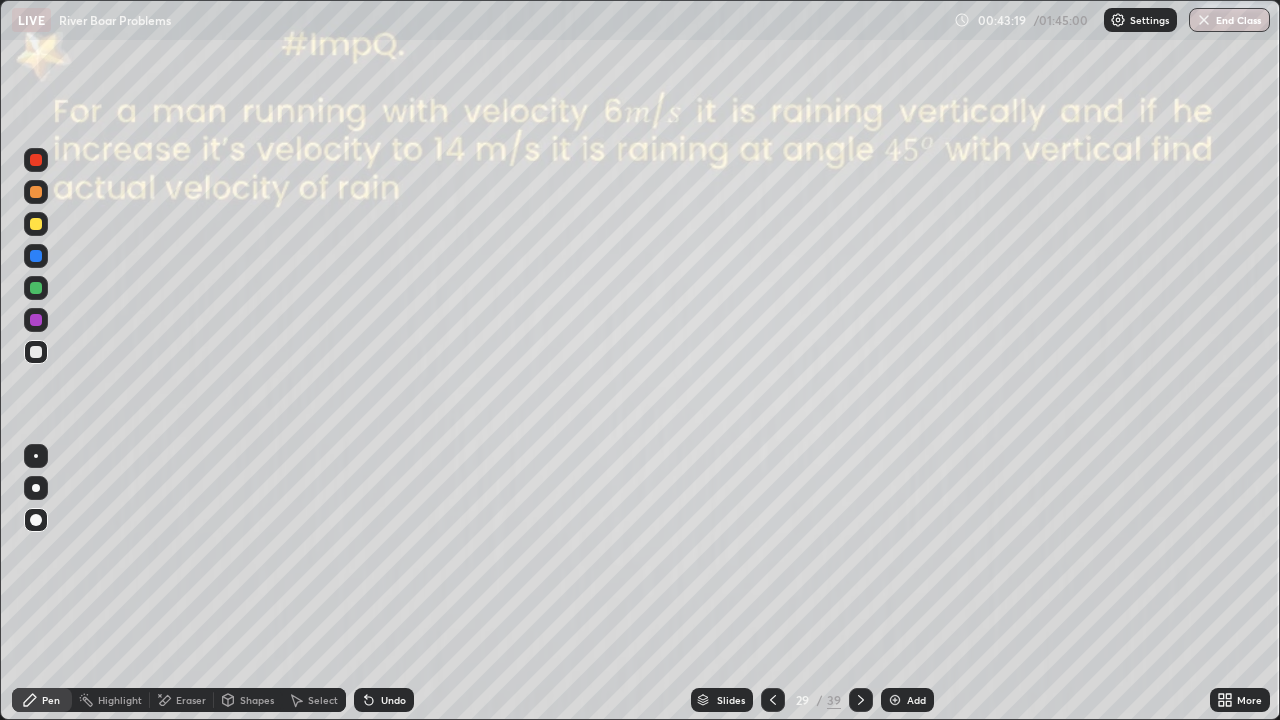 click on "Shapes" at bounding box center (257, 700) 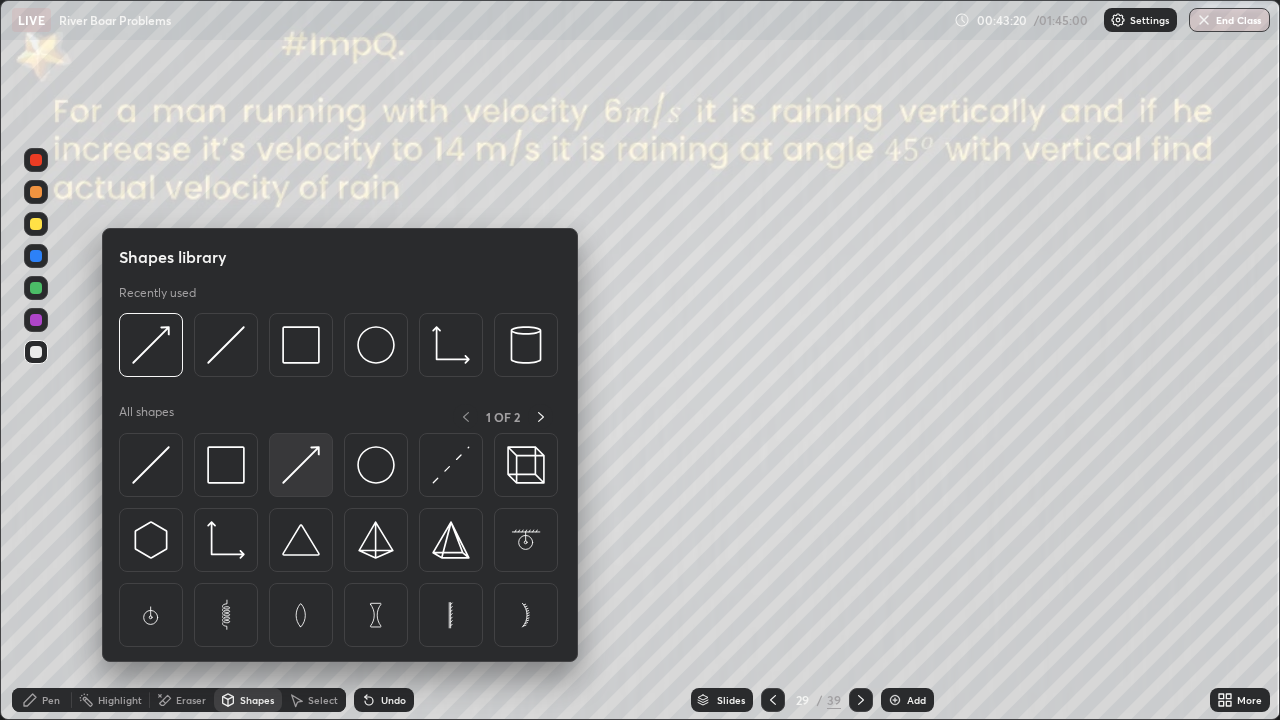 click at bounding box center (301, 465) 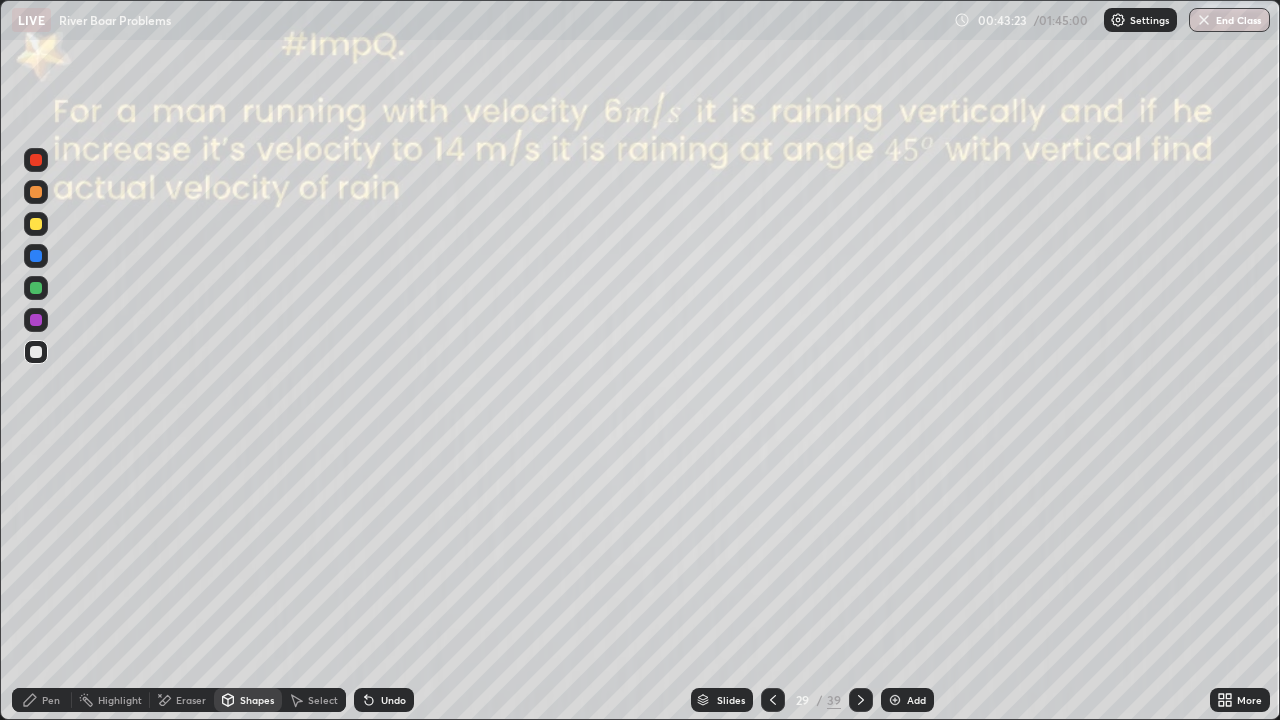 click on "Pen" at bounding box center [51, 700] 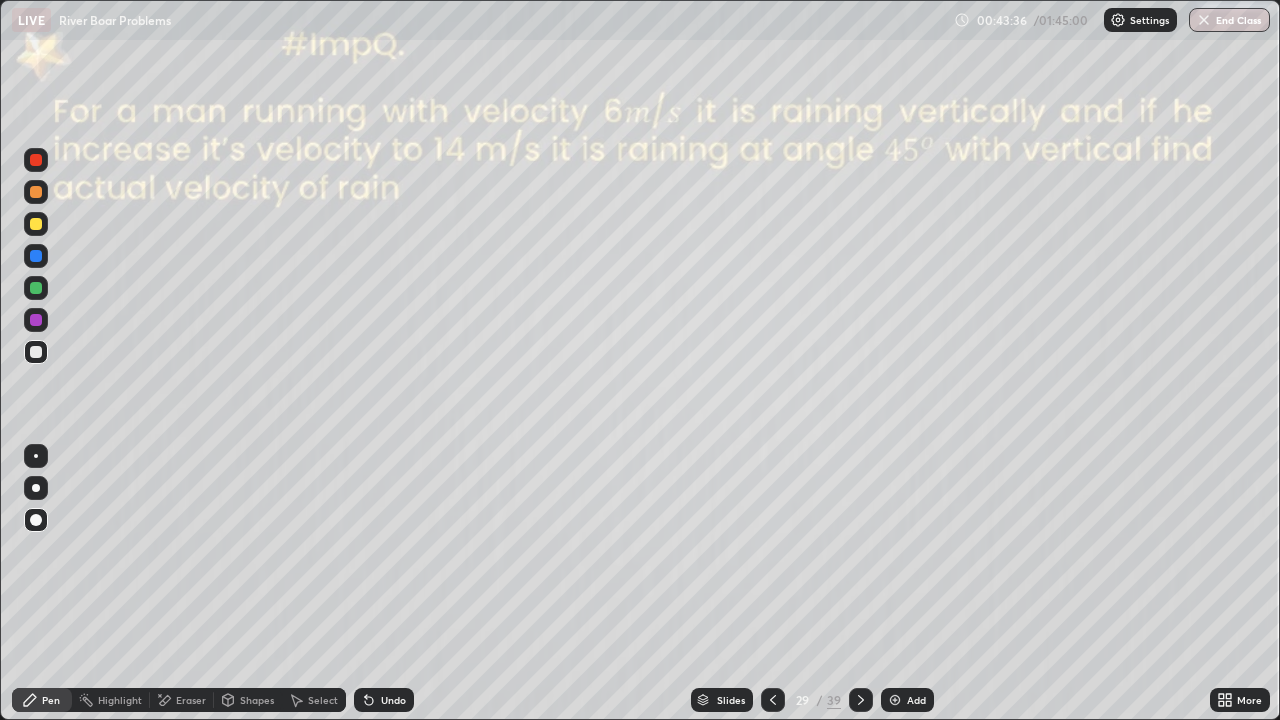click on "Select" at bounding box center [314, 700] 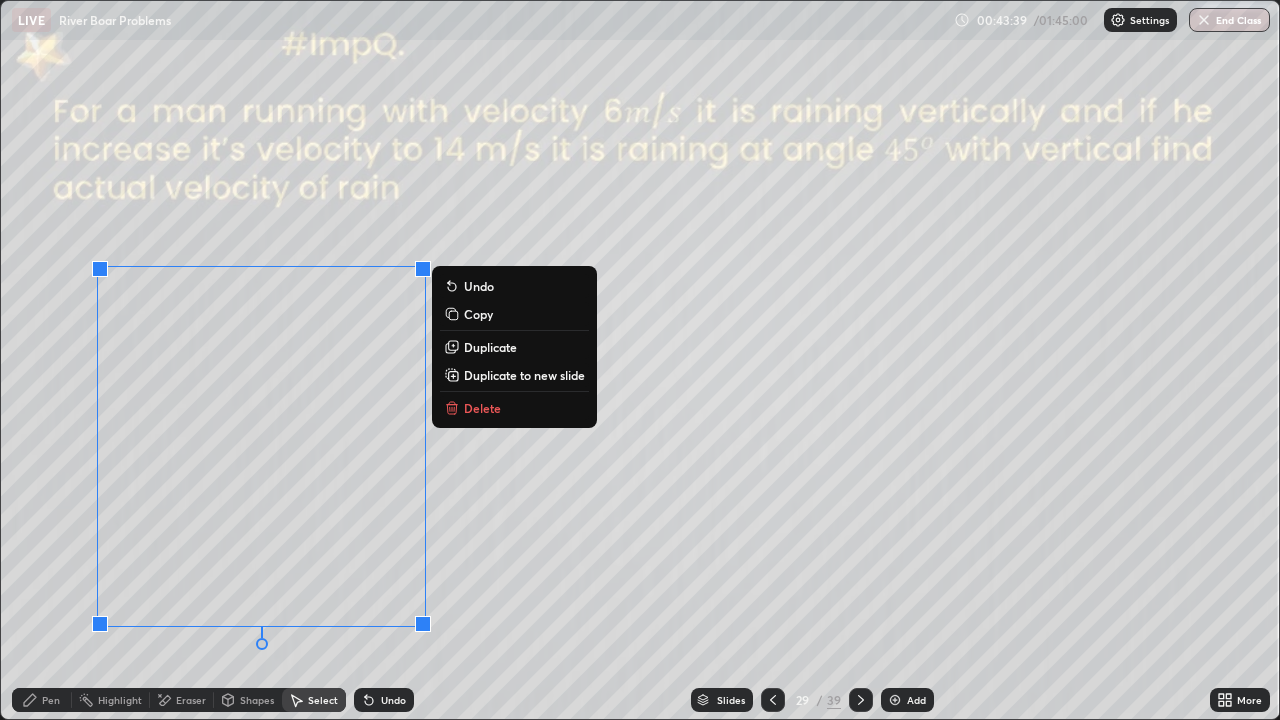 click on "Duplicate" at bounding box center [490, 347] 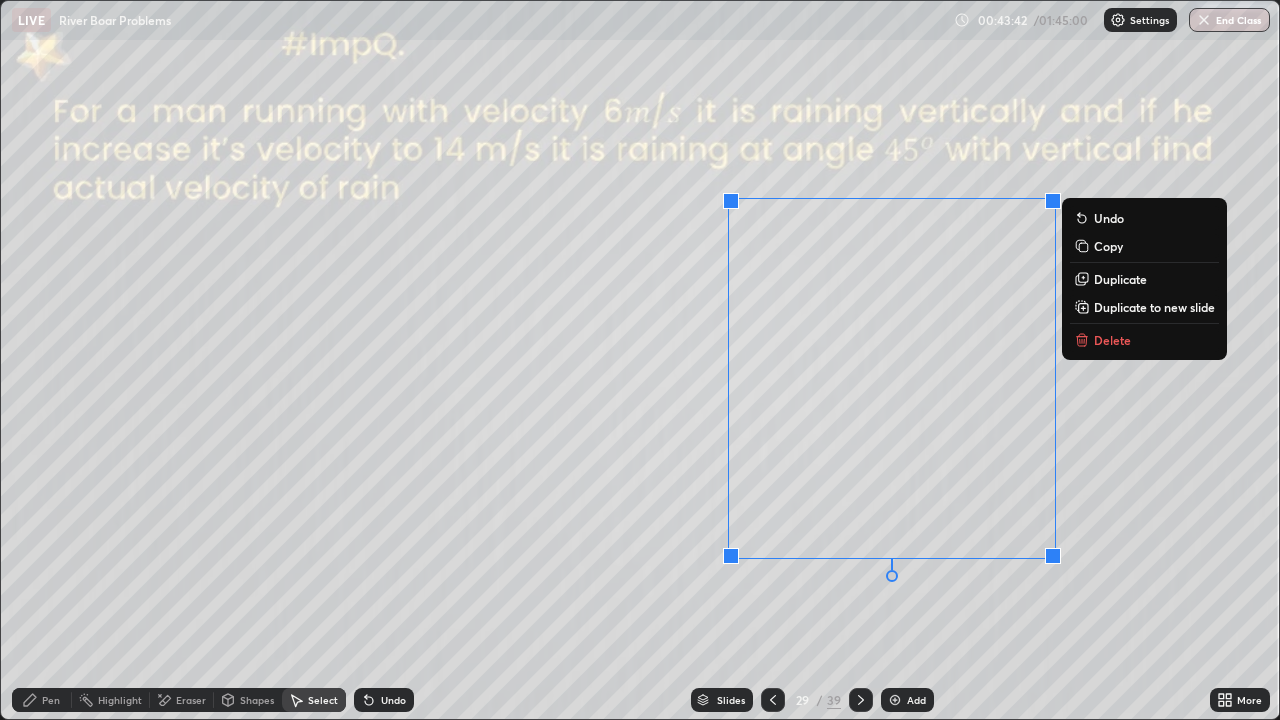 click on "Eraser" at bounding box center [191, 700] 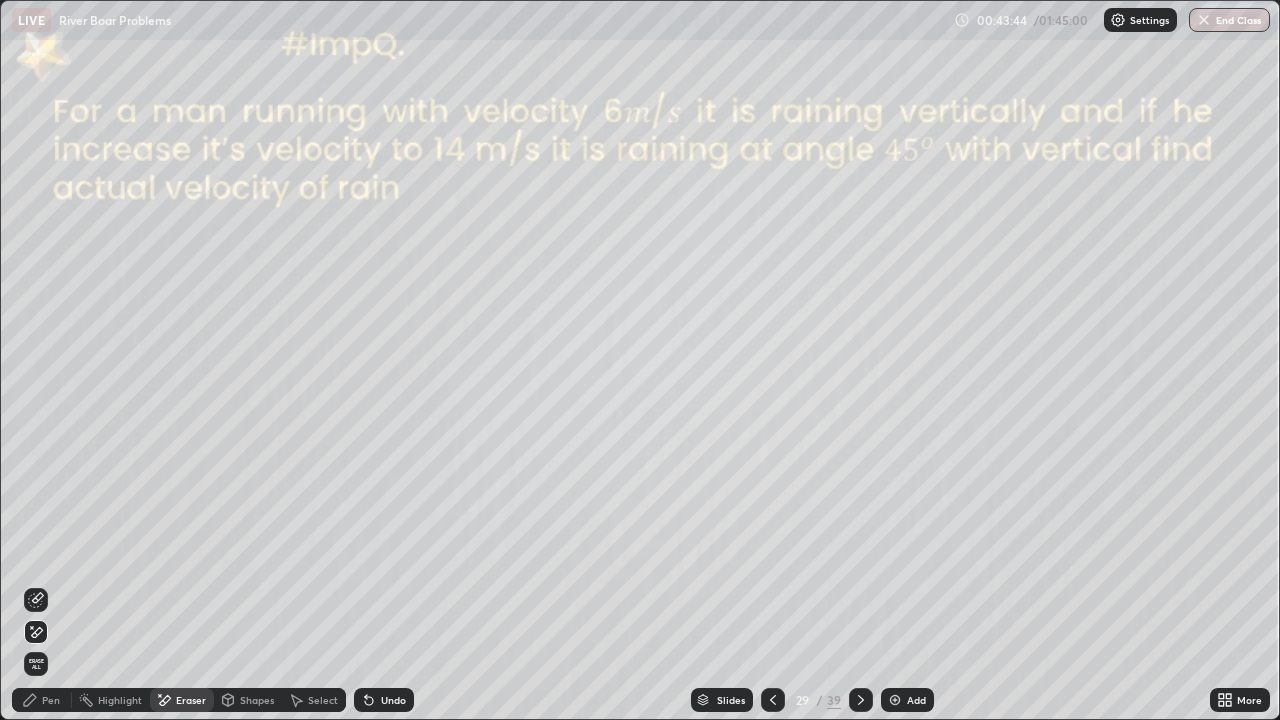 click on "Pen" at bounding box center [51, 700] 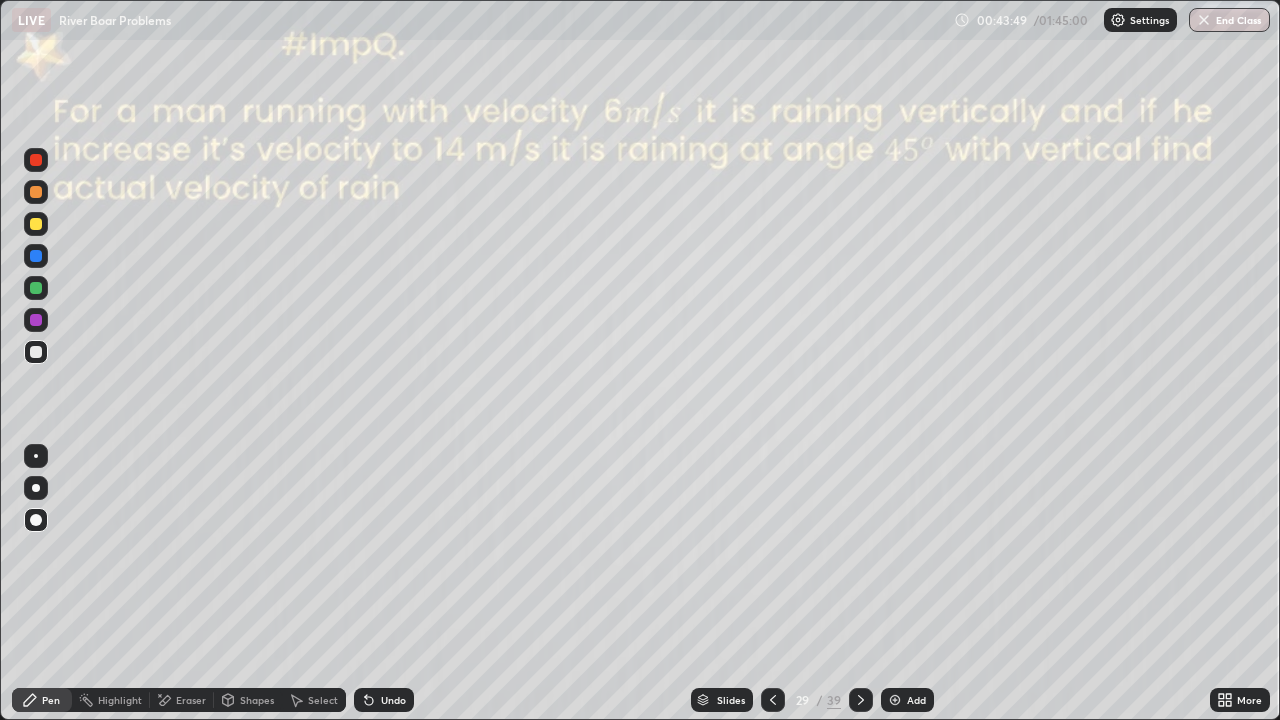 click on "Eraser" at bounding box center (191, 700) 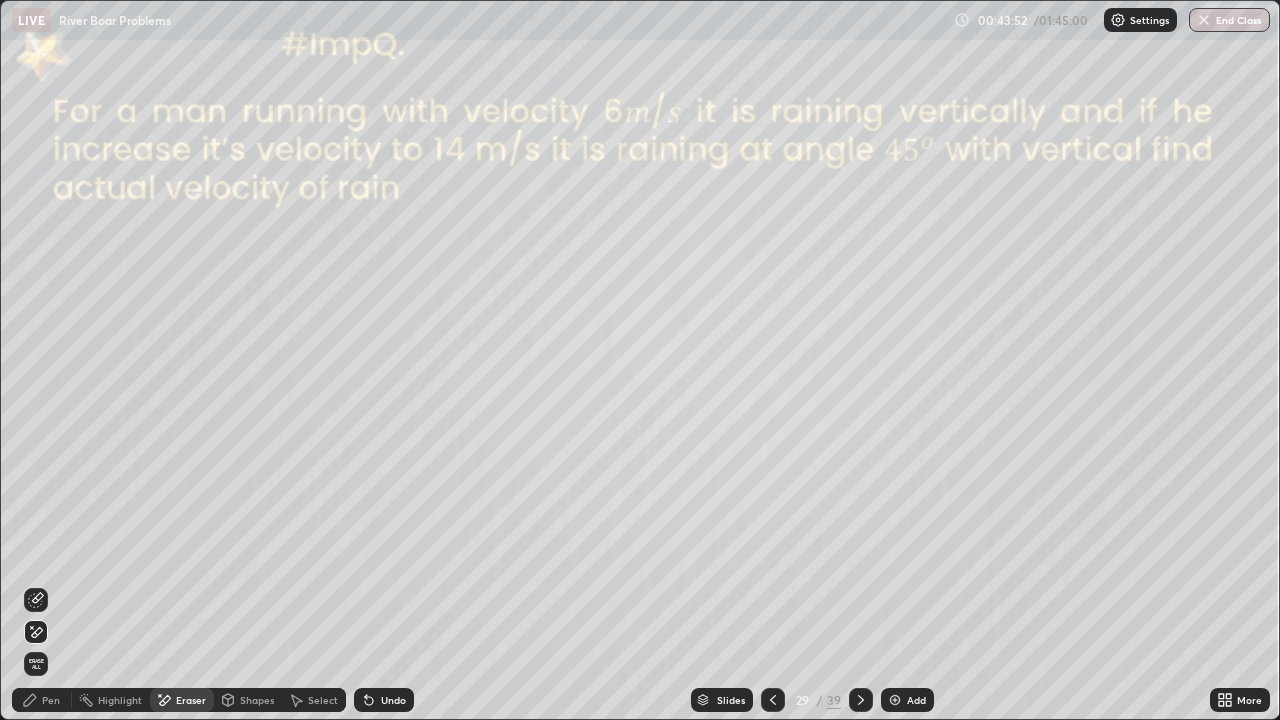 click on "Shapes" at bounding box center [257, 700] 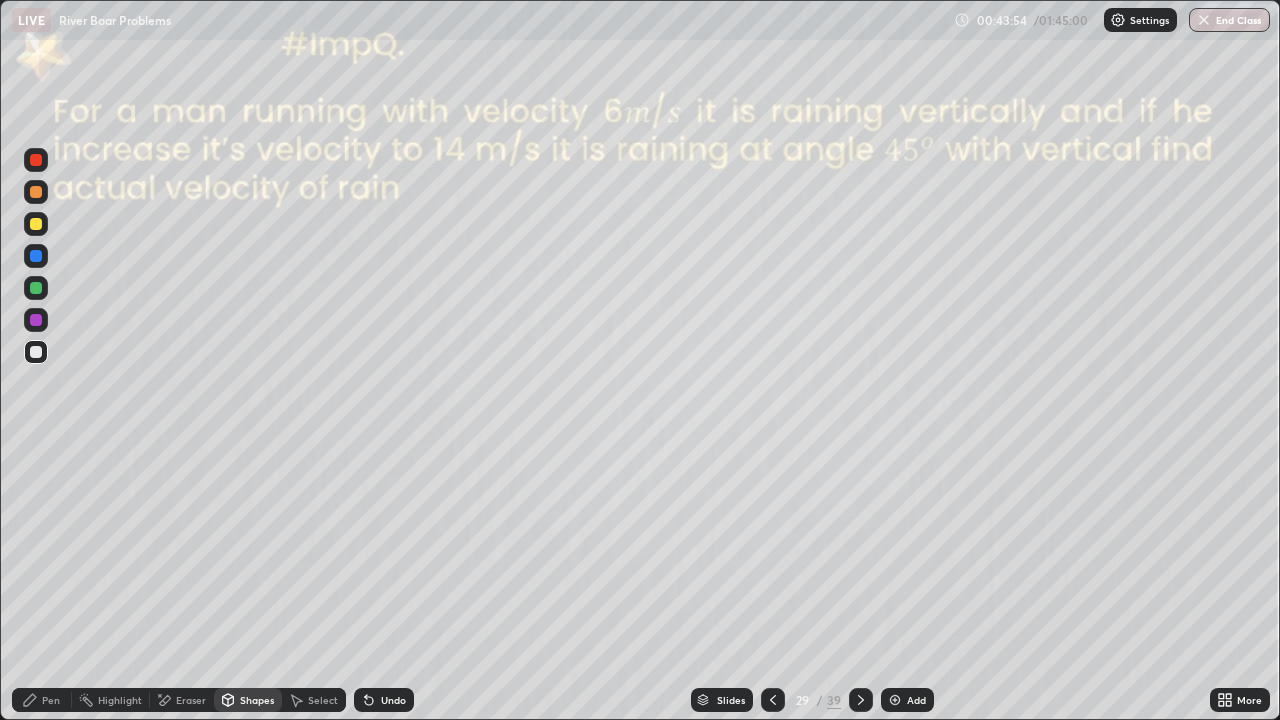 click at bounding box center (36, 288) 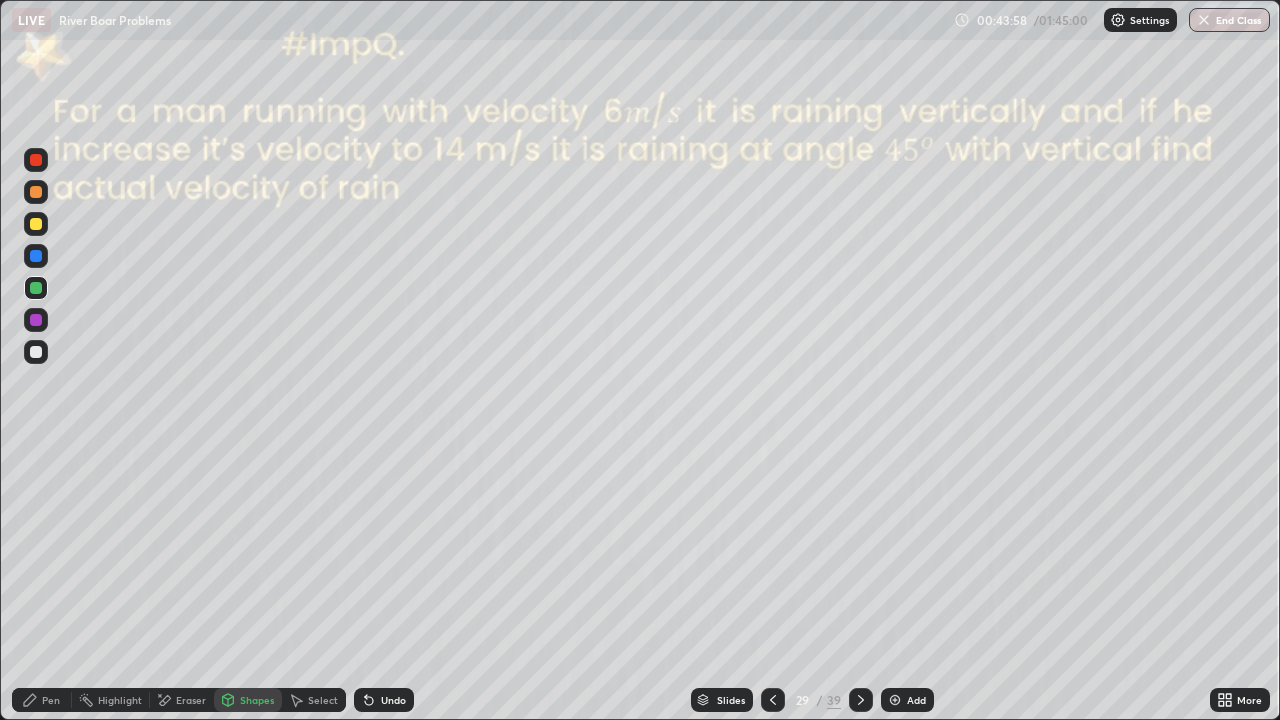 click on "Pen" at bounding box center [51, 700] 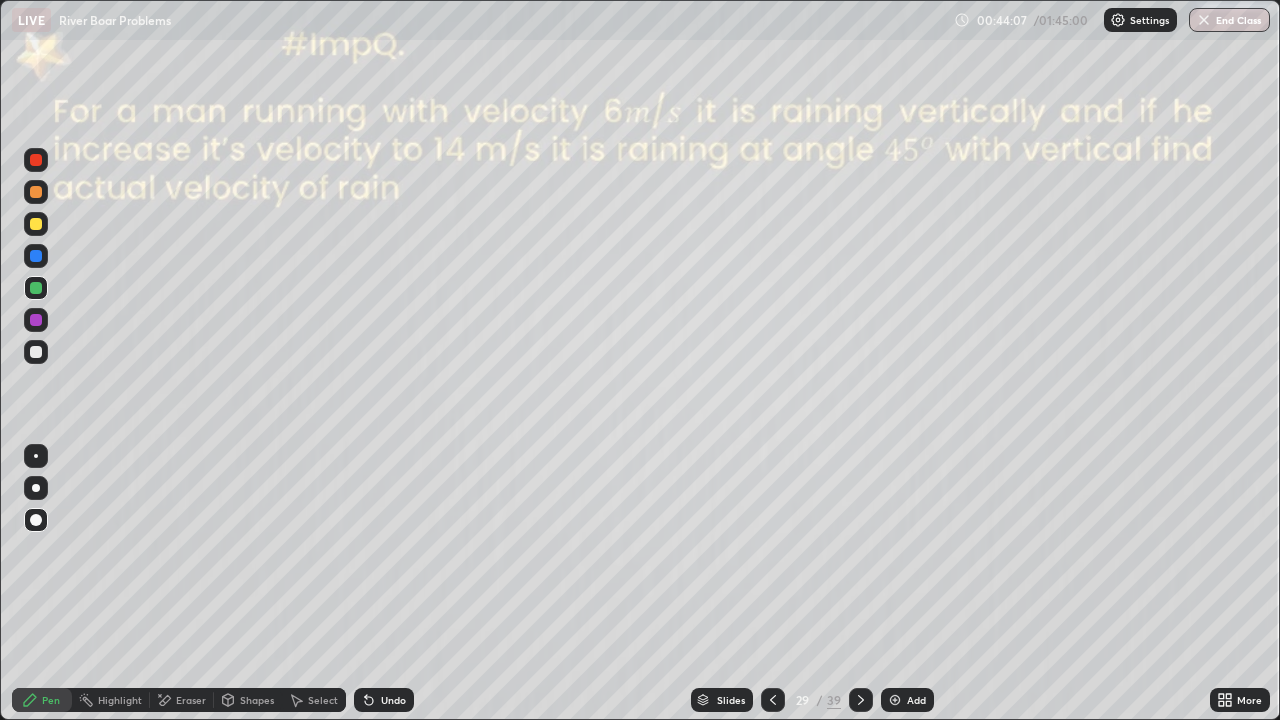 click at bounding box center (36, 352) 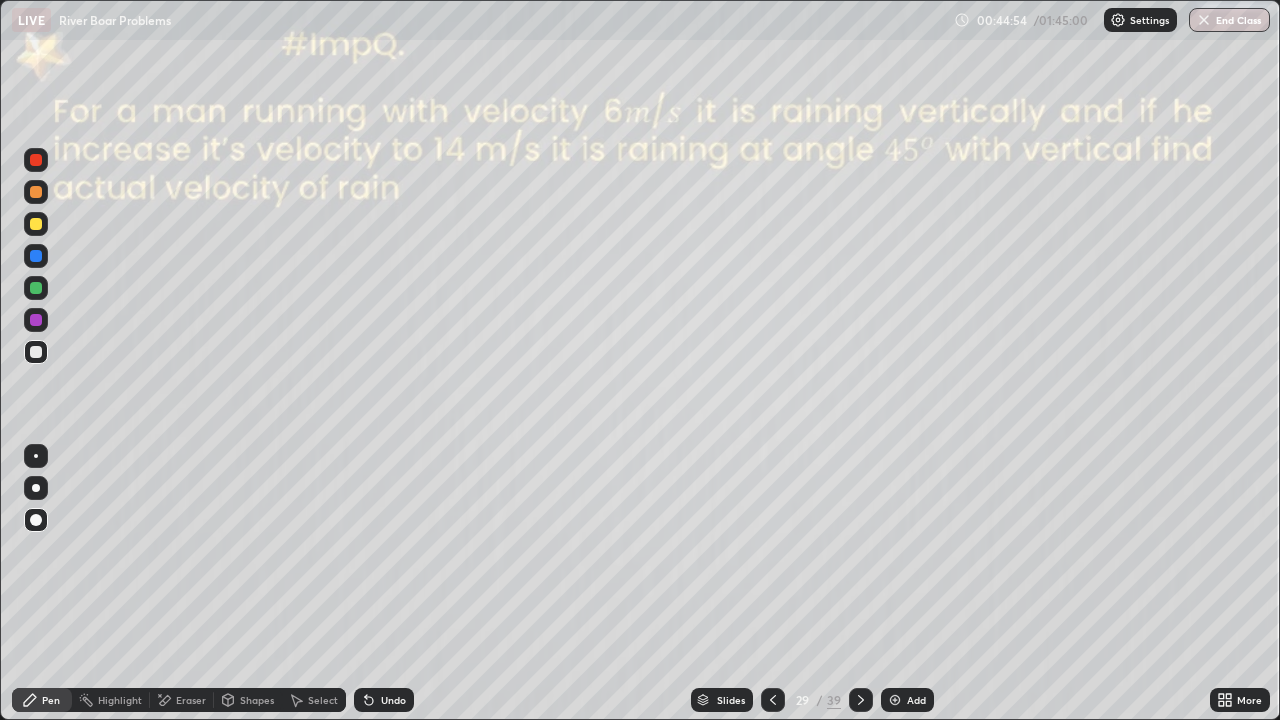 click at bounding box center [895, 700] 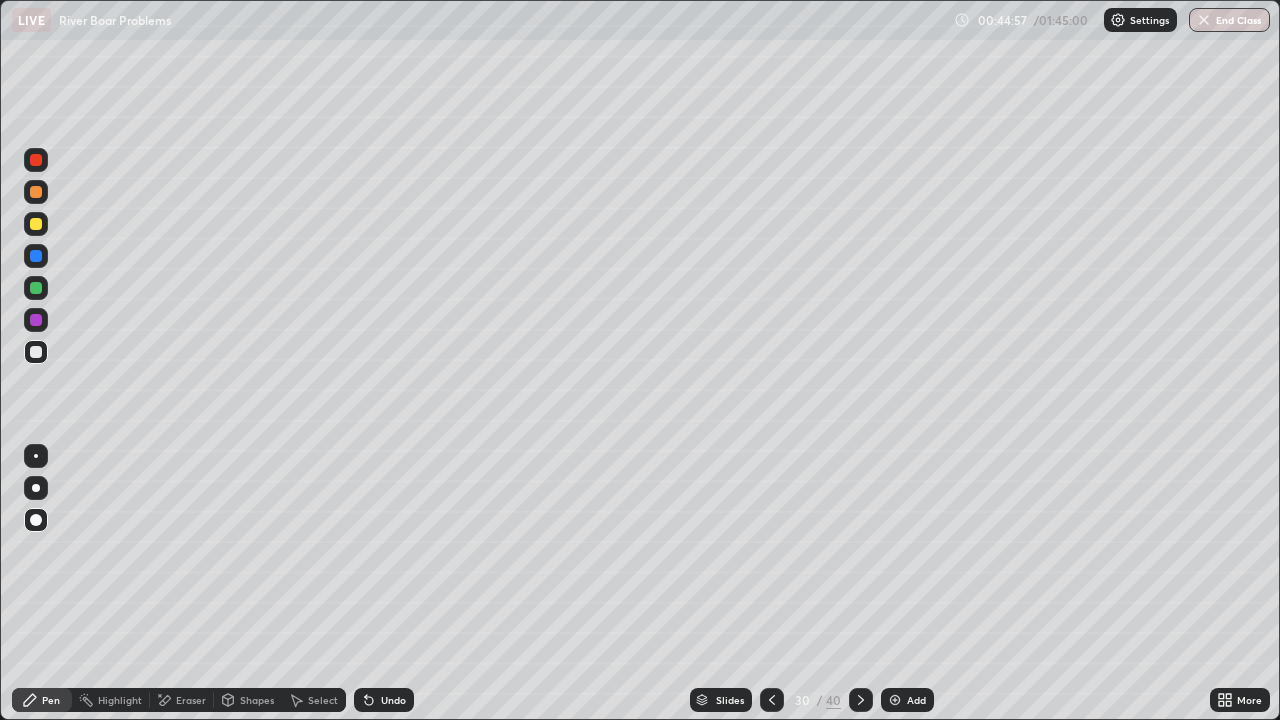 click 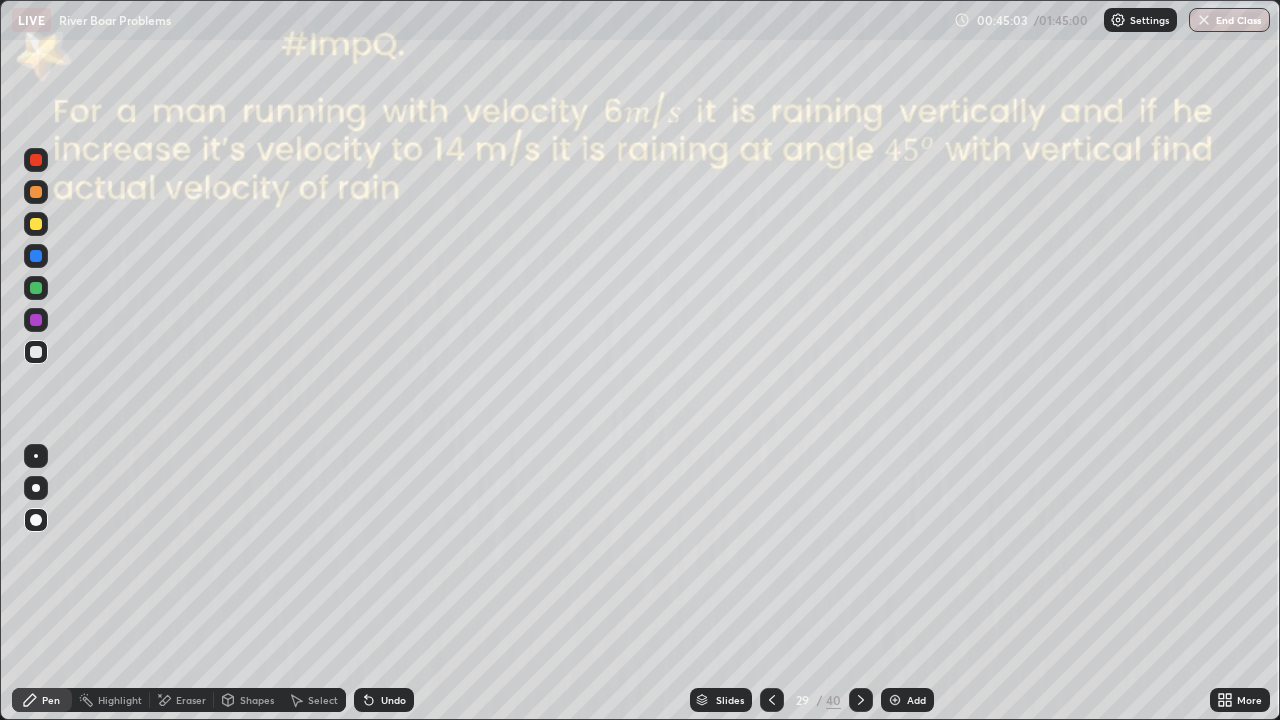 click 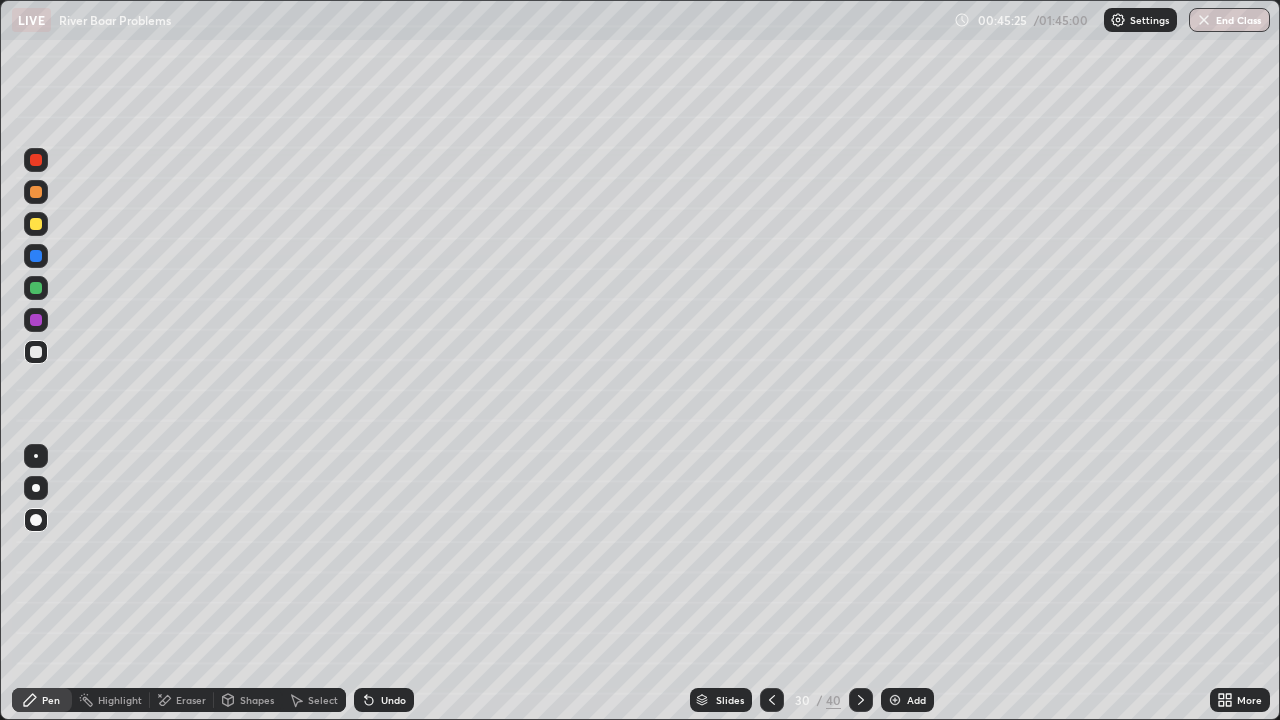 click 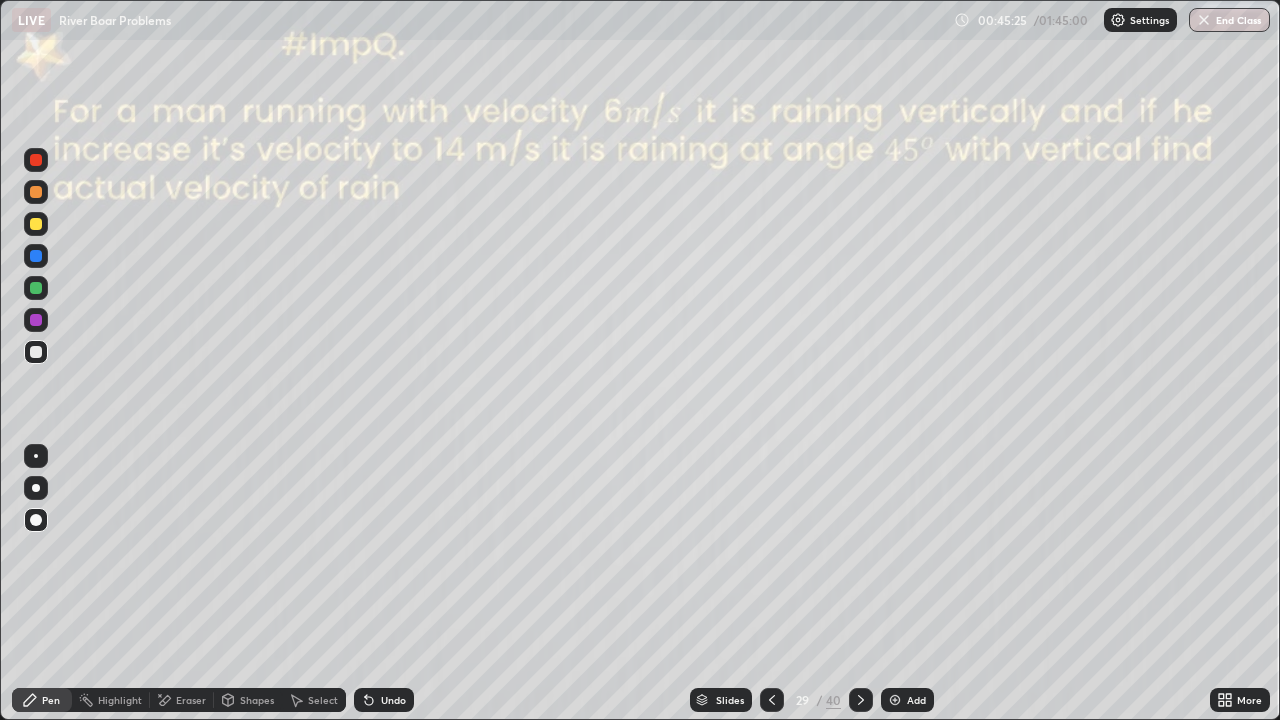 click 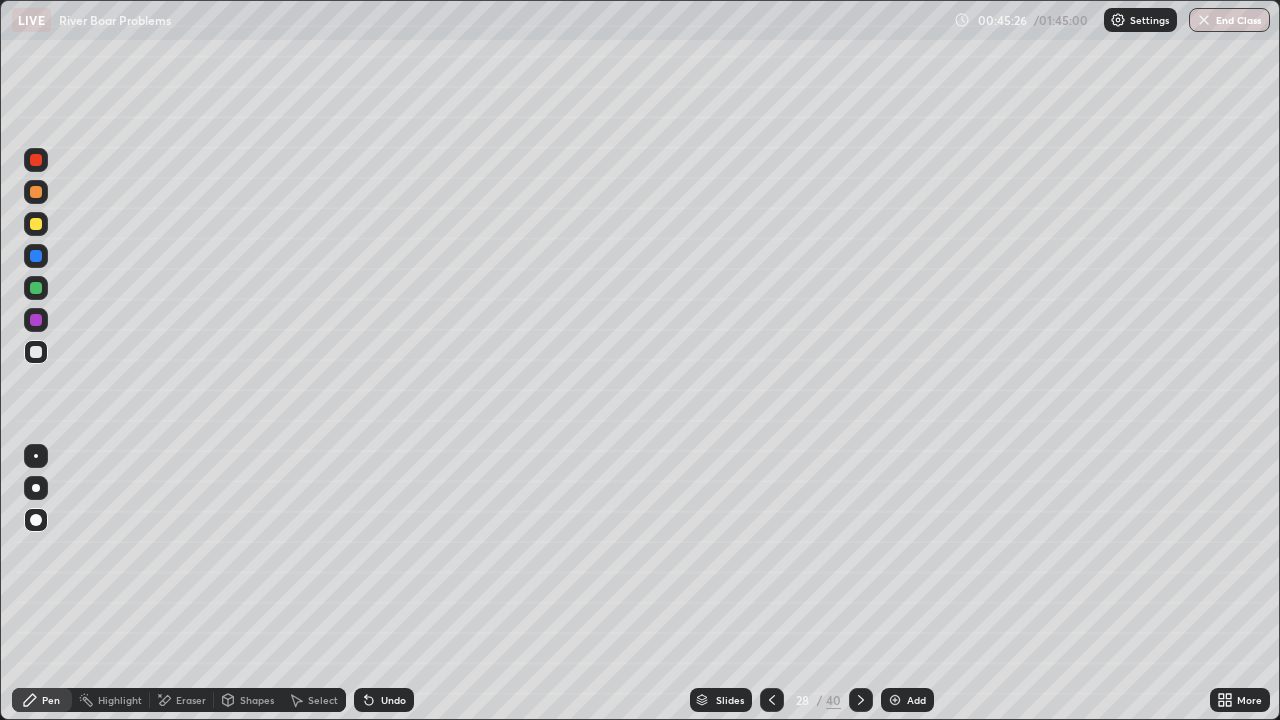 click 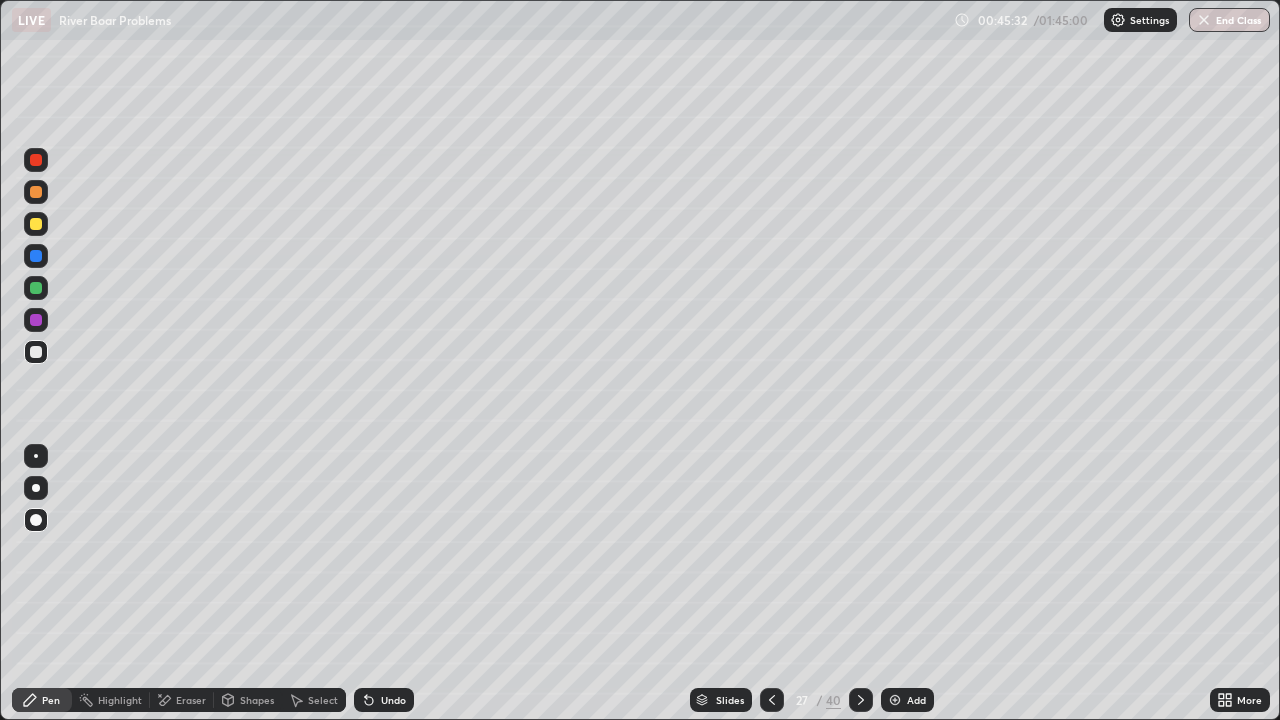 click on "Eraser" at bounding box center (182, 700) 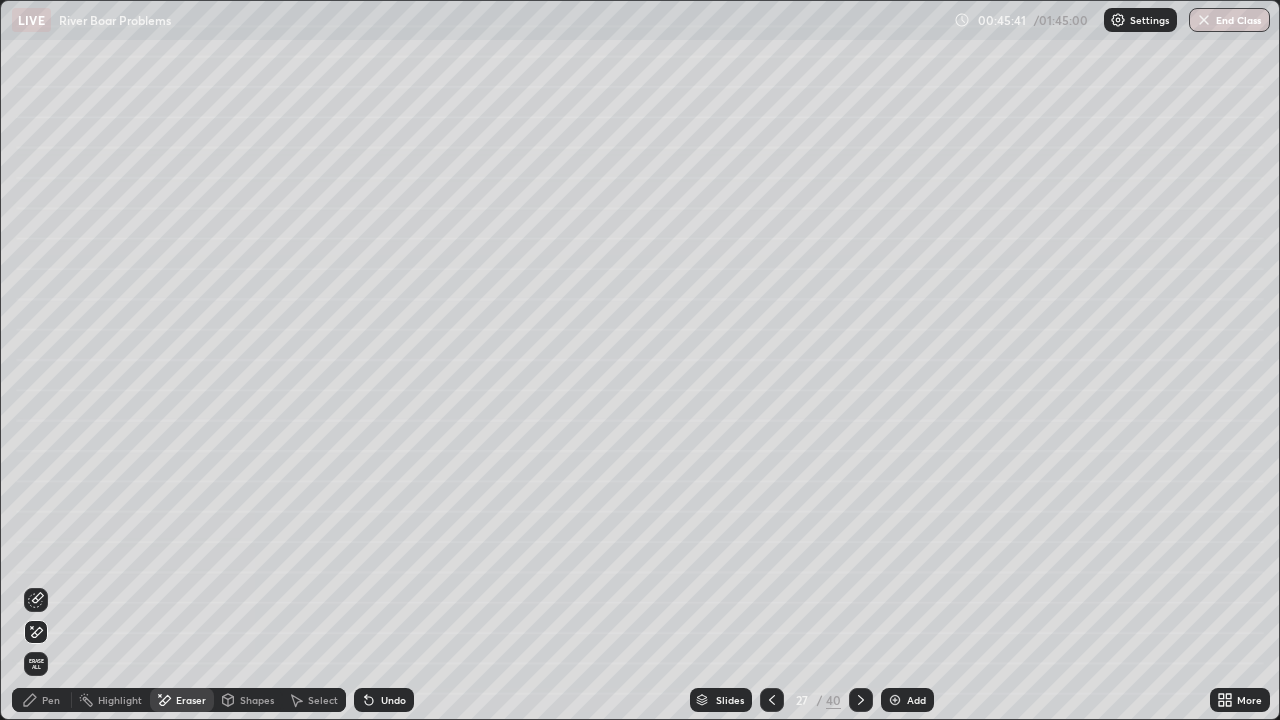 click on "Pen" at bounding box center [42, 700] 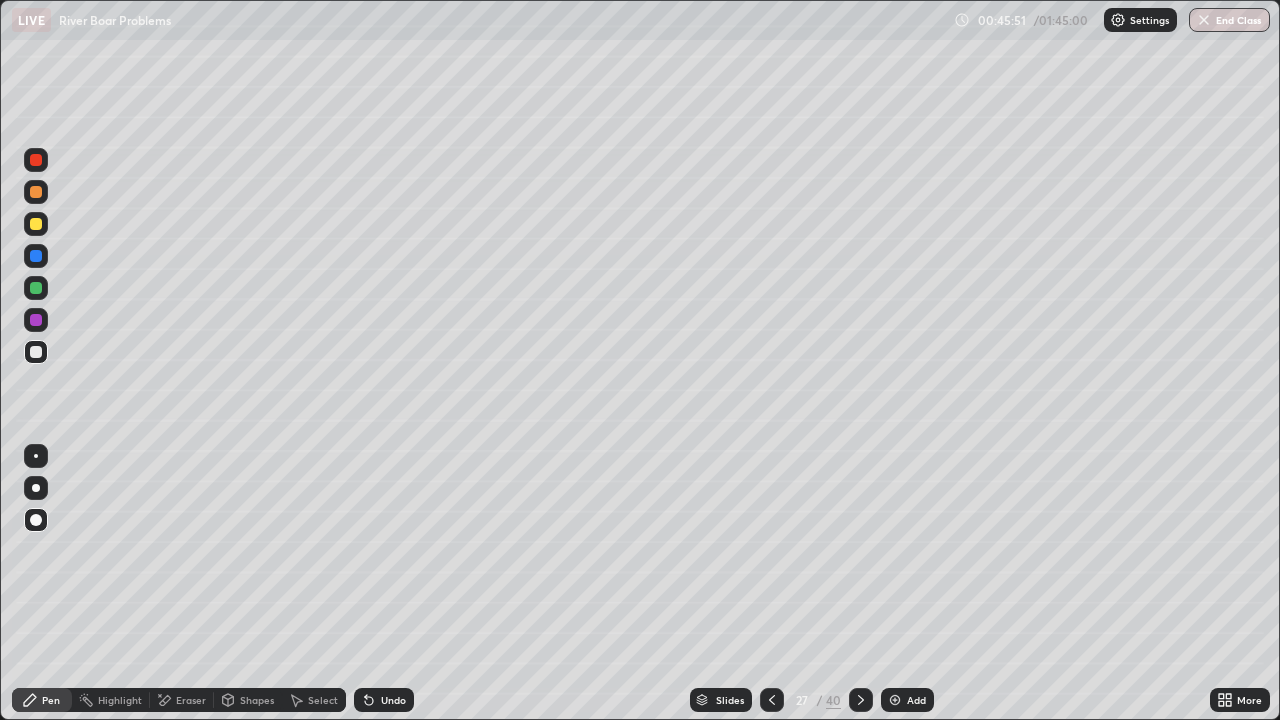 click 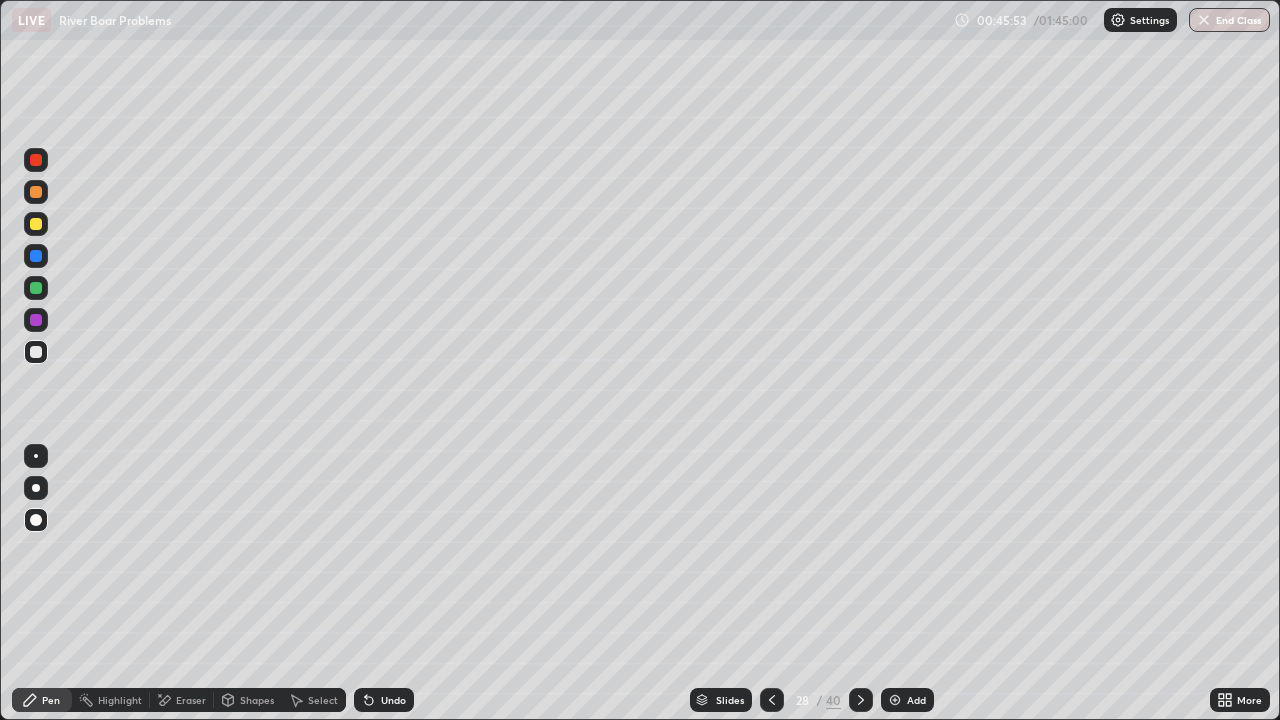 click on "Eraser" at bounding box center [191, 700] 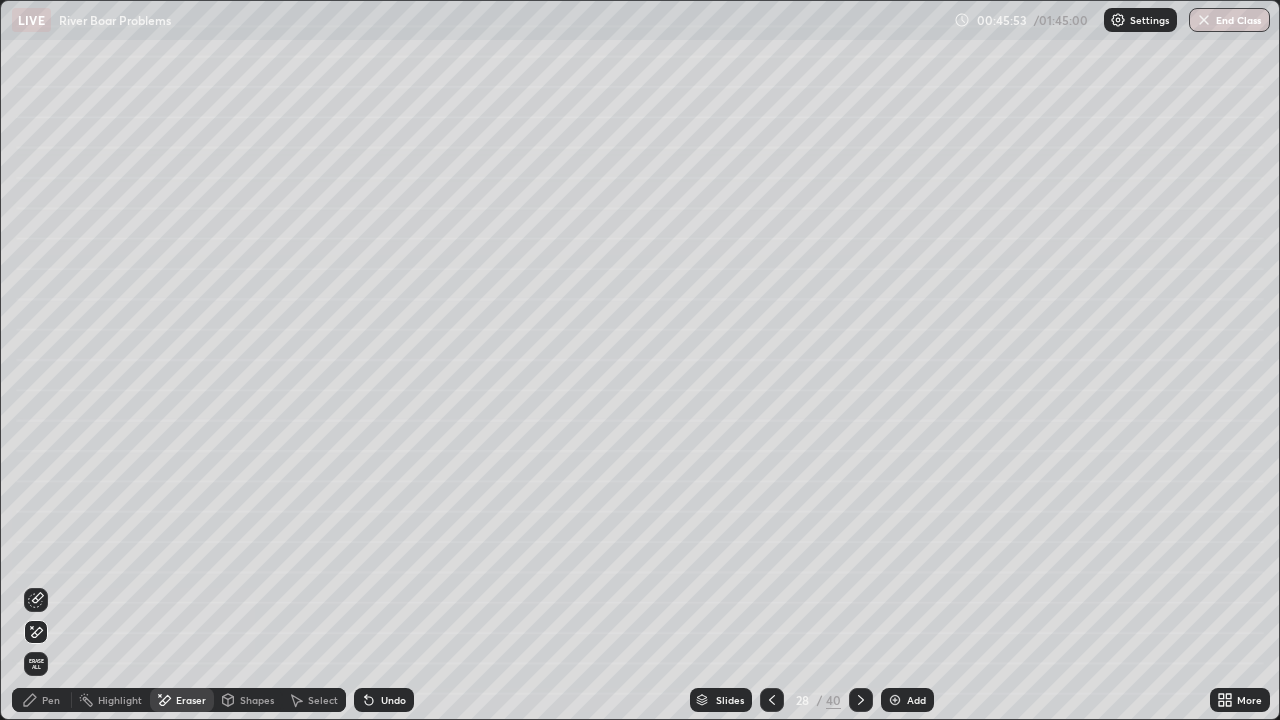 click on "Erase all" at bounding box center [36, 664] 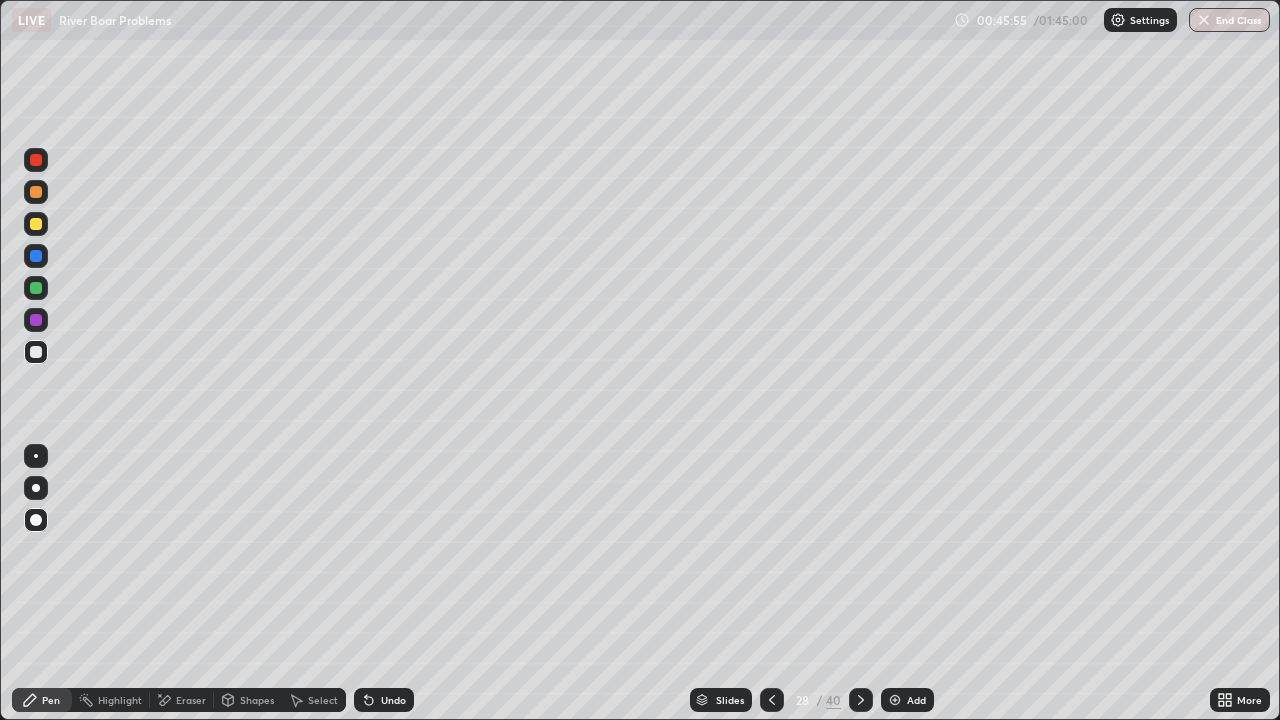 click 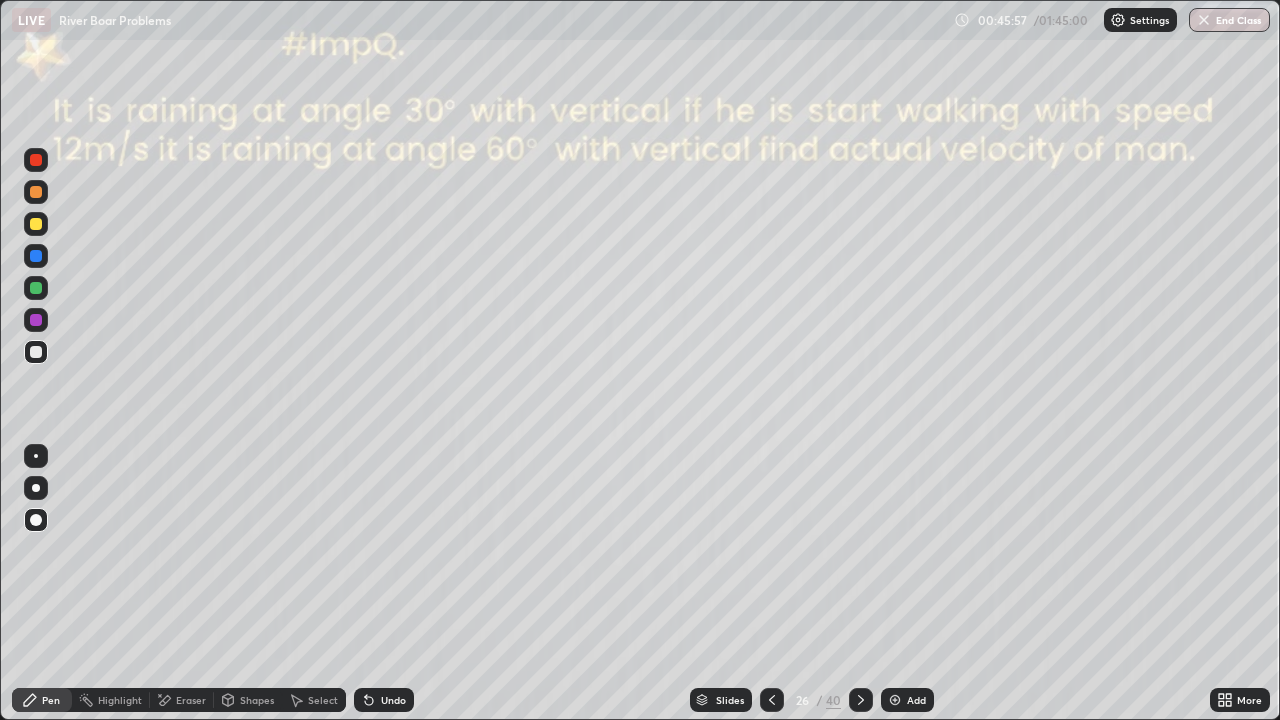 click on "Eraser" at bounding box center [182, 700] 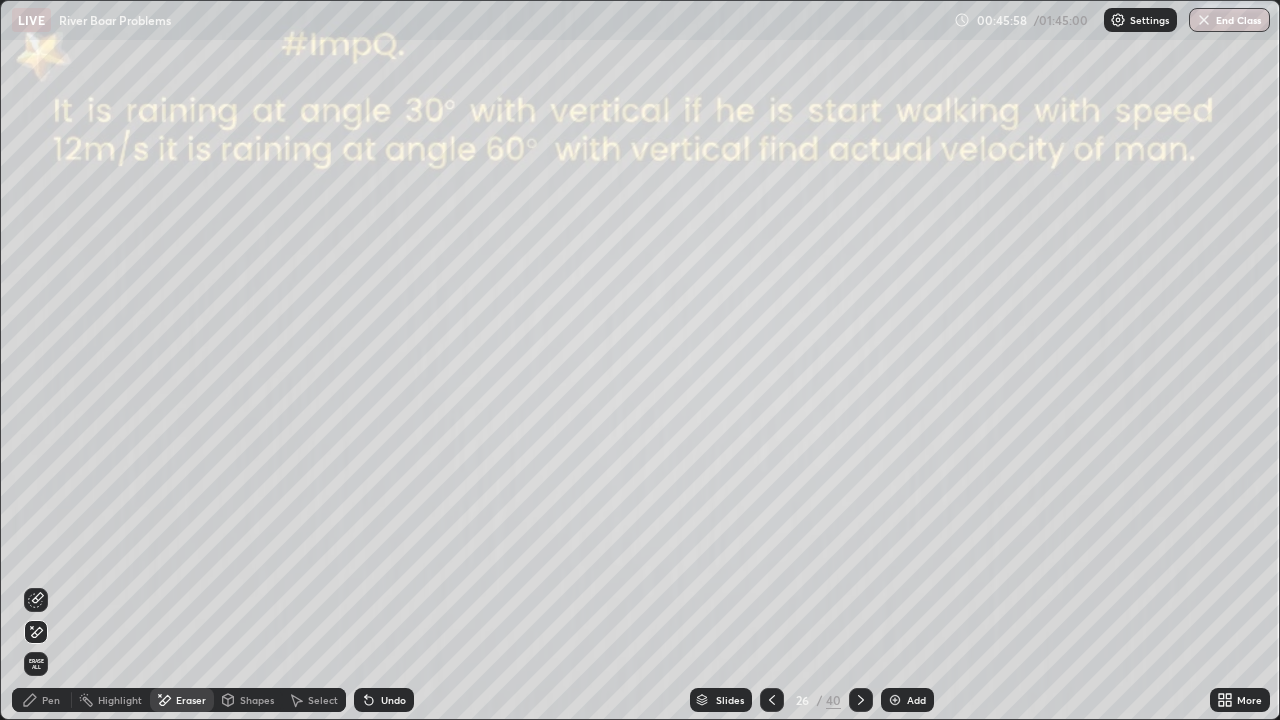 click on "Erase all" at bounding box center [36, 664] 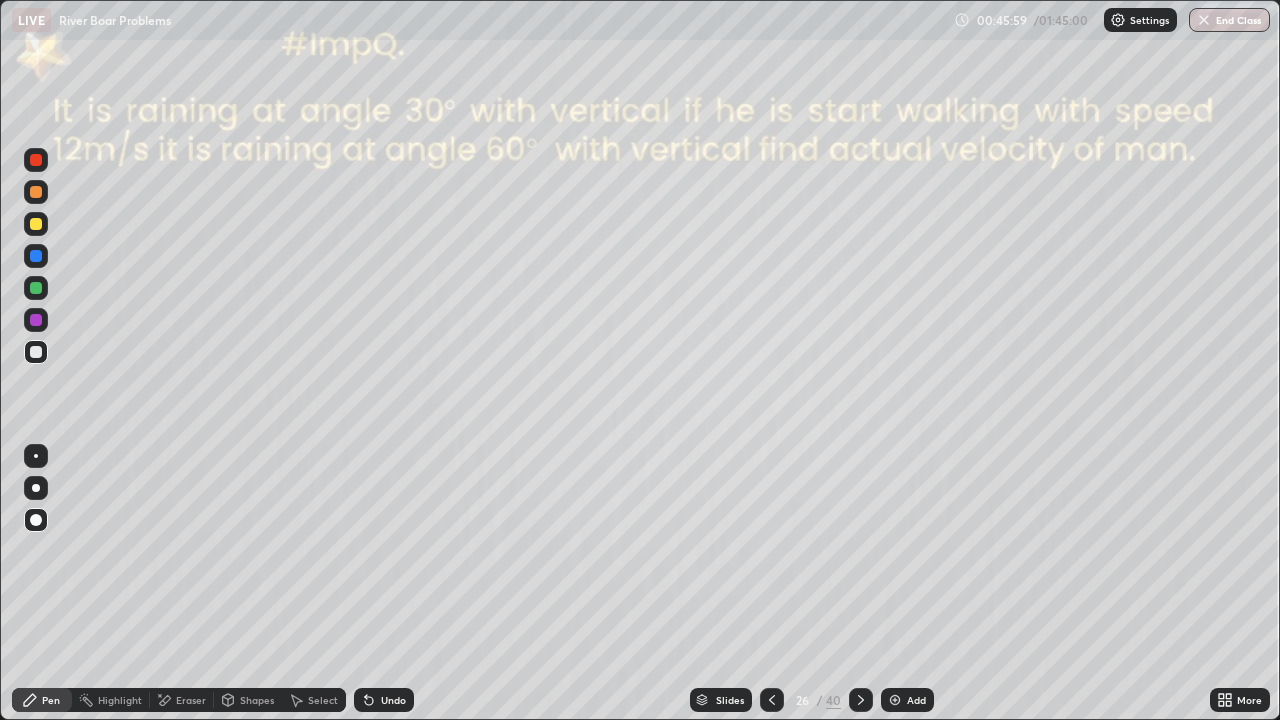 click 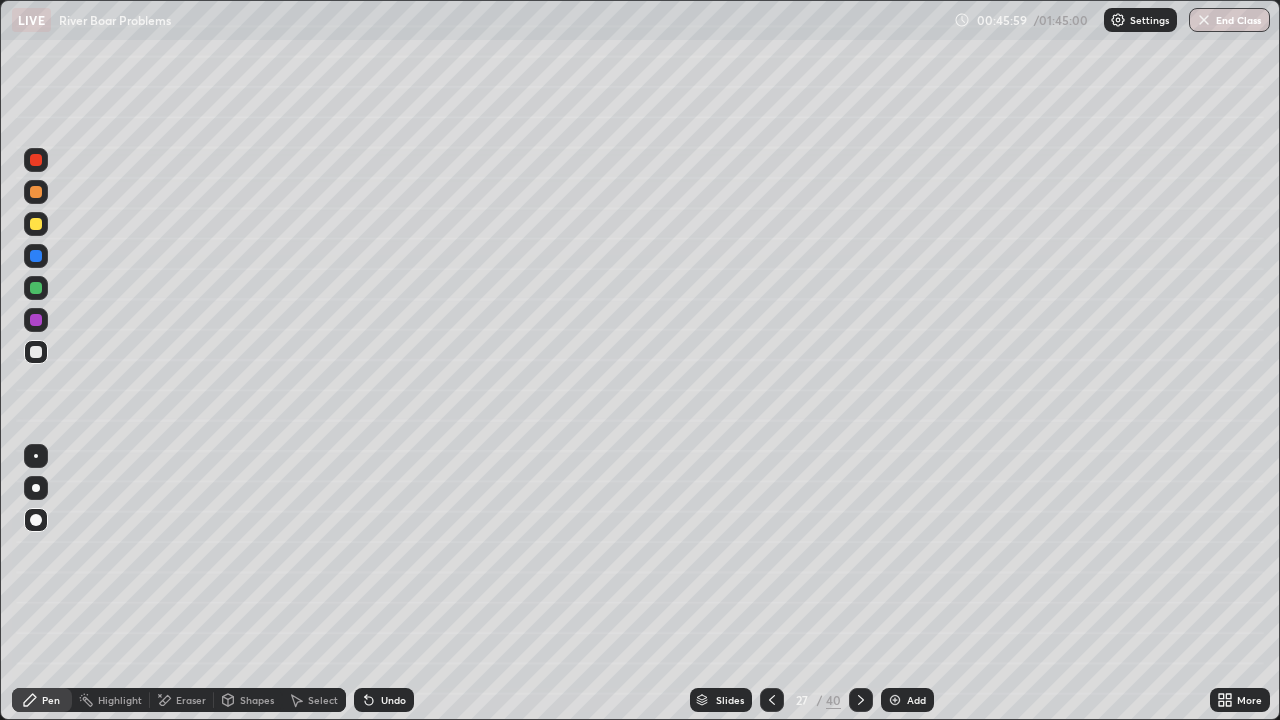 click 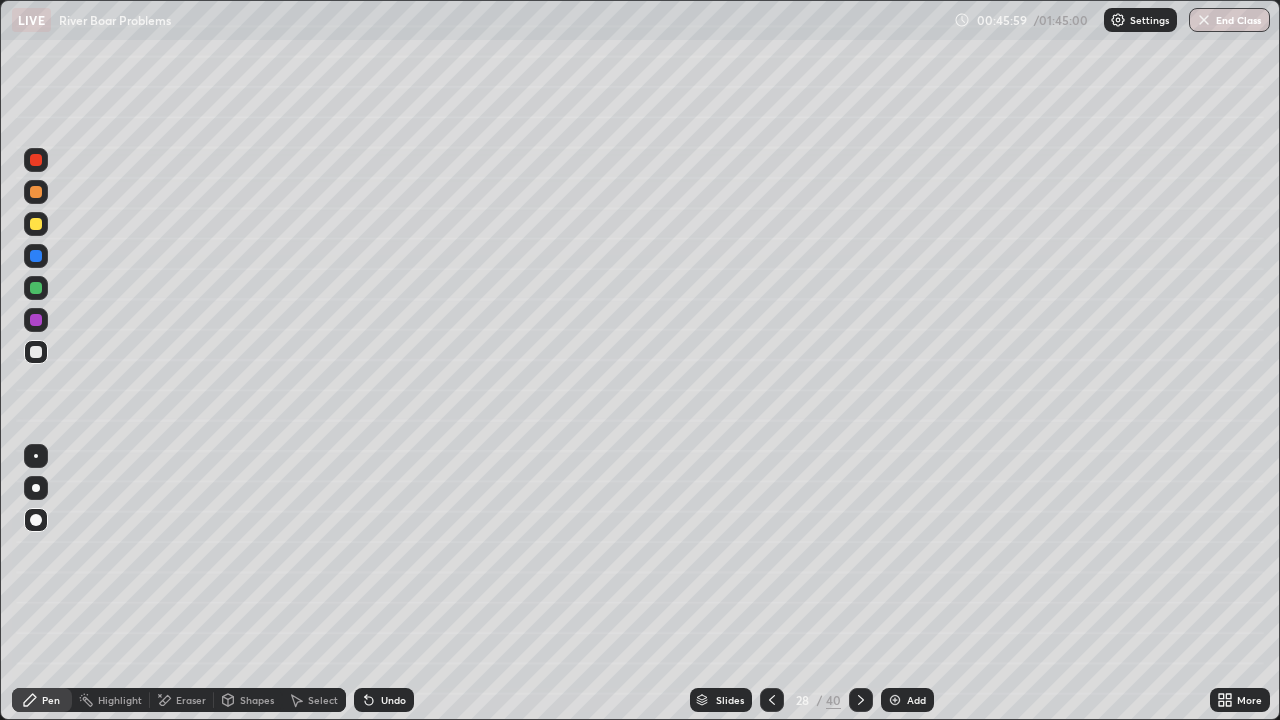 click 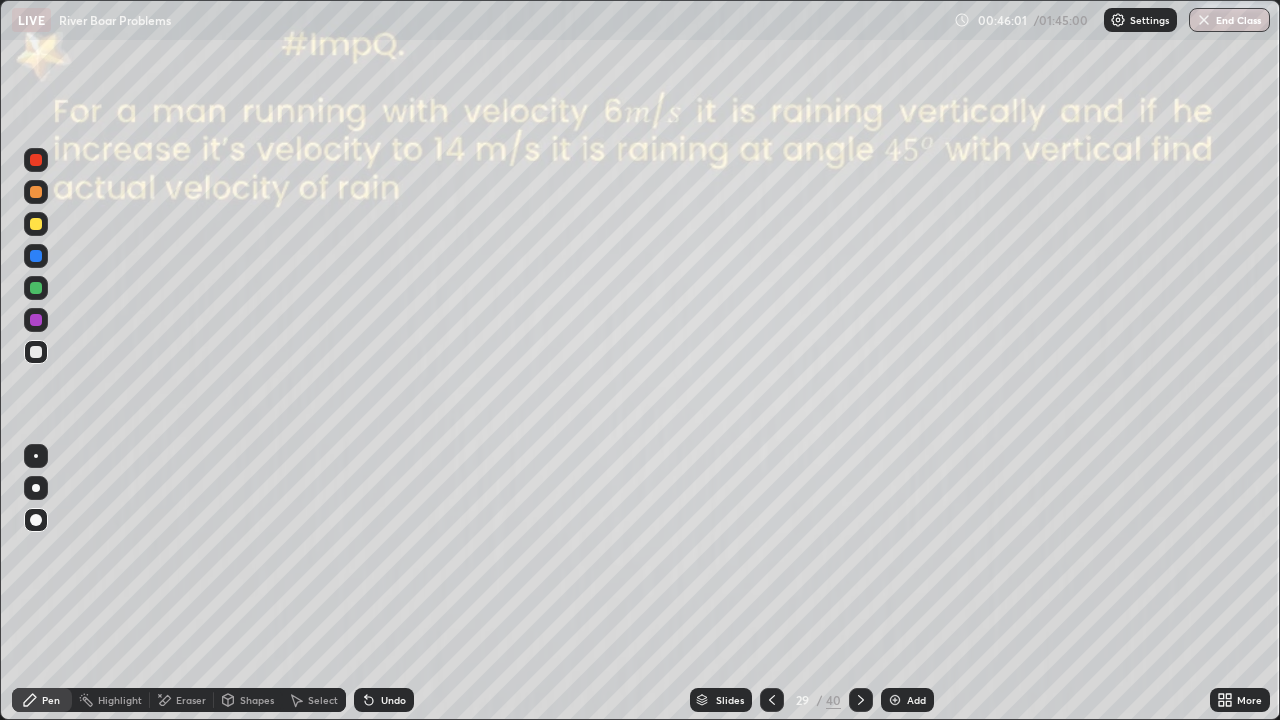 click 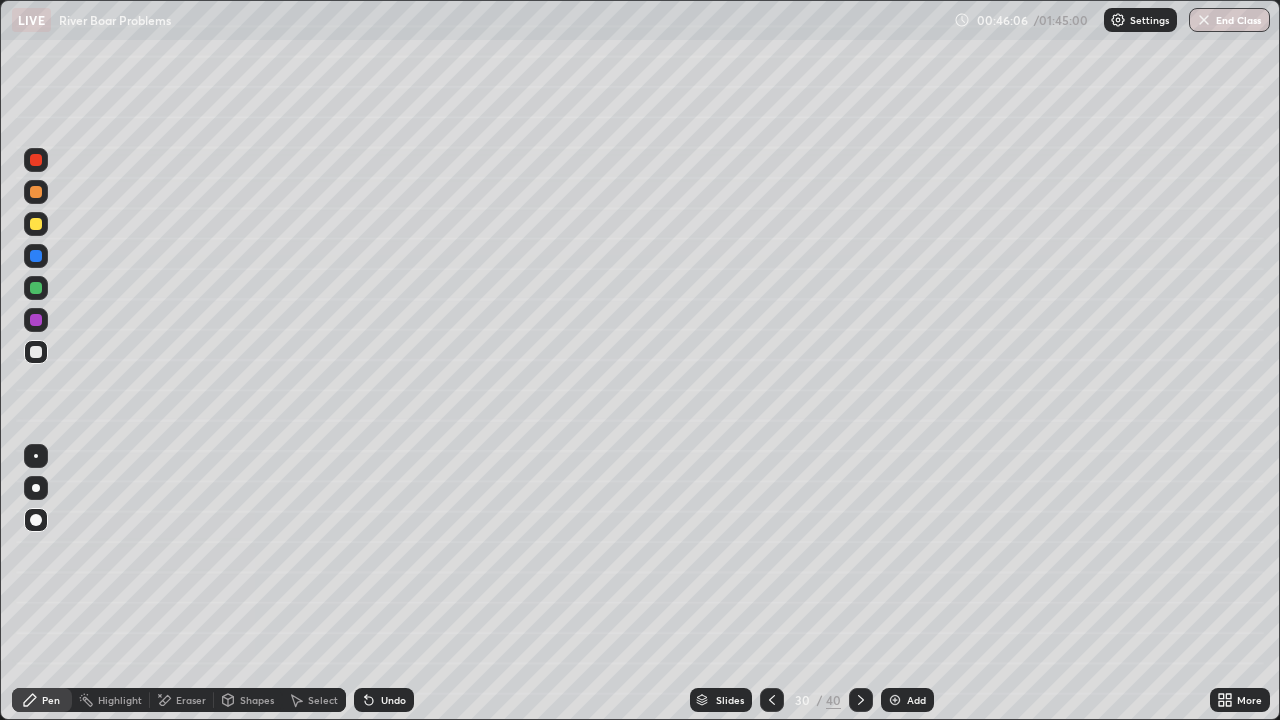 click 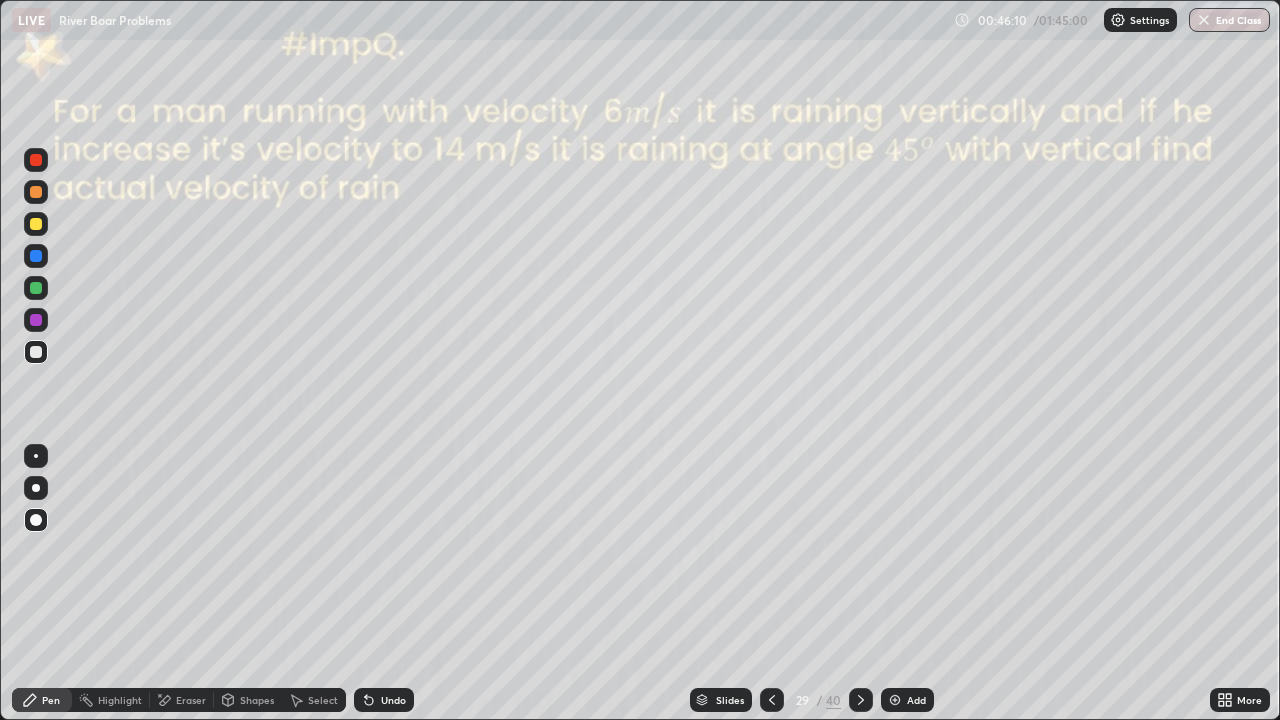 click at bounding box center [861, 700] 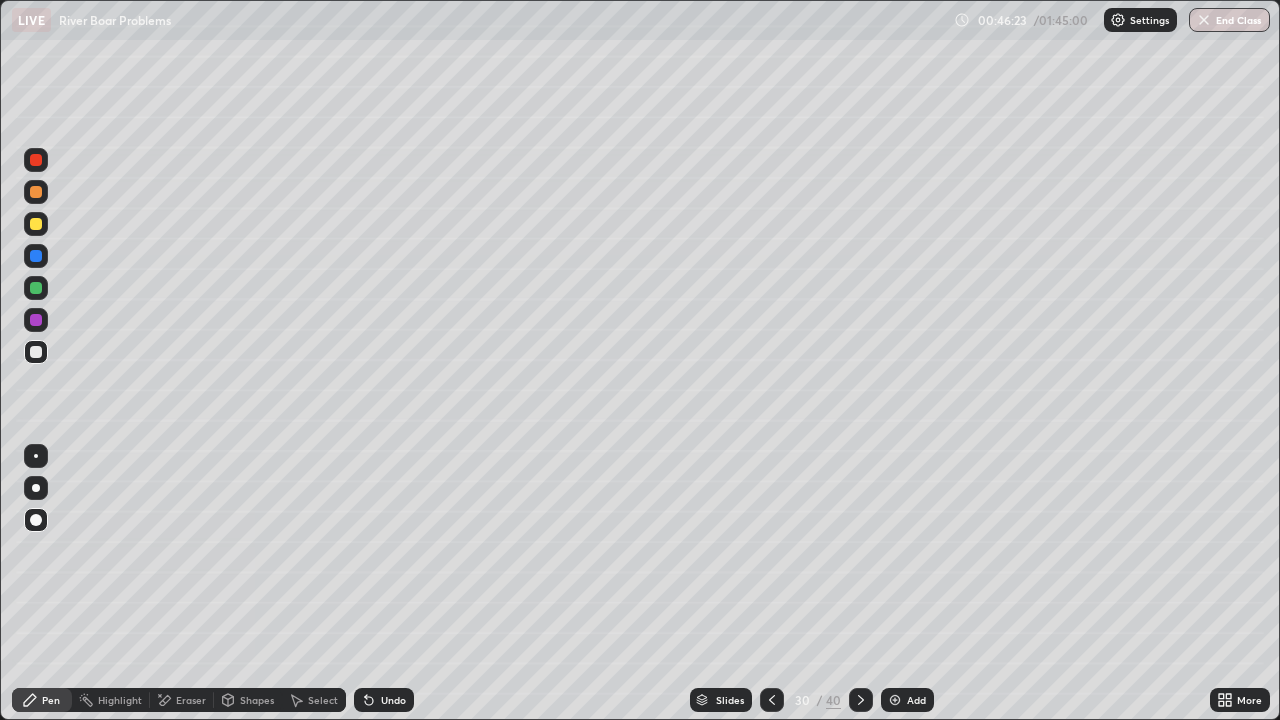 click 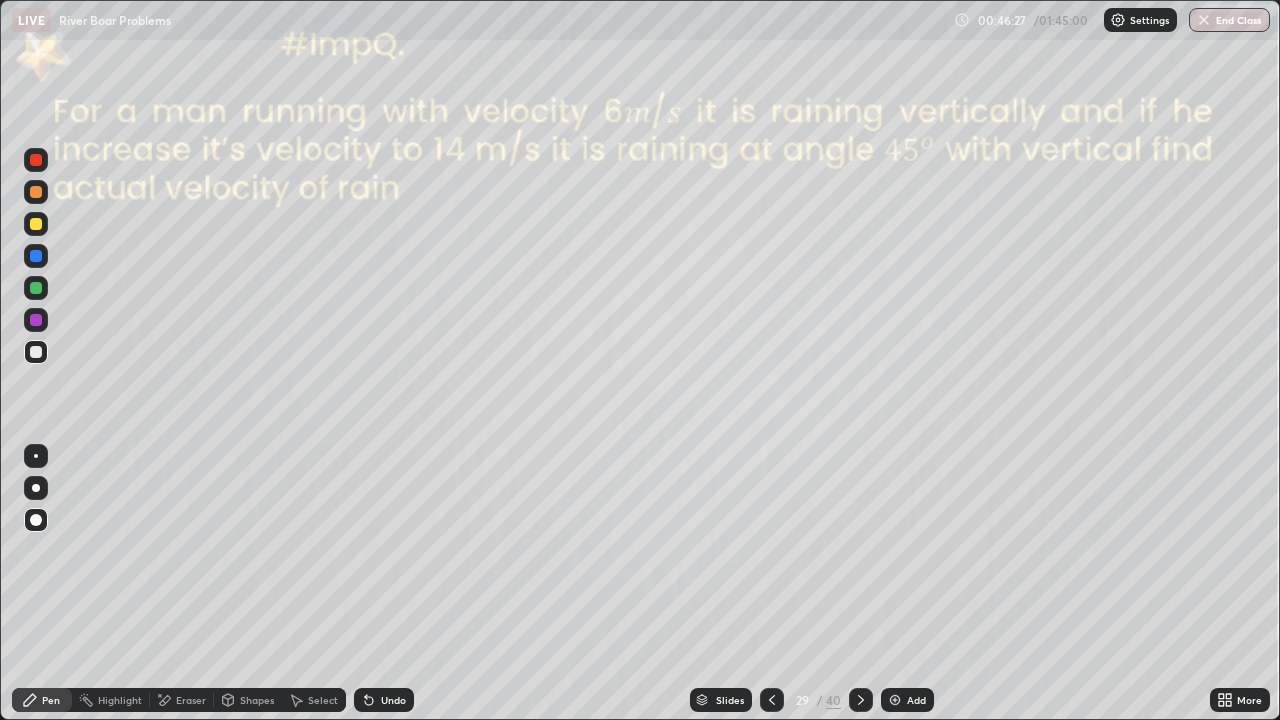 click 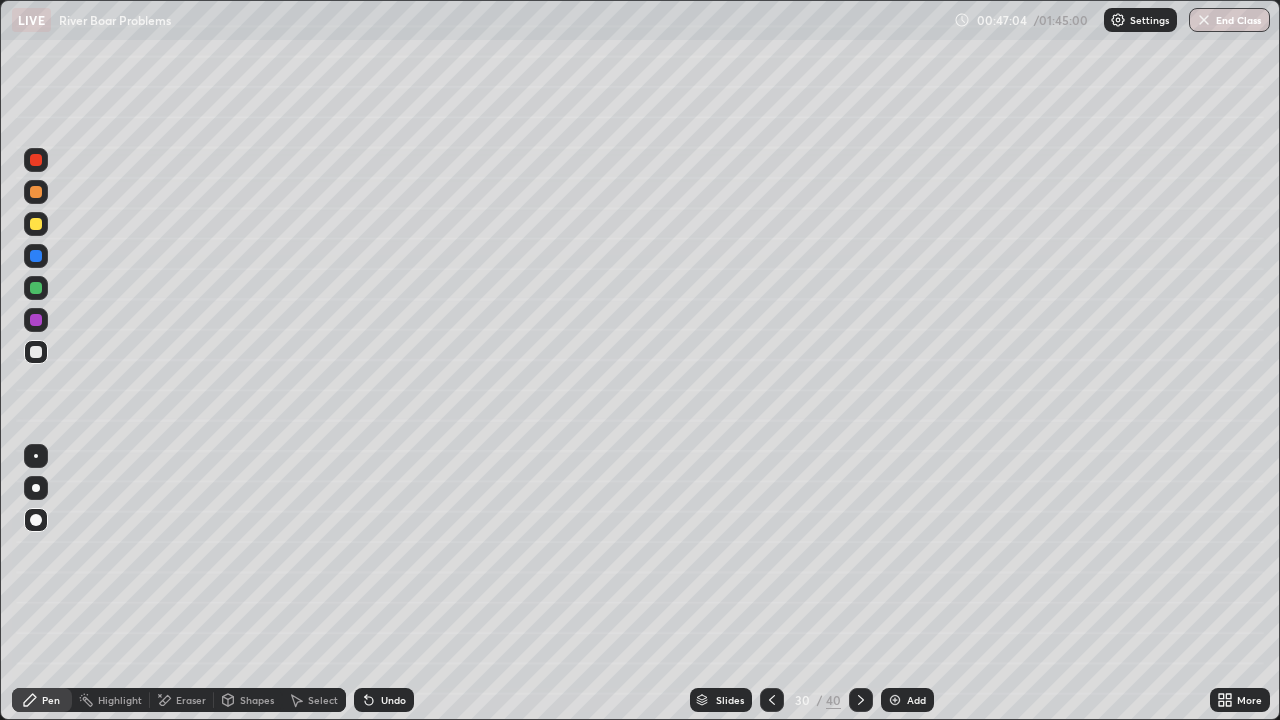 click at bounding box center [36, 288] 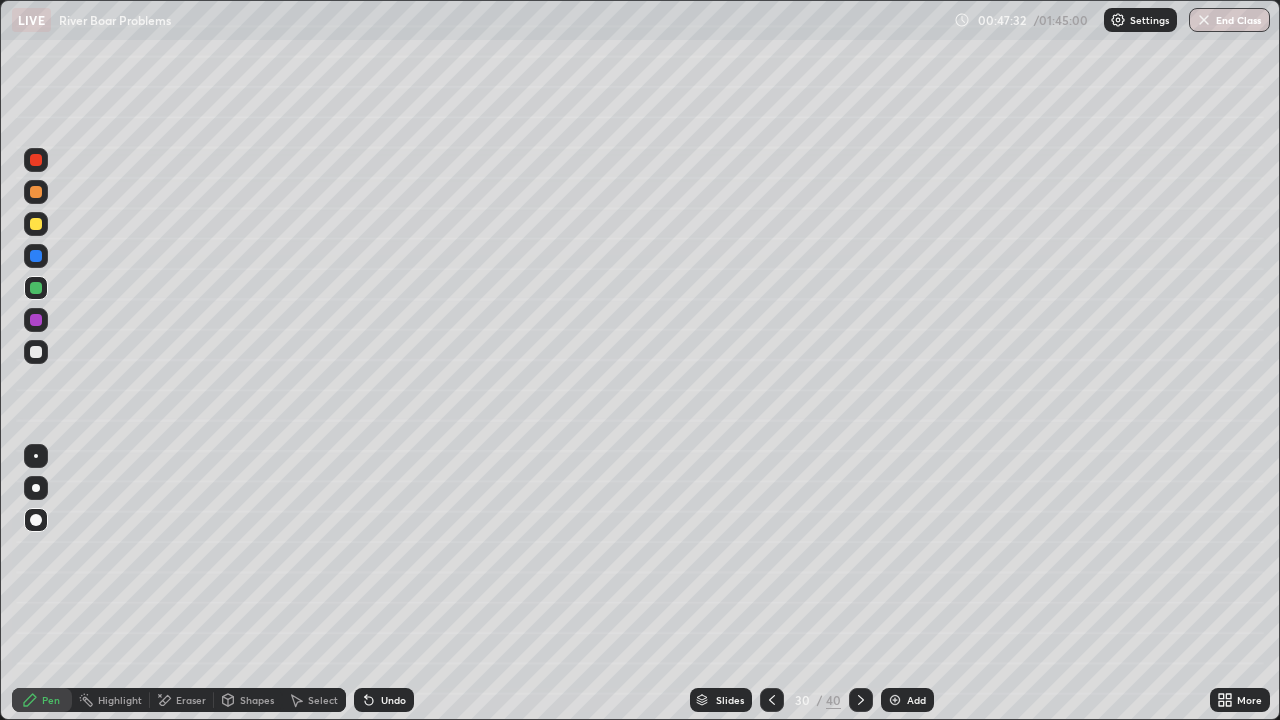 click 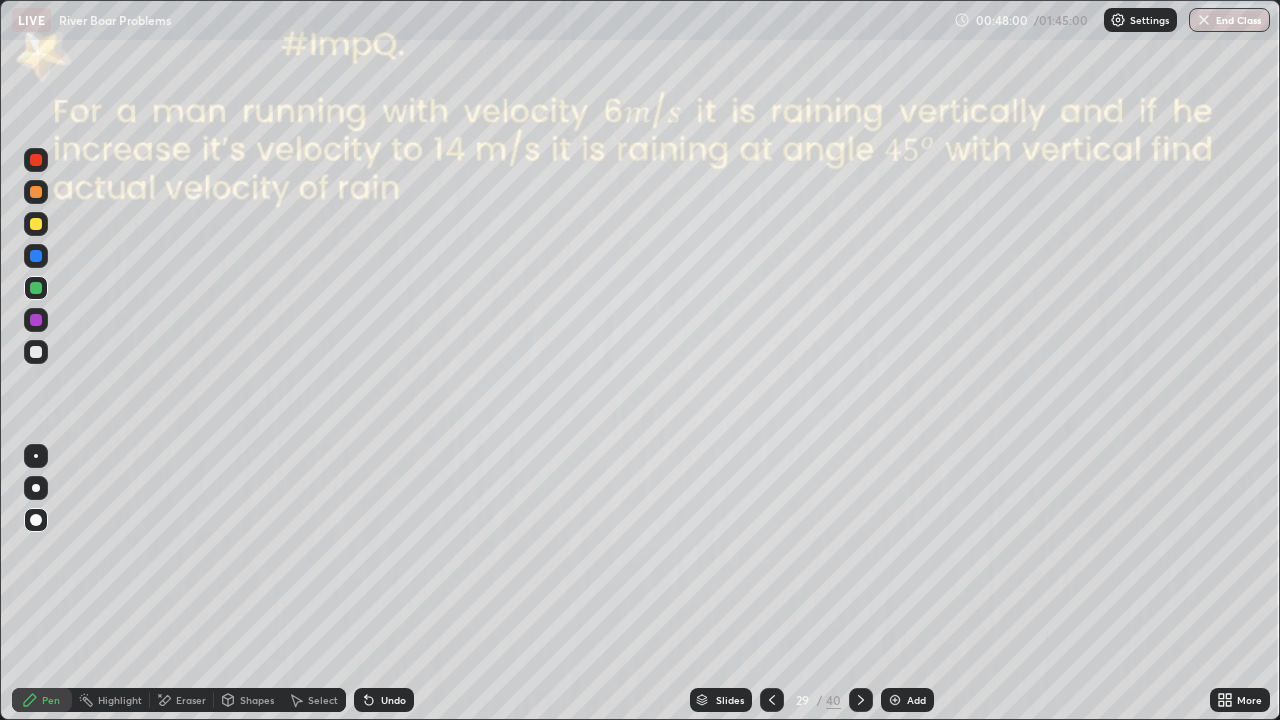 click at bounding box center (36, 352) 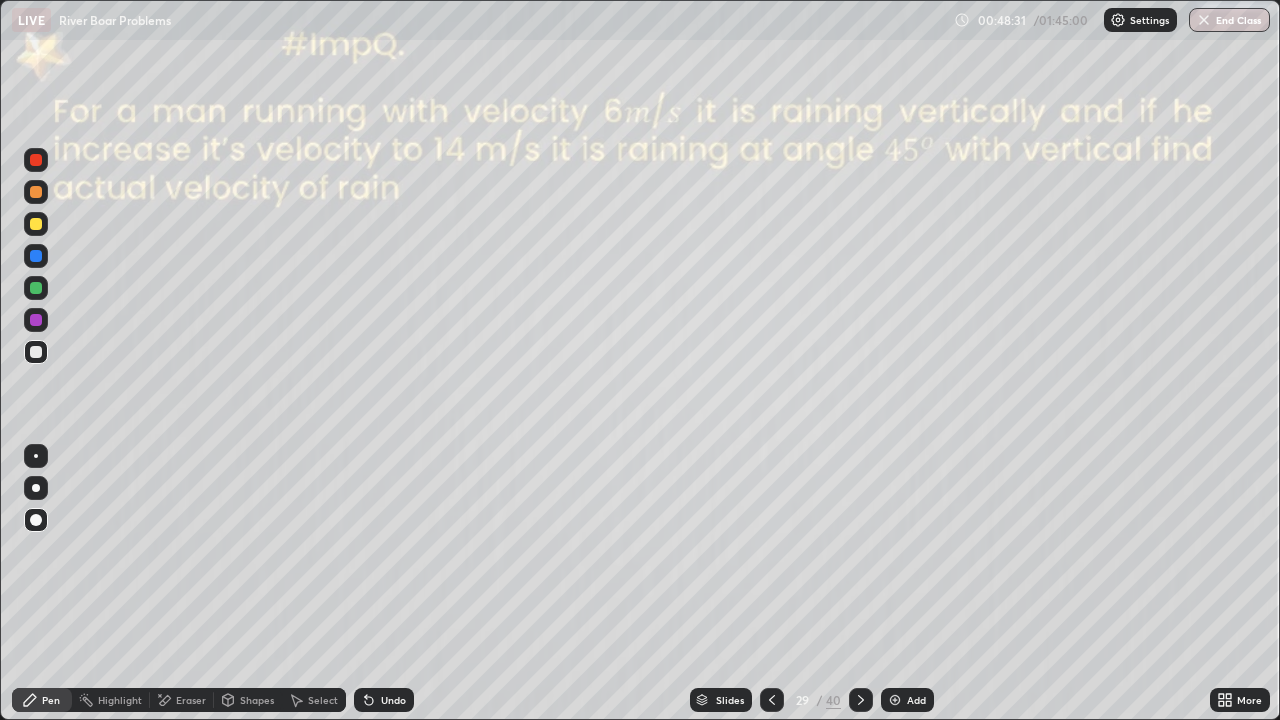 click 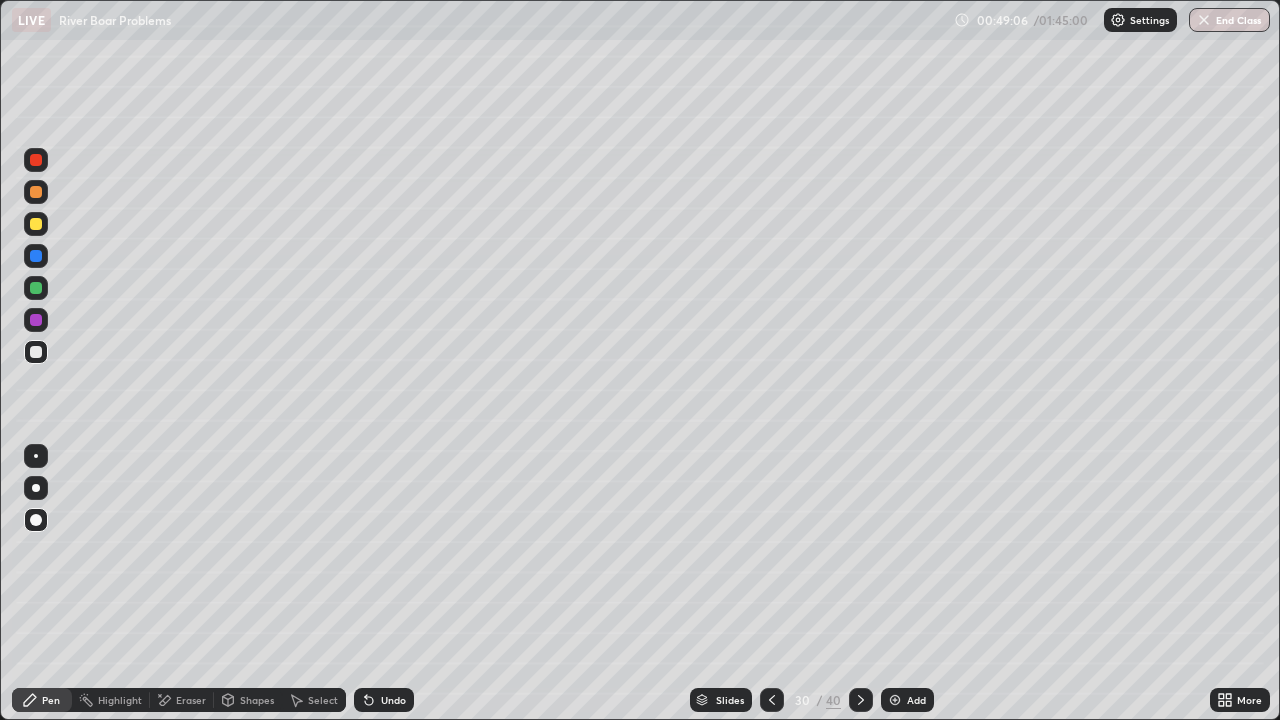click 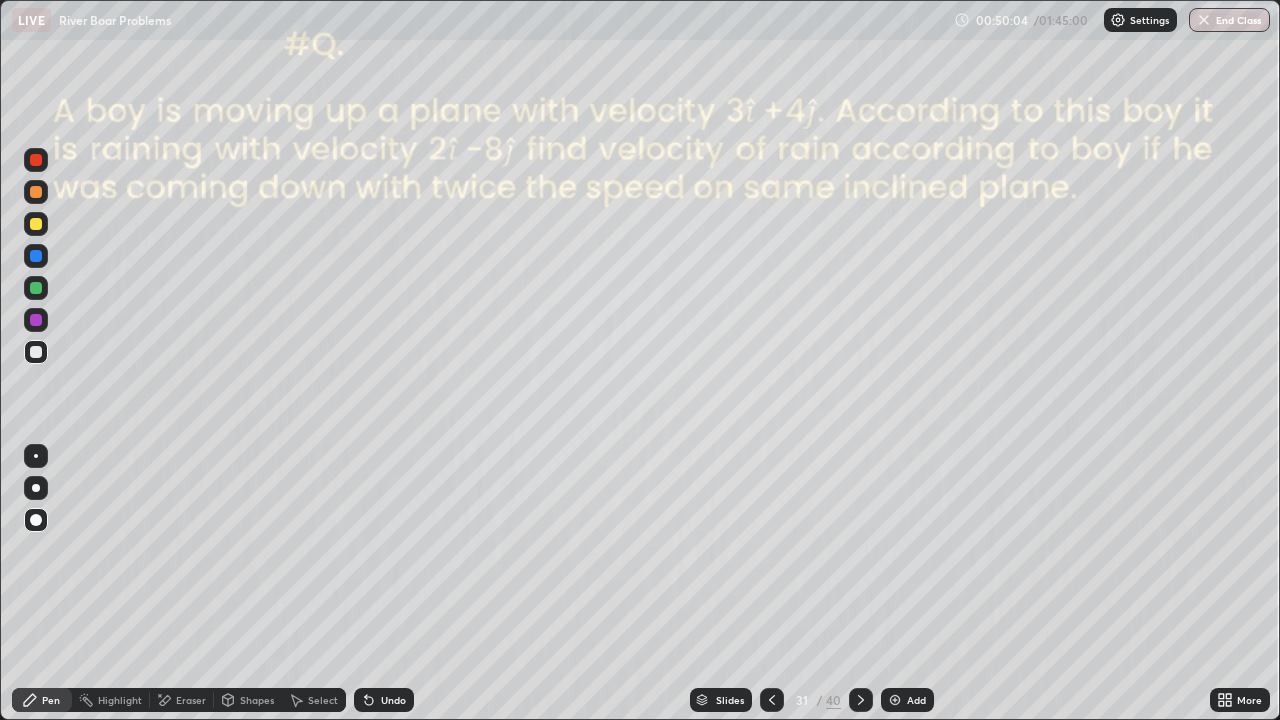 click at bounding box center (36, 288) 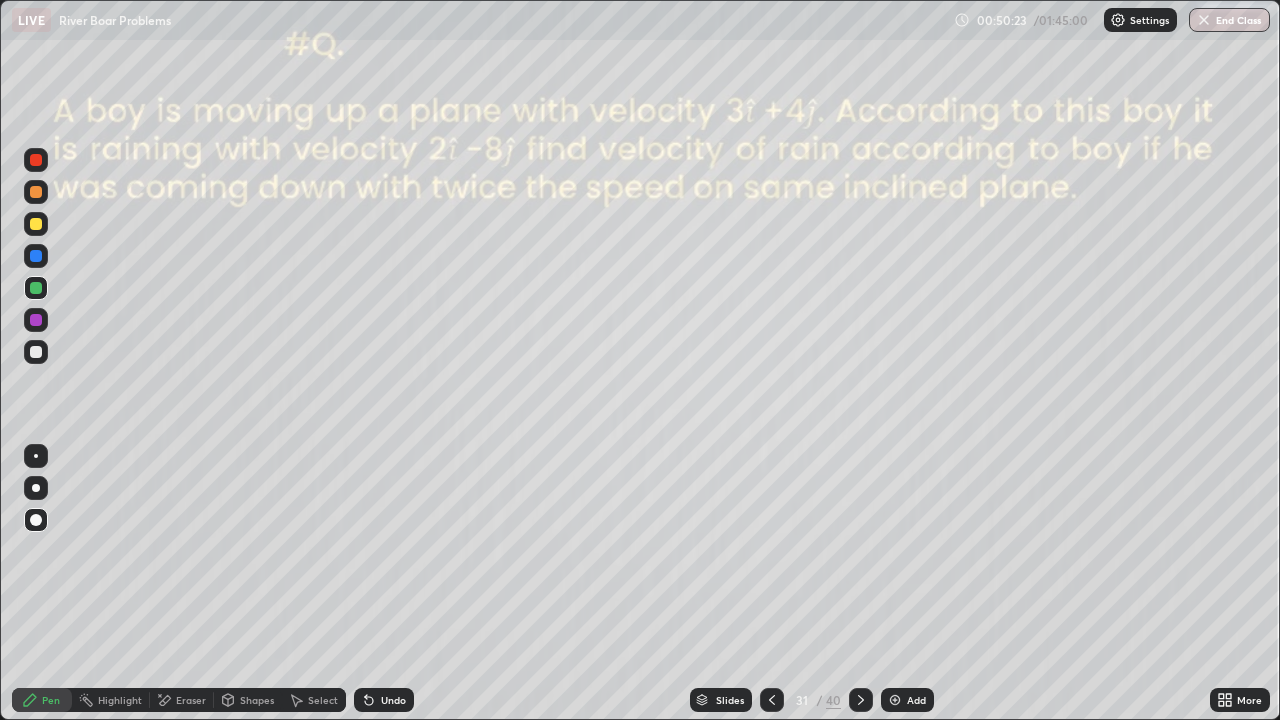 click on "Eraser" at bounding box center [182, 700] 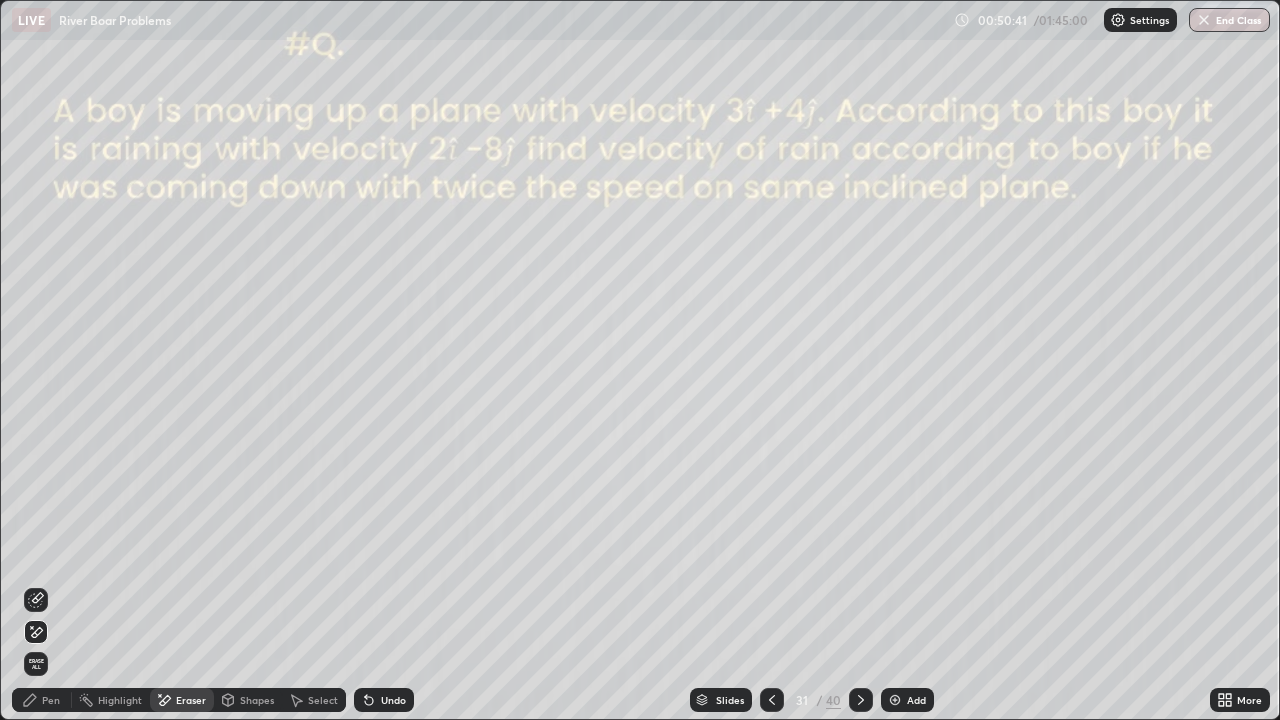 click on "Eraser" at bounding box center [191, 700] 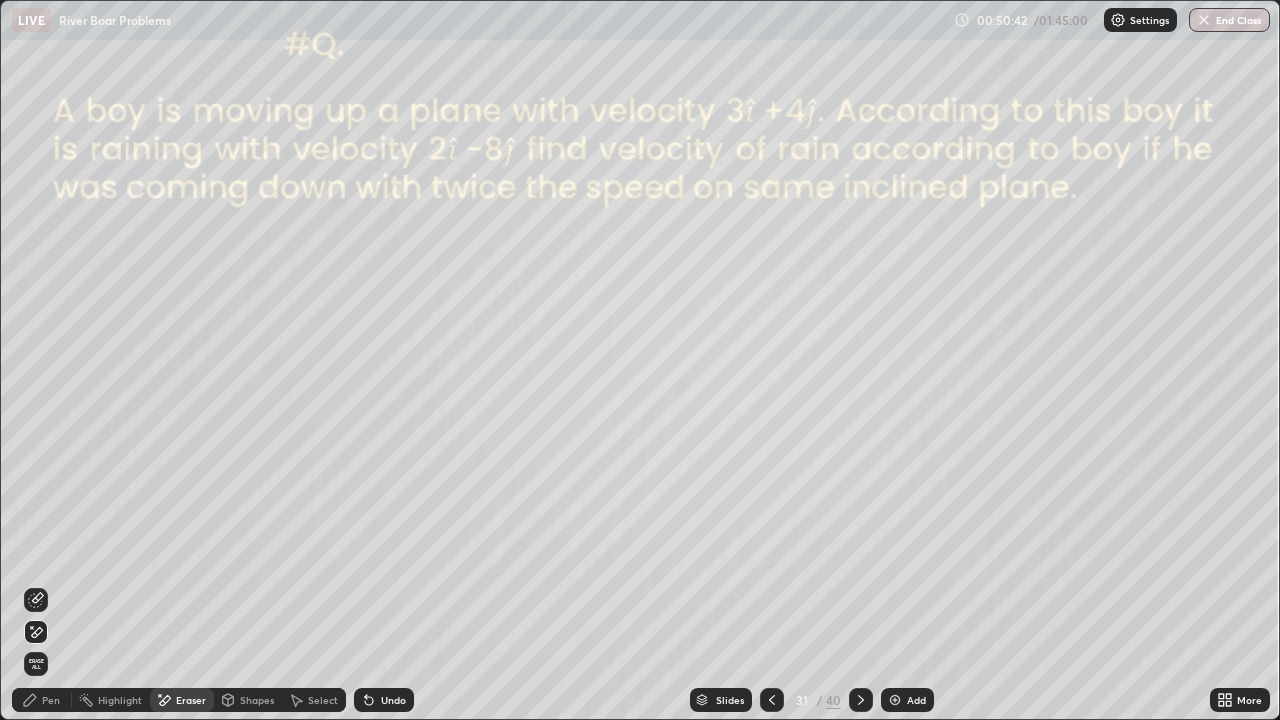 click on "Erase all" at bounding box center [36, 664] 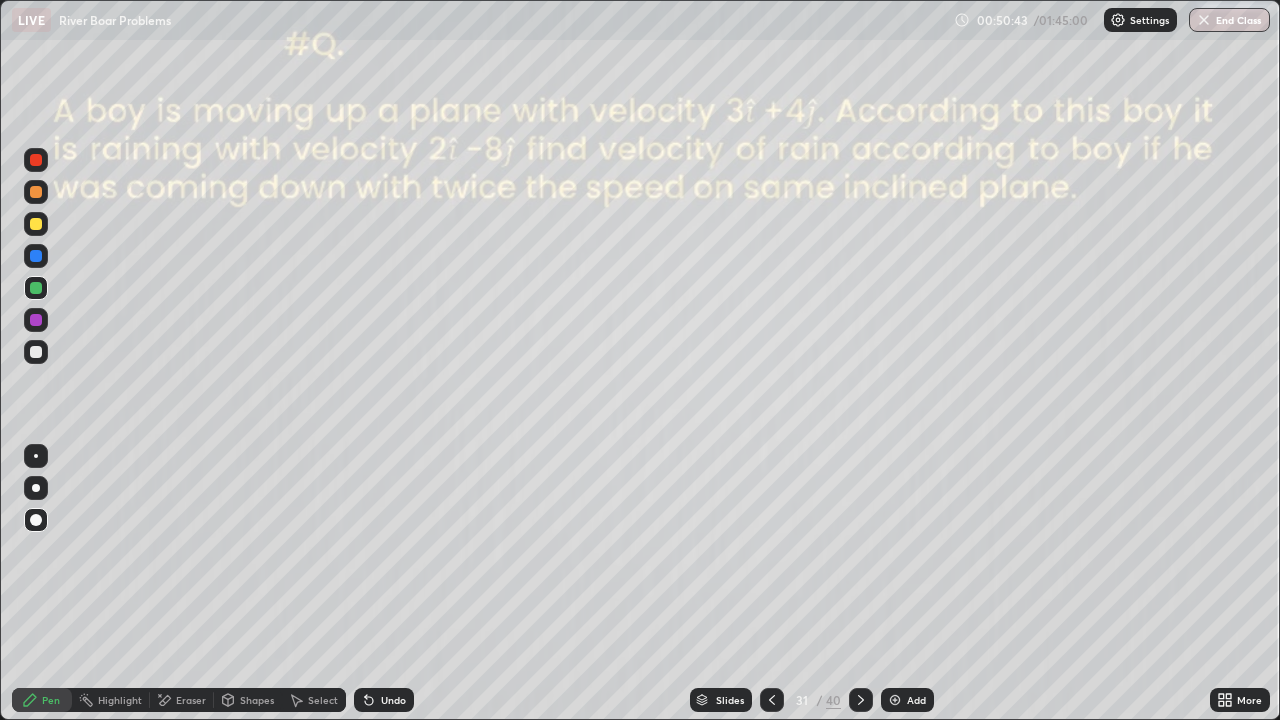 click on "Pen" at bounding box center (42, 700) 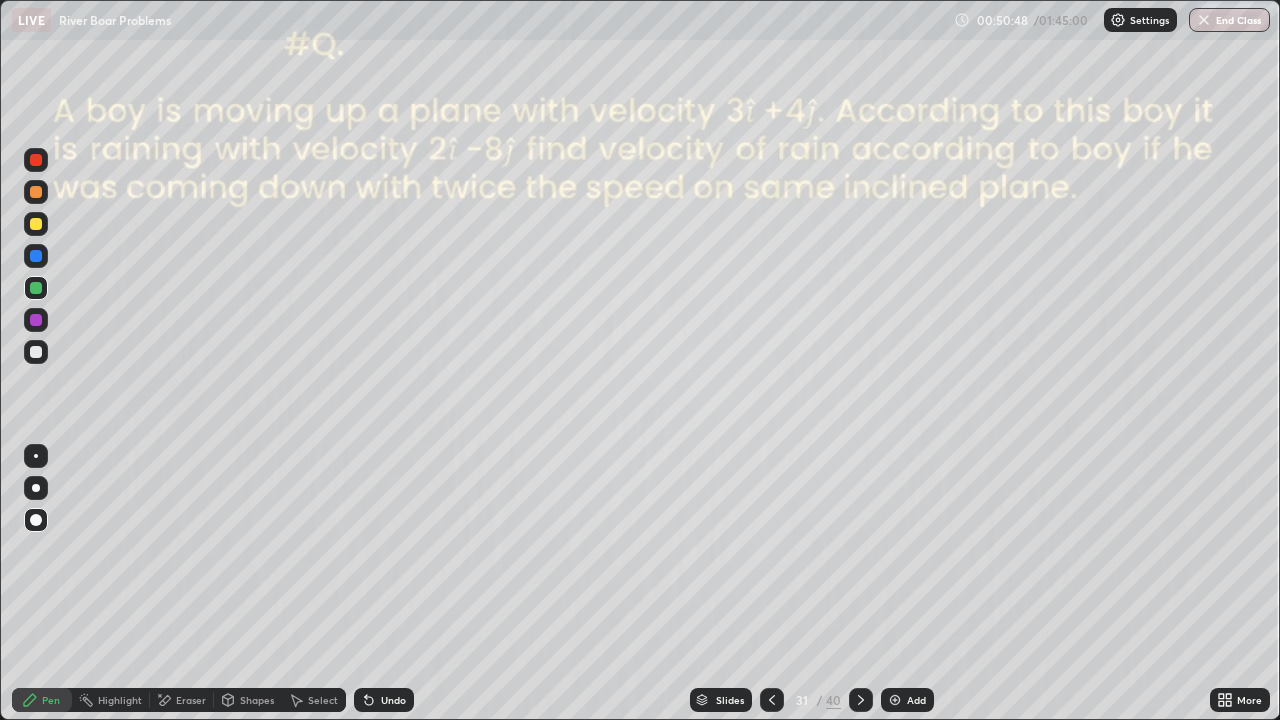 click on "Shapes" at bounding box center (248, 700) 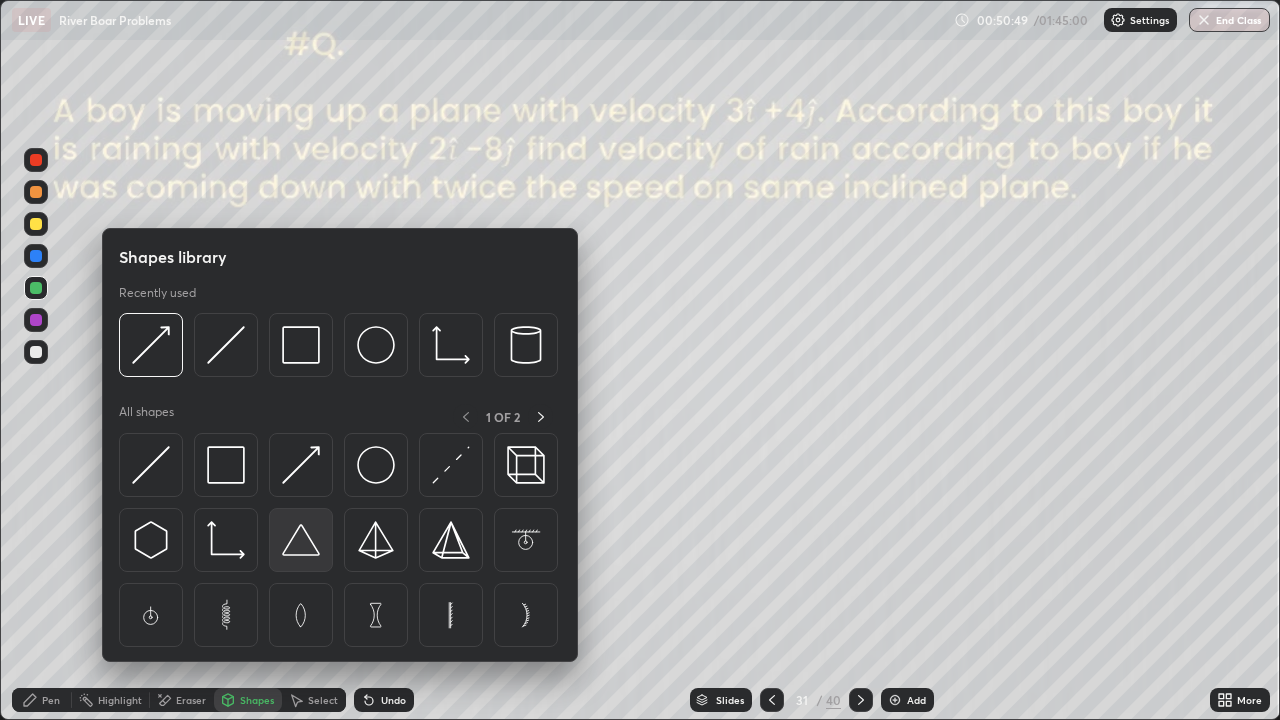 click at bounding box center [301, 540] 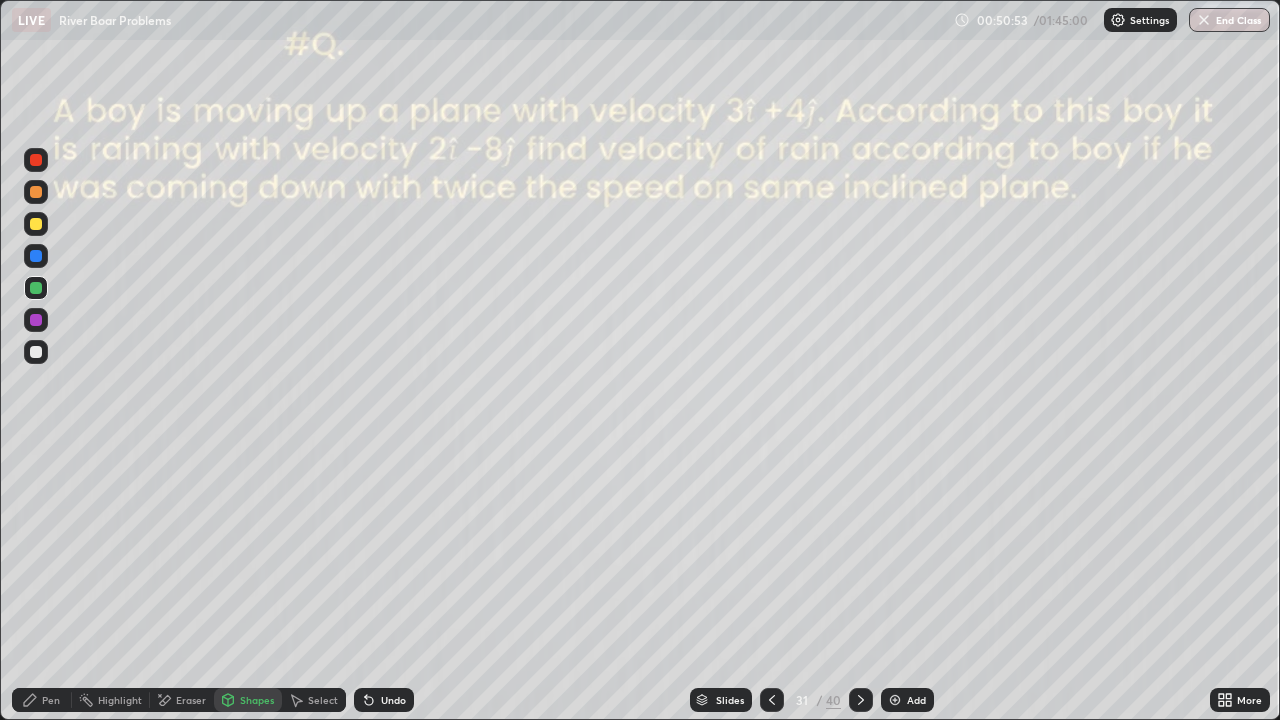 click on "Pen" at bounding box center [51, 700] 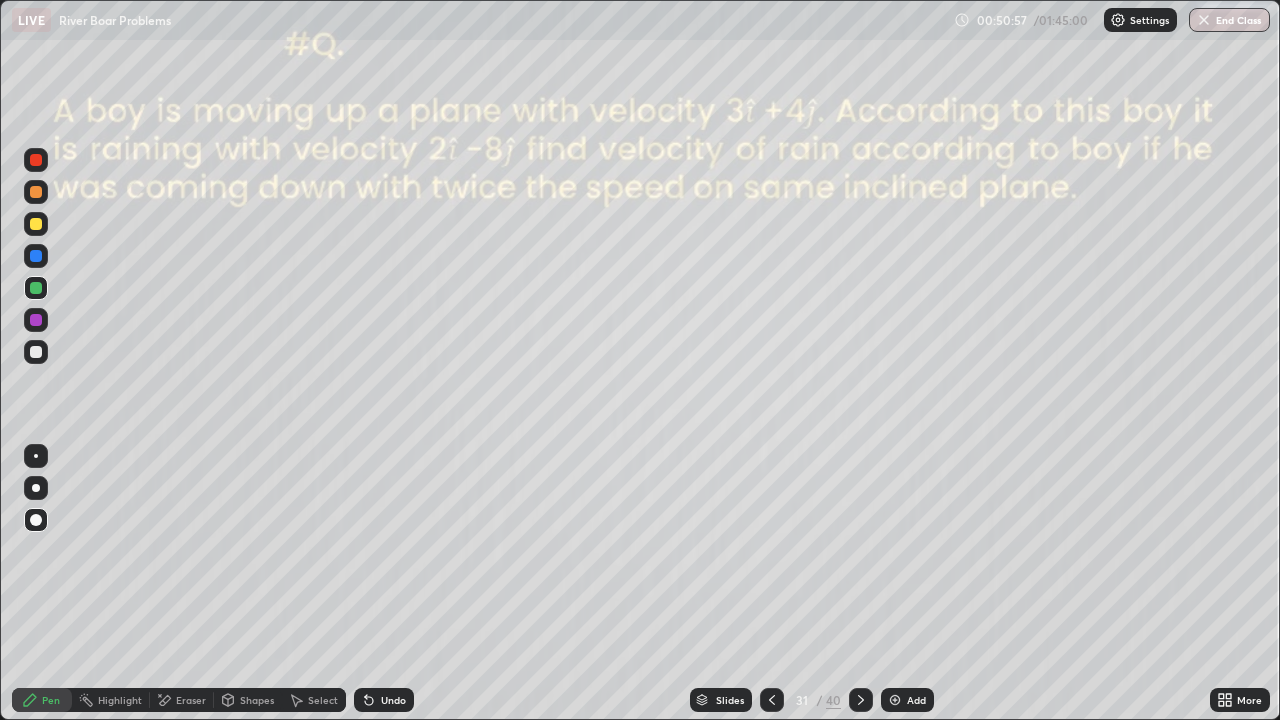 click at bounding box center [36, 352] 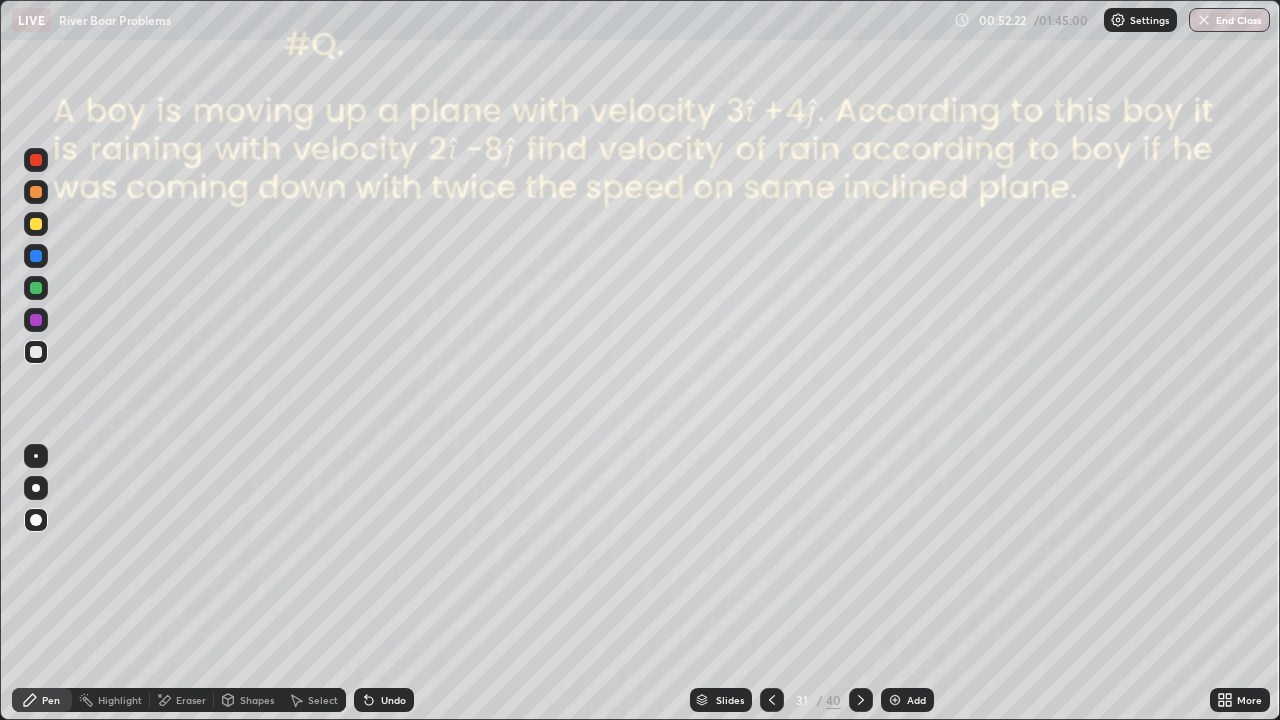 click at bounding box center (861, 700) 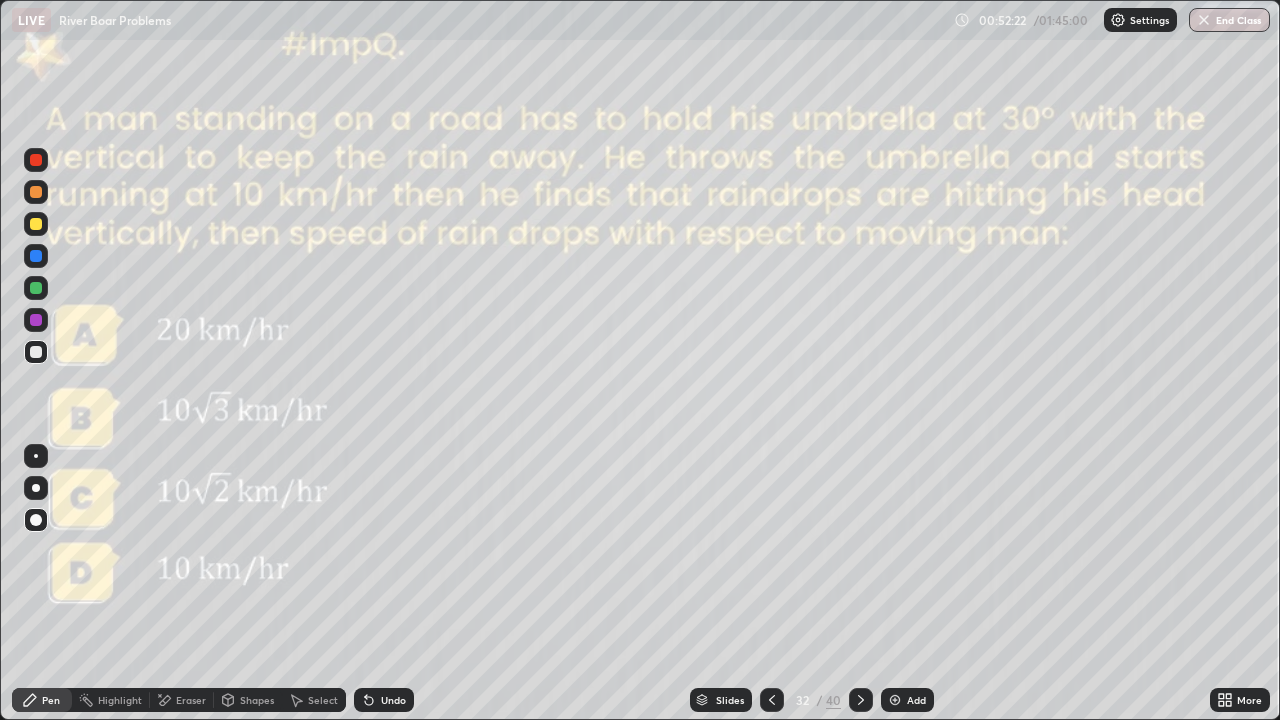 click at bounding box center [772, 700] 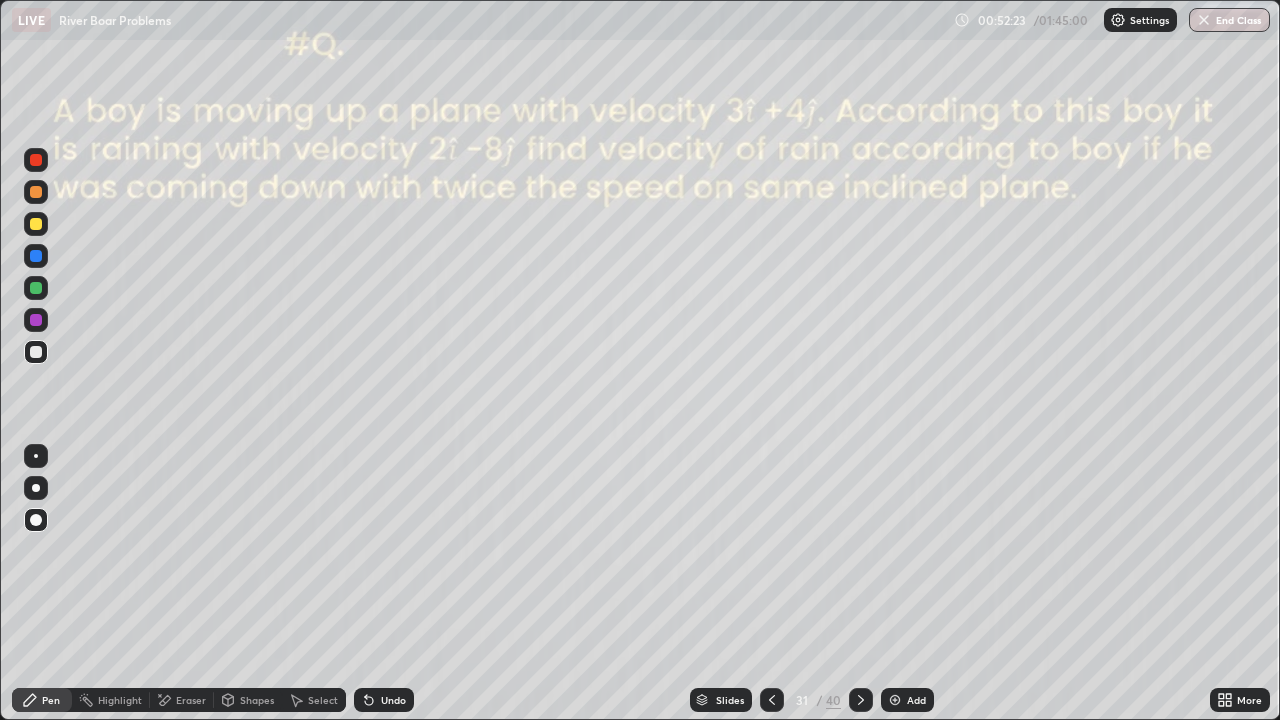 click at bounding box center (895, 700) 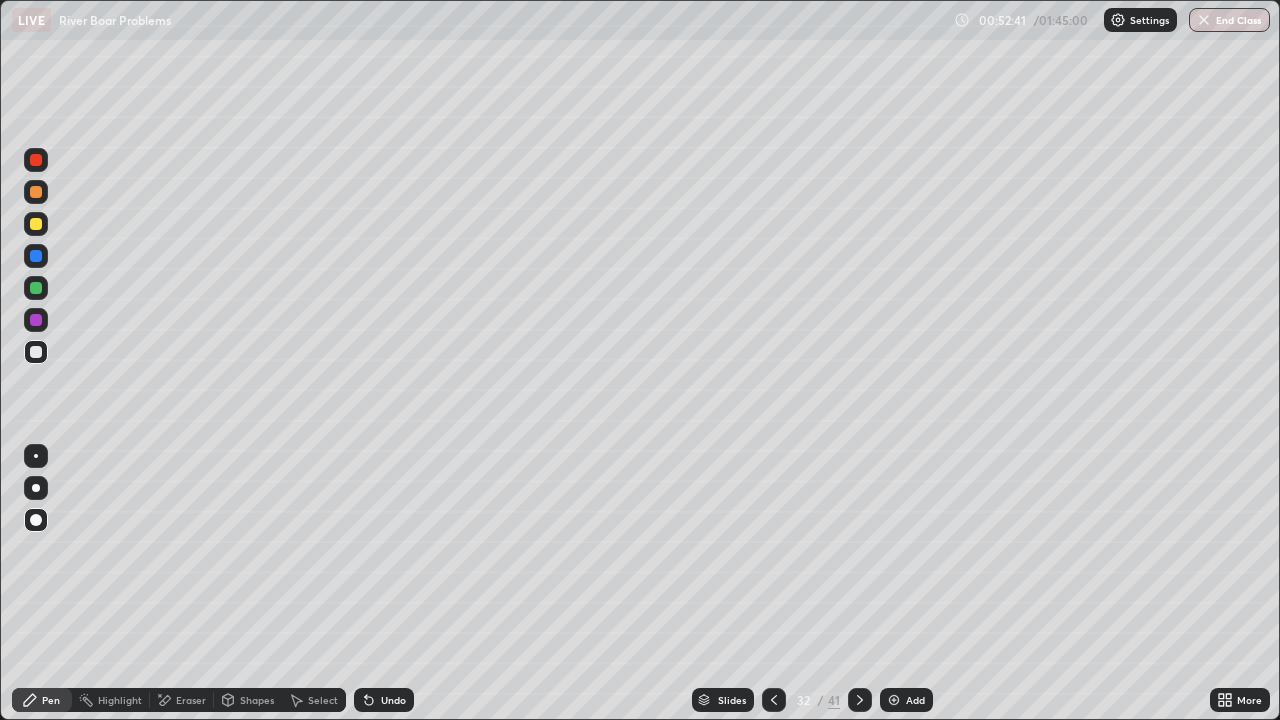 click on "Shapes" at bounding box center (257, 700) 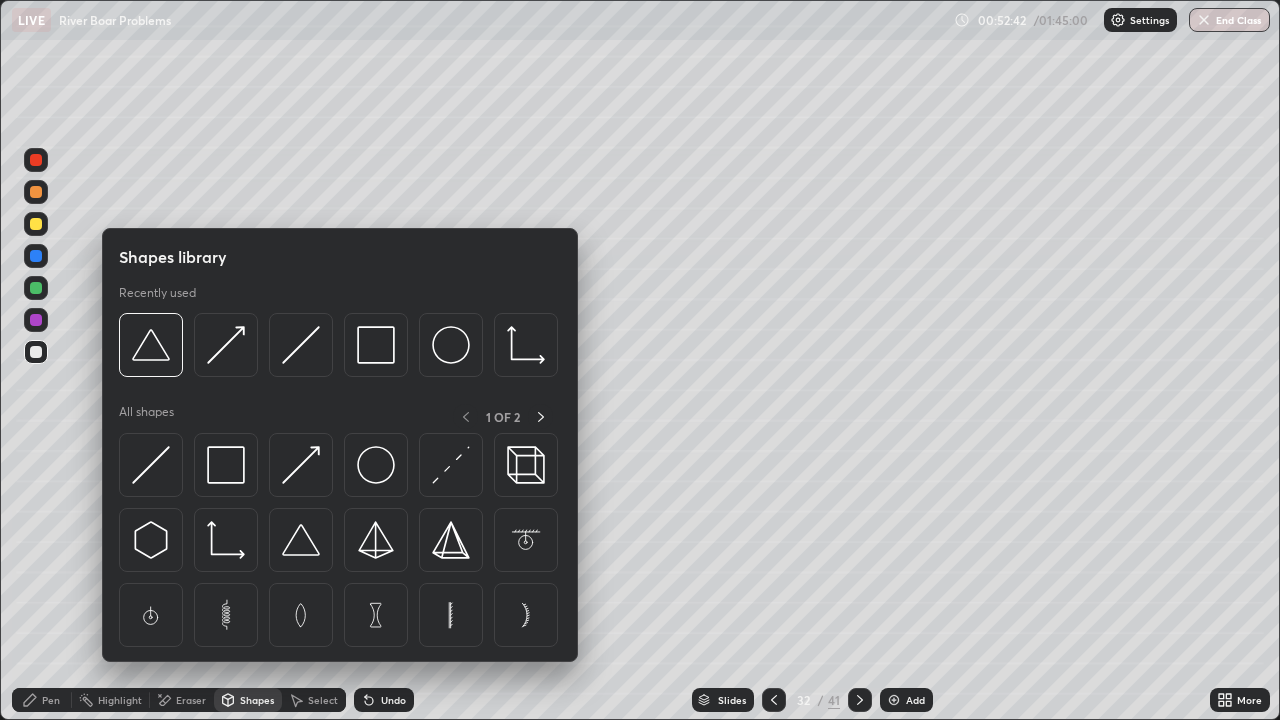click on "Eraser" at bounding box center [182, 700] 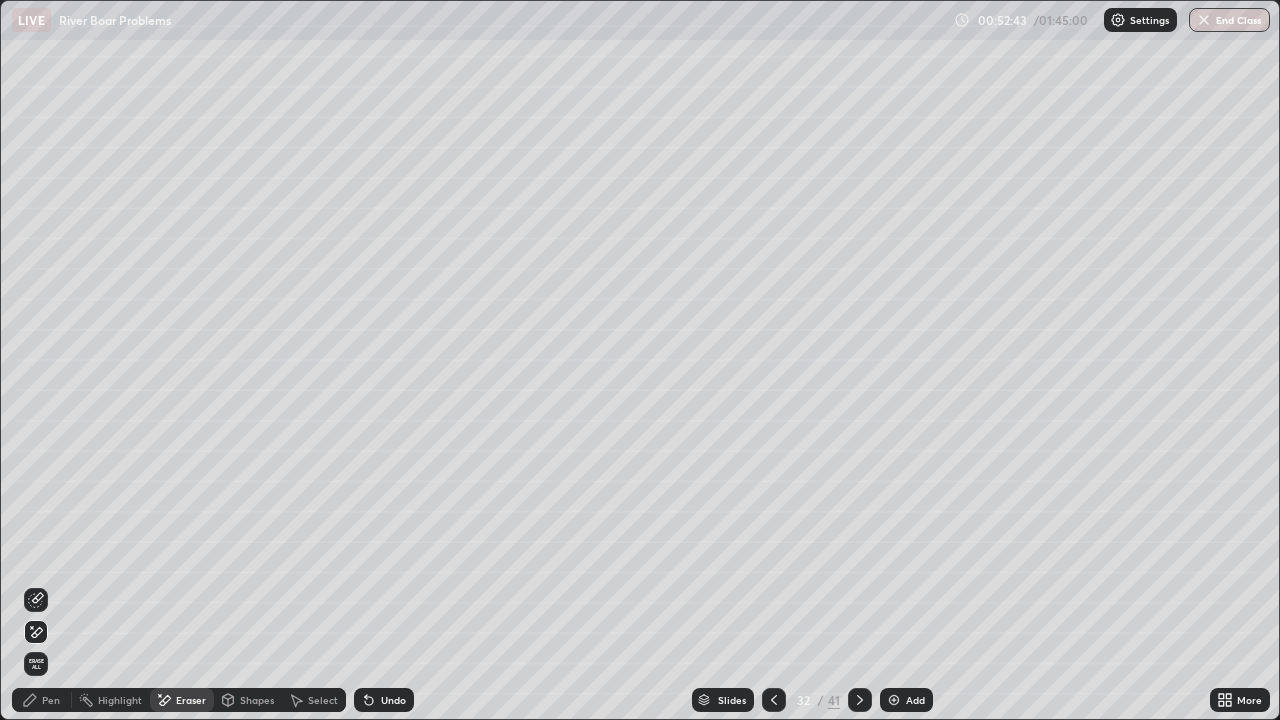 click on "Pen" at bounding box center (51, 700) 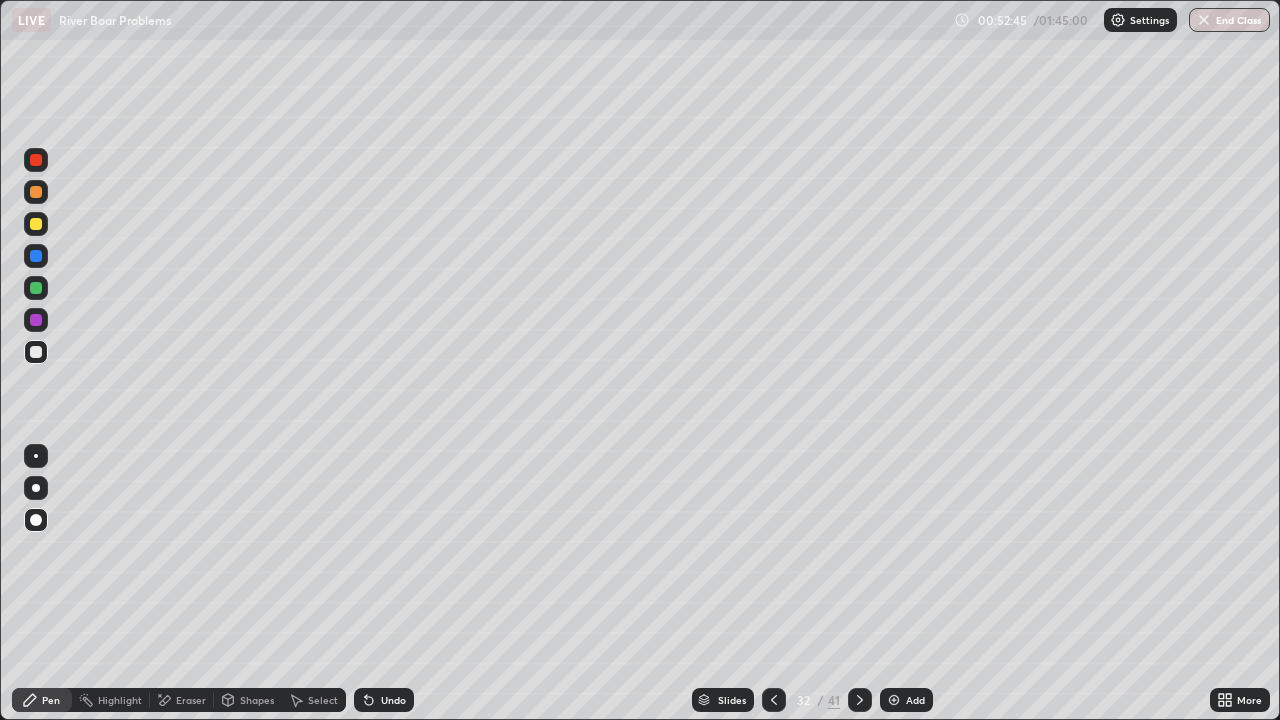 click 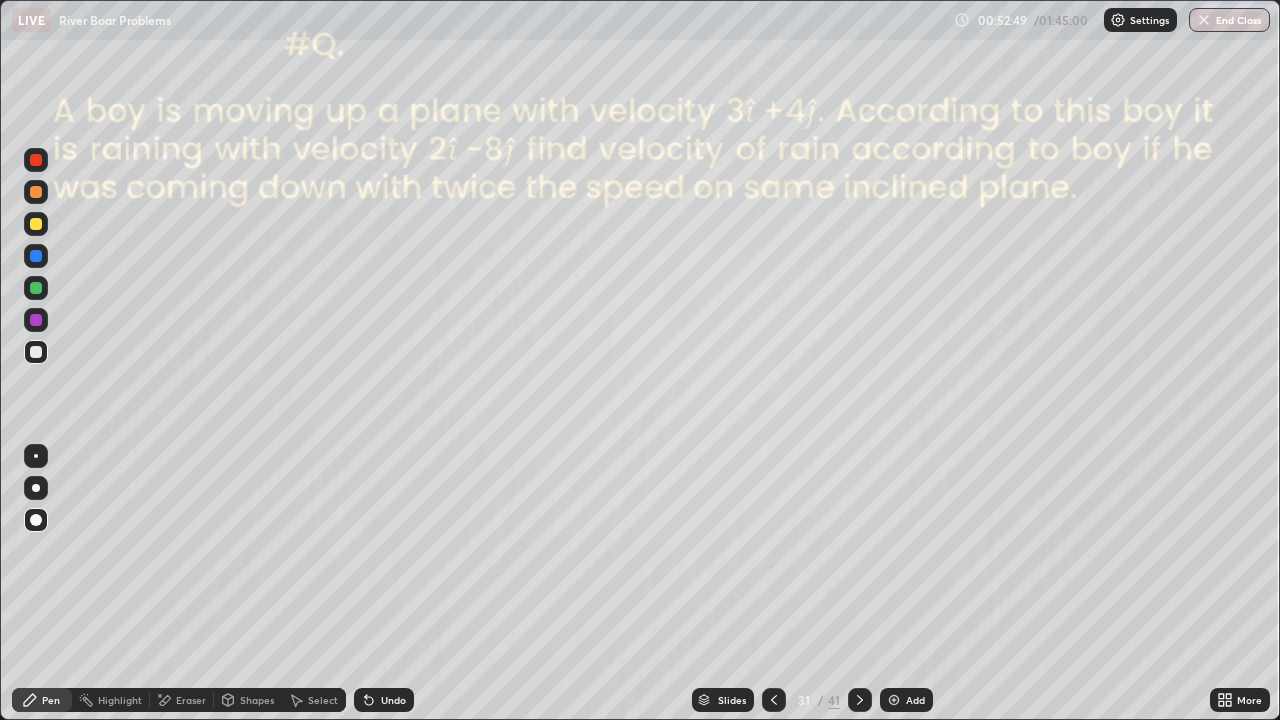 click at bounding box center [860, 700] 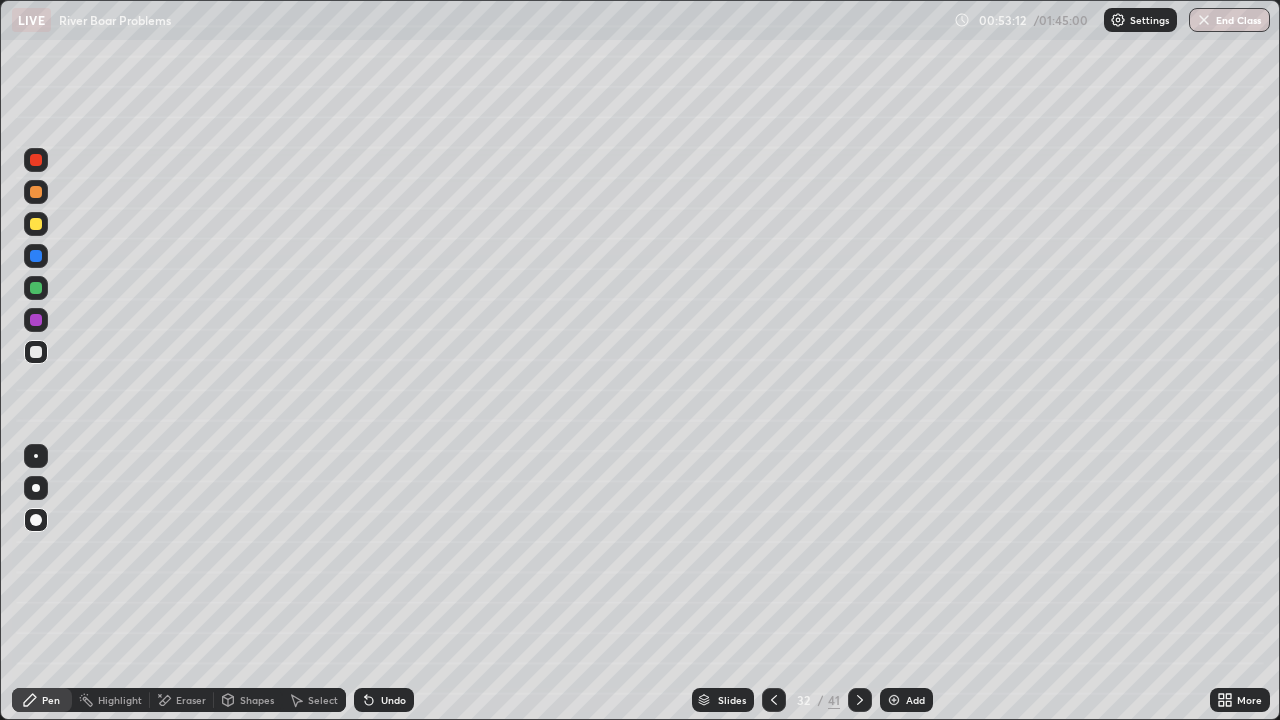 click at bounding box center (894, 700) 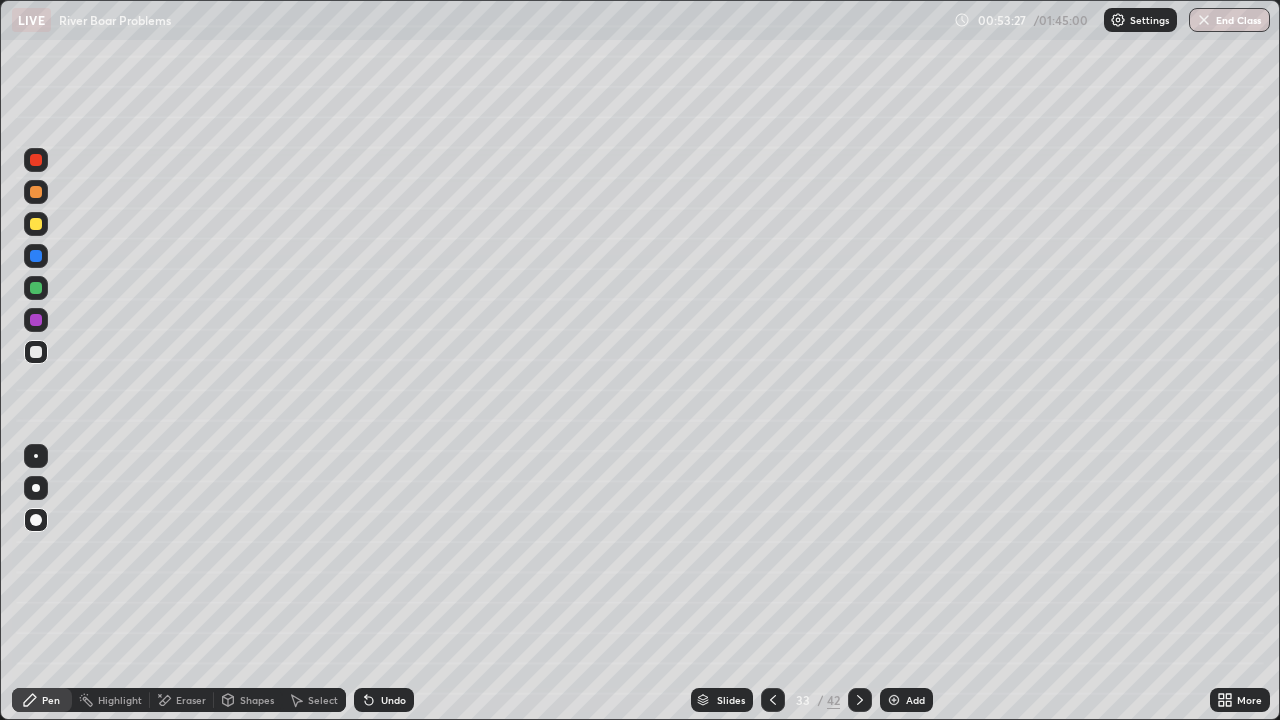 click 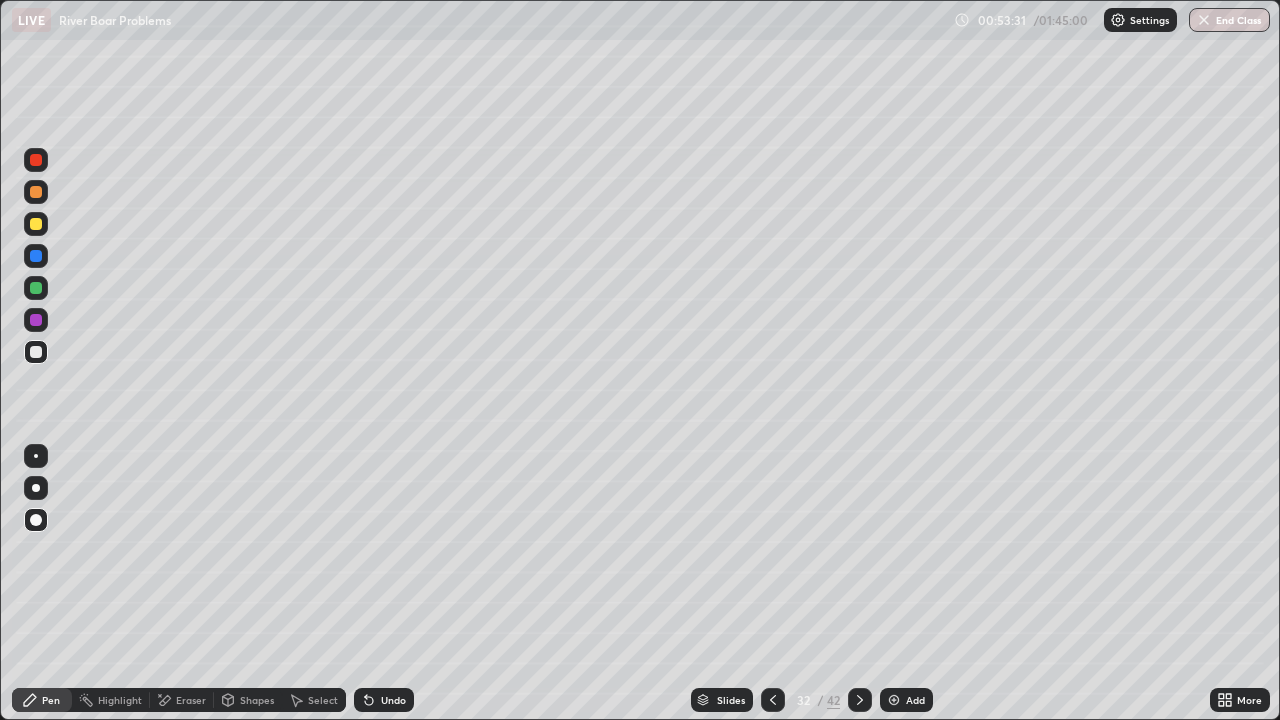 click 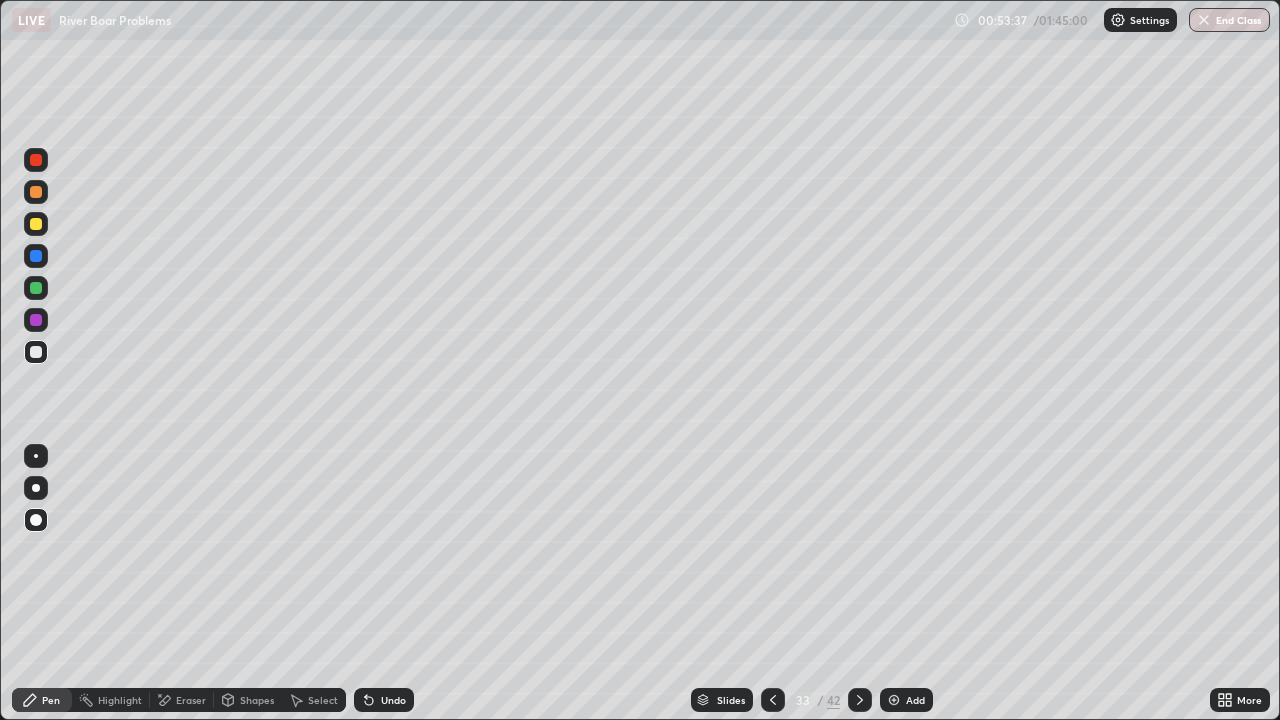 click on "Eraser" at bounding box center [191, 700] 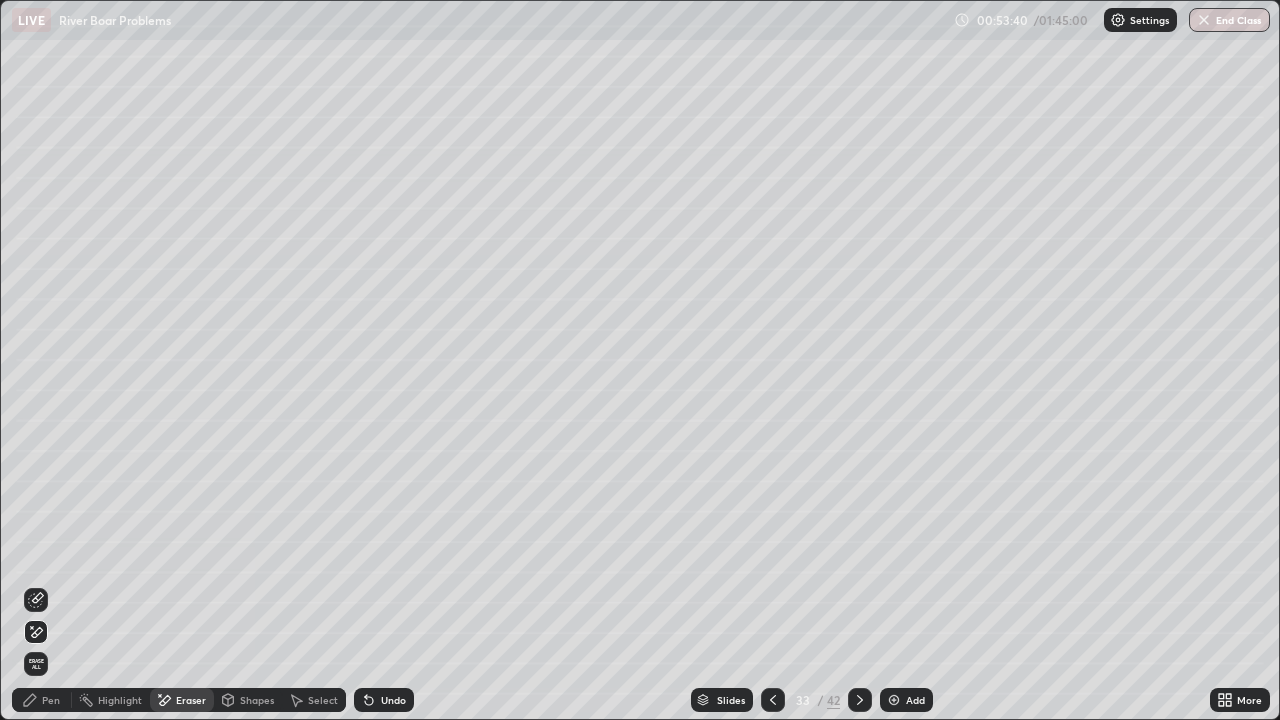 click on "Pen" at bounding box center (42, 700) 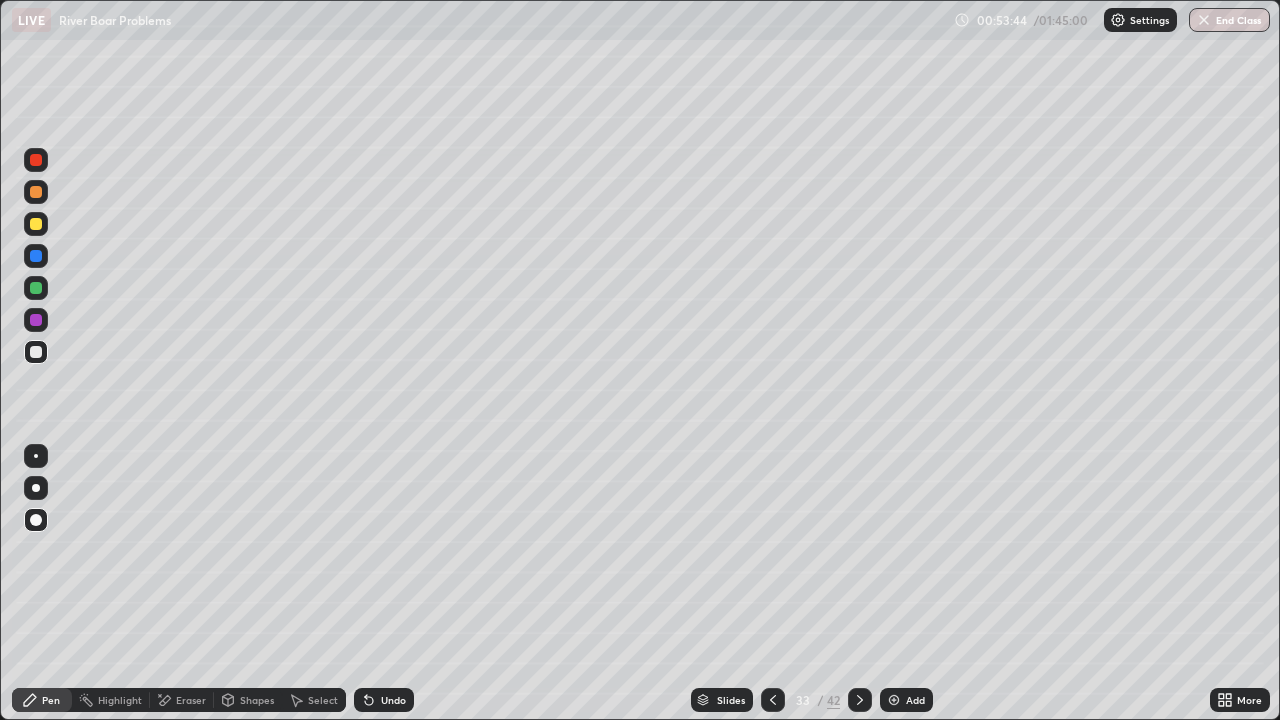 click on "Pen" at bounding box center (42, 700) 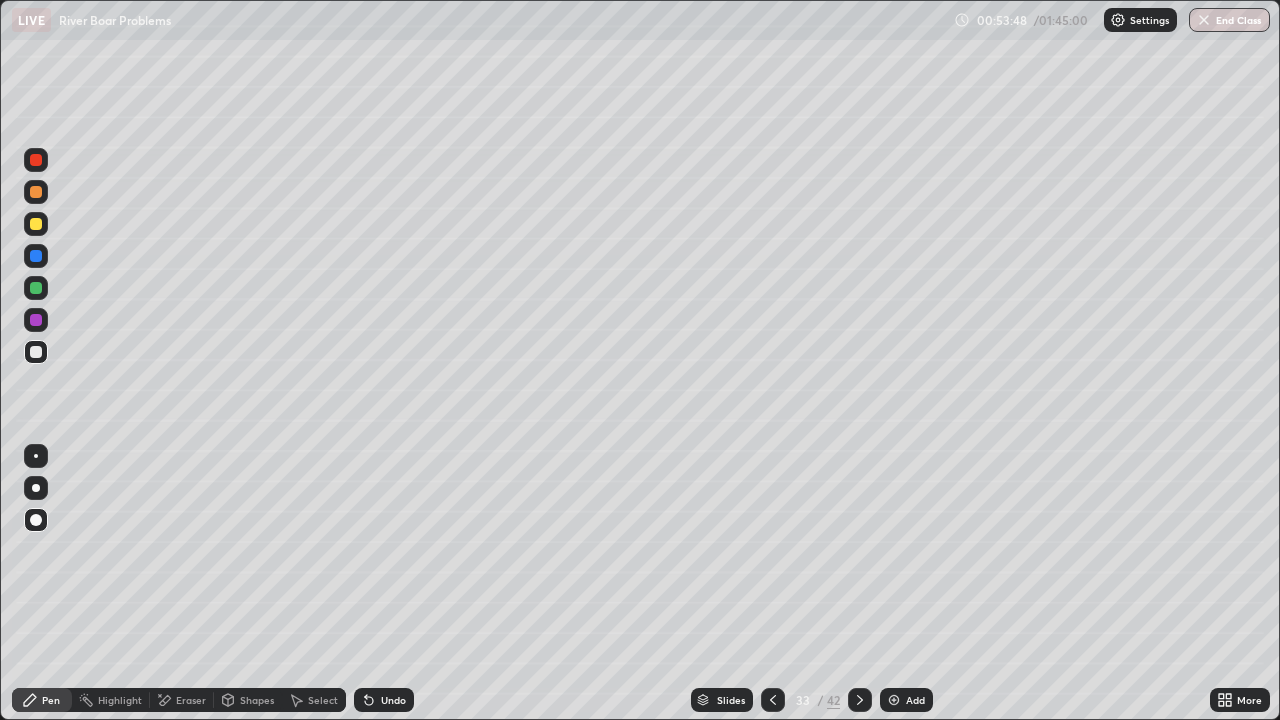 click 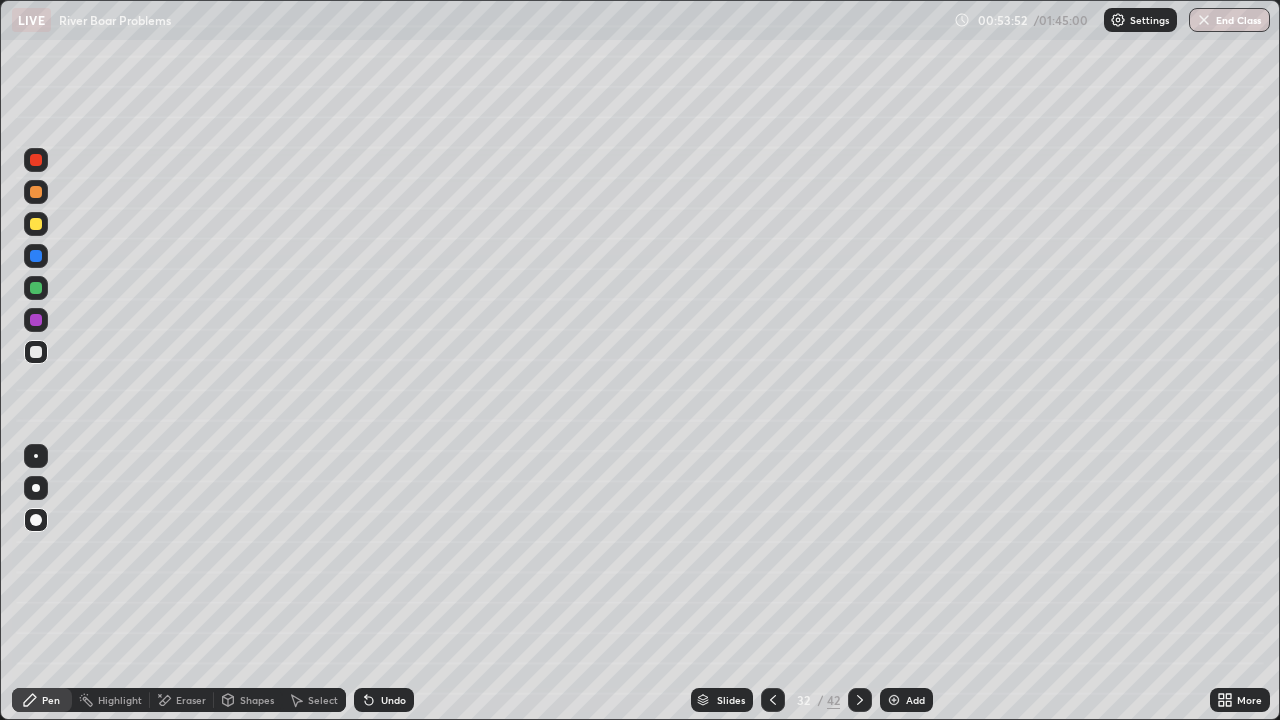 click 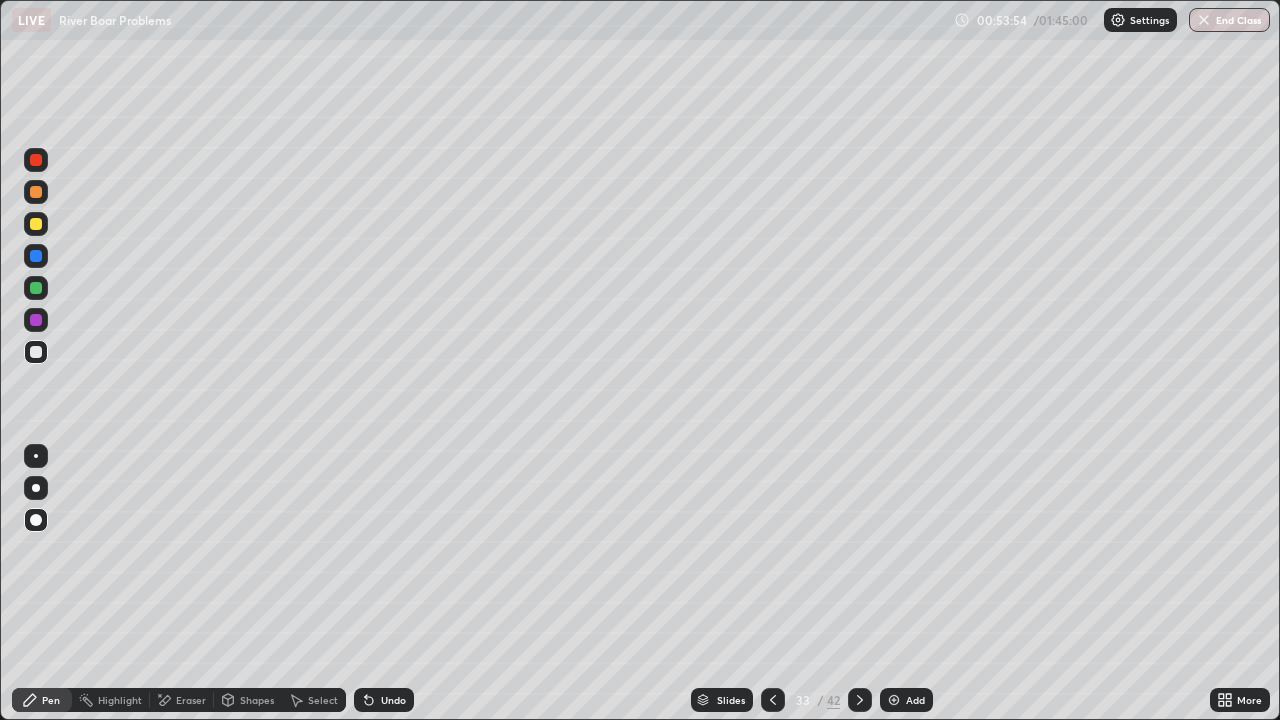 click on "Undo" at bounding box center [393, 700] 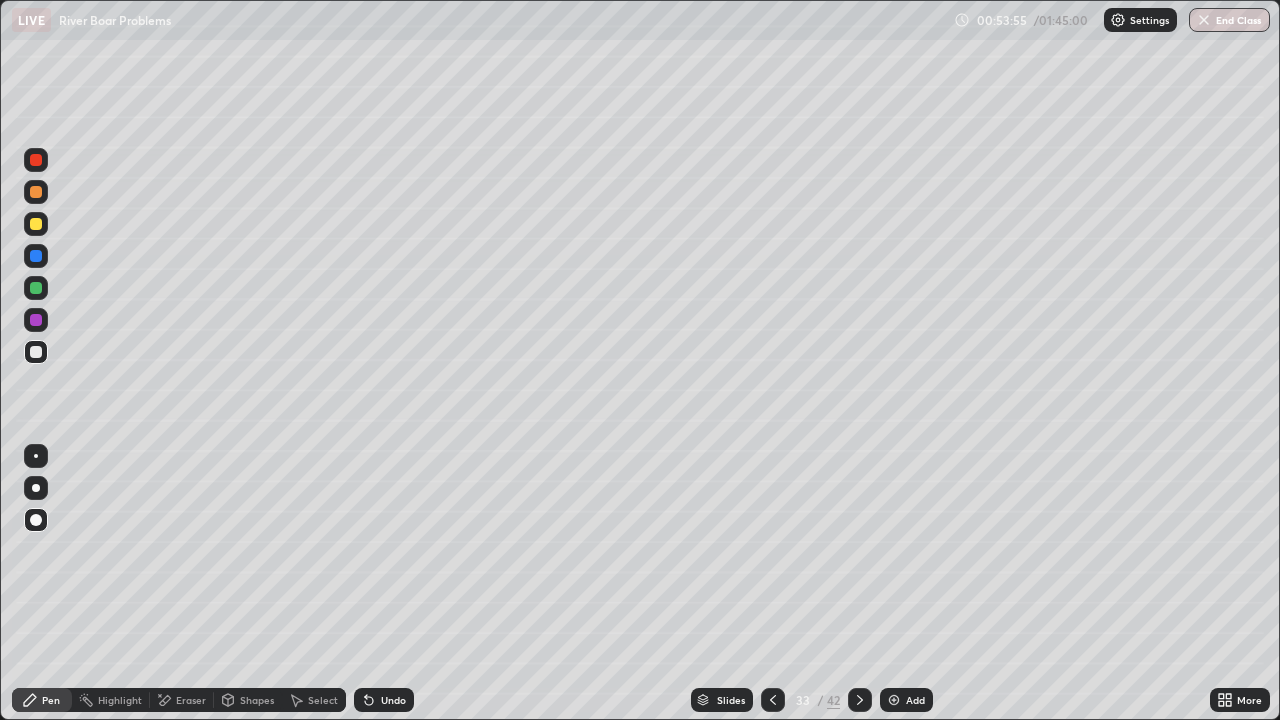 click on "Undo" at bounding box center (393, 700) 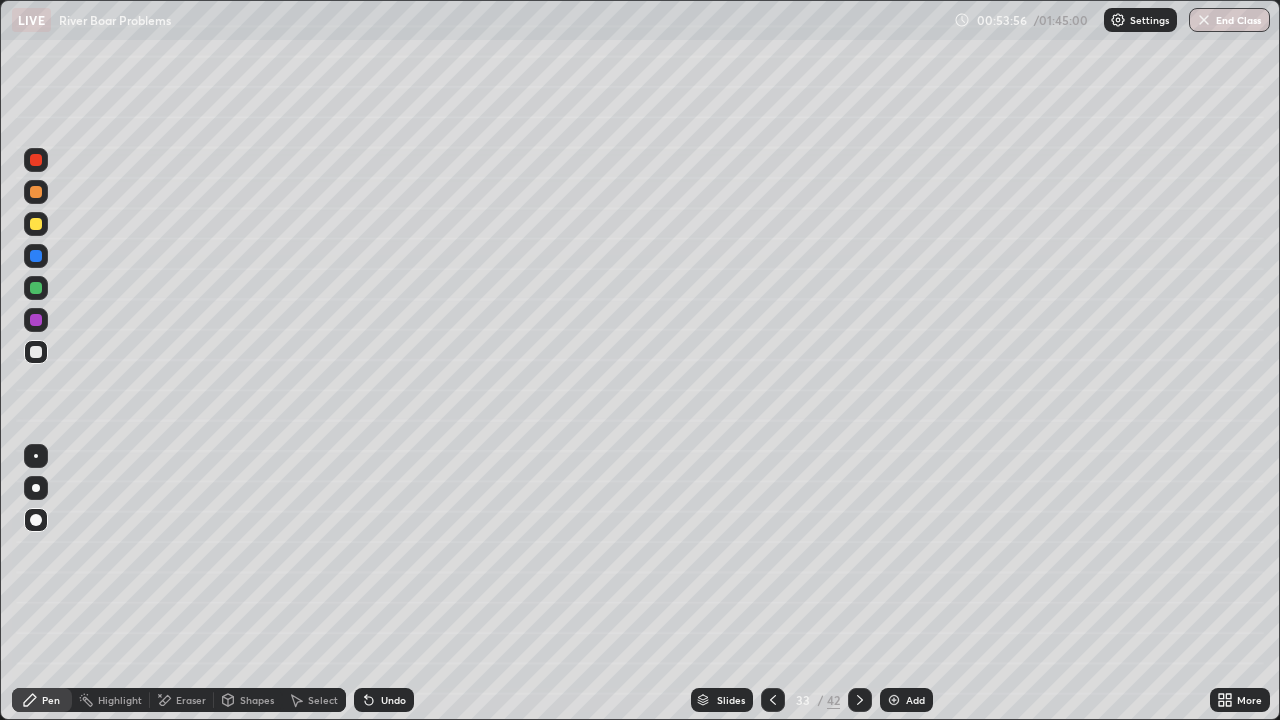 click 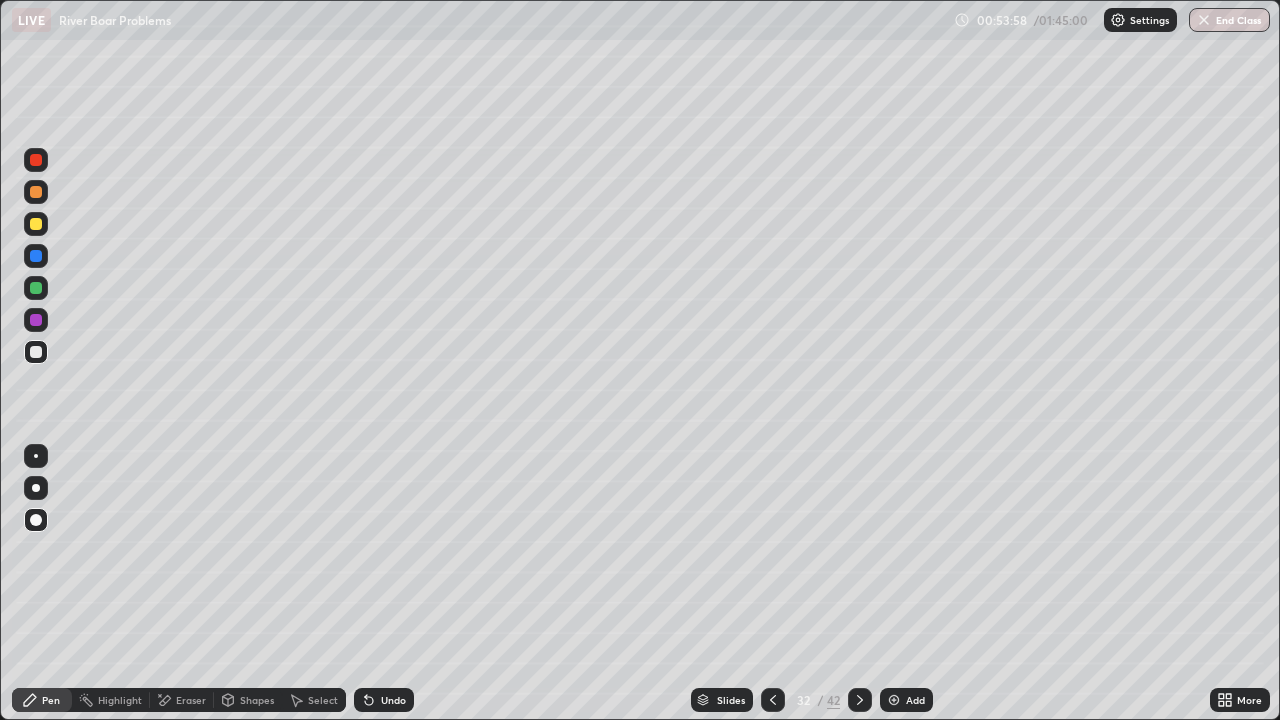 click 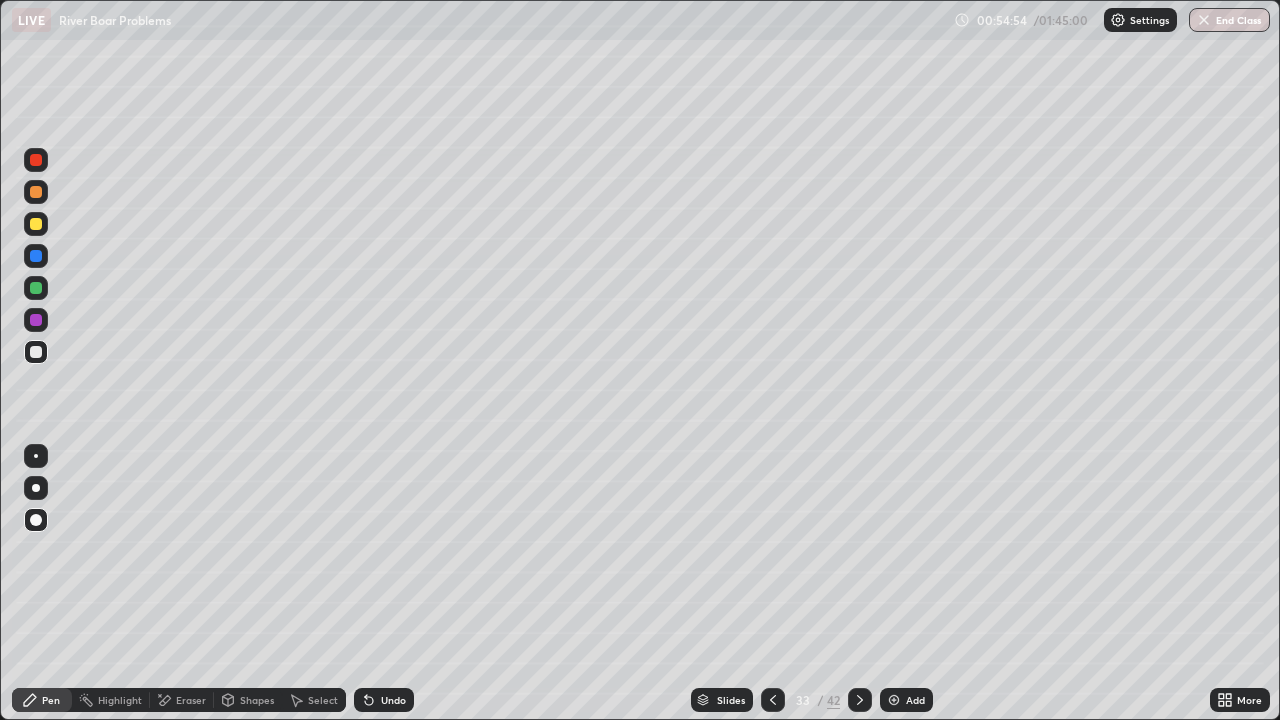 click 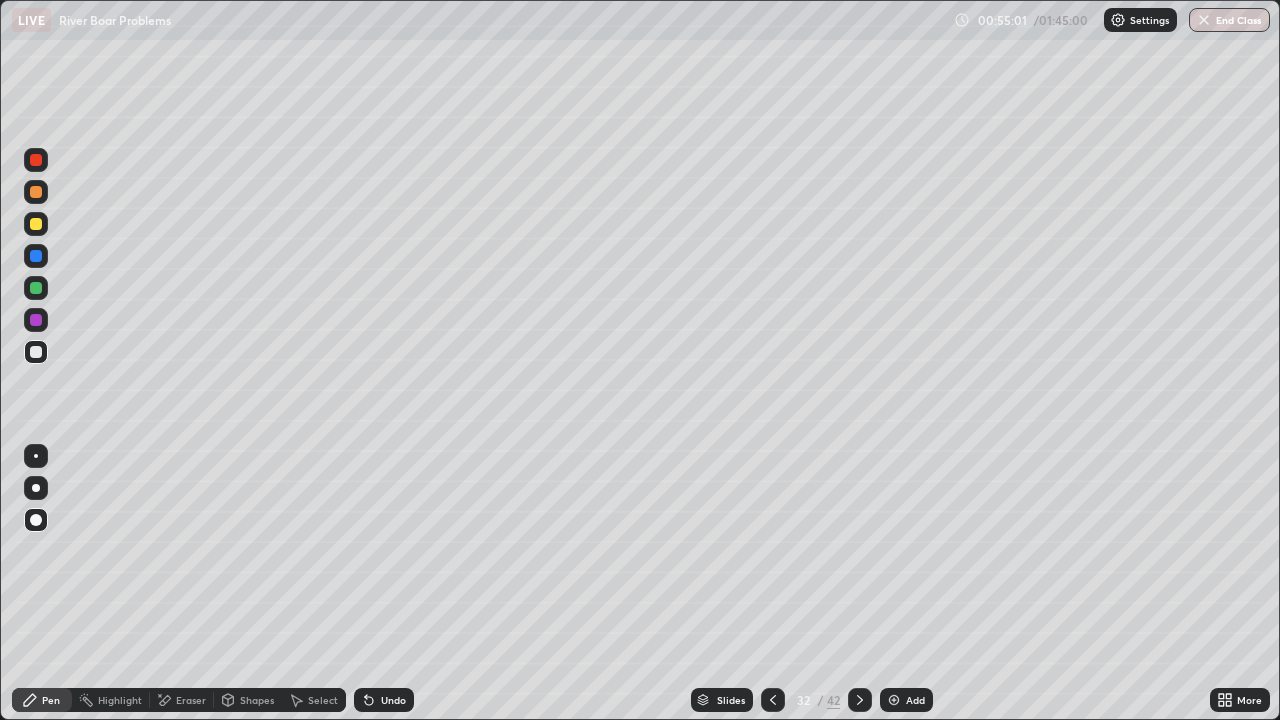 click 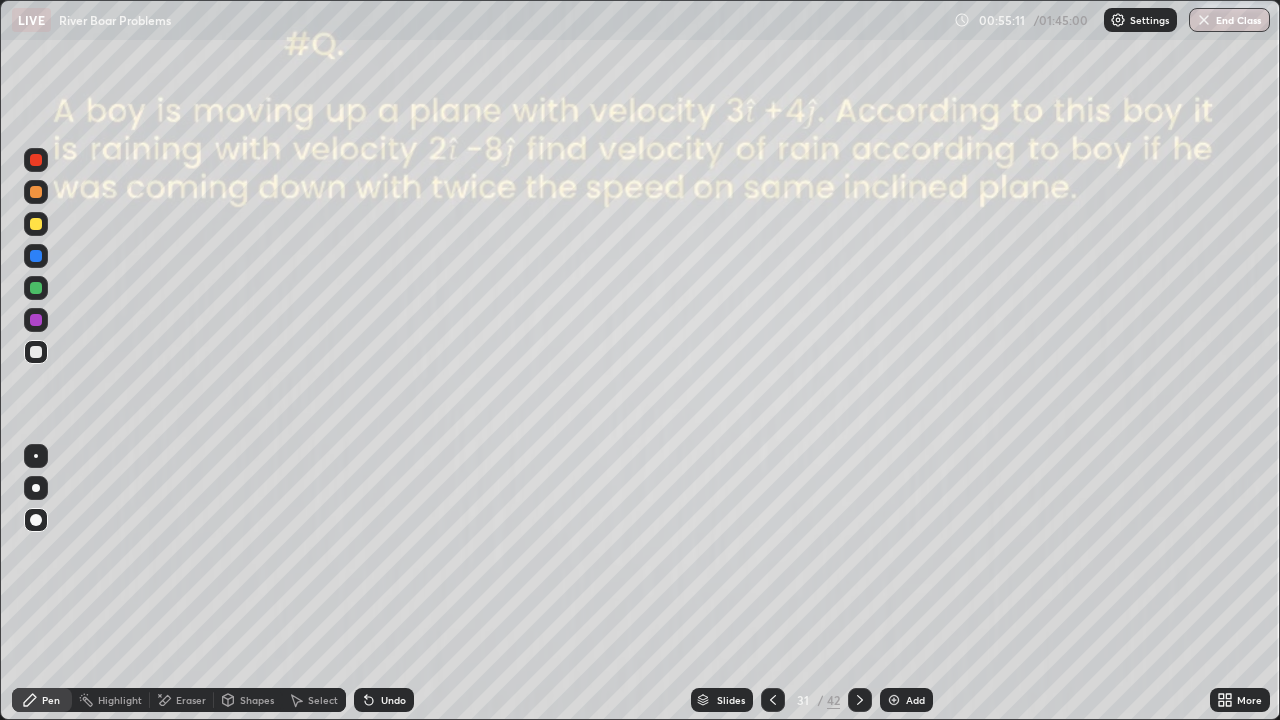 click at bounding box center (860, 700) 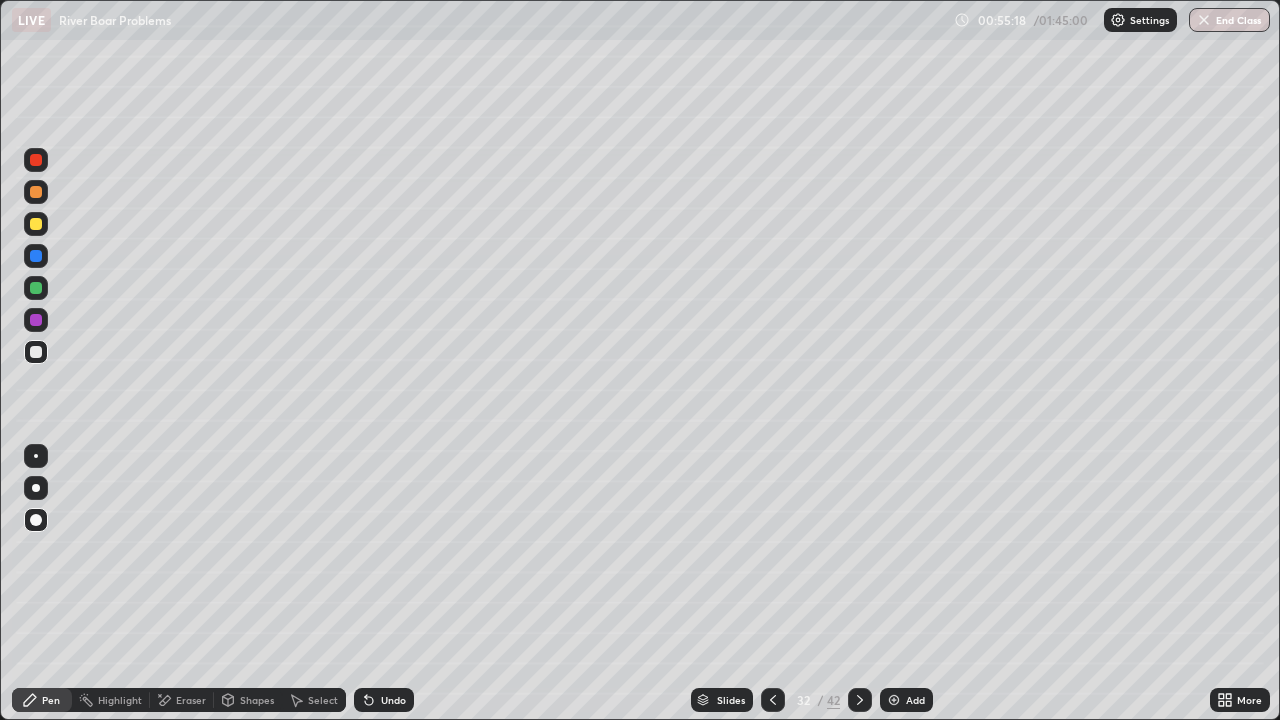 click 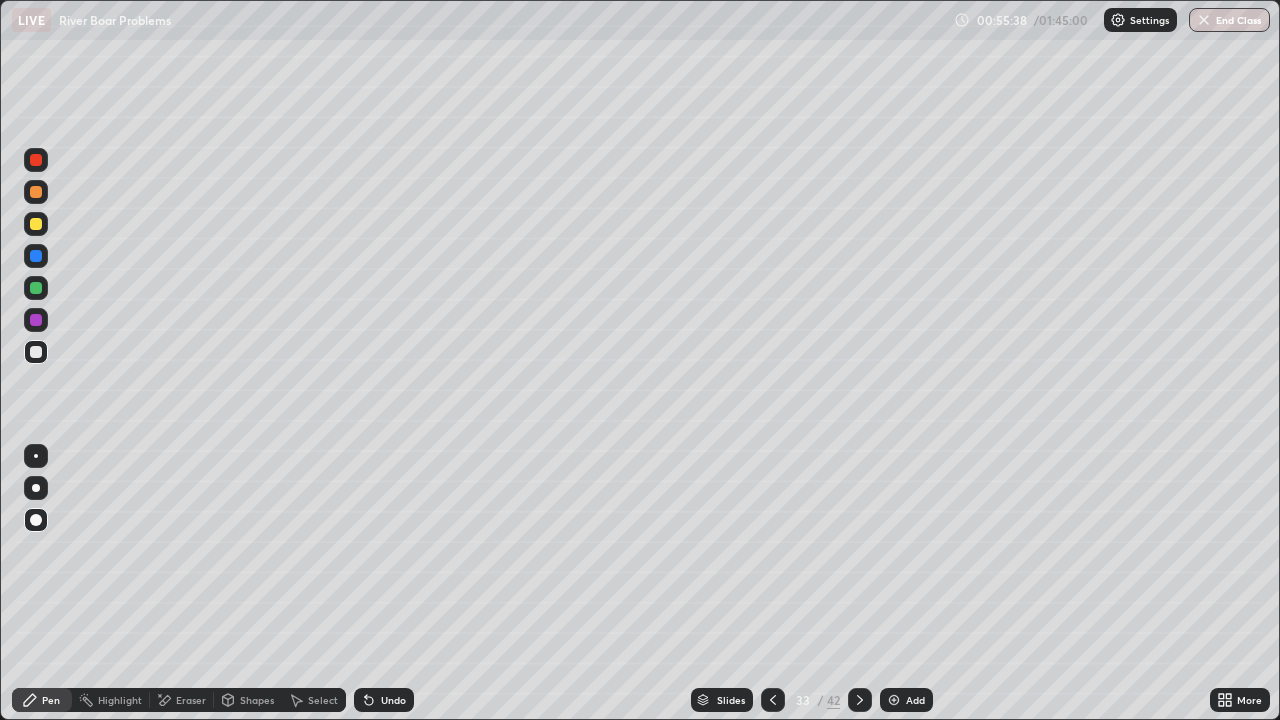 click 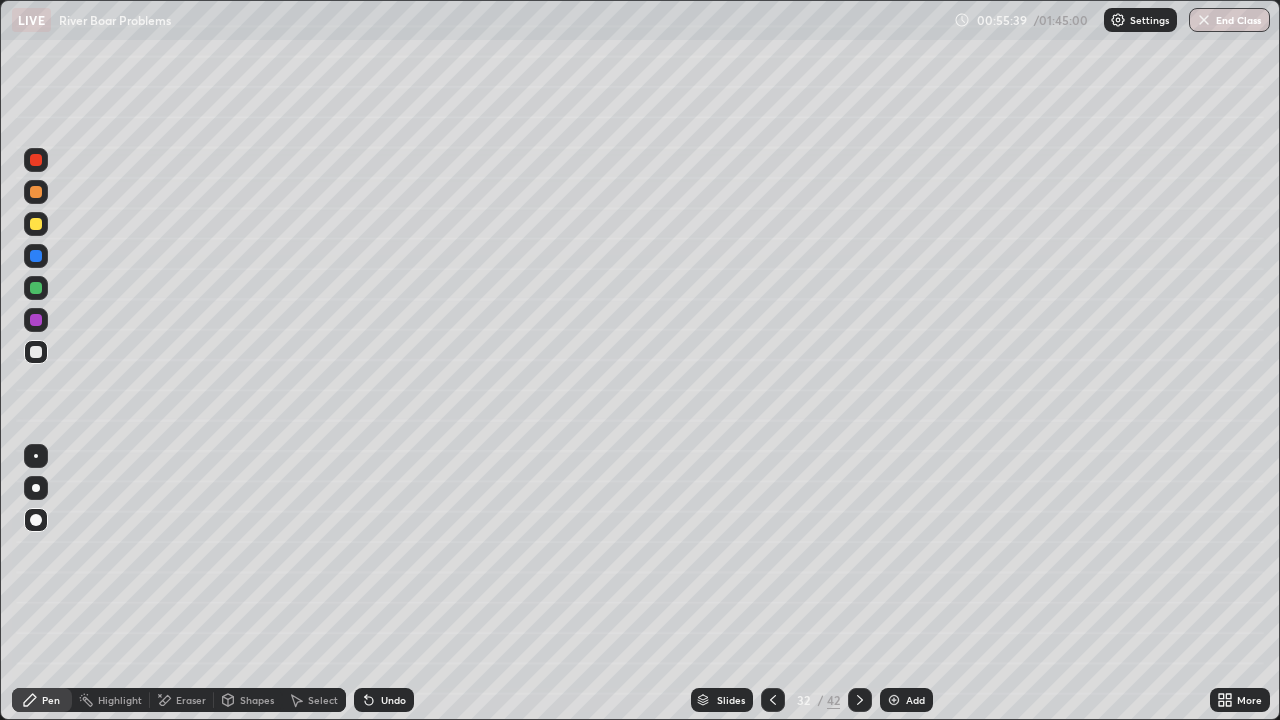 click 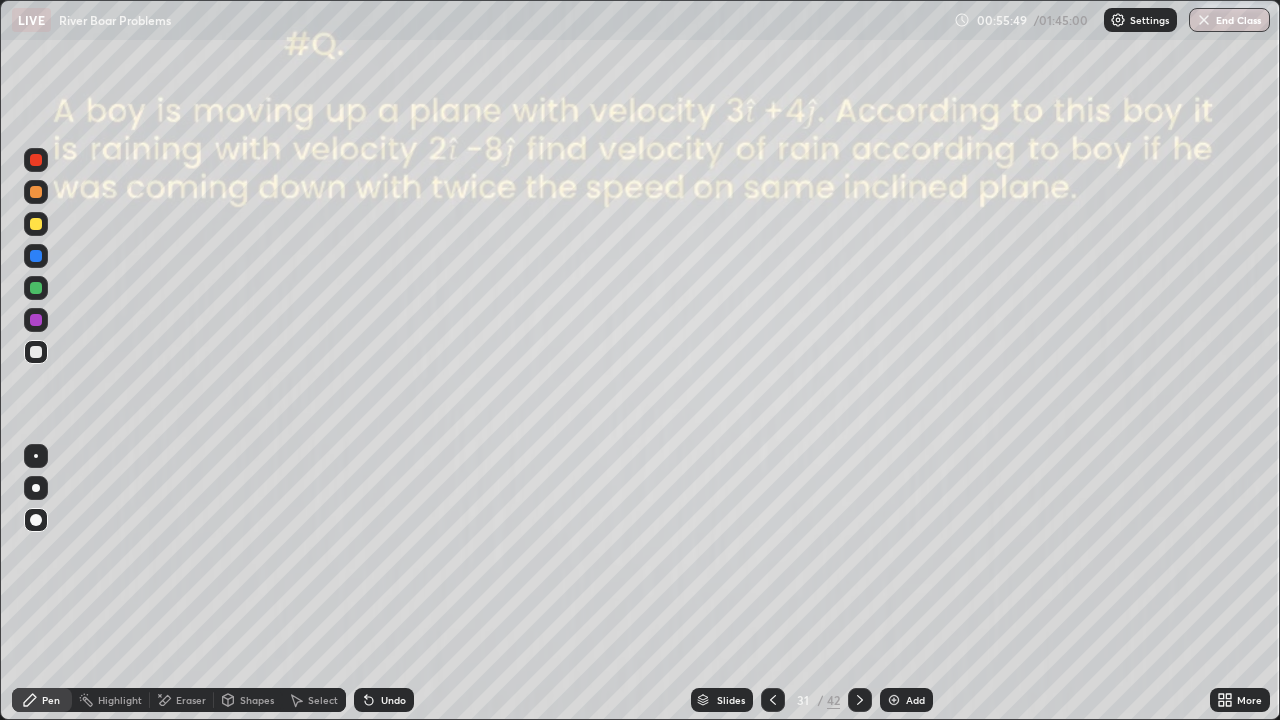 click 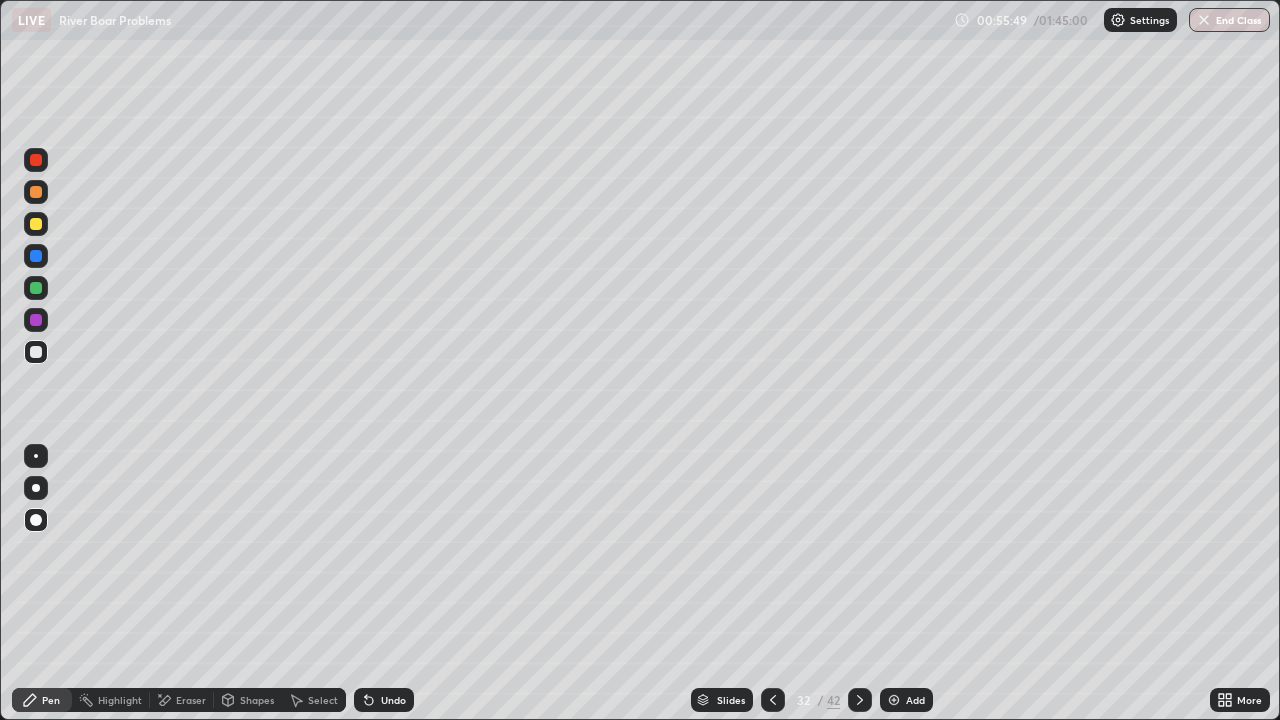 click 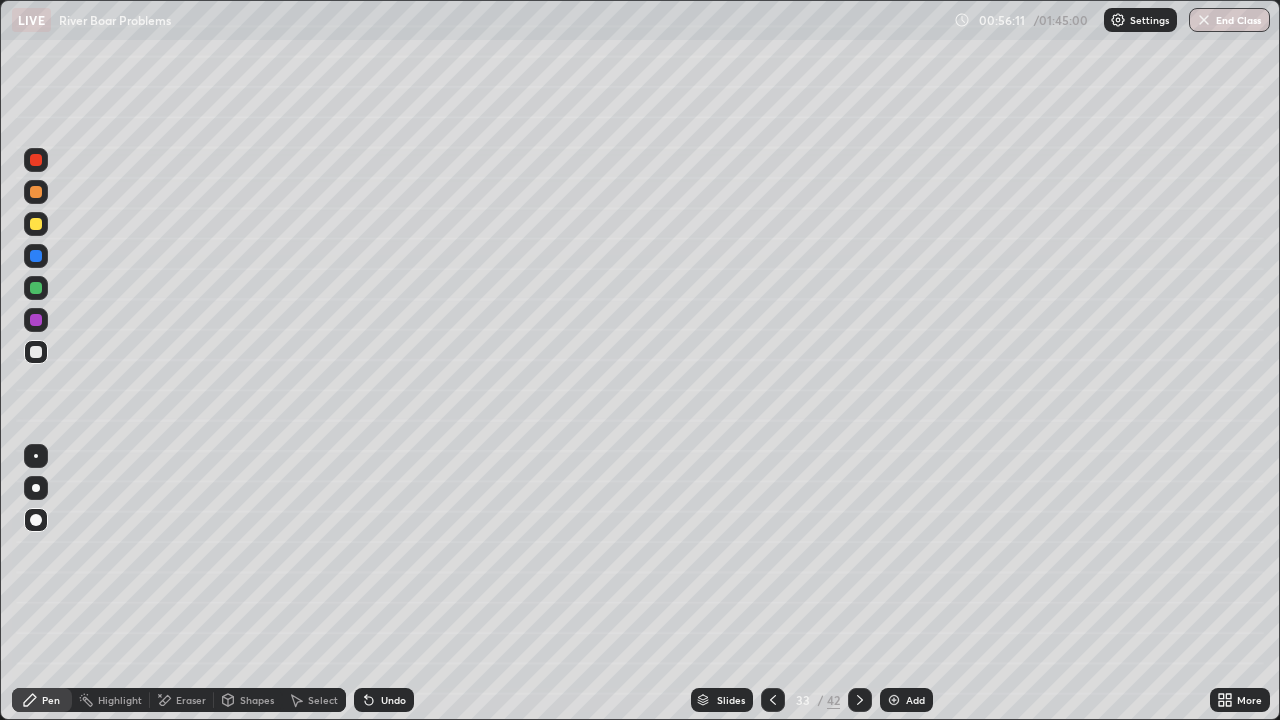click 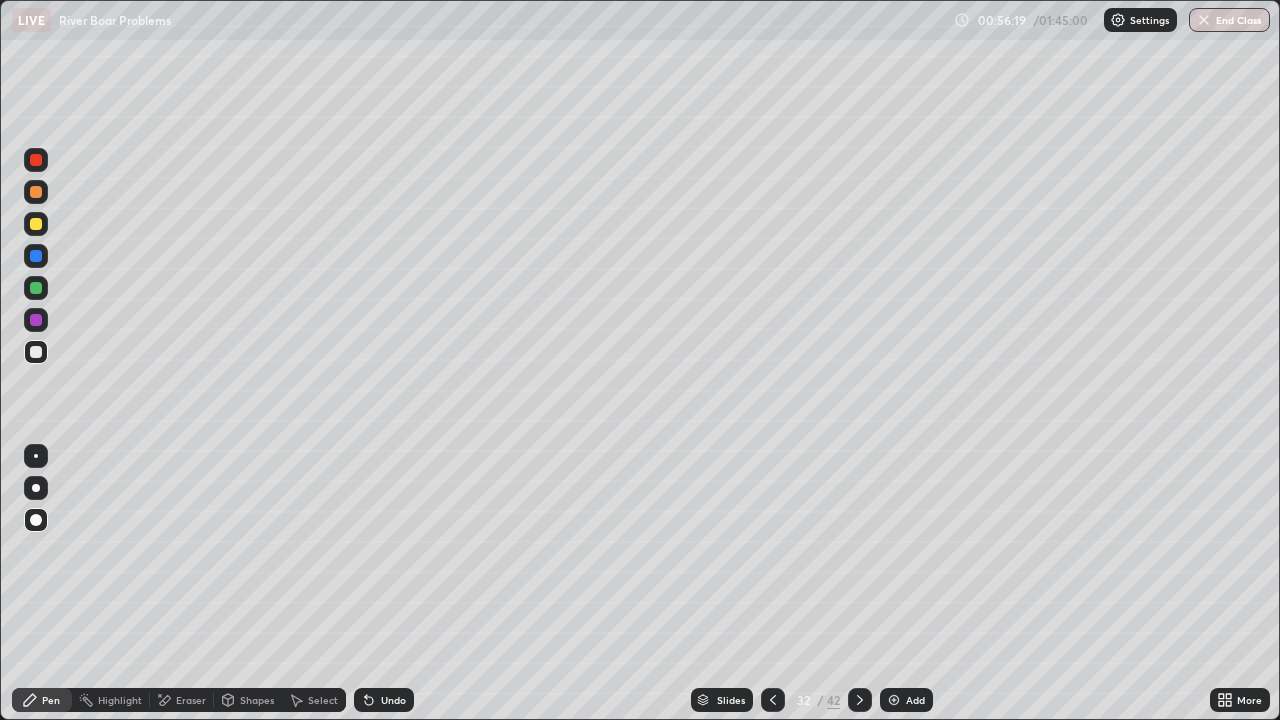click 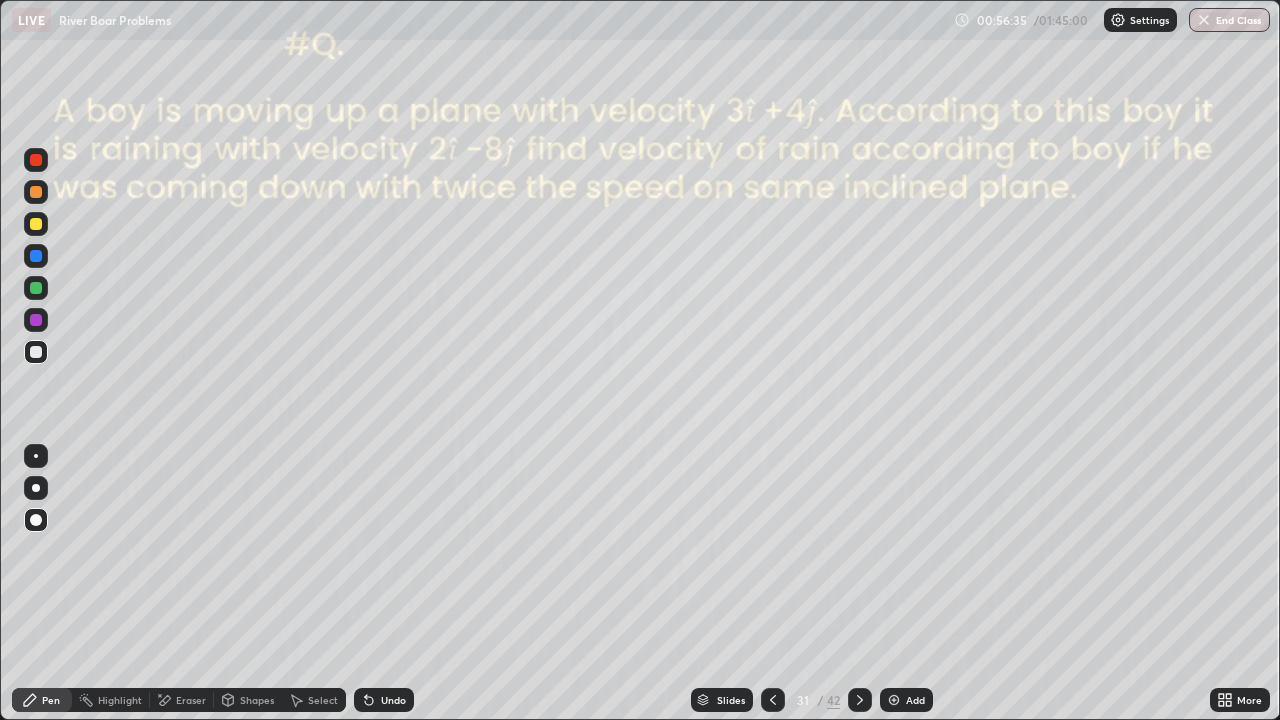 click 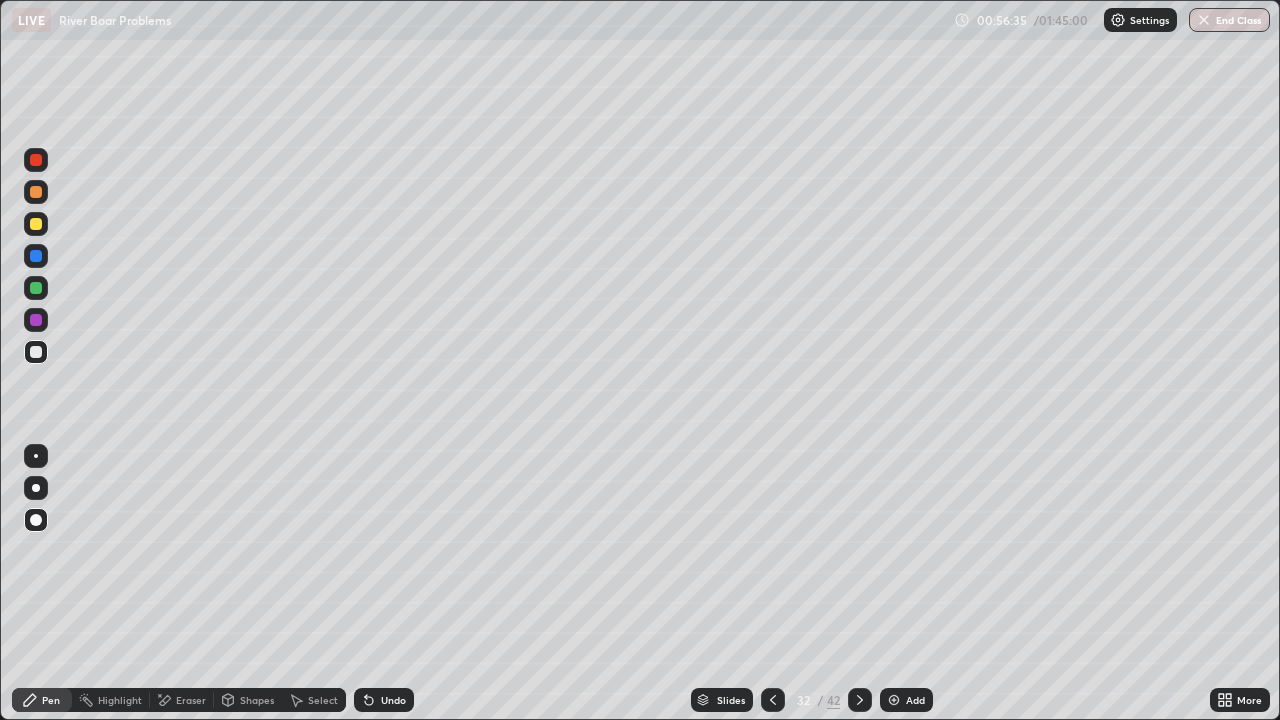 click 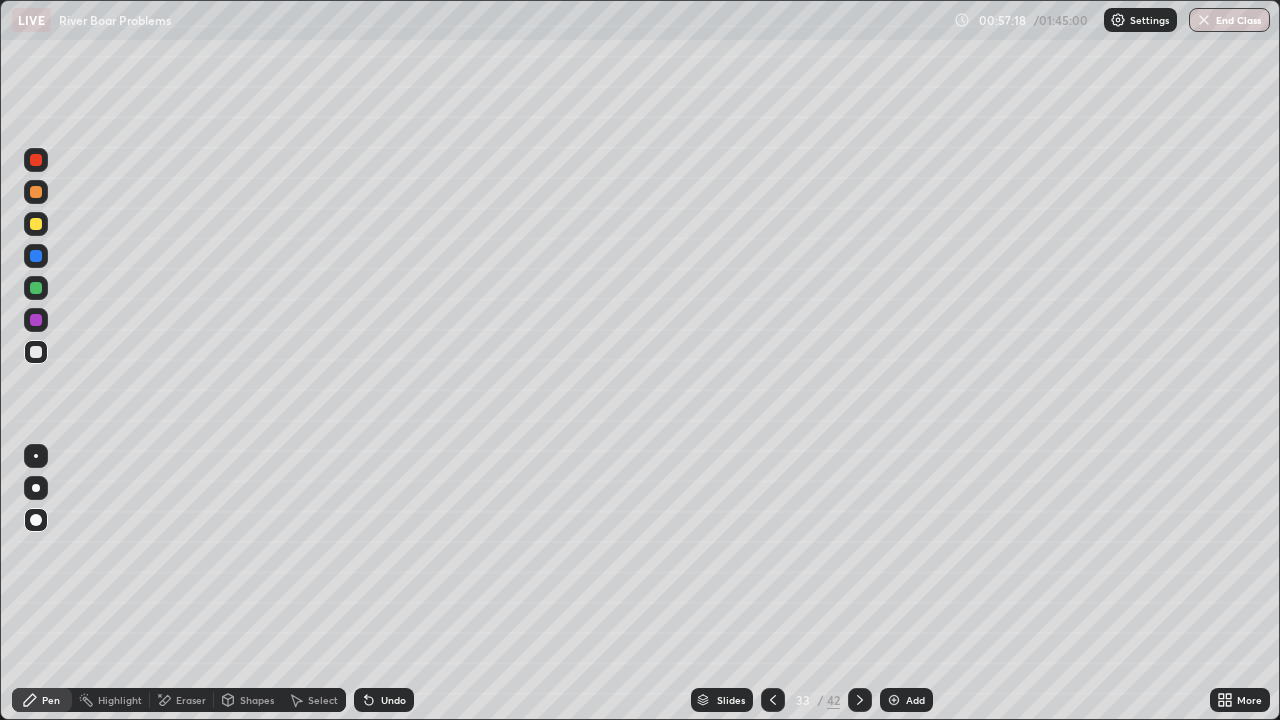click 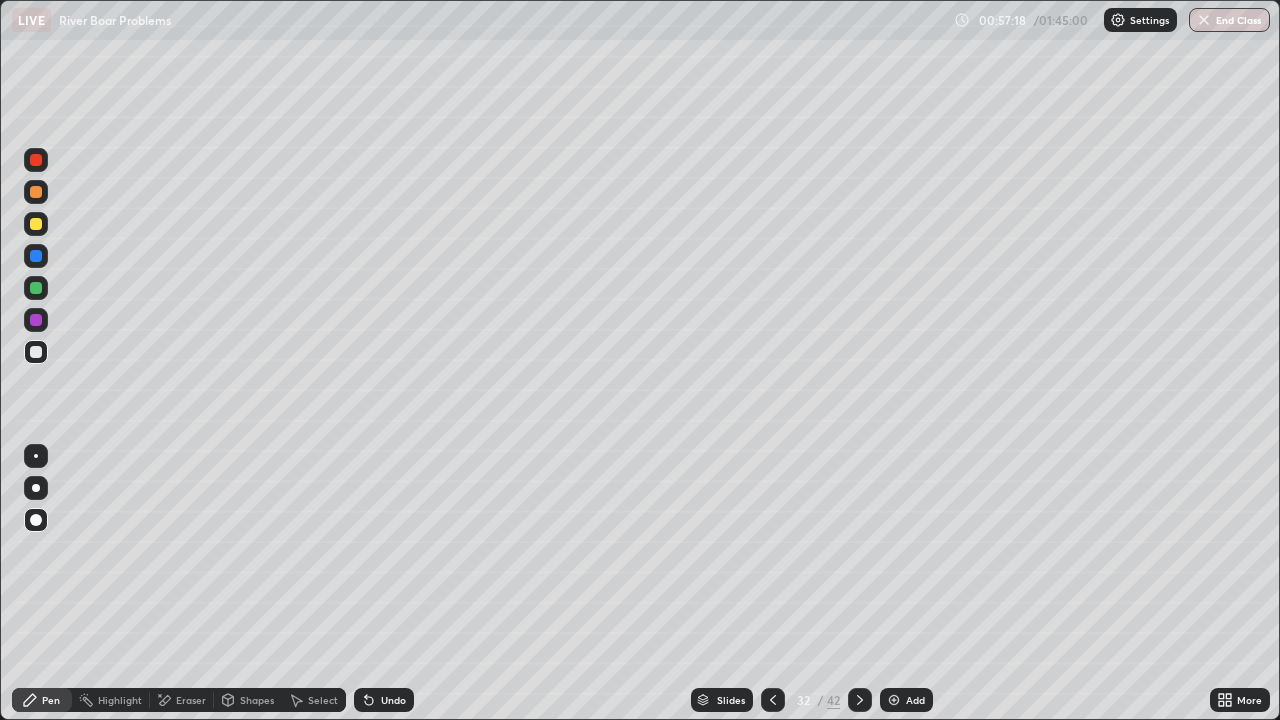 click 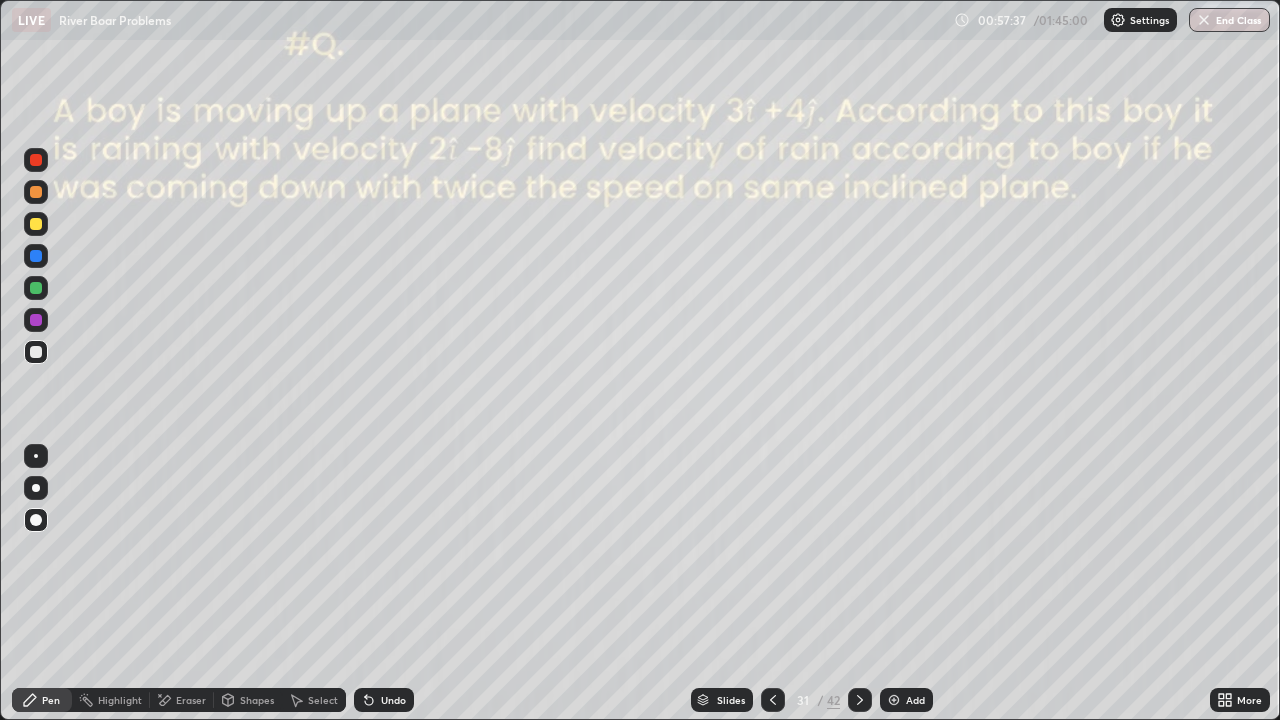 click at bounding box center [36, 288] 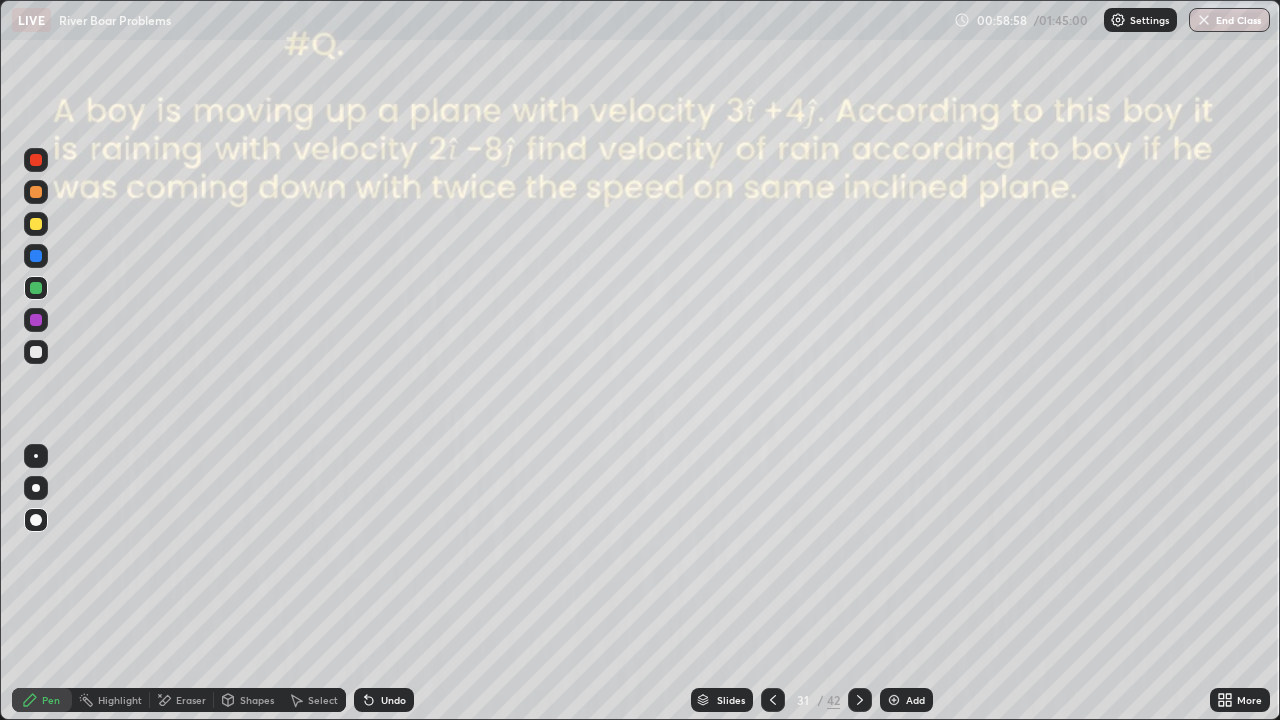 click at bounding box center [860, 700] 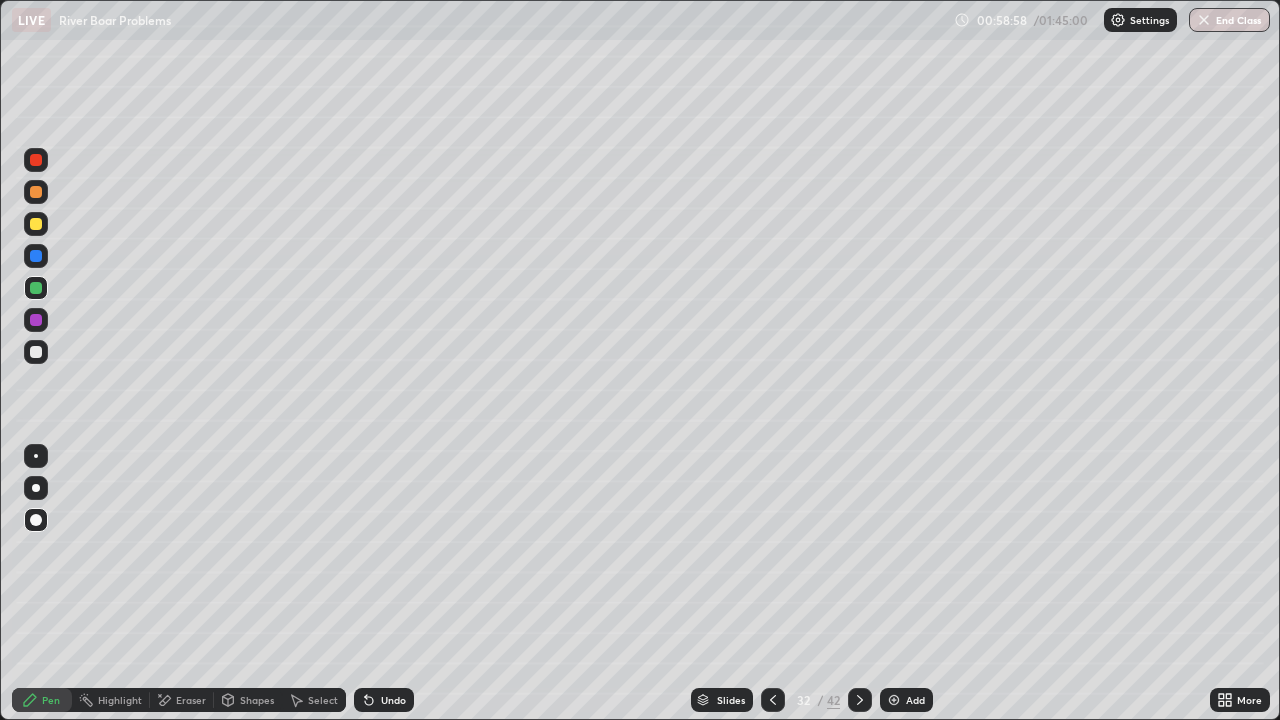 click 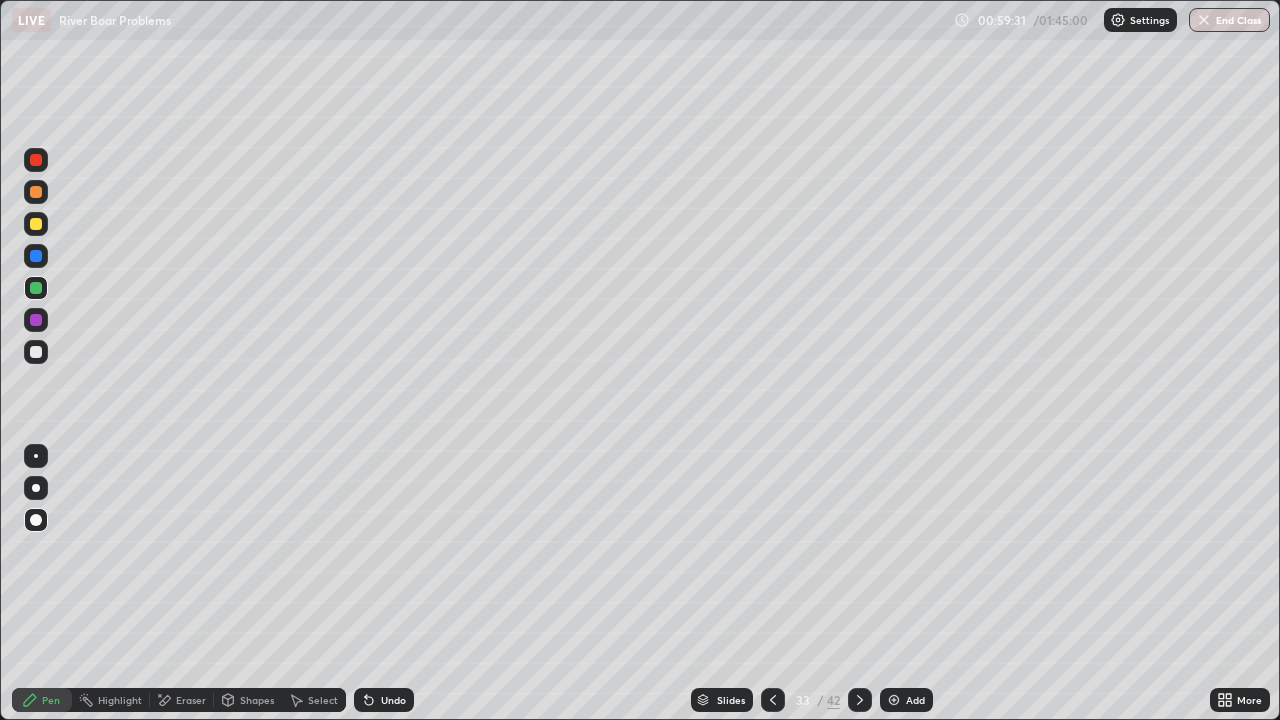 click on "Eraser" at bounding box center (191, 700) 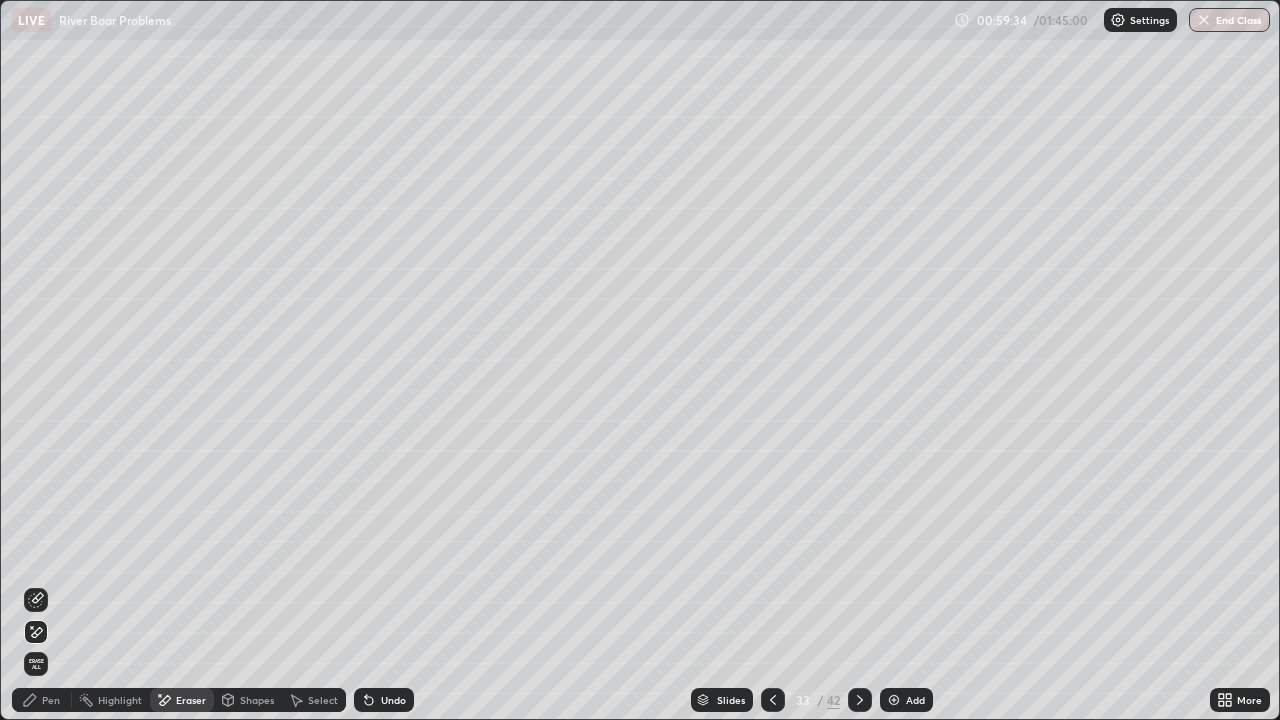 click on "Pen" at bounding box center [51, 700] 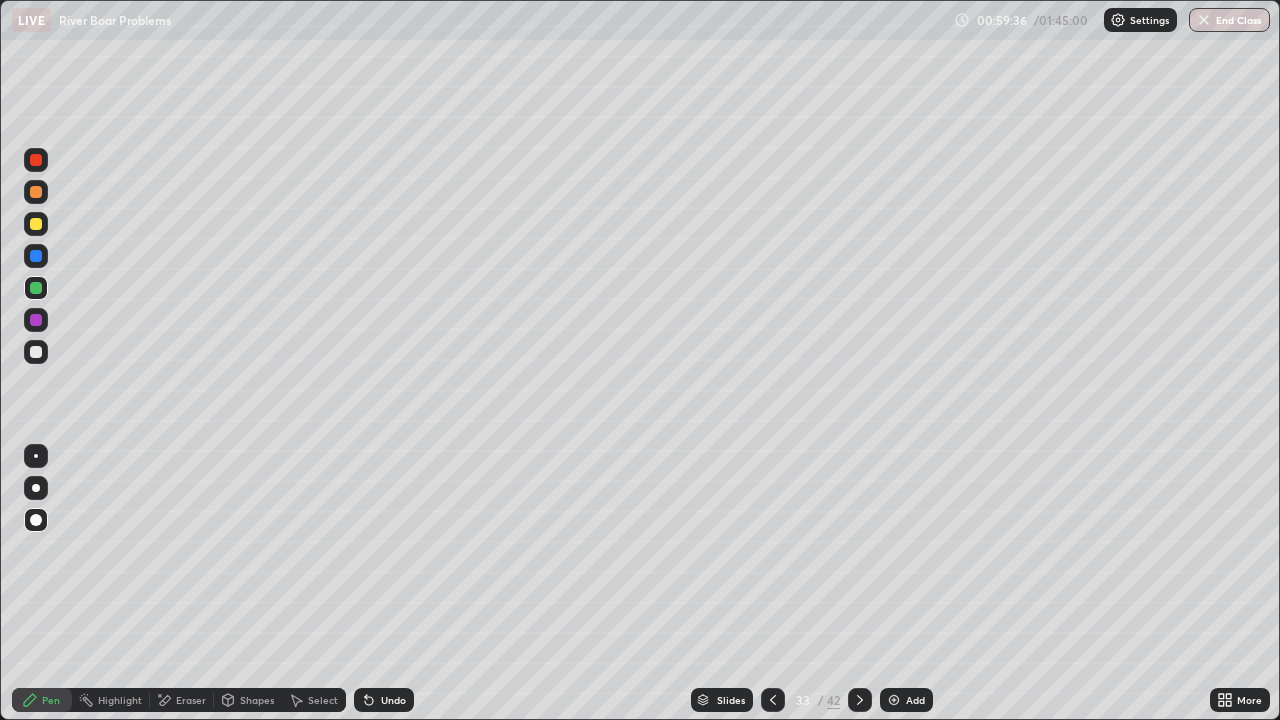 click on "Eraser" at bounding box center (191, 700) 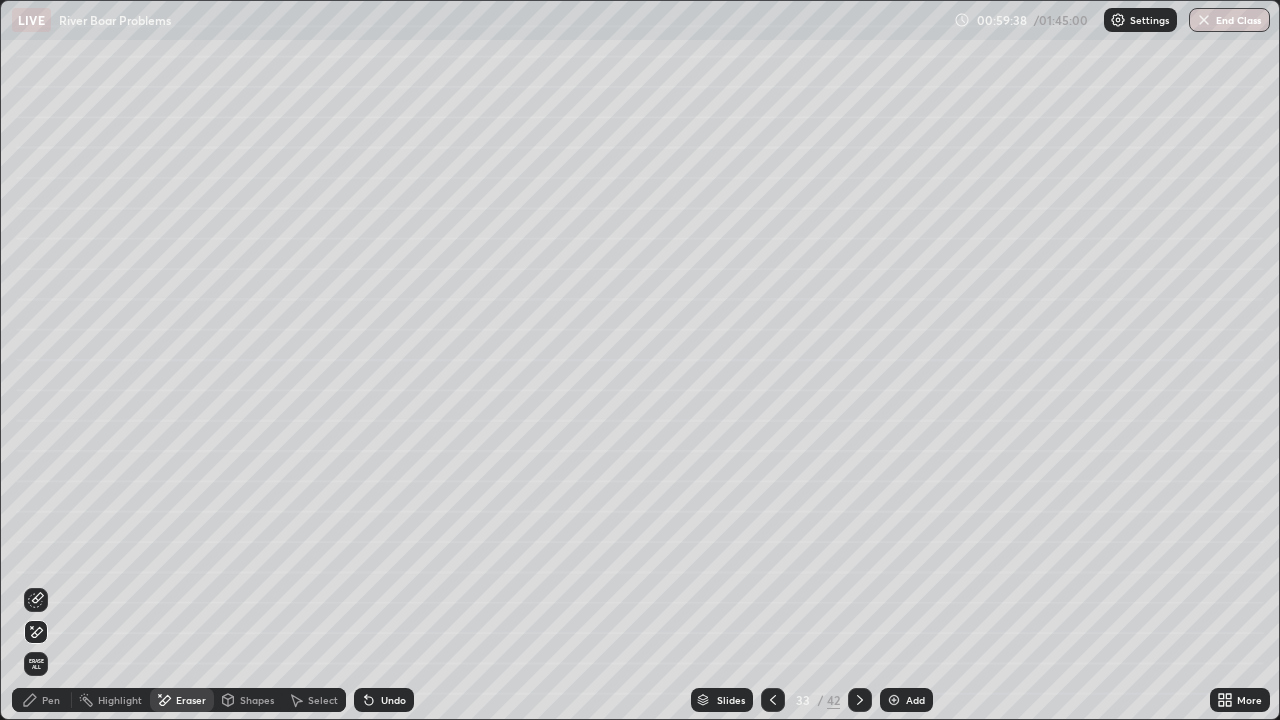 click on "Pen" at bounding box center [42, 700] 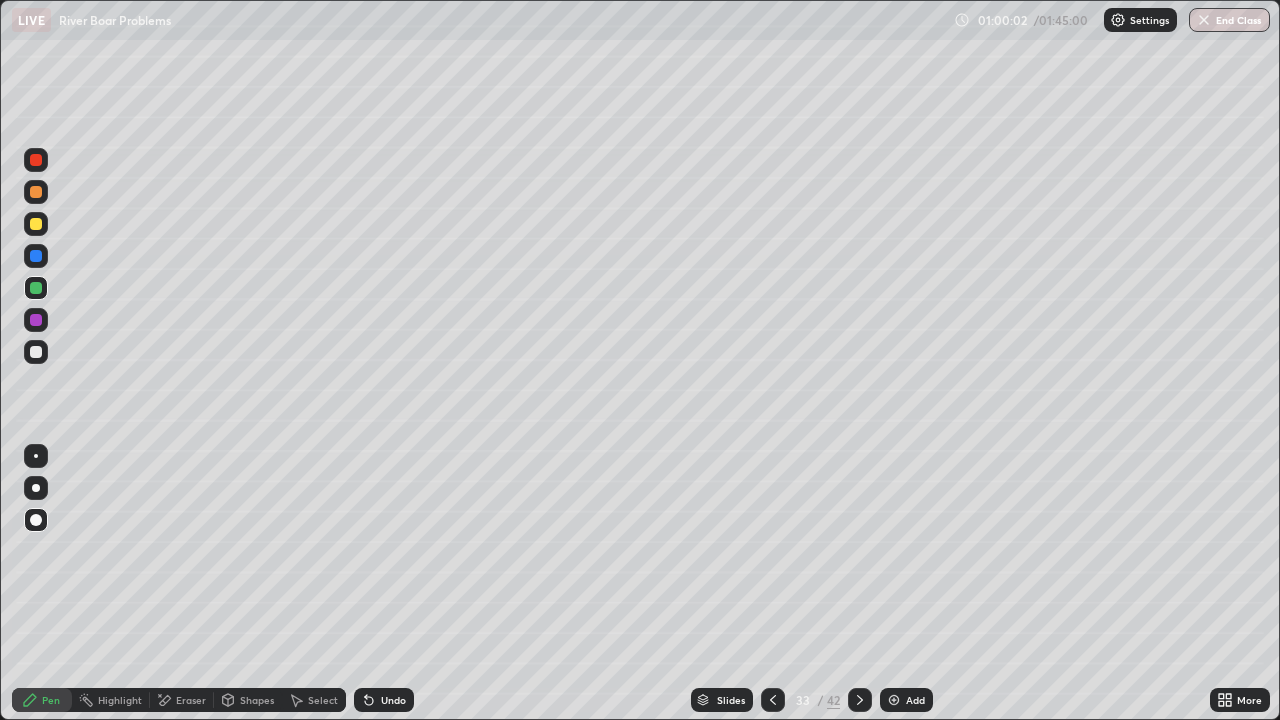 click 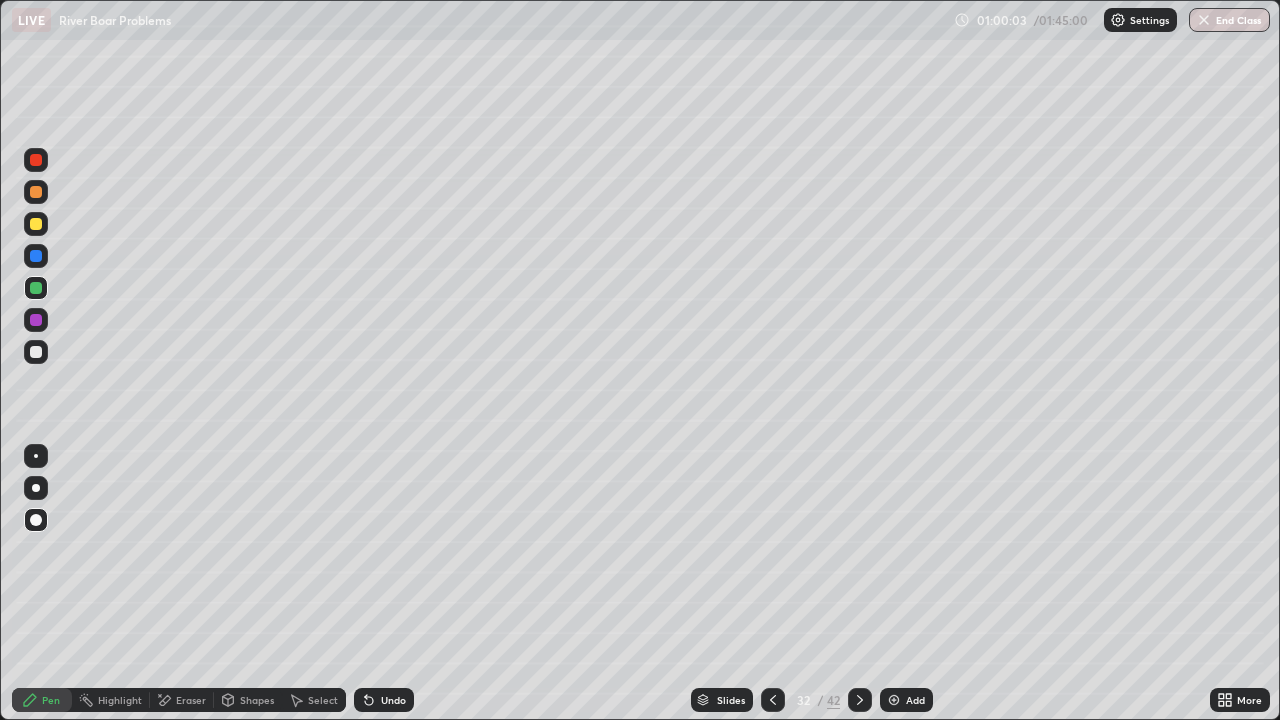 click 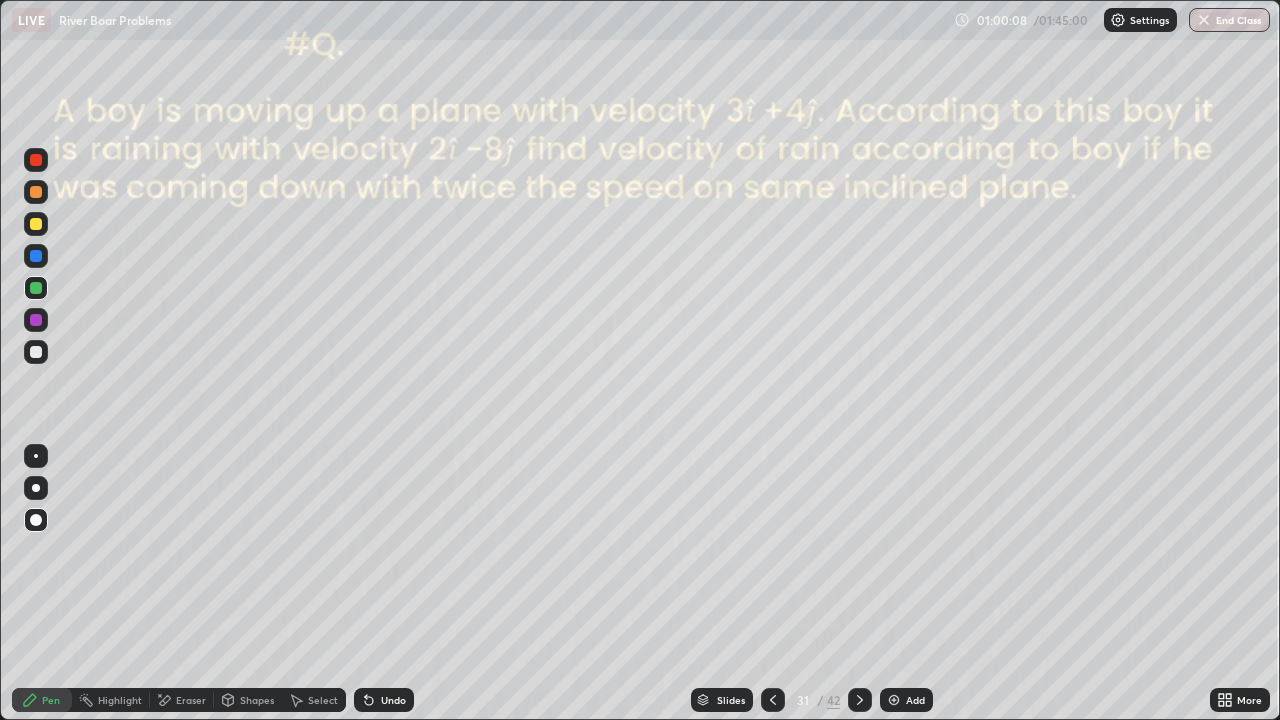 click at bounding box center (36, 352) 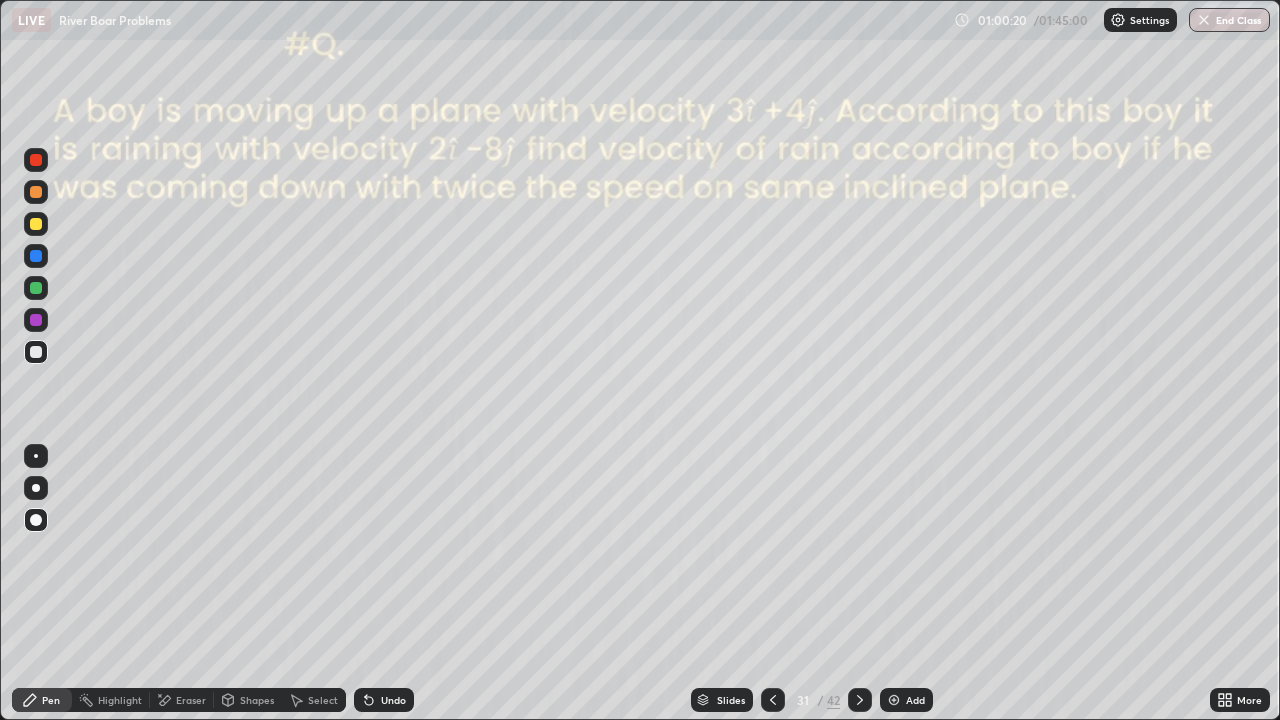 click 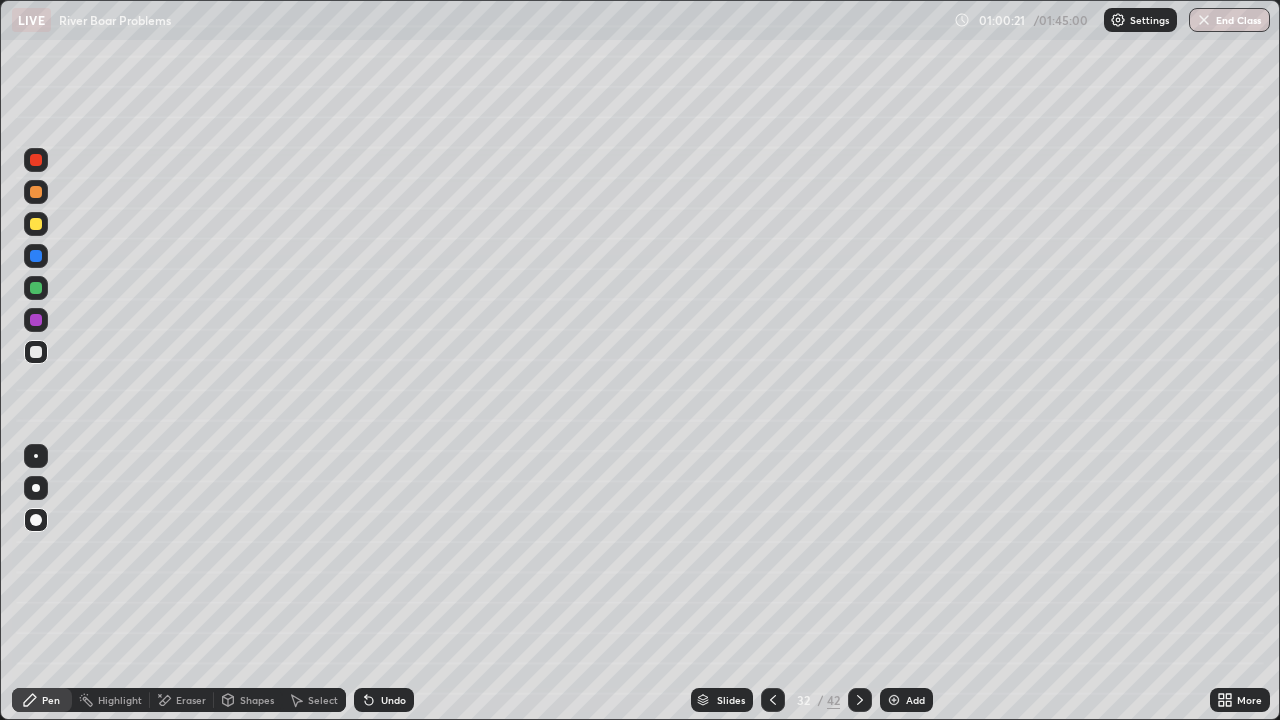 click 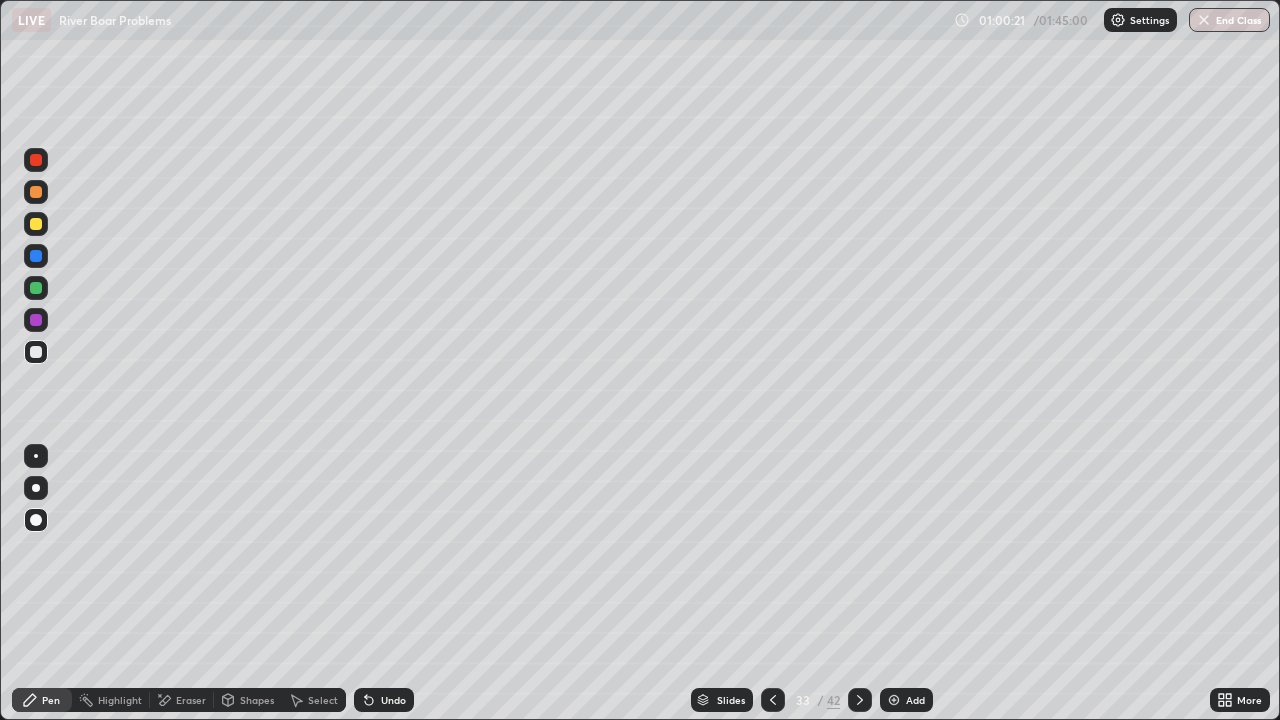 click 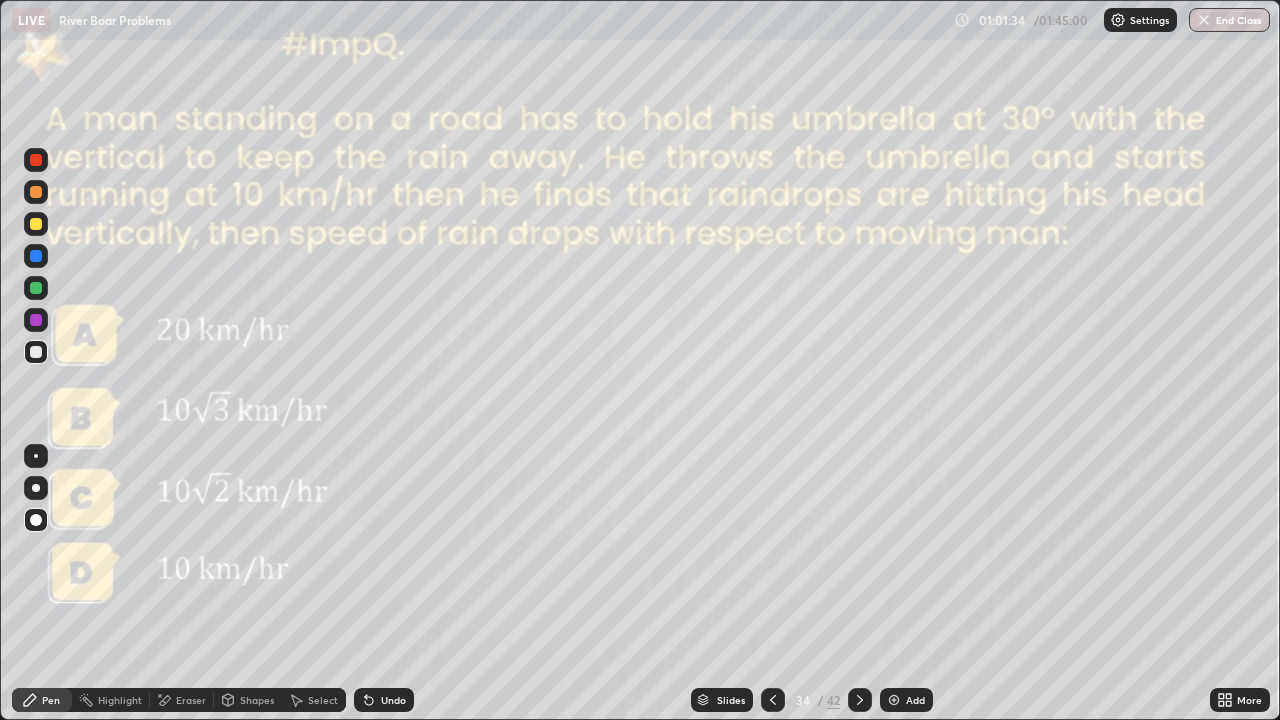 click at bounding box center (860, 700) 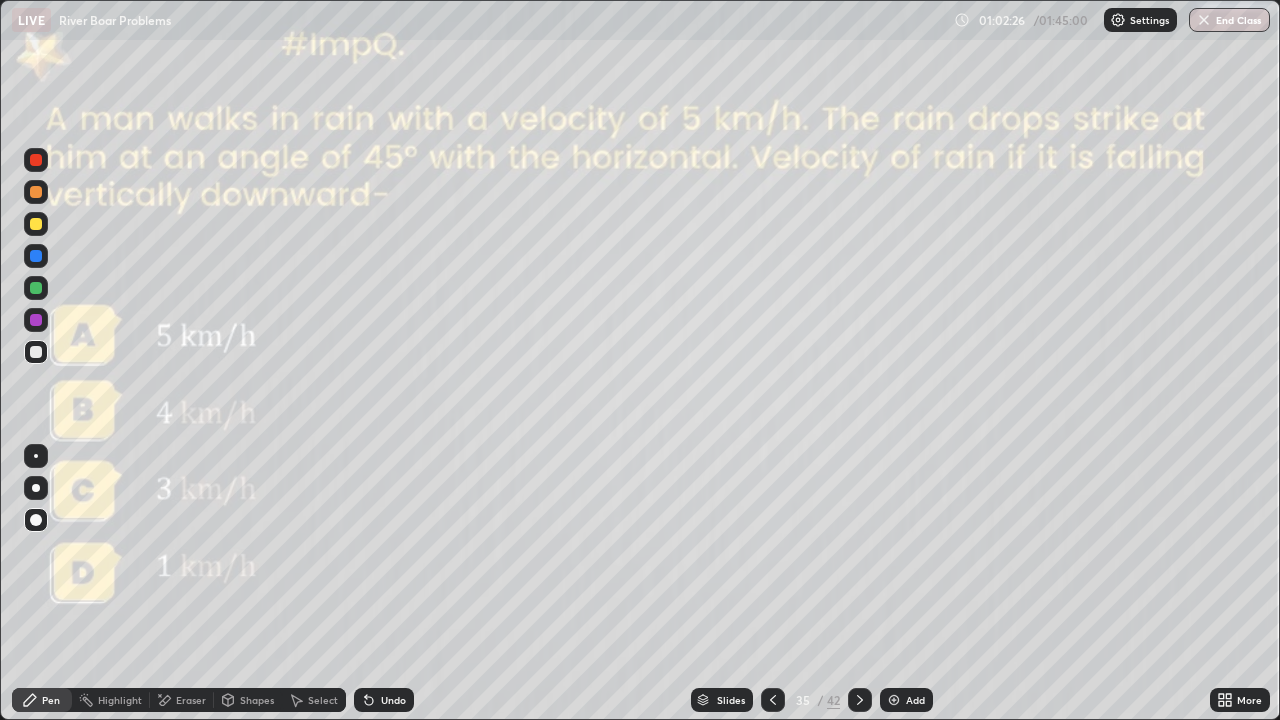 click 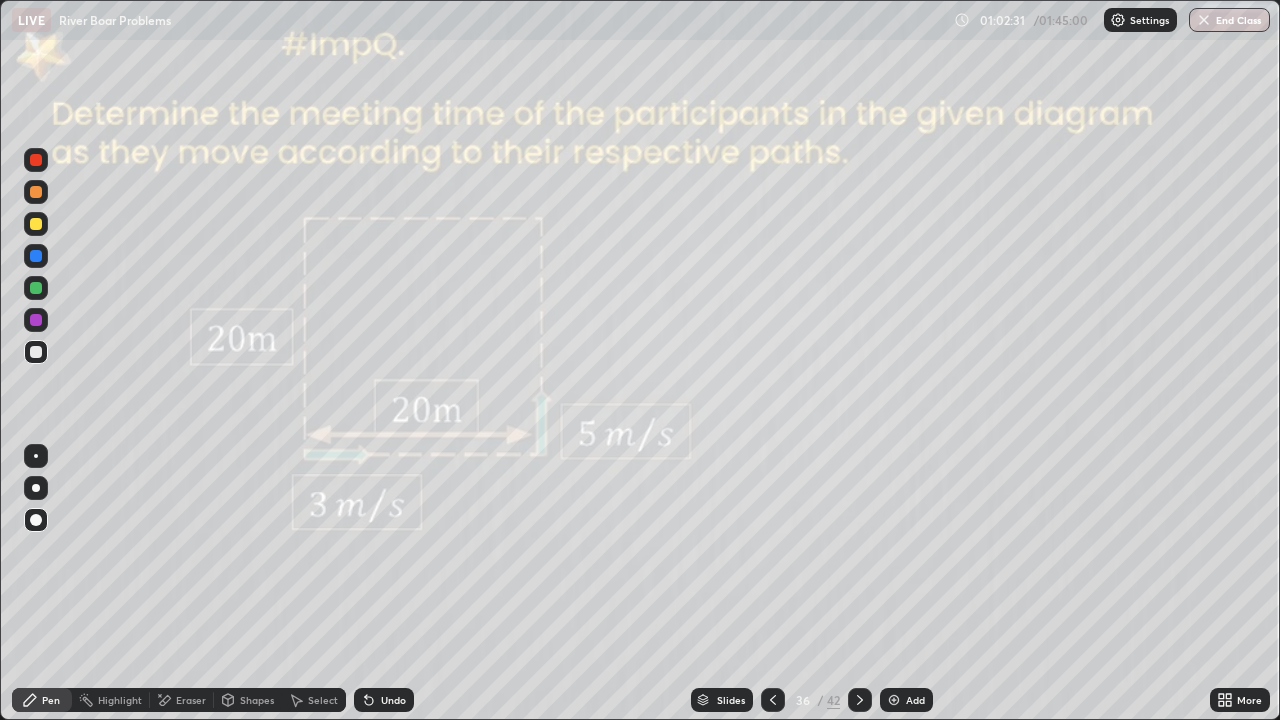 click 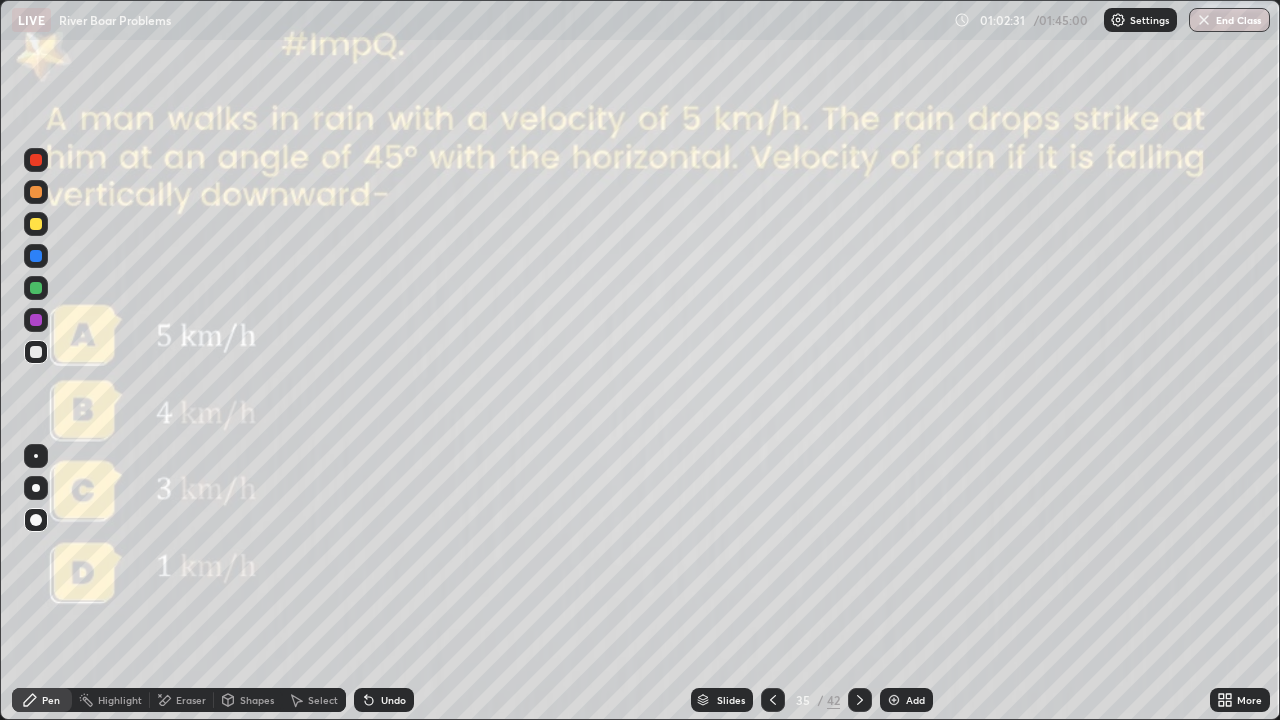 click 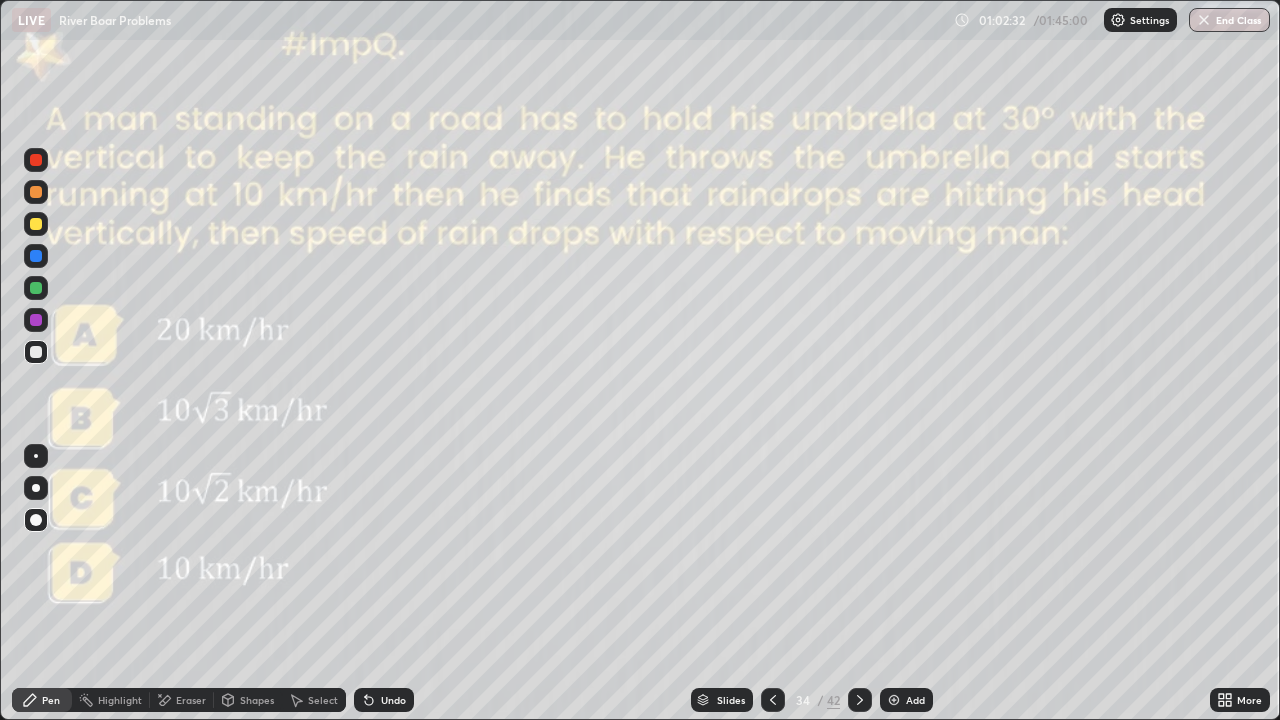 click at bounding box center (773, 700) 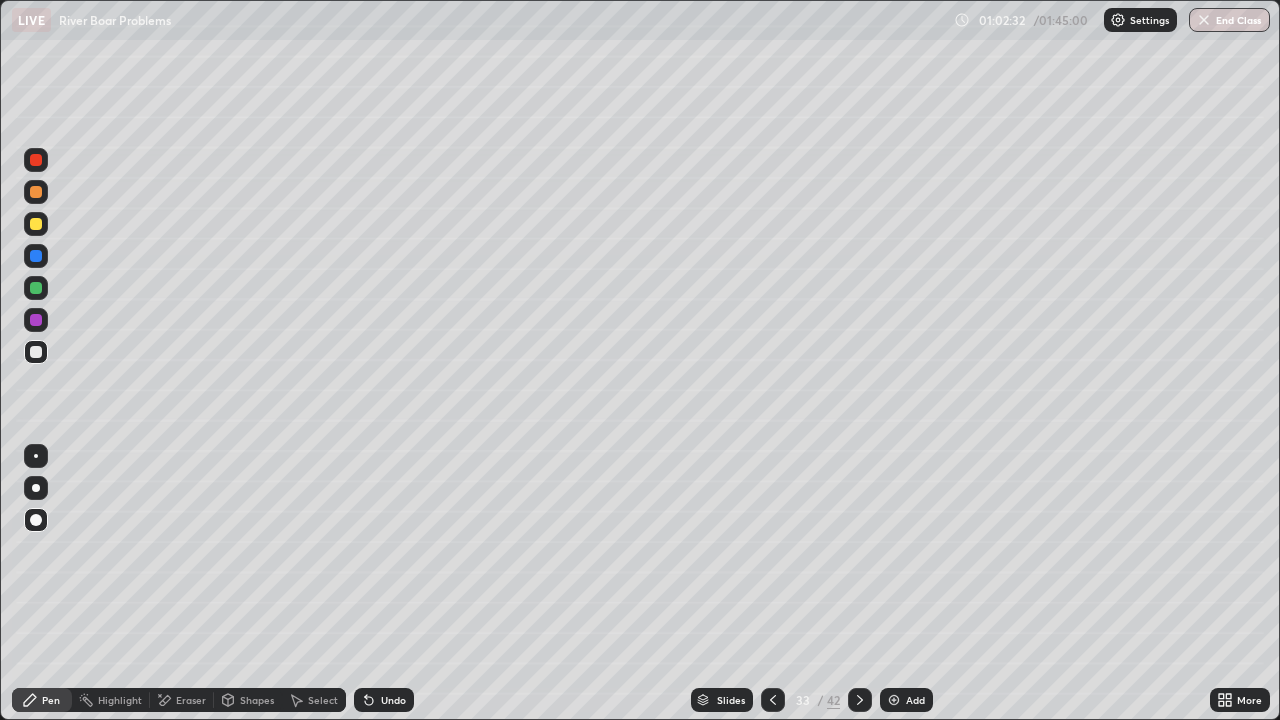 click 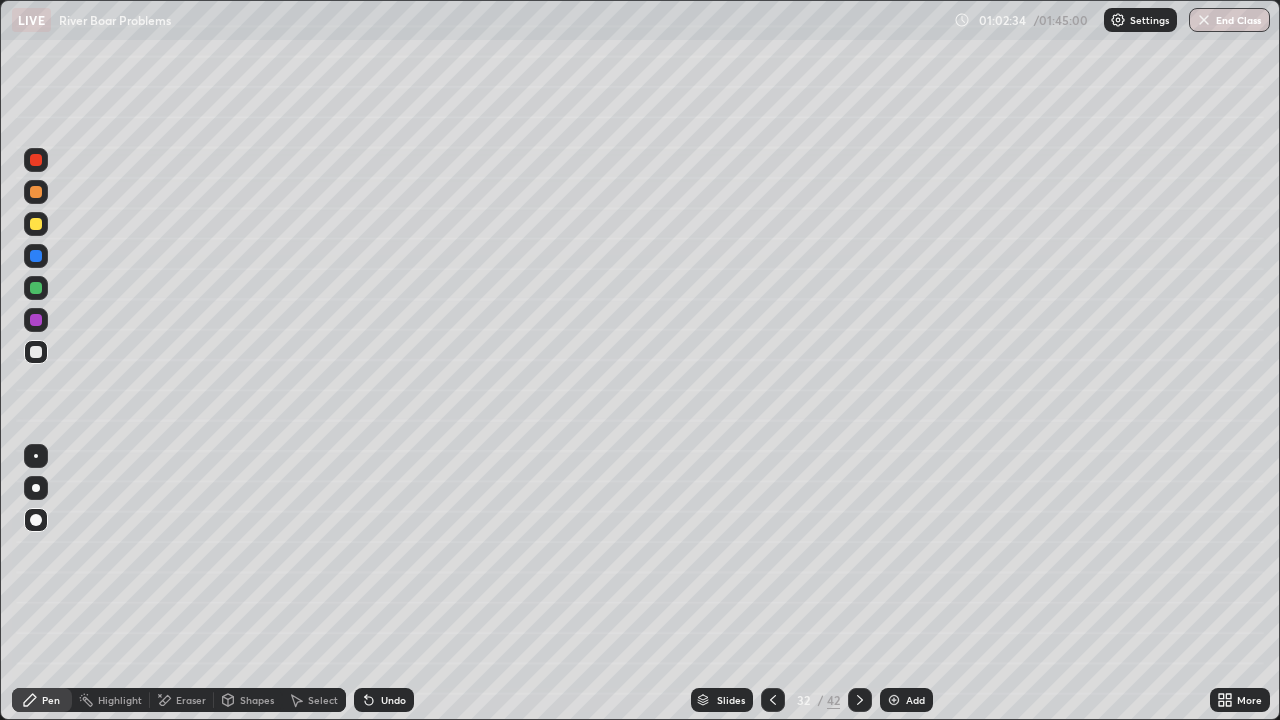click 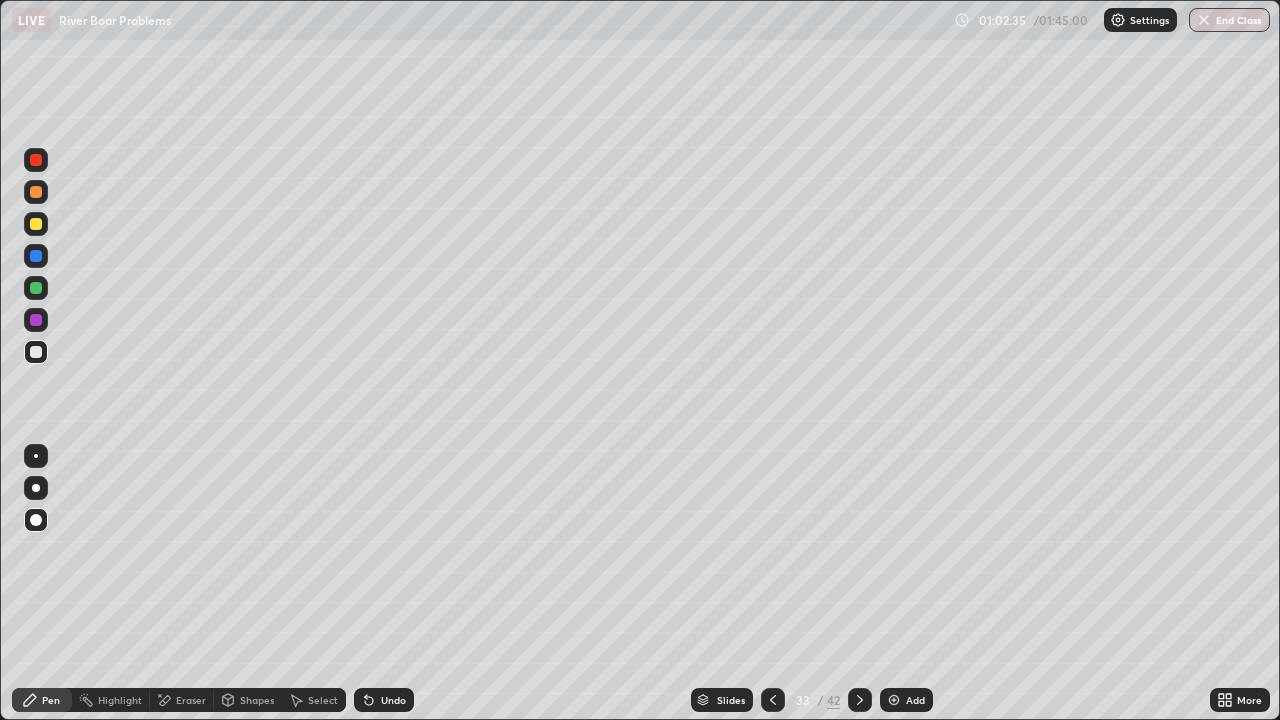 click 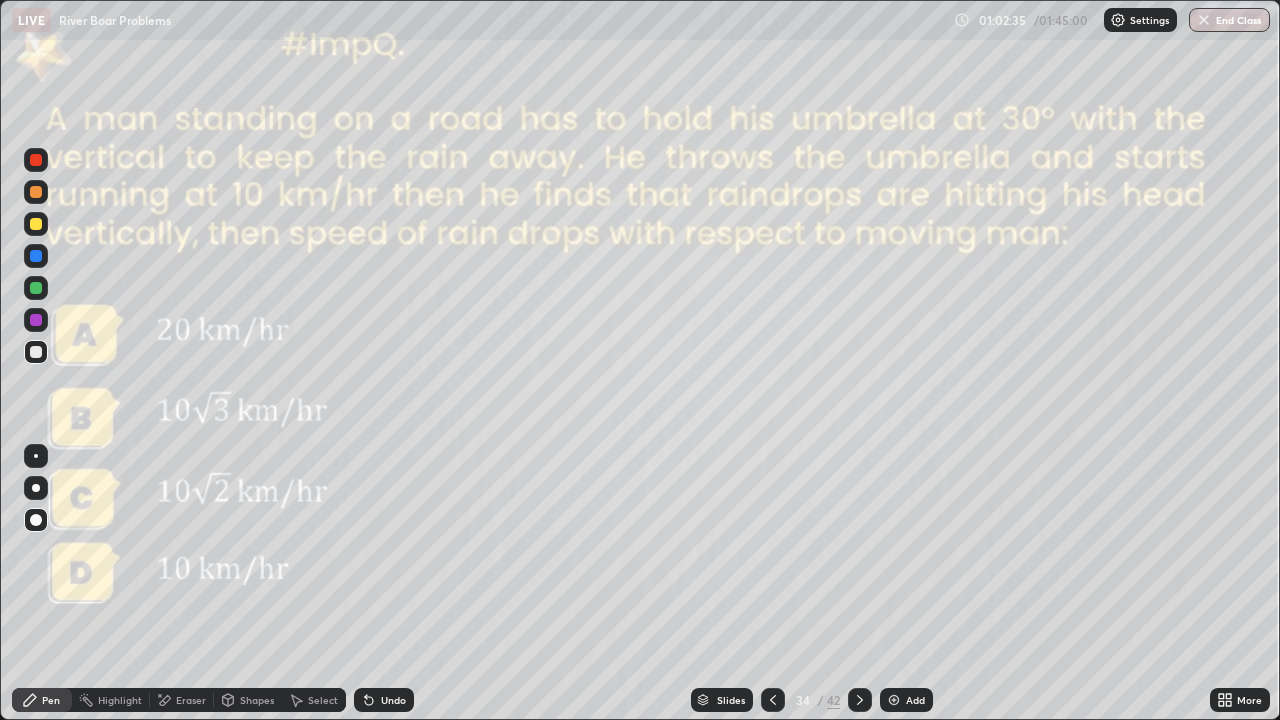 click 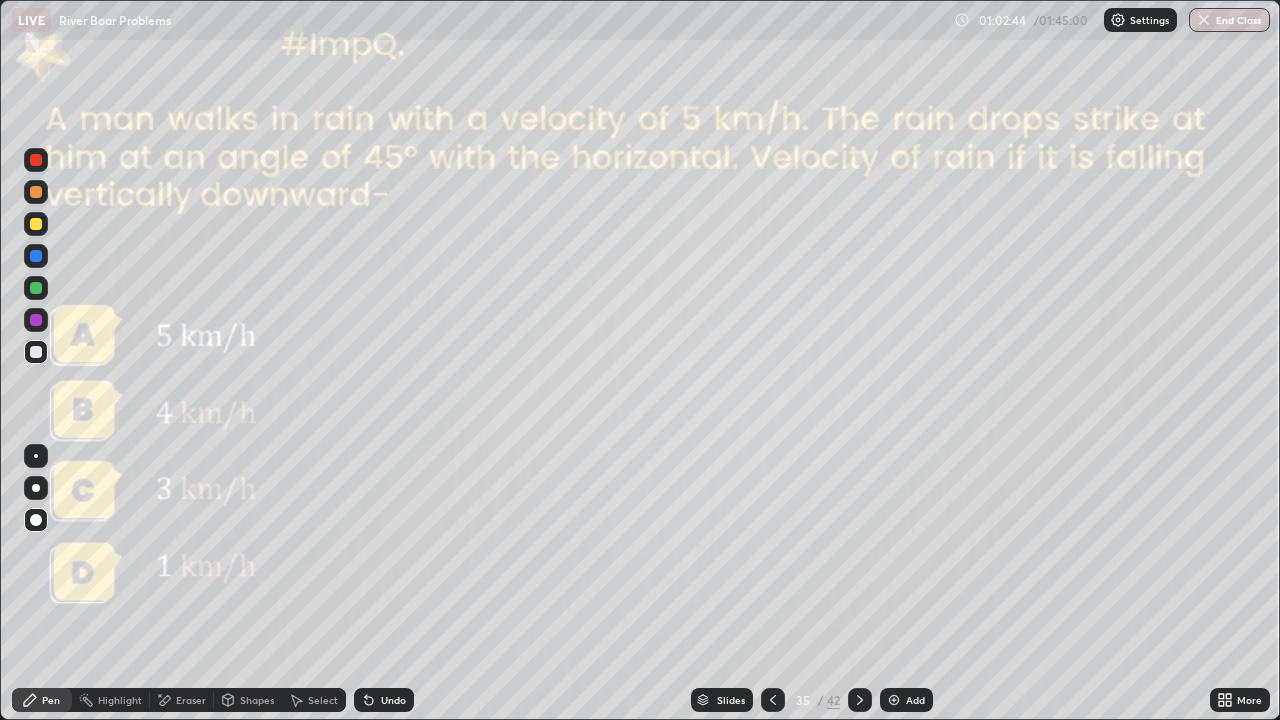 click at bounding box center (36, 288) 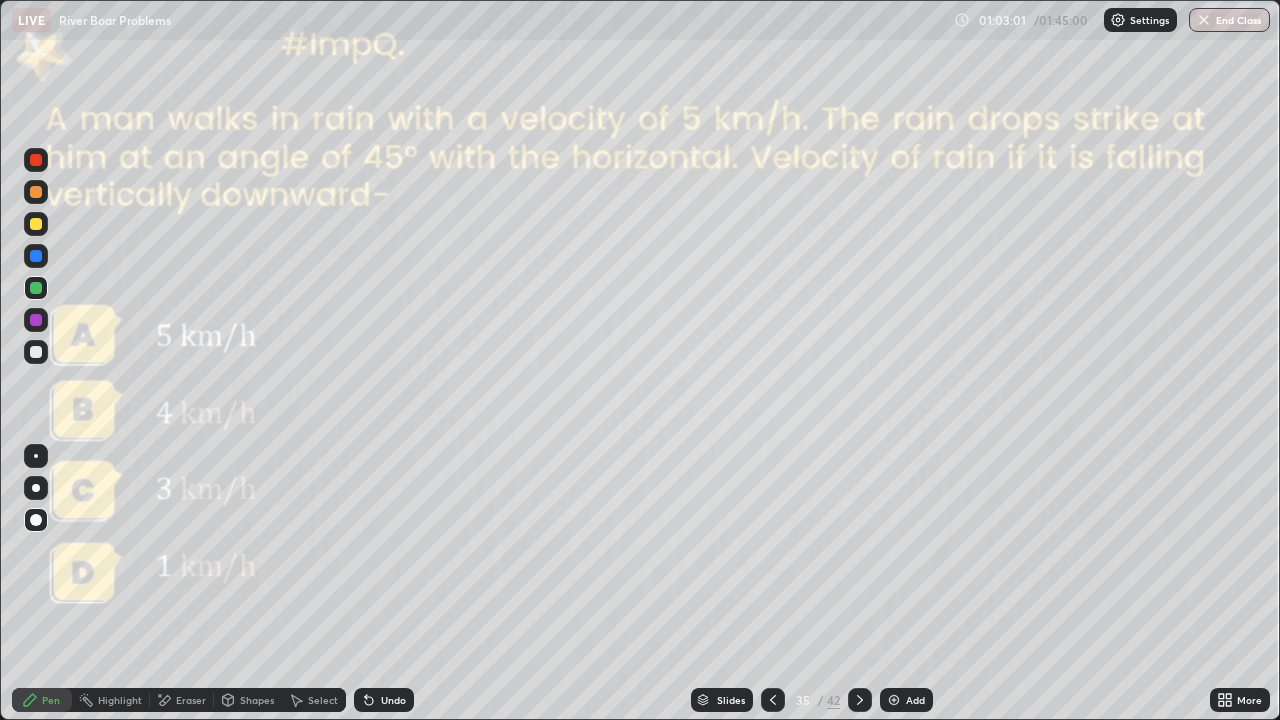 click on "Eraser" at bounding box center [182, 700] 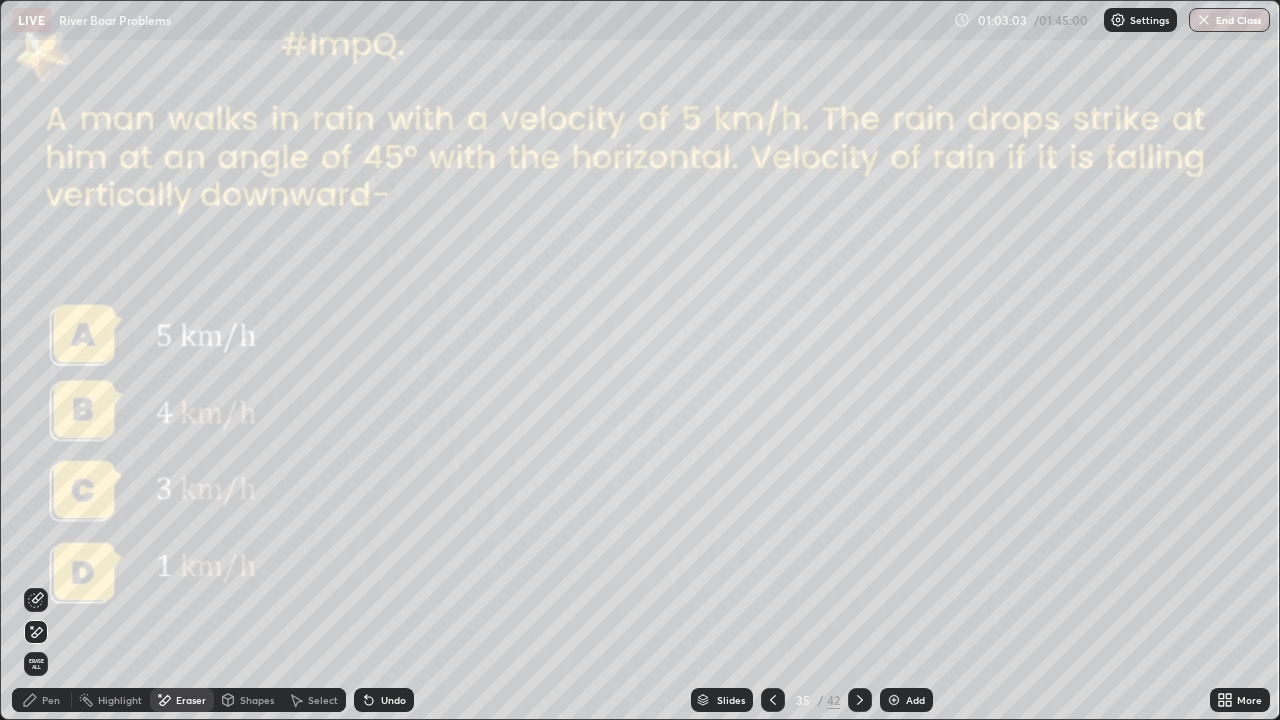 click 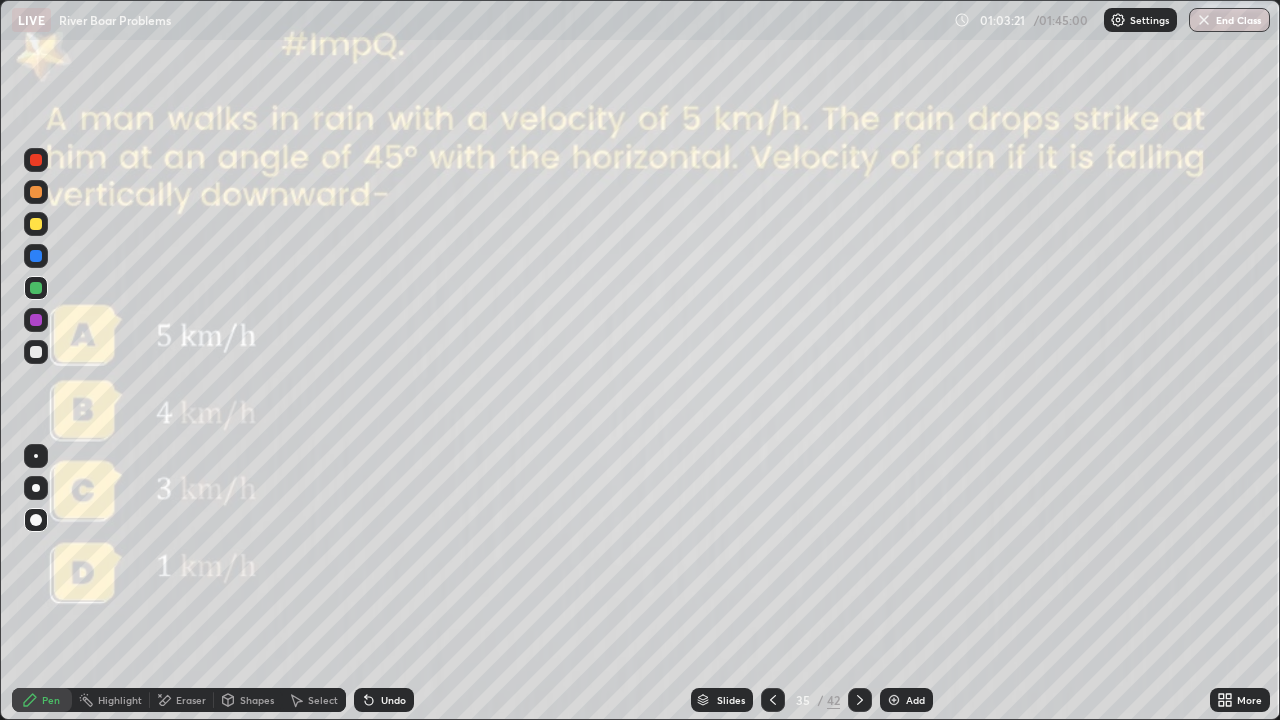 click 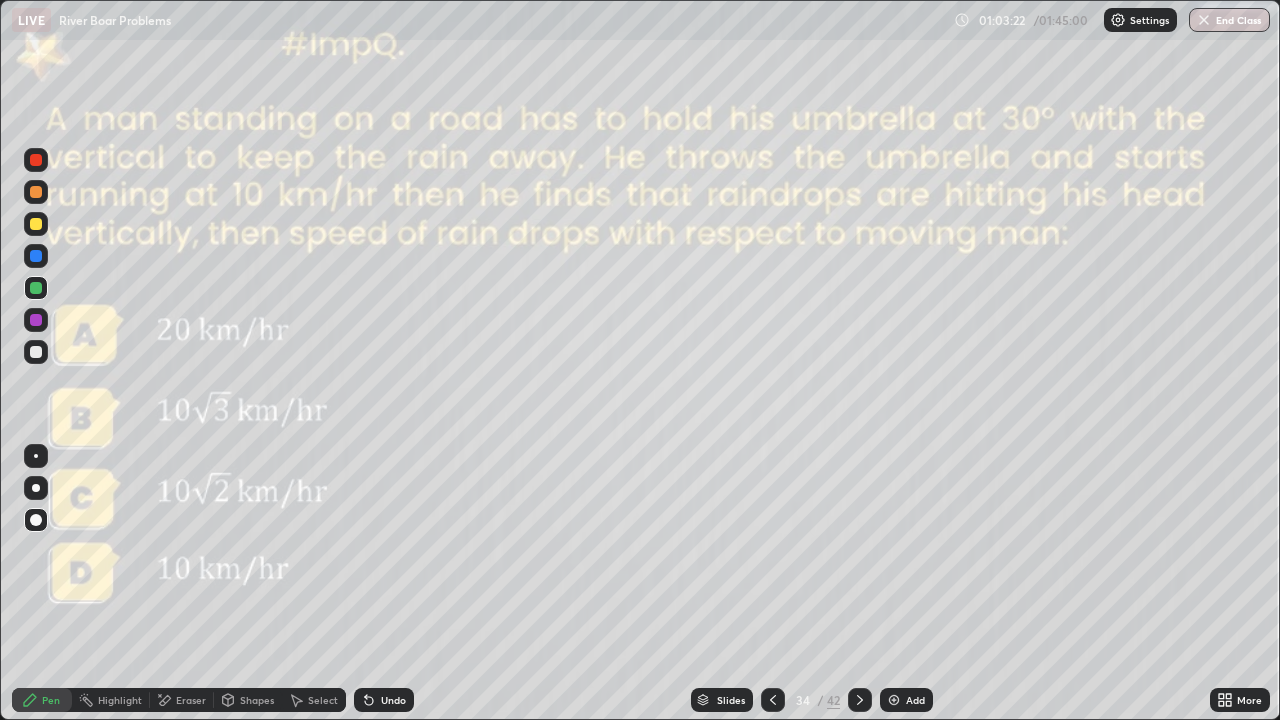 click 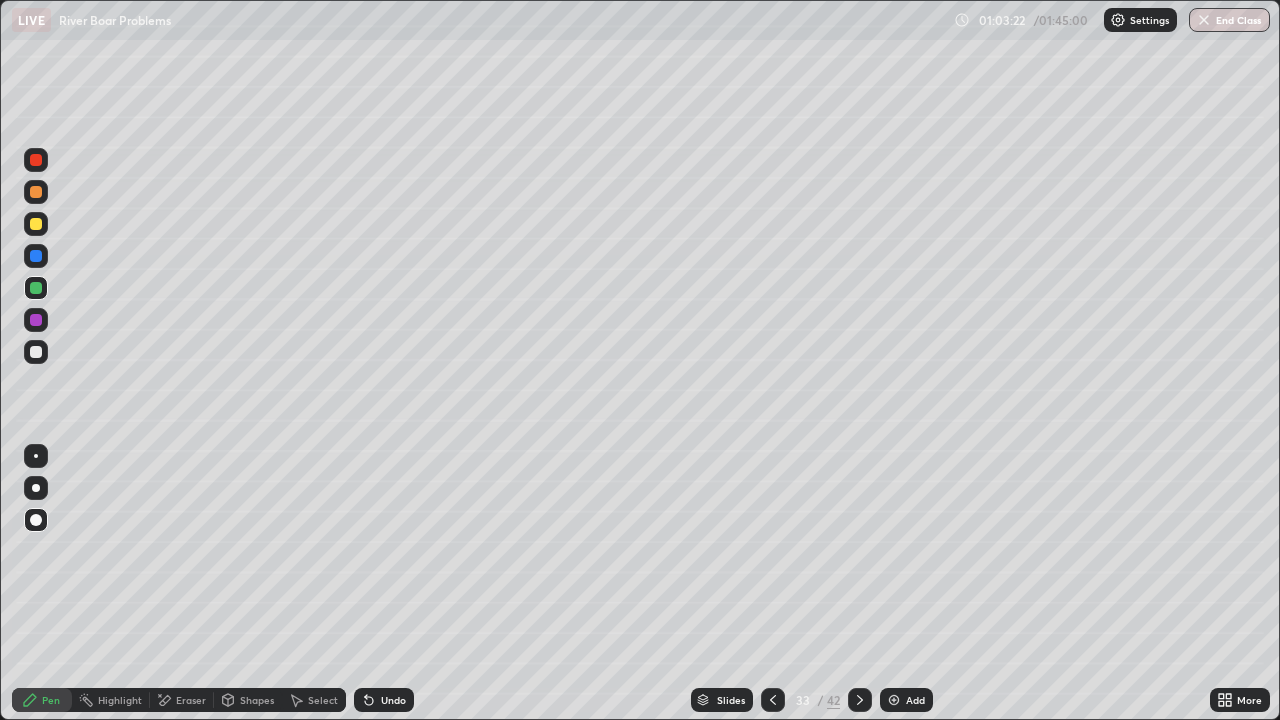 click 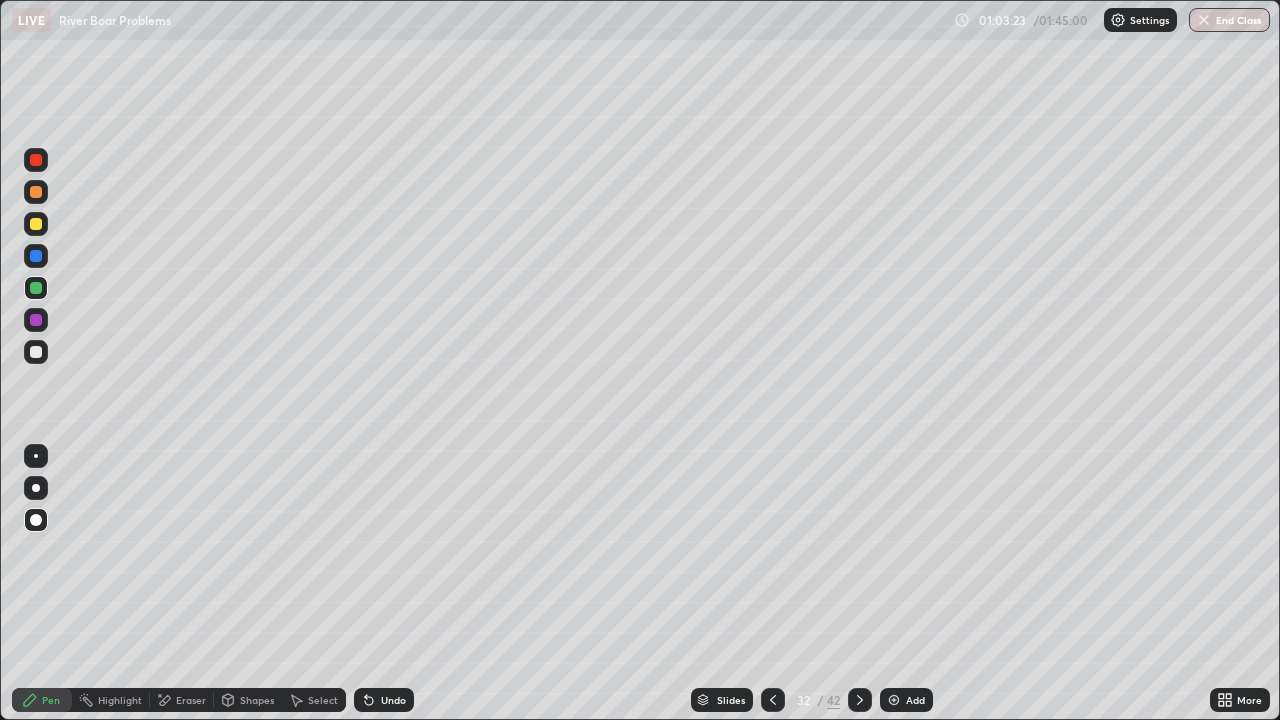 click 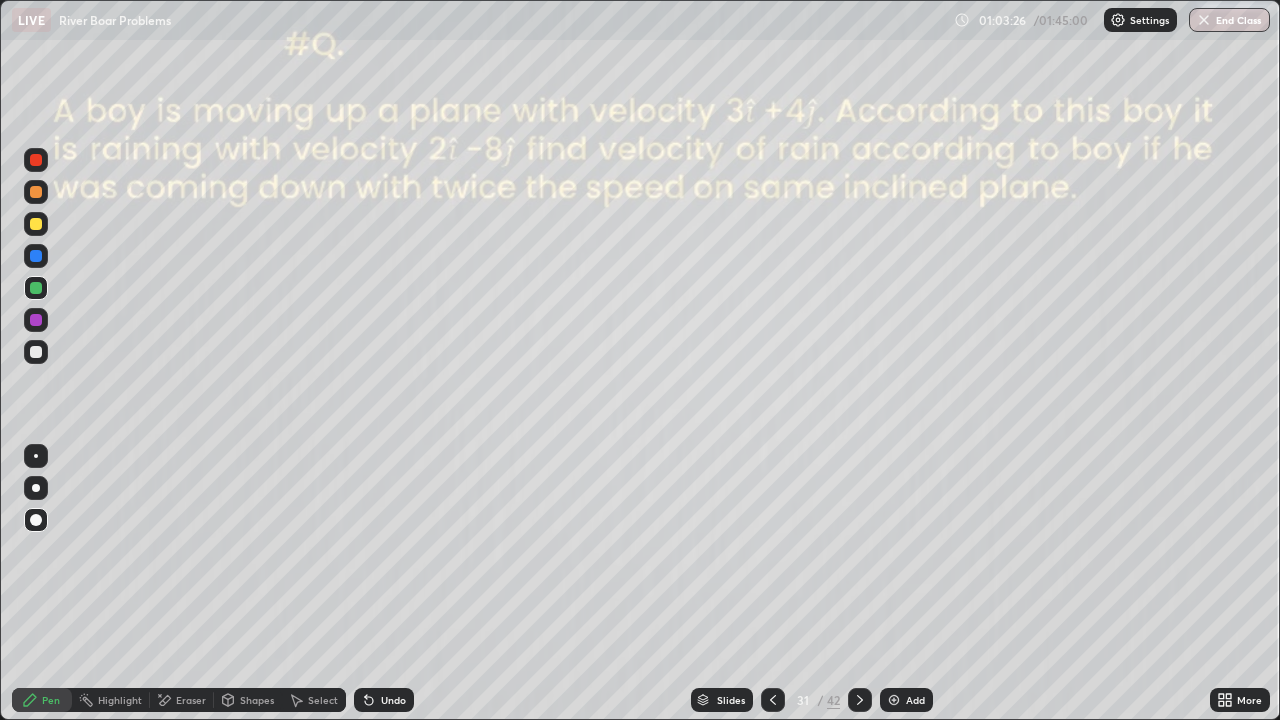 click 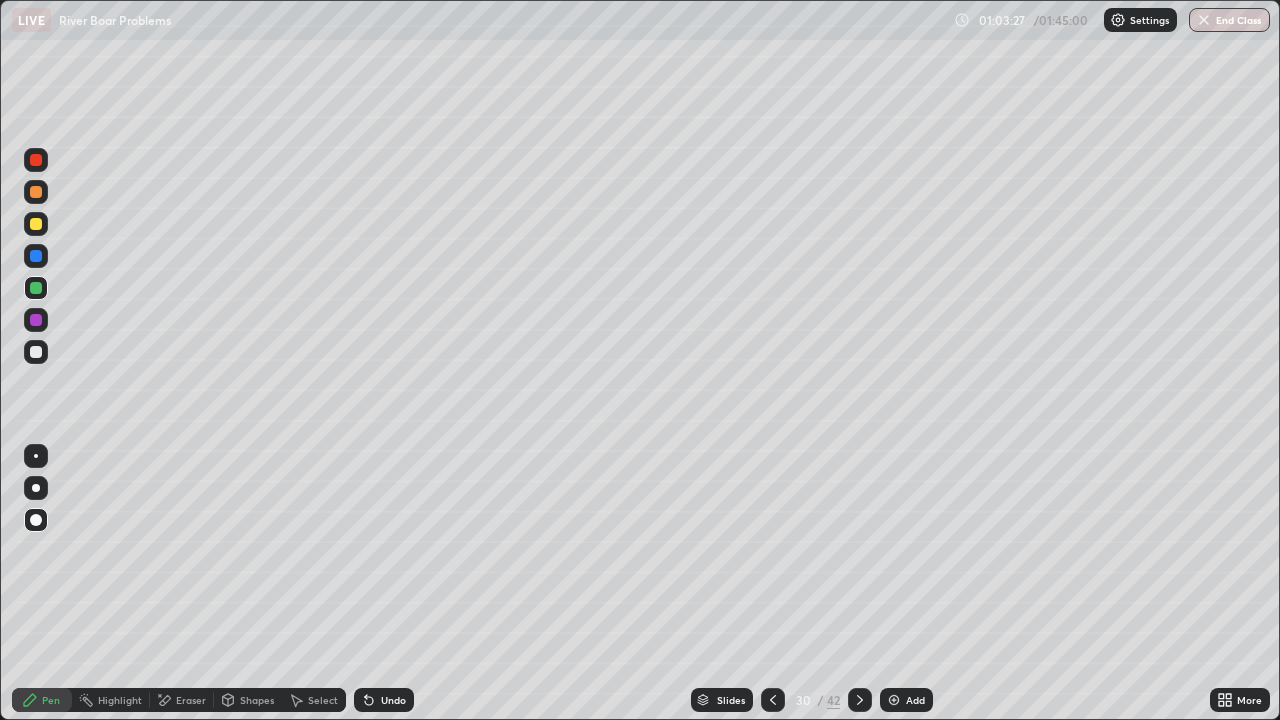 click 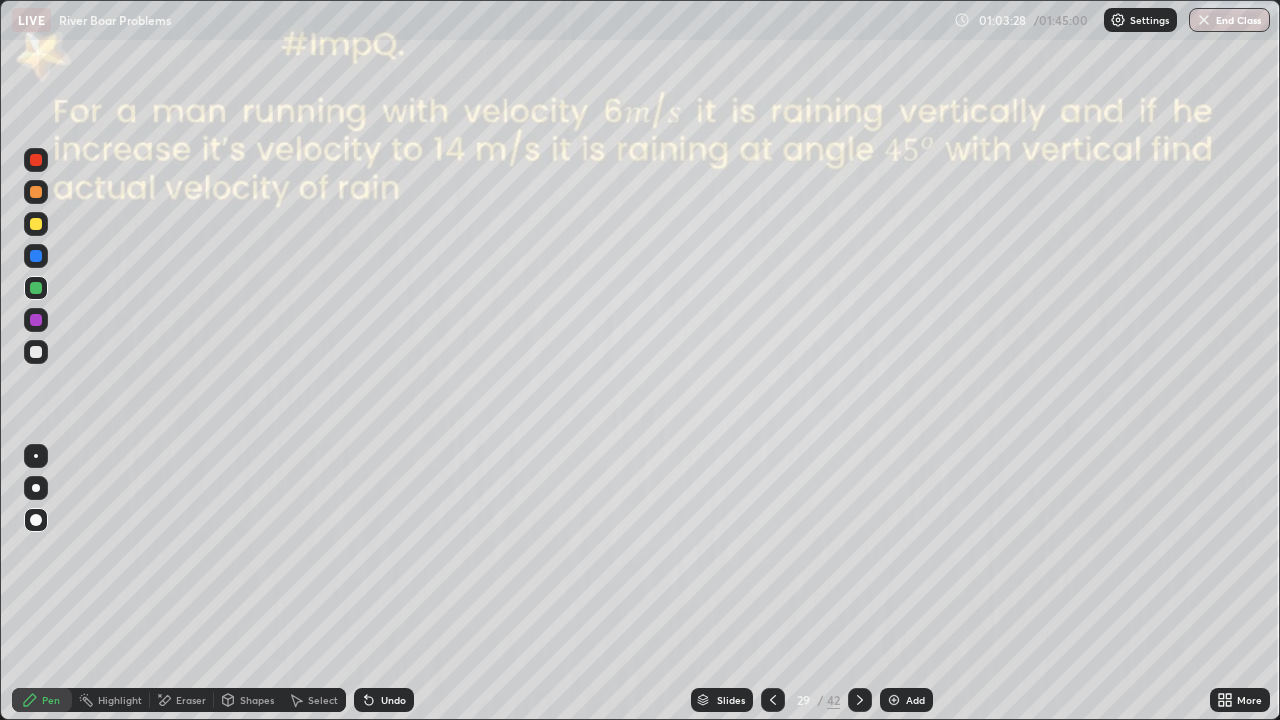 click 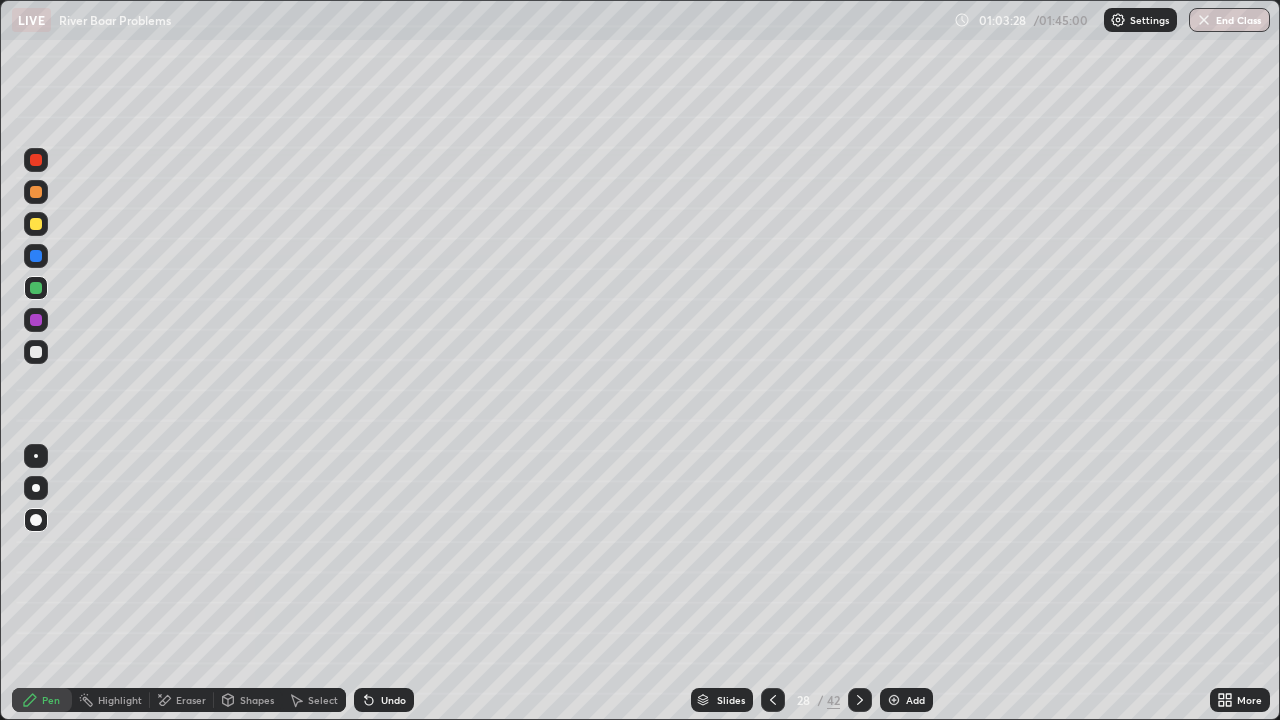 click 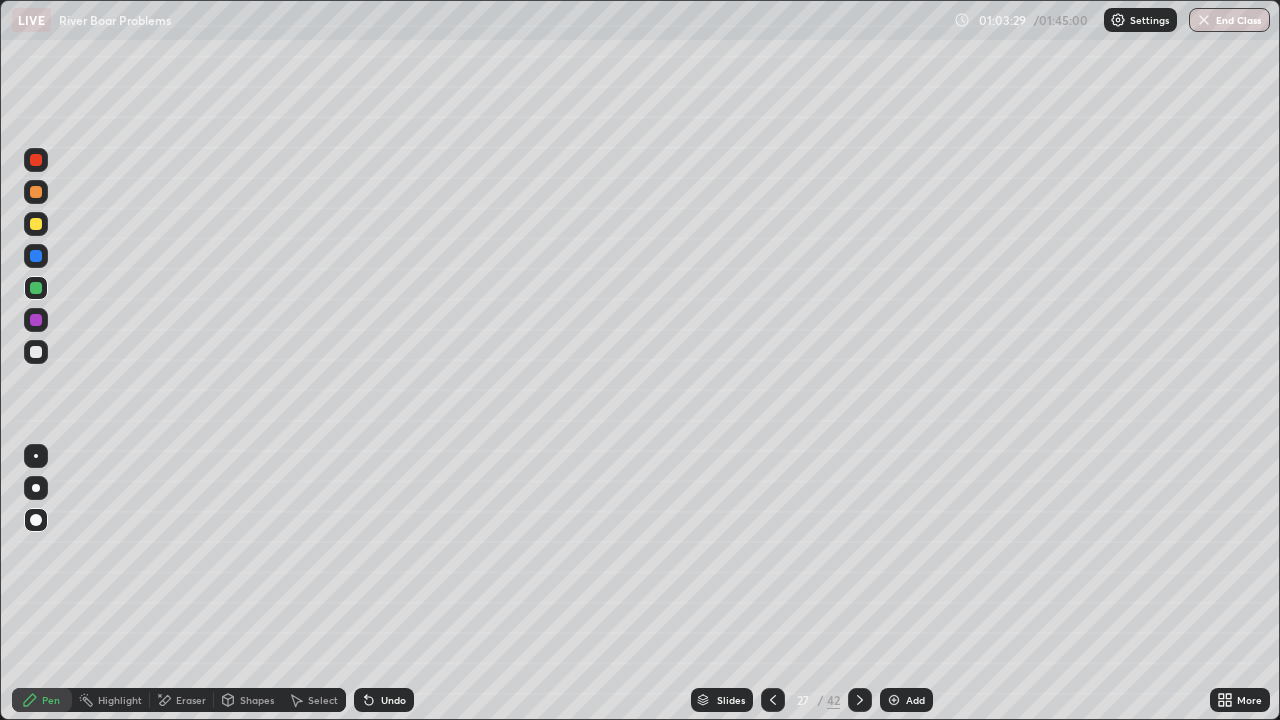 click 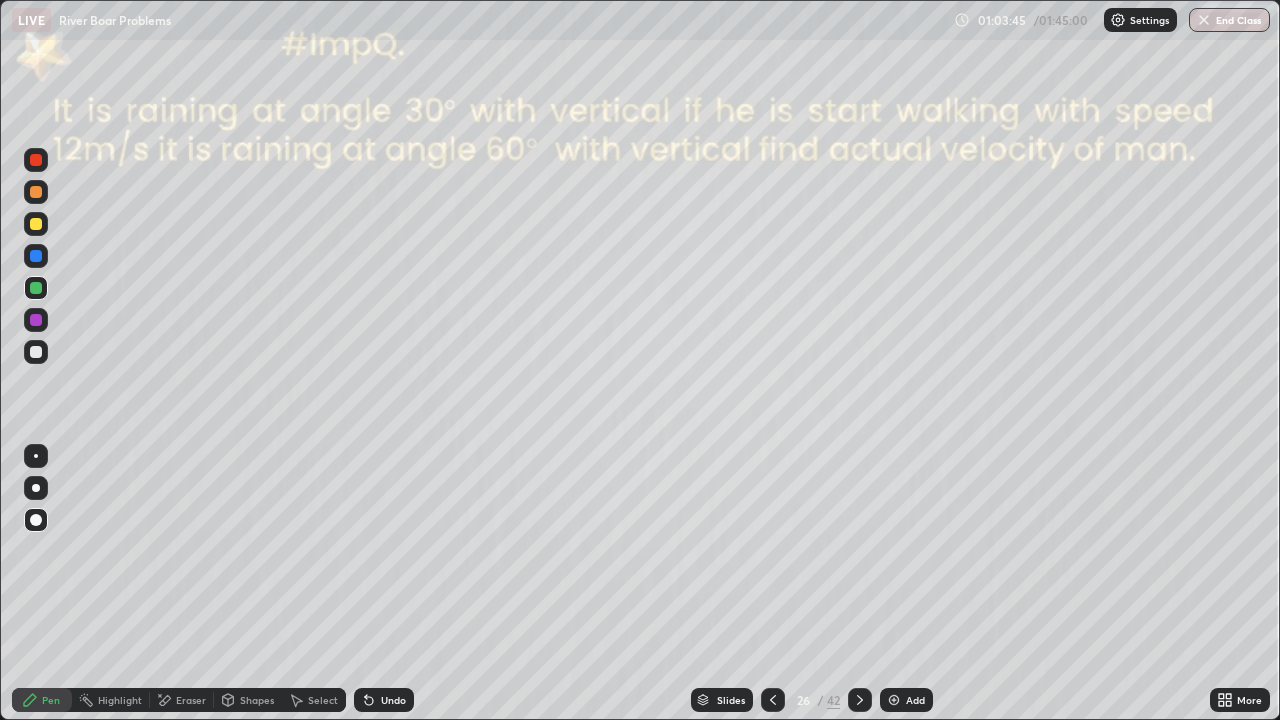 click on "Eraser" at bounding box center [191, 700] 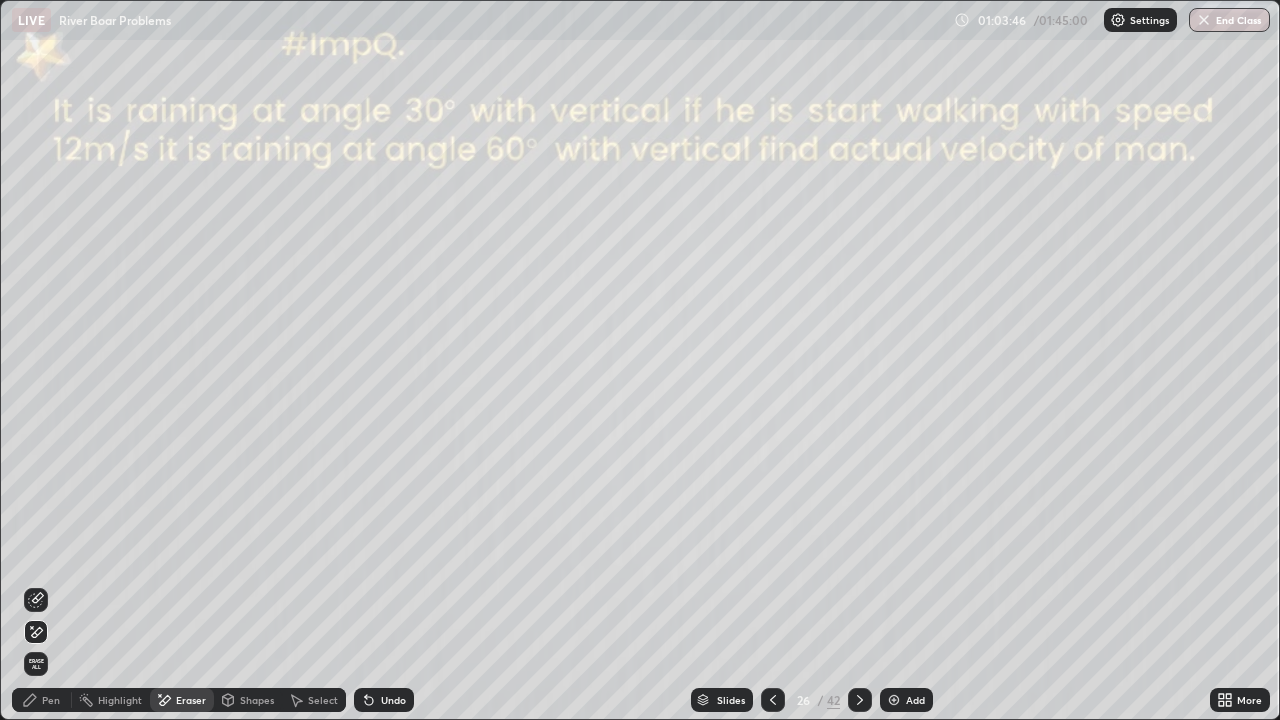 click on "Pen" at bounding box center [42, 700] 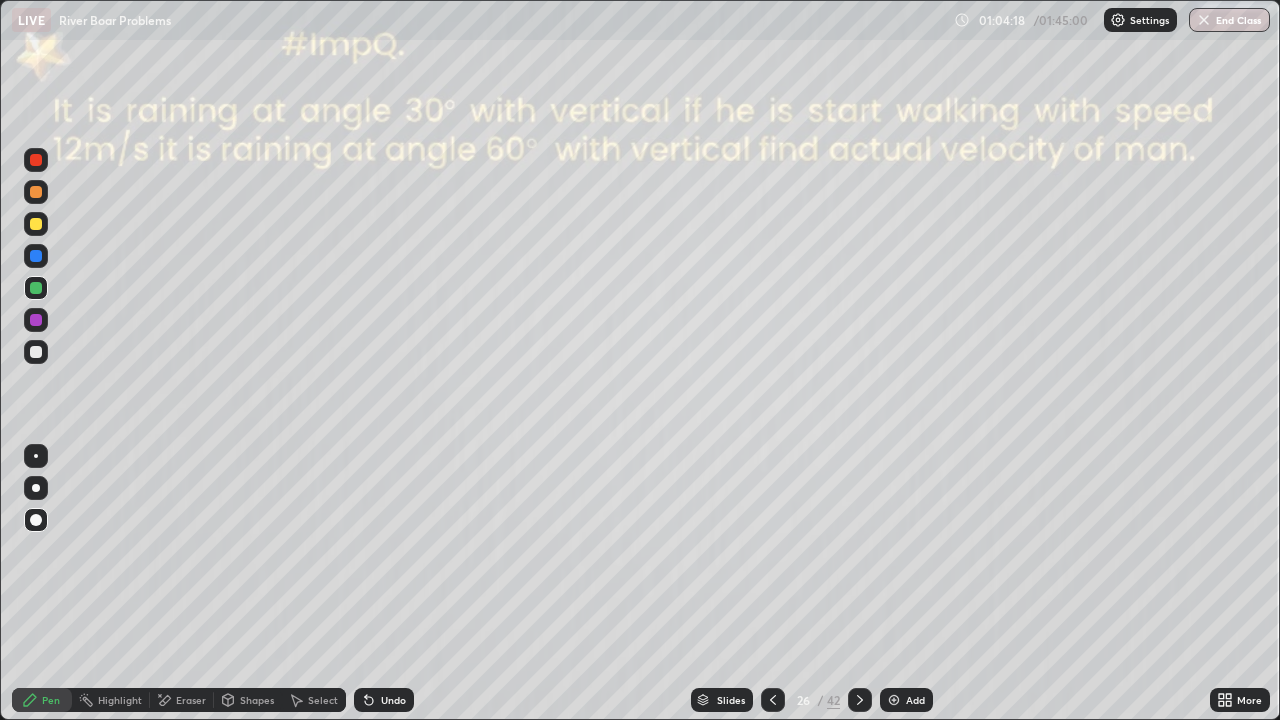 click on "Shapes" at bounding box center (248, 700) 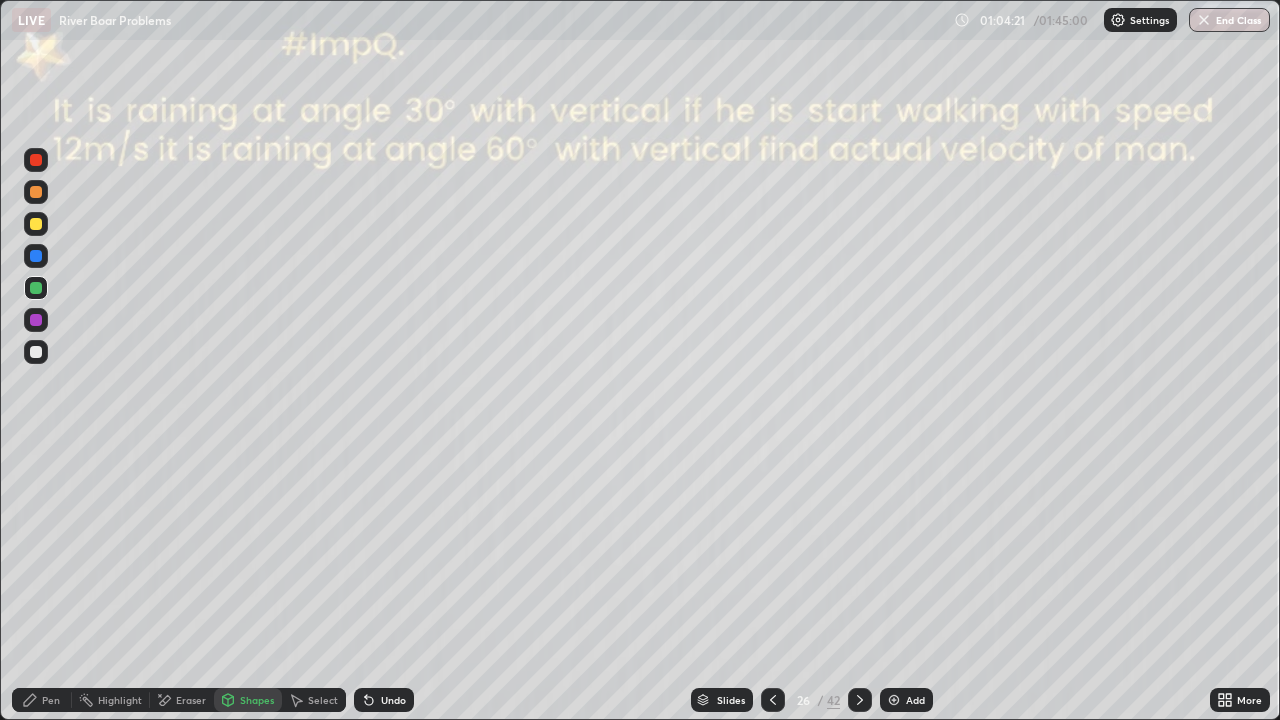 click on "Erase all" at bounding box center (36, 360) 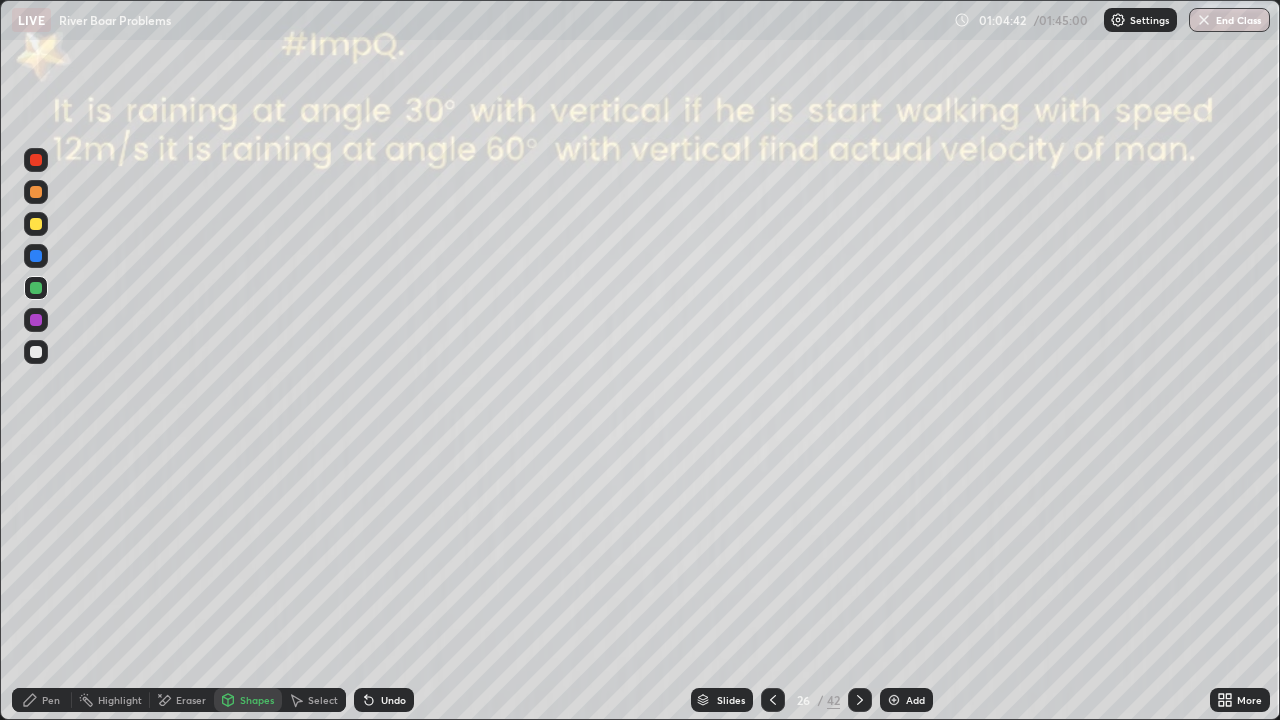 click on "Pen" at bounding box center (42, 700) 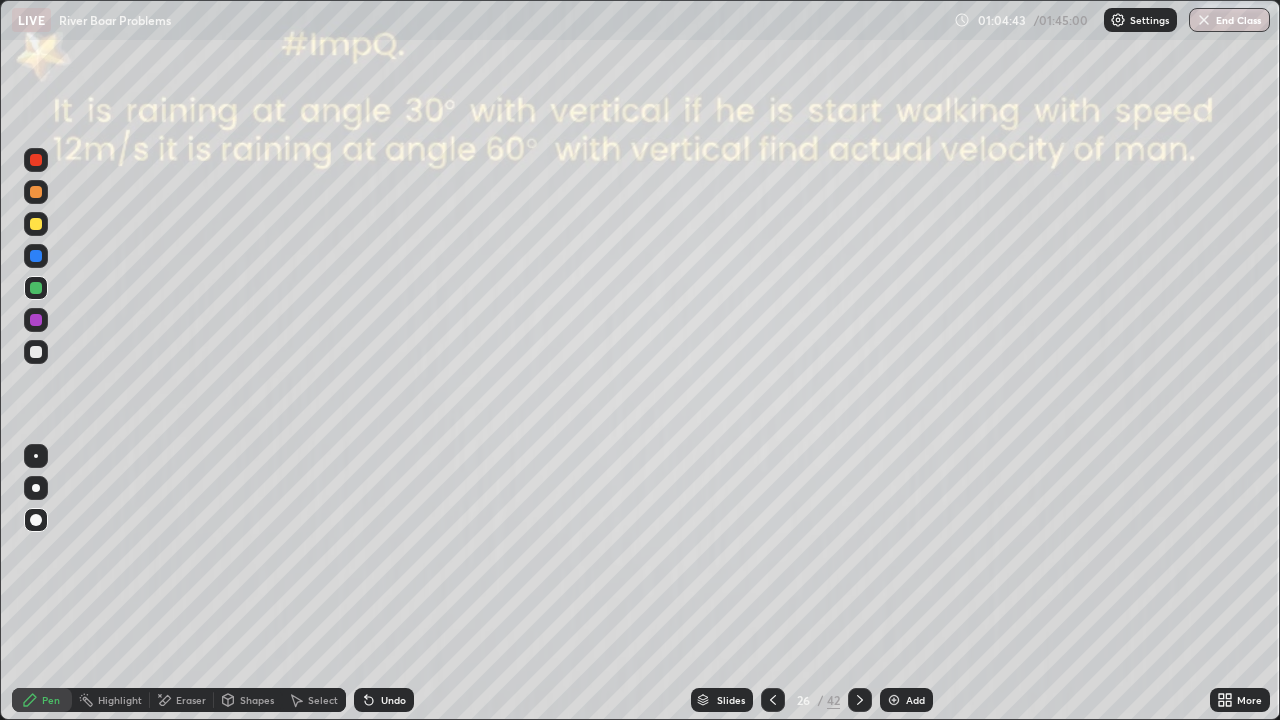 click at bounding box center [36, 352] 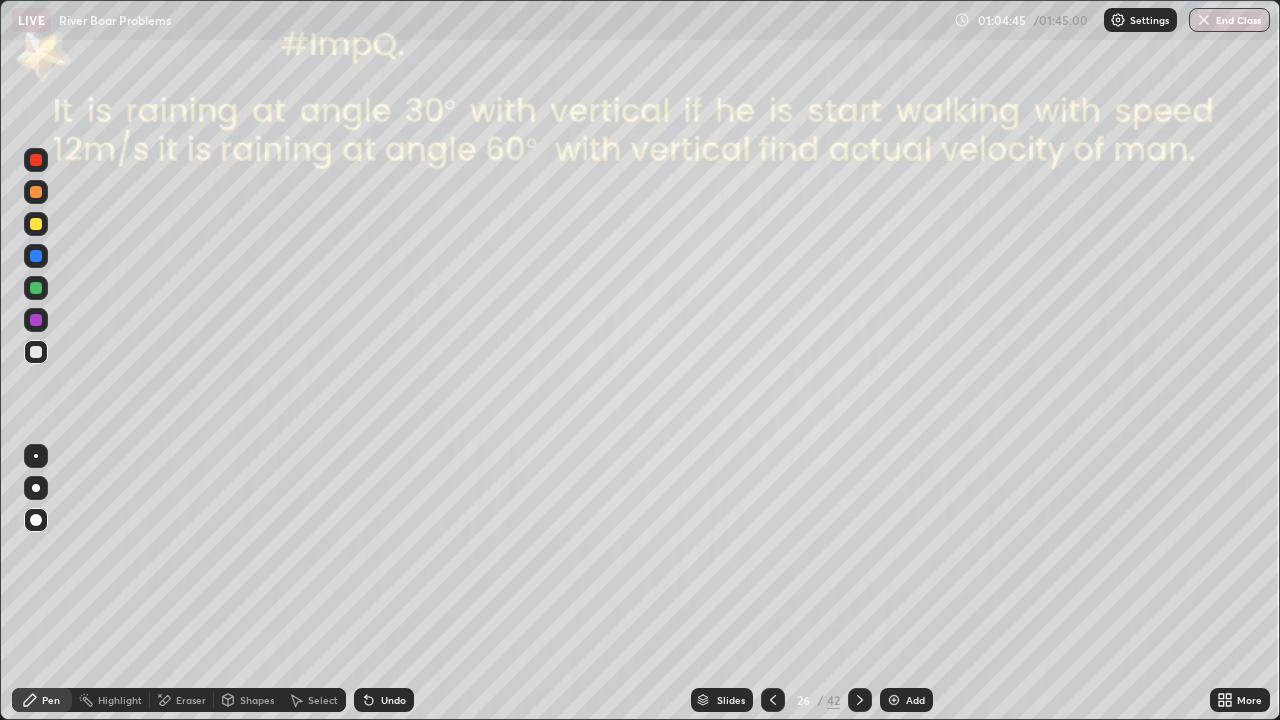 click on "Pen" at bounding box center [51, 700] 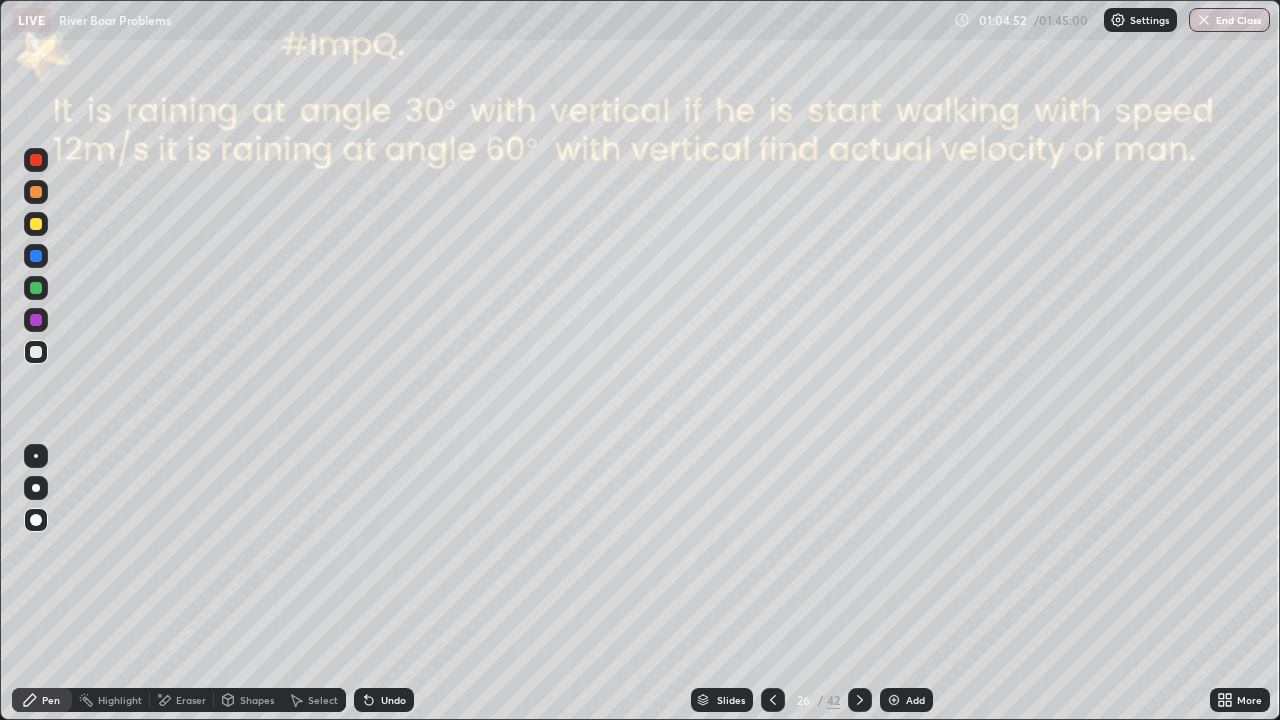click at bounding box center [894, 700] 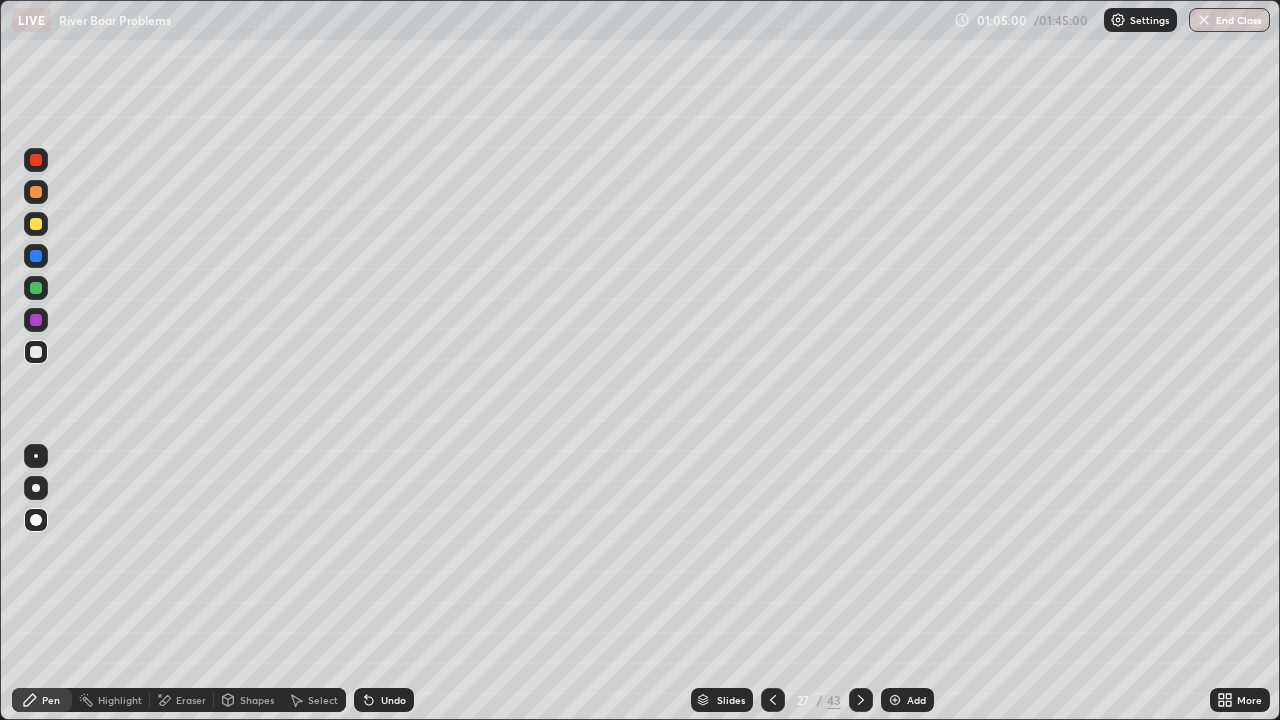 click 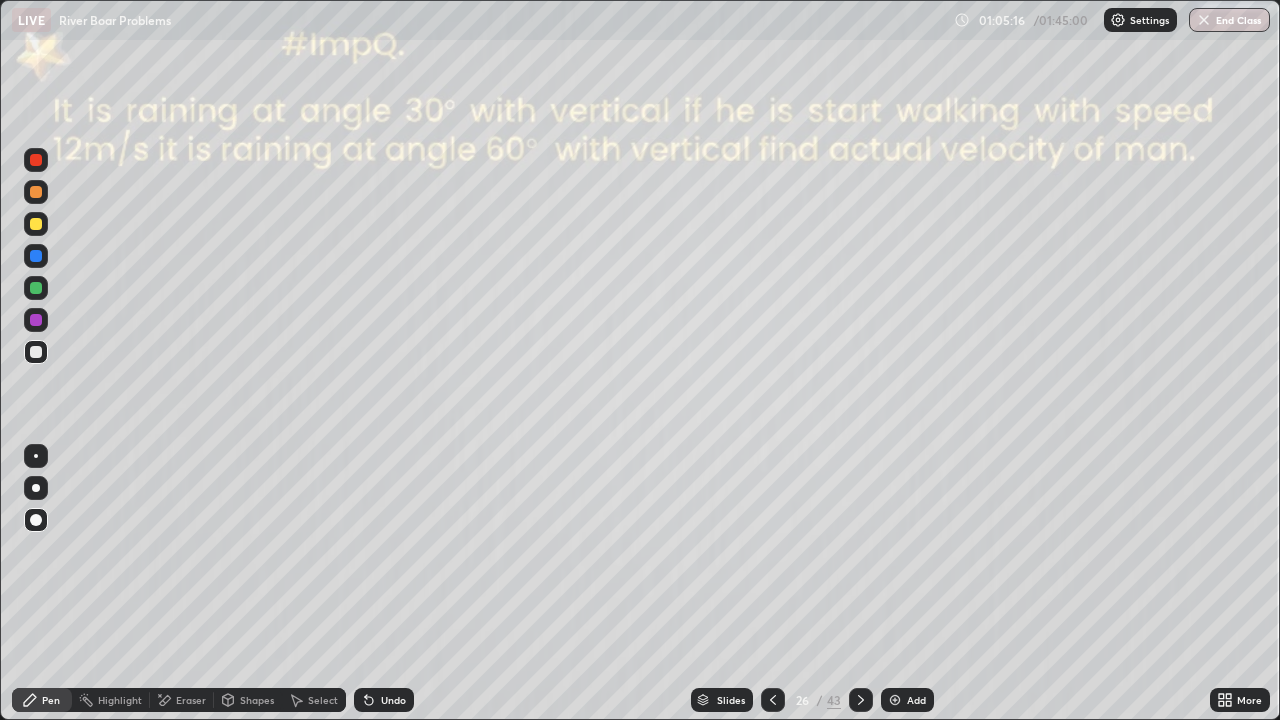 click 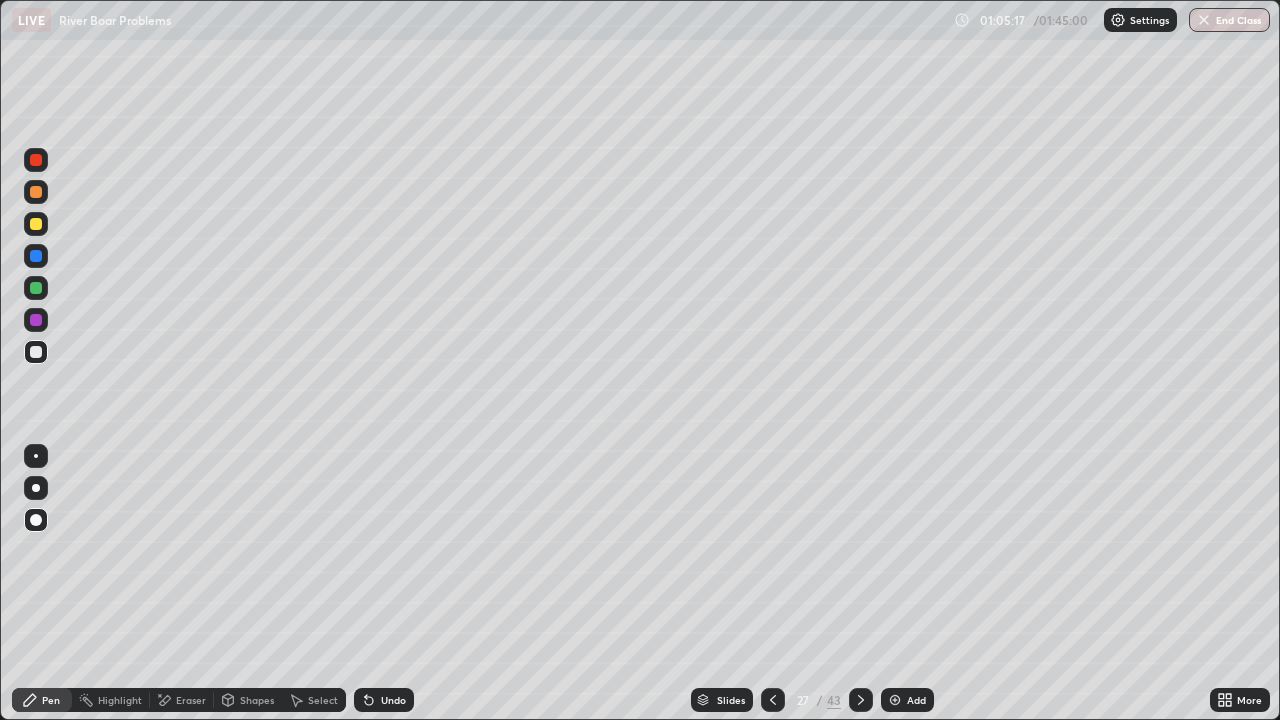 click on "Eraser" at bounding box center [191, 700] 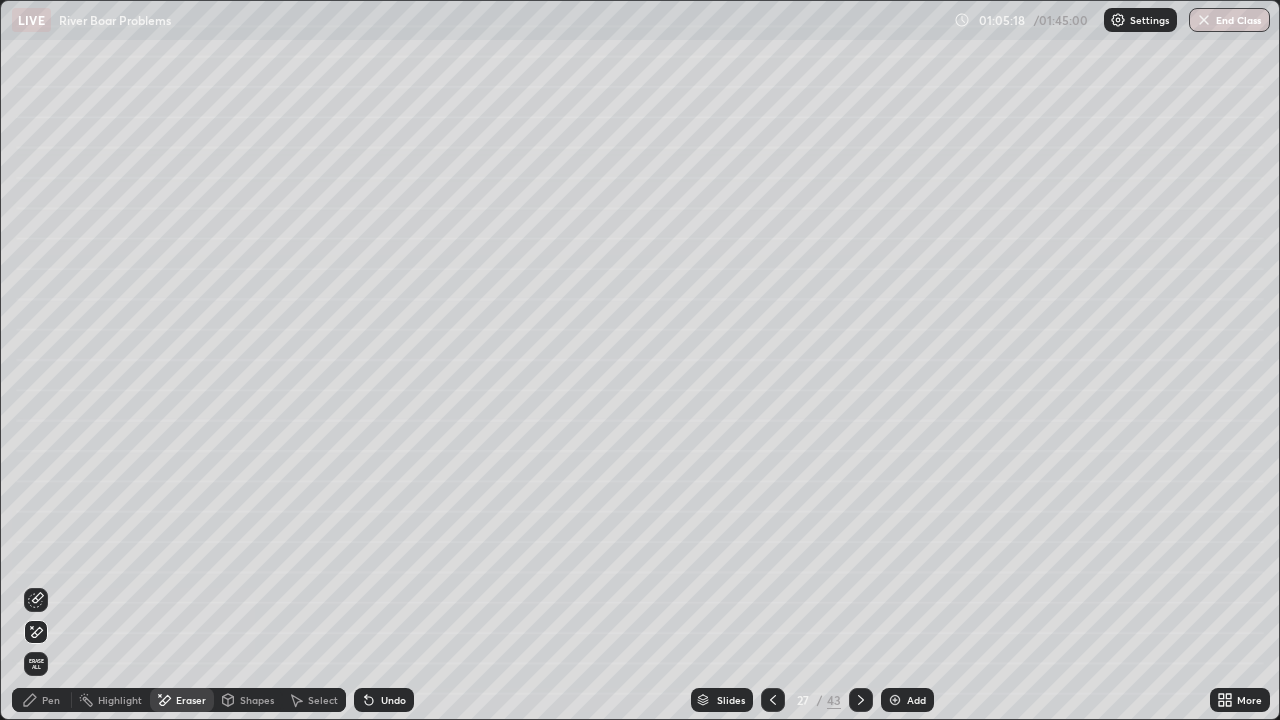 click on "Erase all" at bounding box center [36, 664] 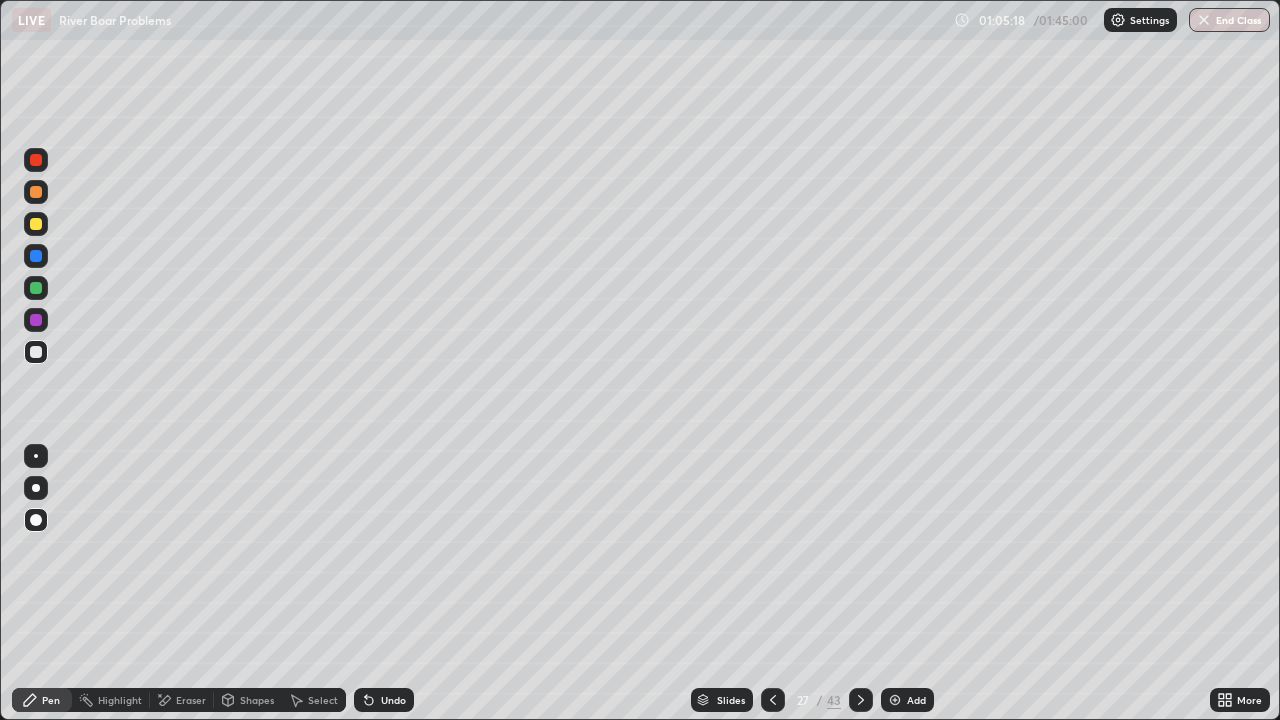 click on "Pen" at bounding box center [51, 700] 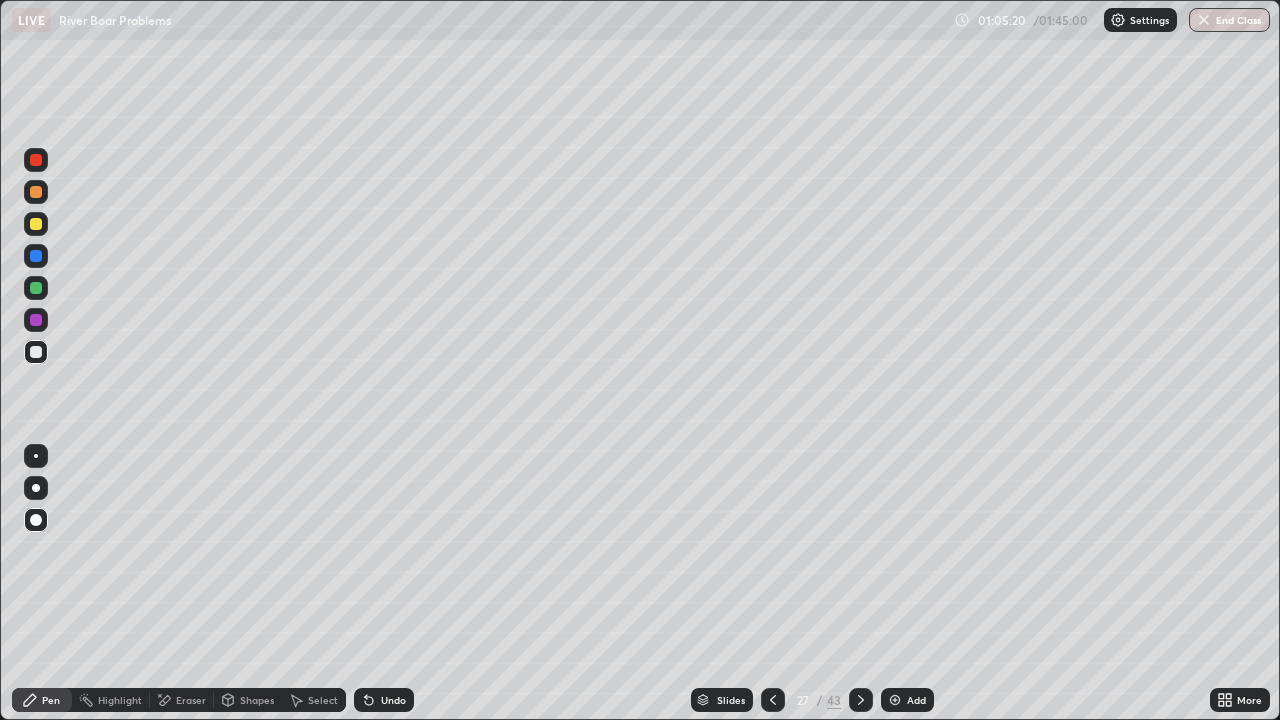 click 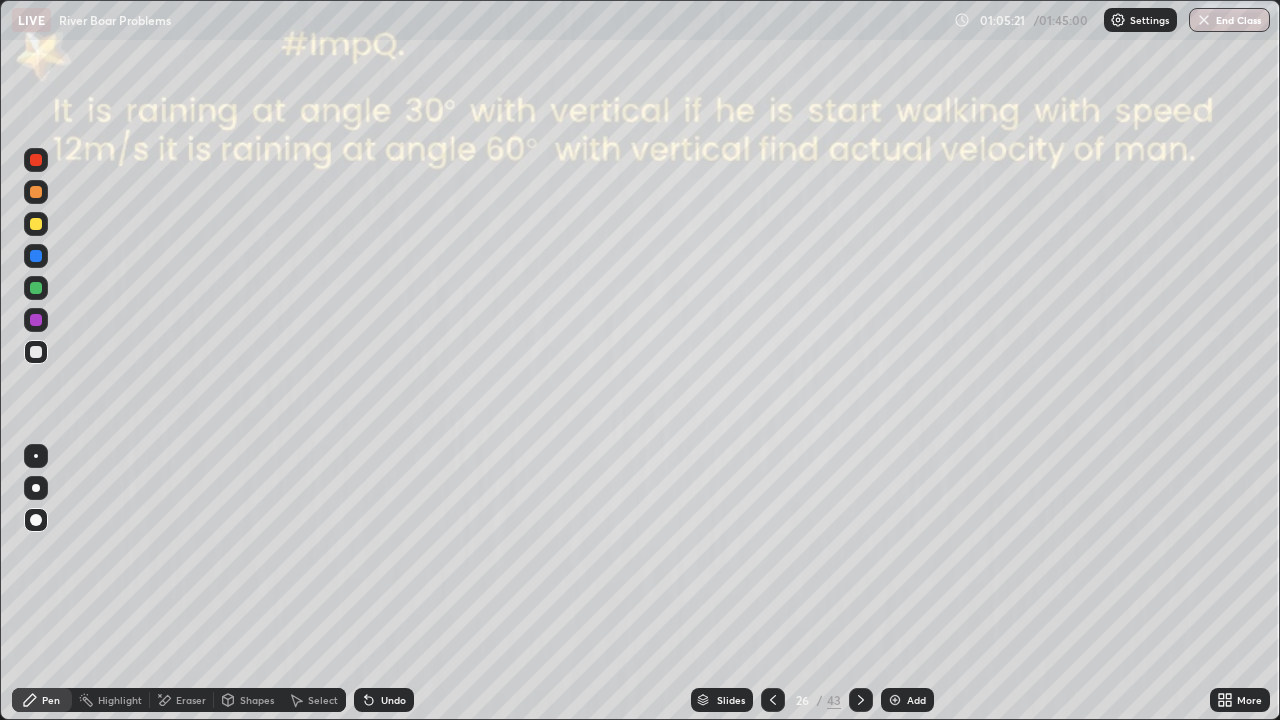 click 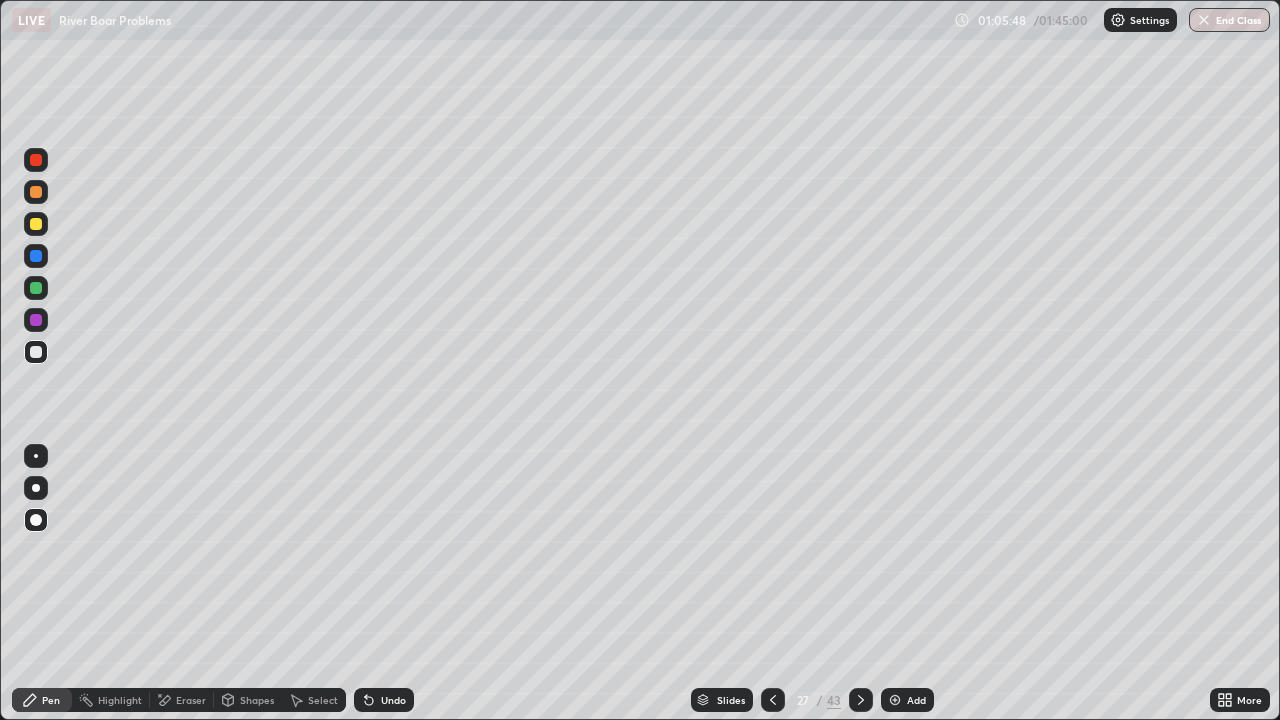 click at bounding box center (773, 700) 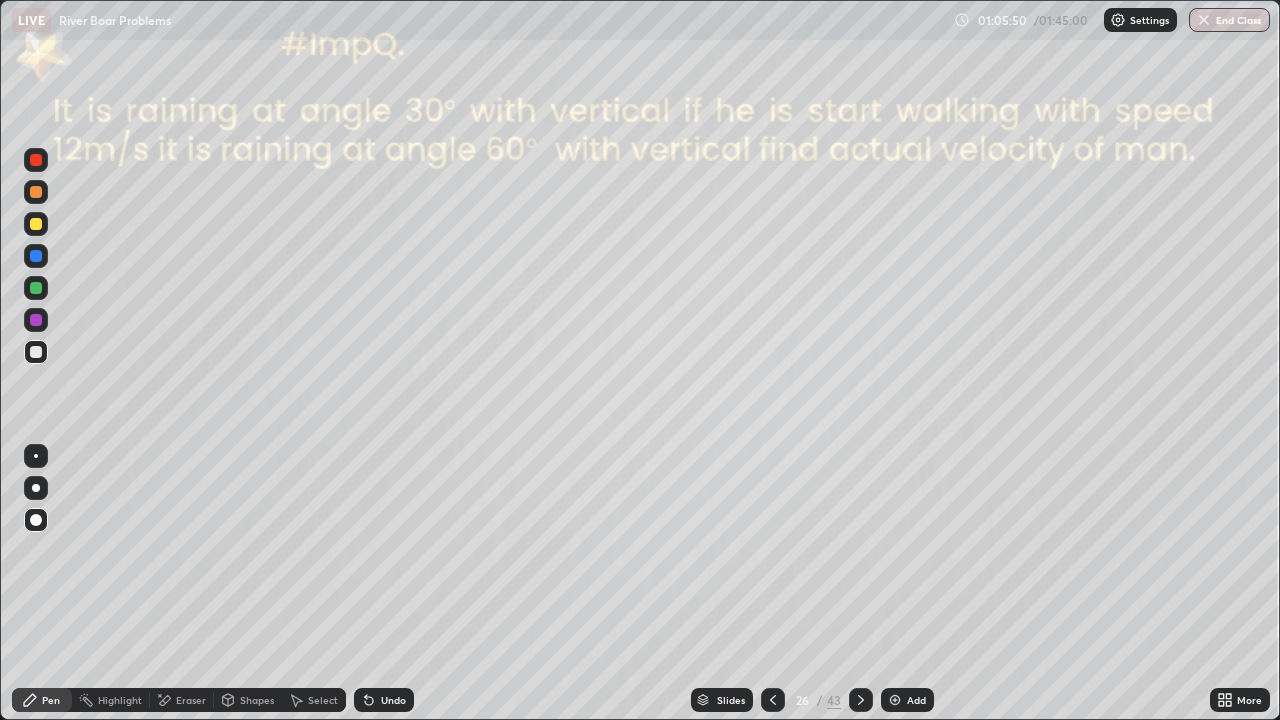 click 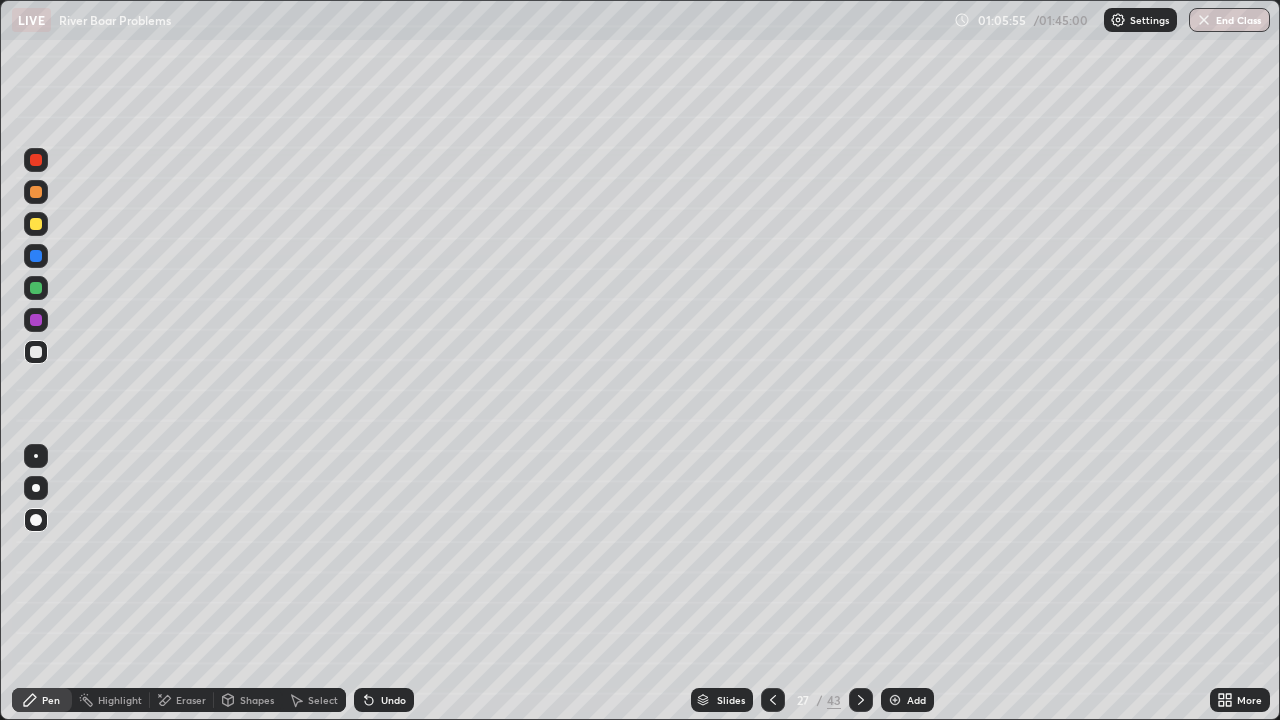 click 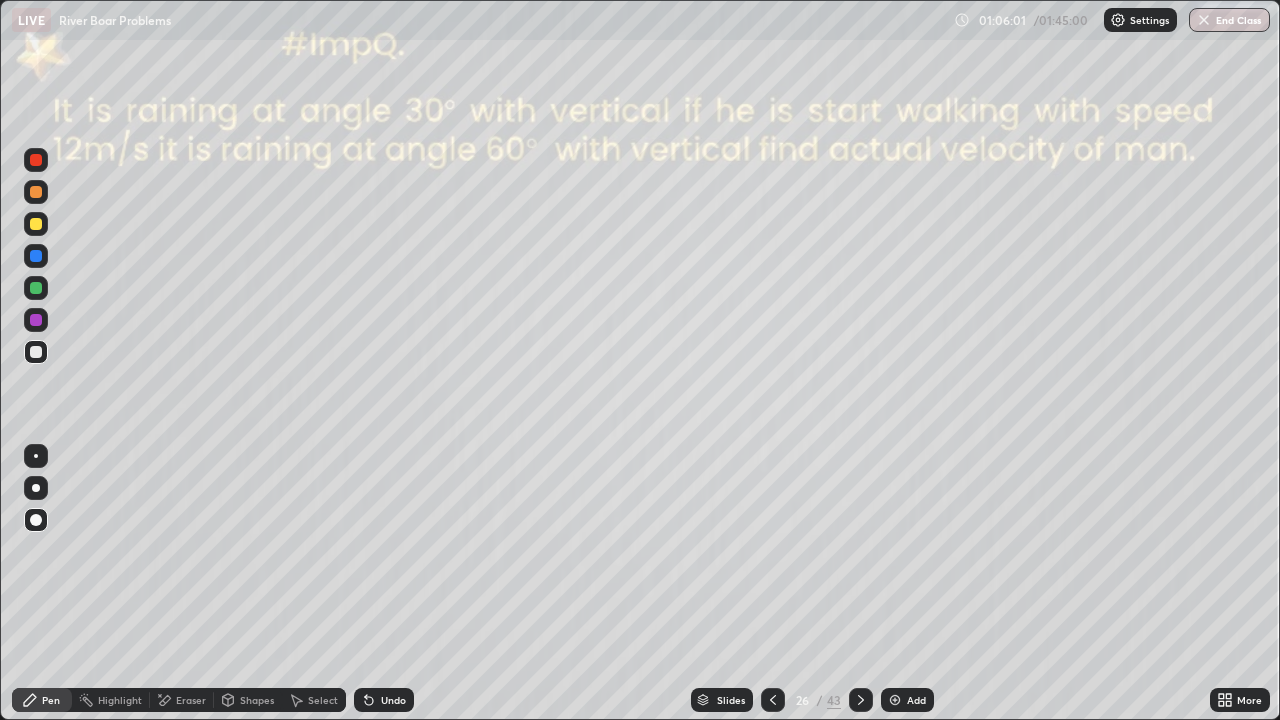 click 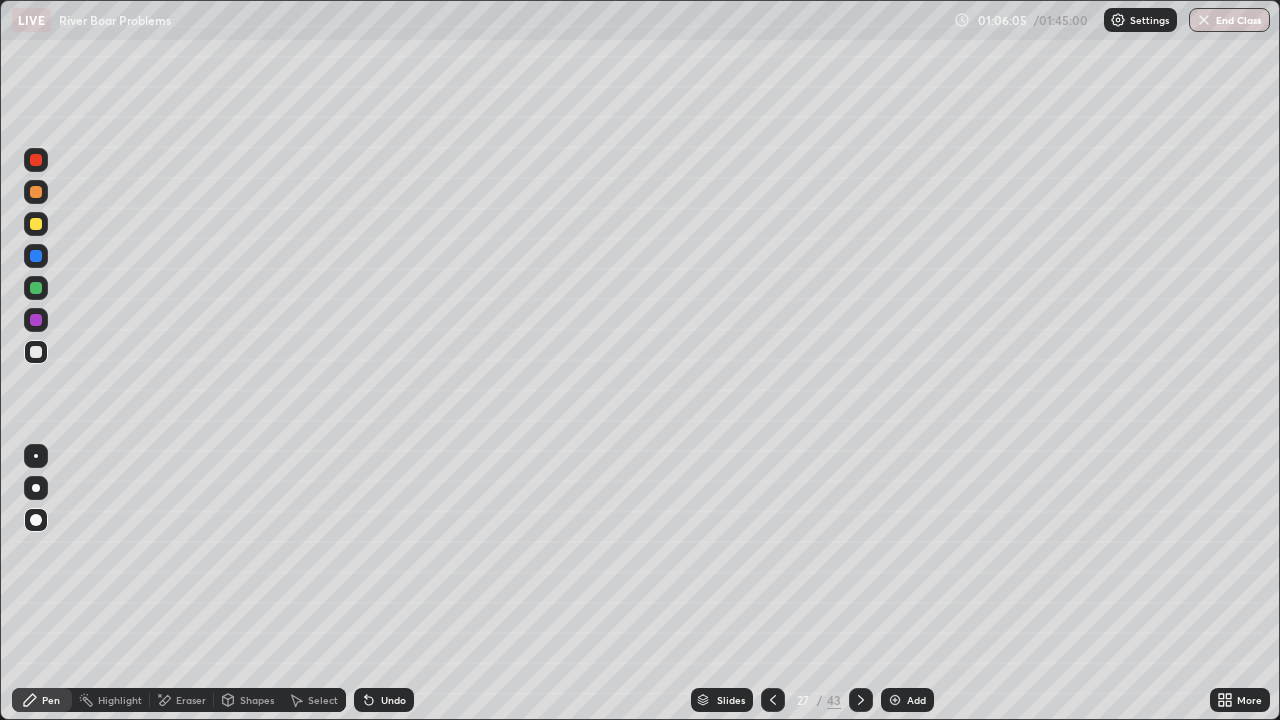 click 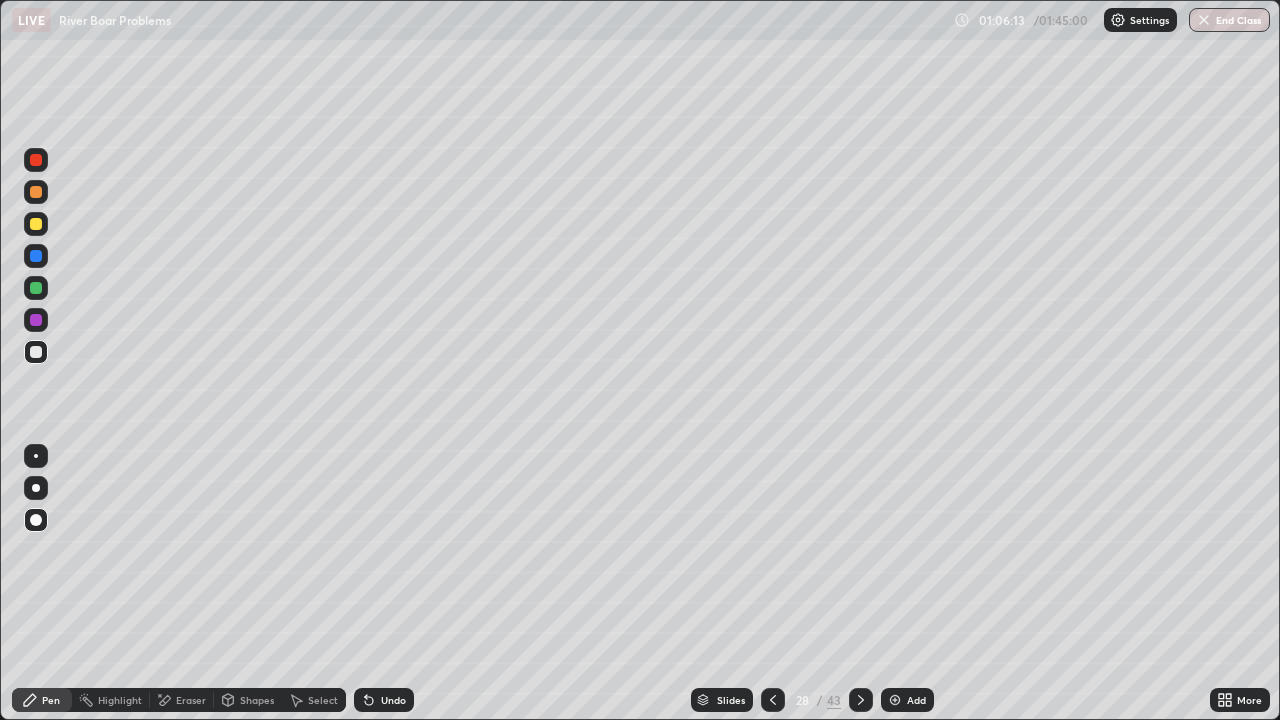 click 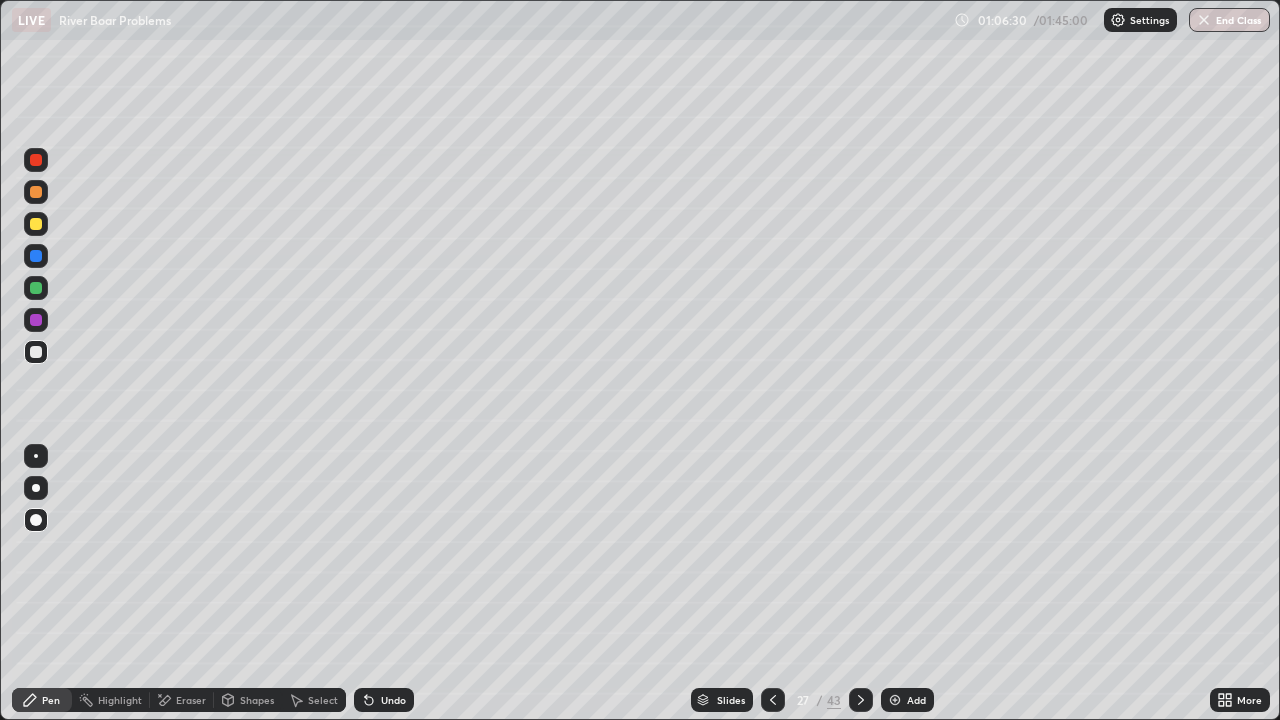 click on "Eraser" at bounding box center [182, 700] 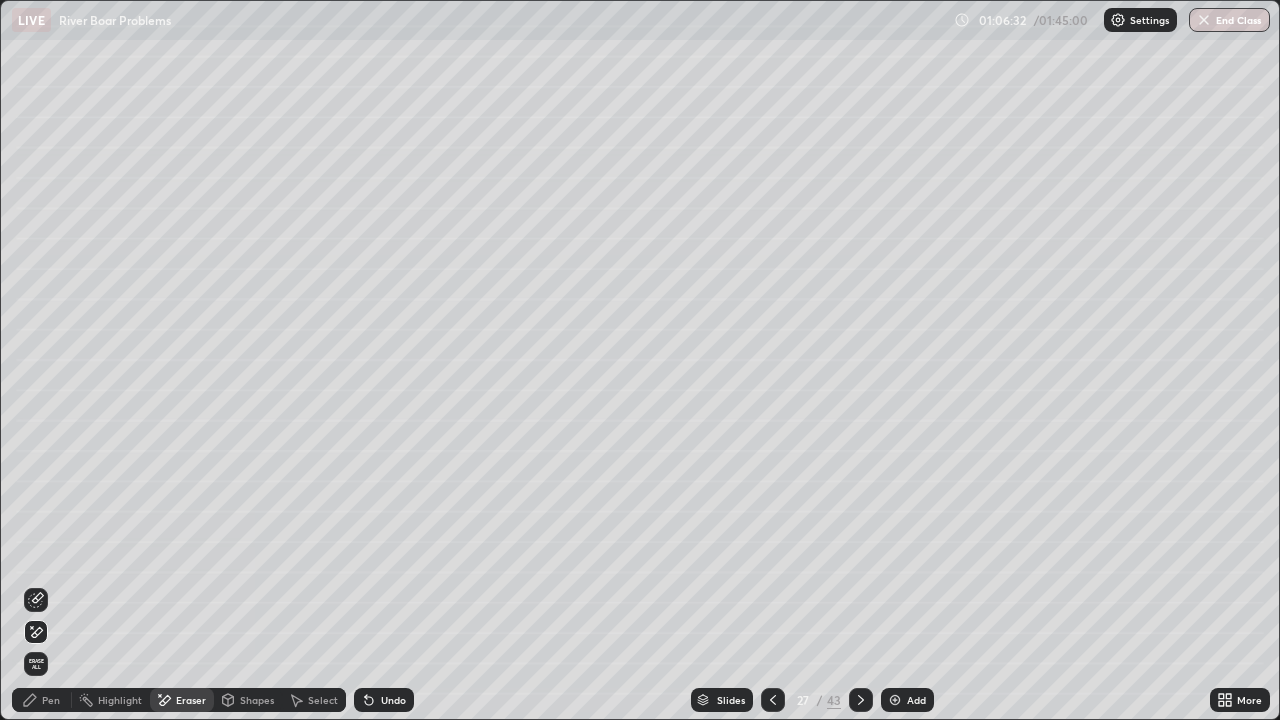 click on "Pen" at bounding box center [42, 700] 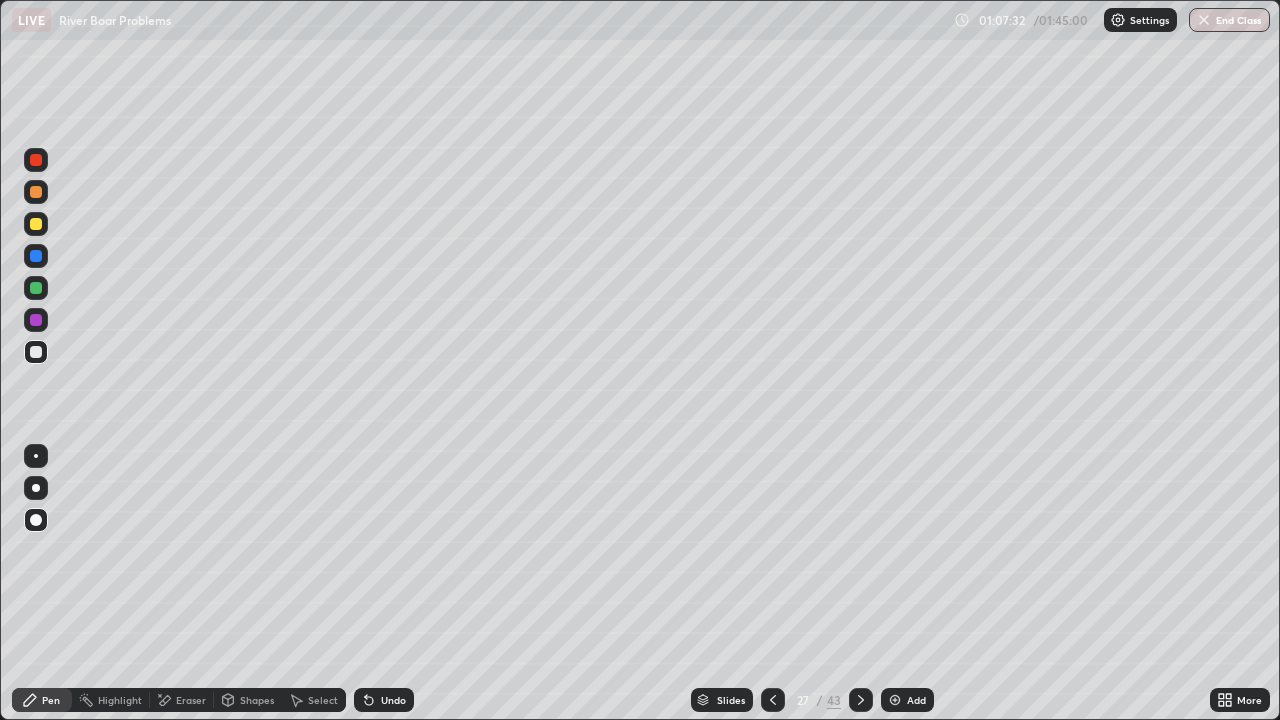 click on "Eraser" at bounding box center [191, 700] 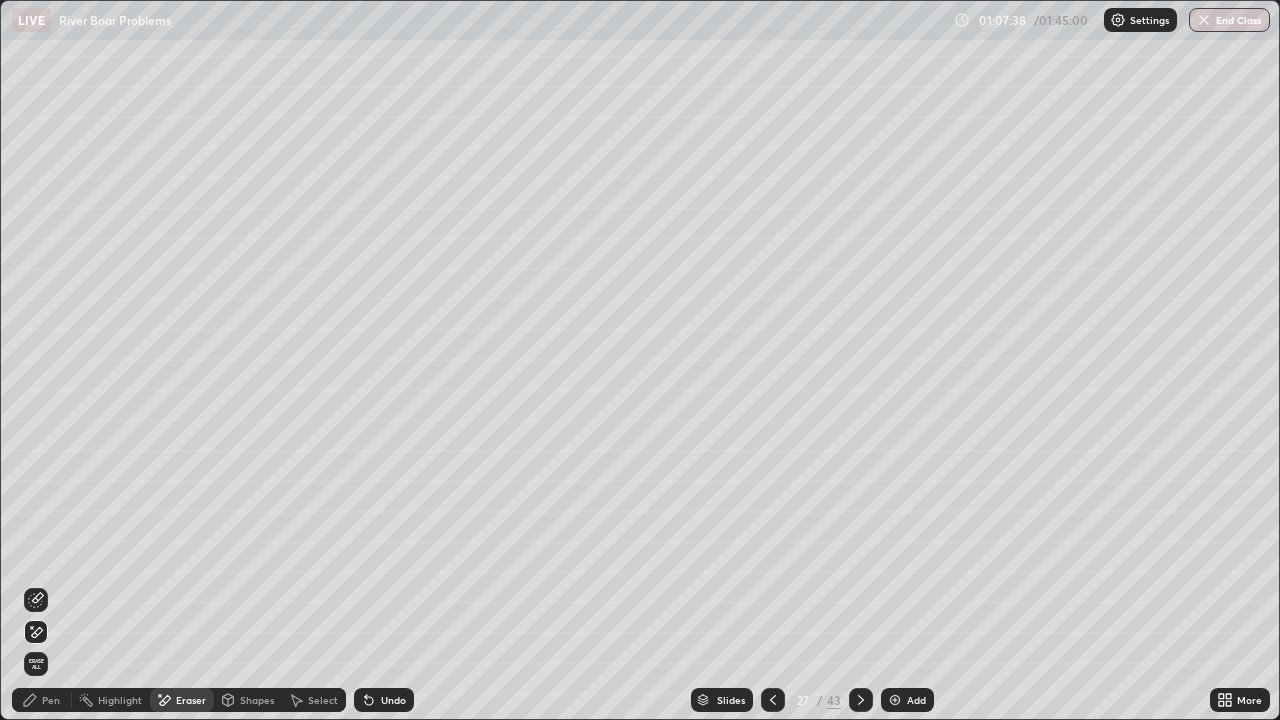 click at bounding box center (895, 700) 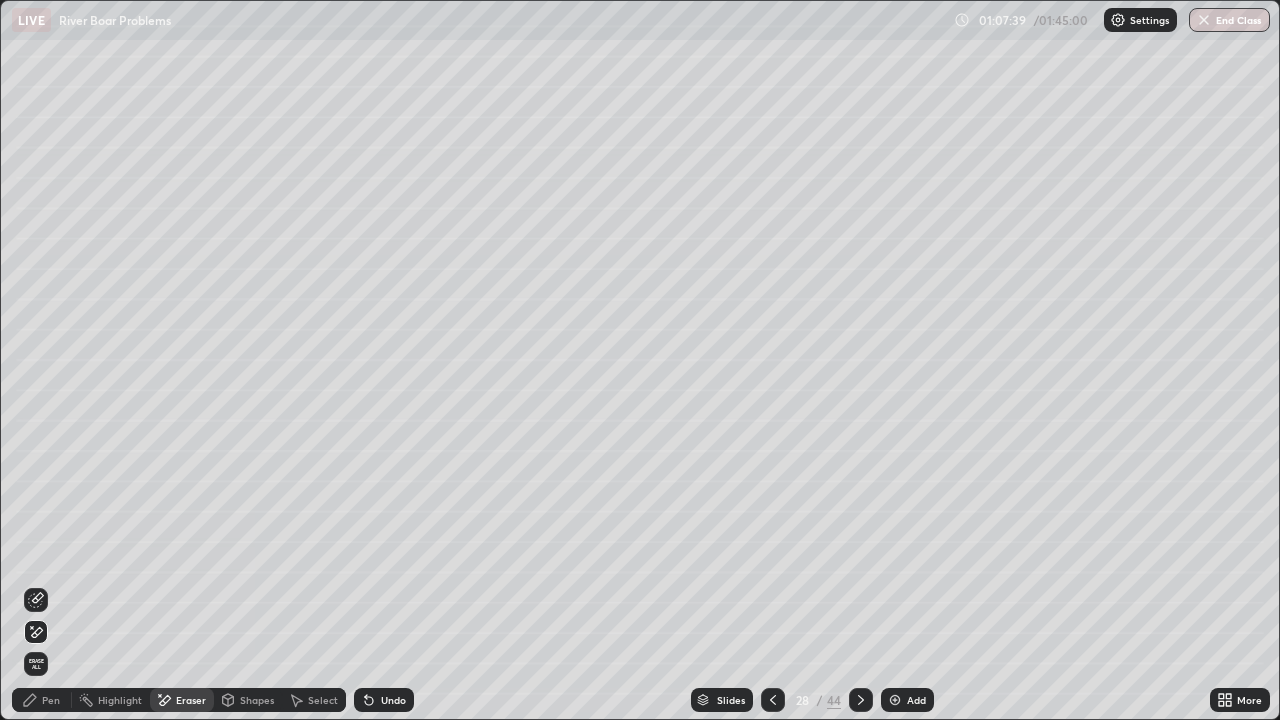 click on "Pen" at bounding box center (51, 700) 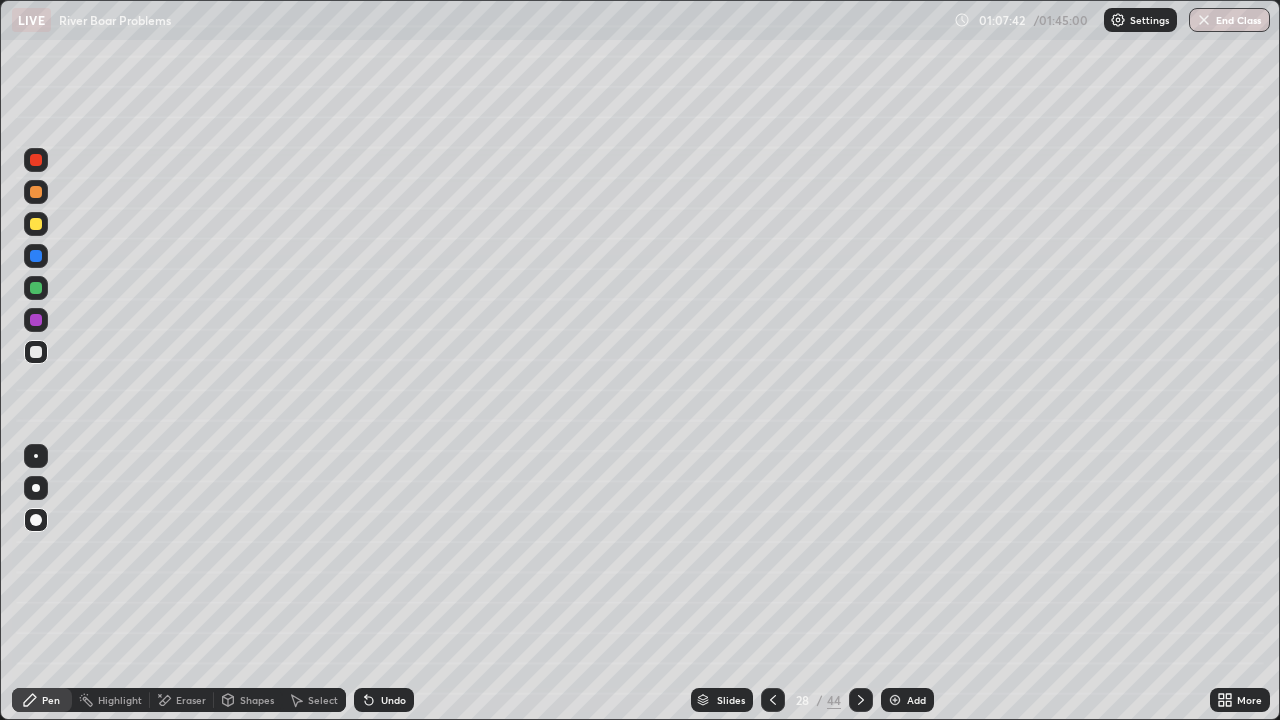 click 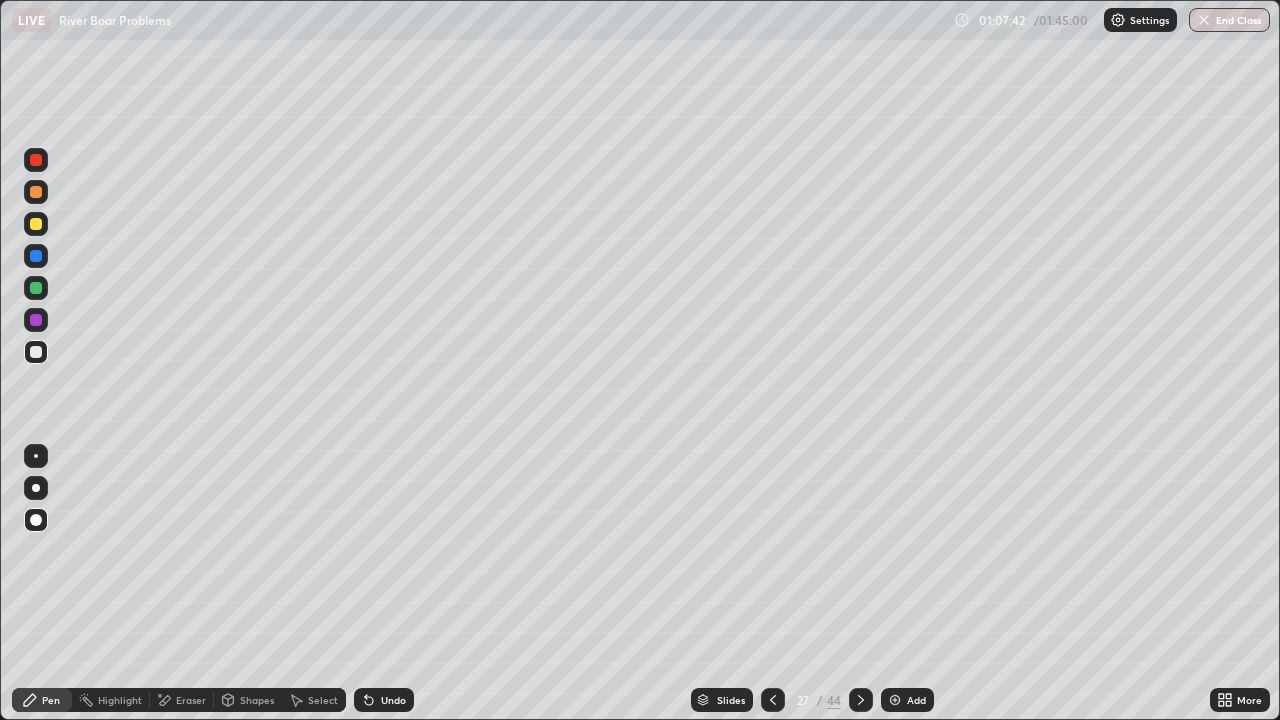 click 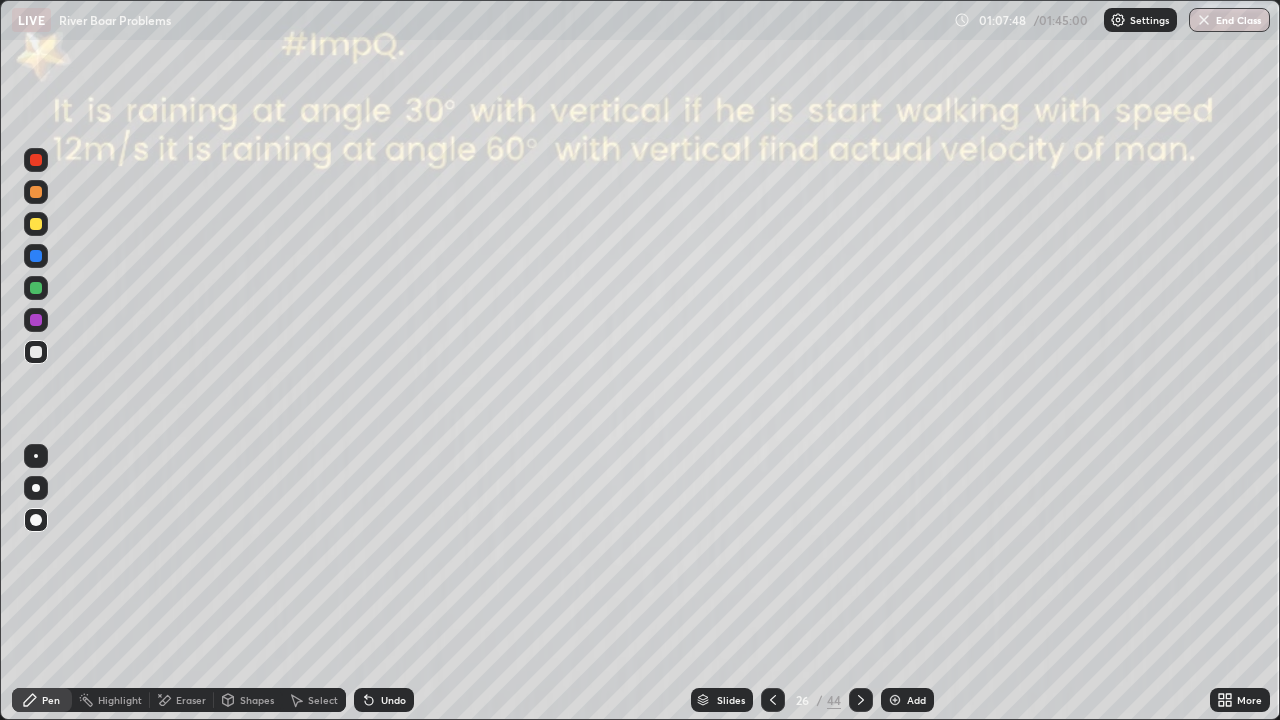 click 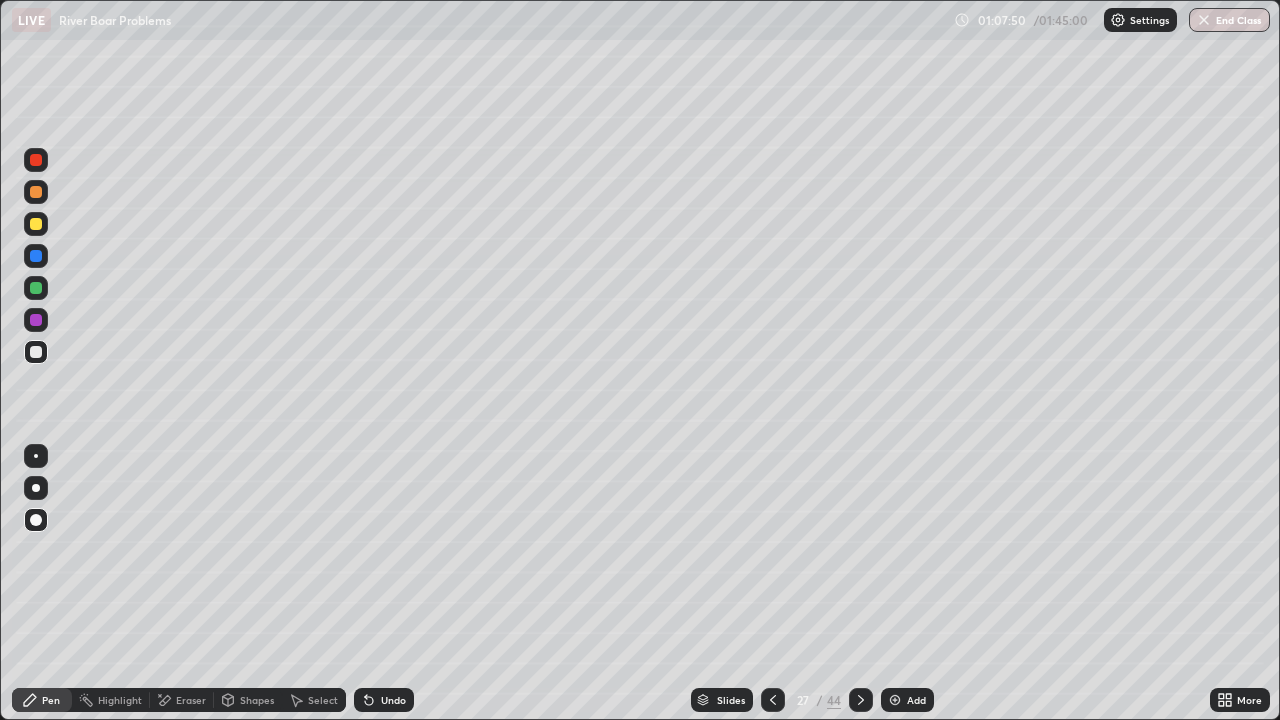 click 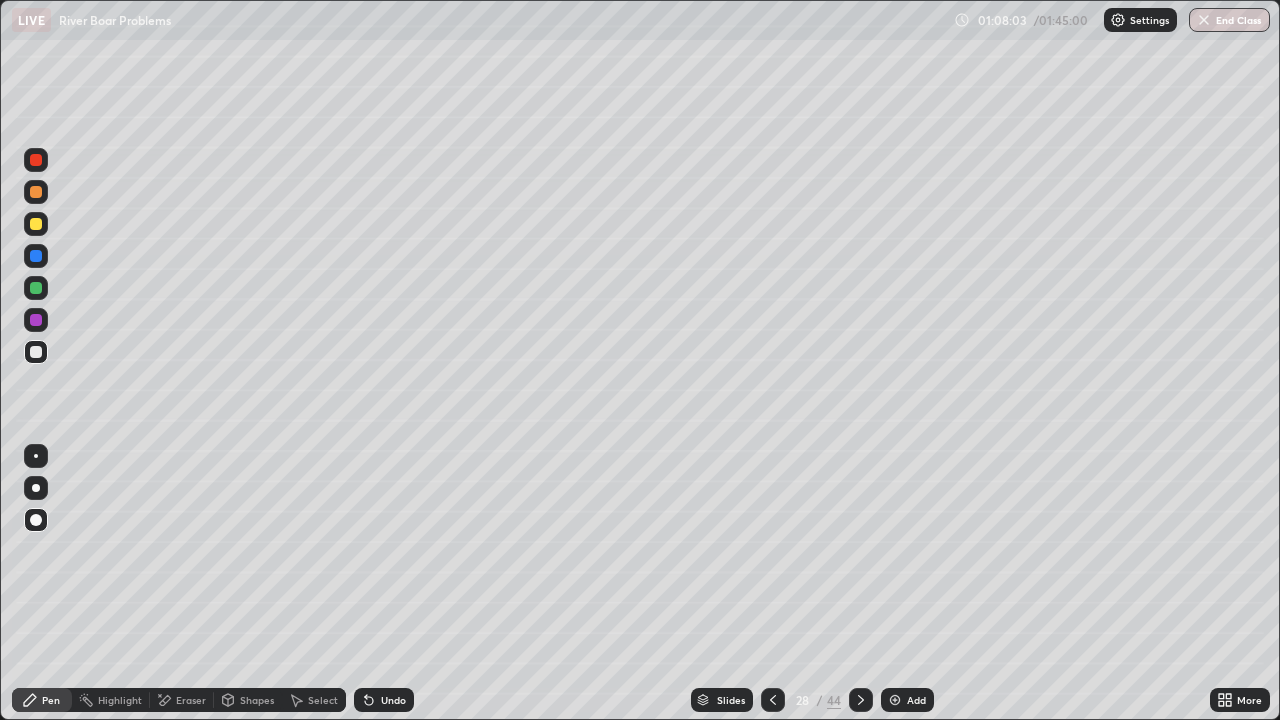 click on "Undo" at bounding box center [393, 700] 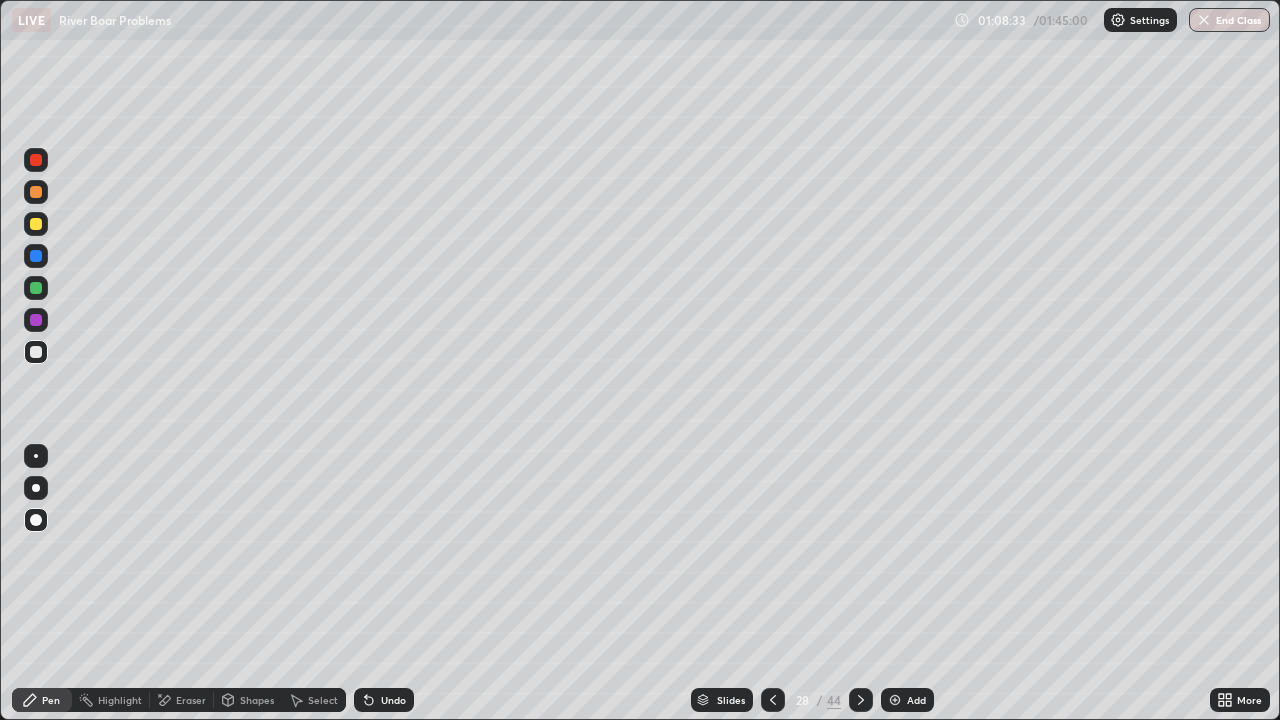 click 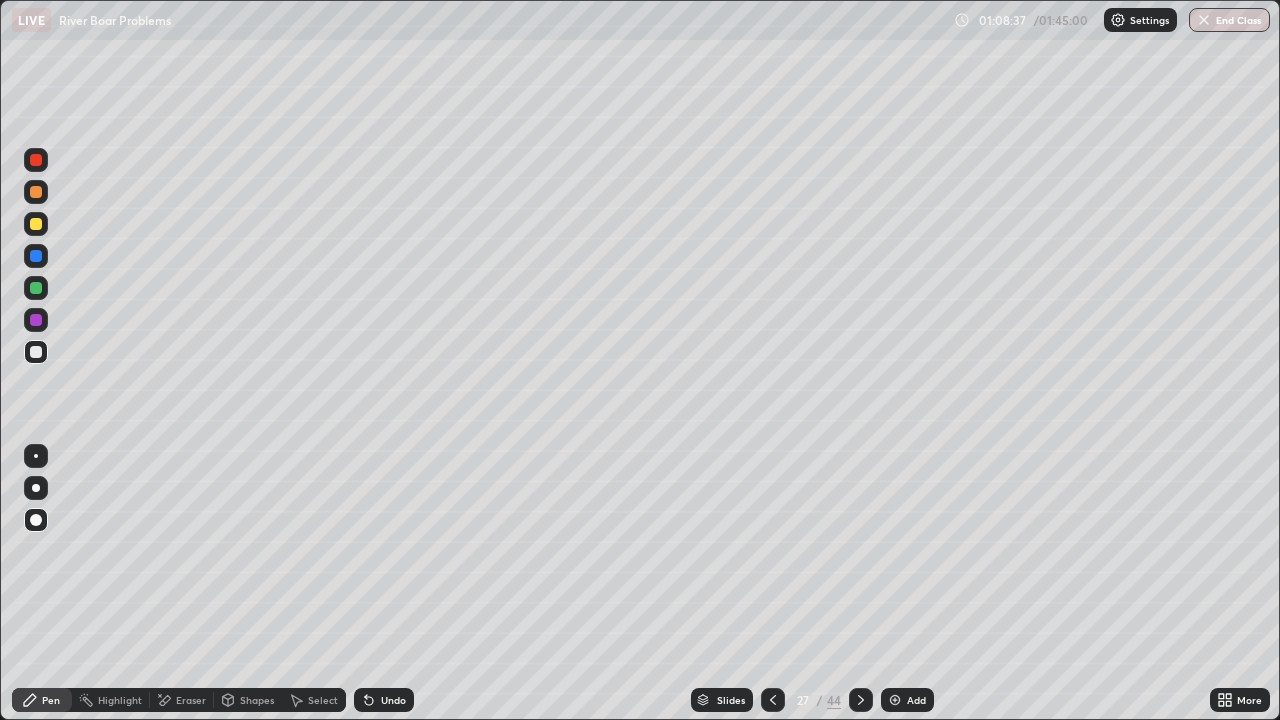 click 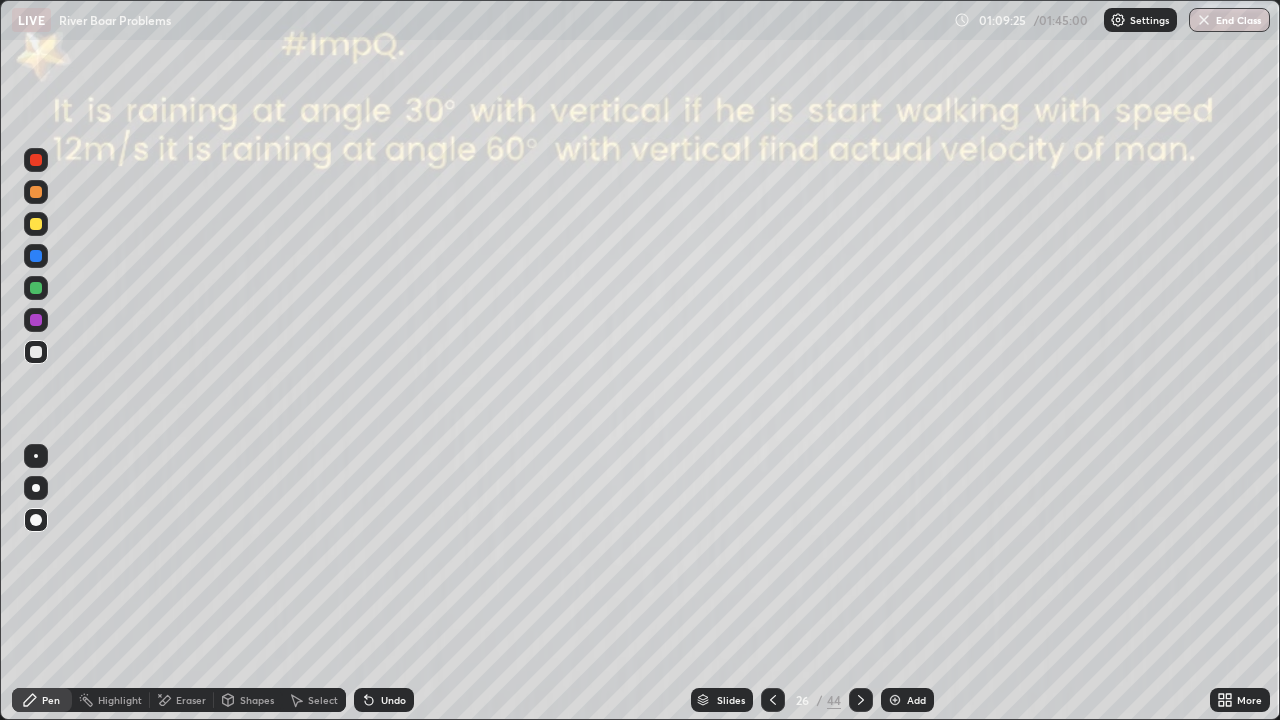 click 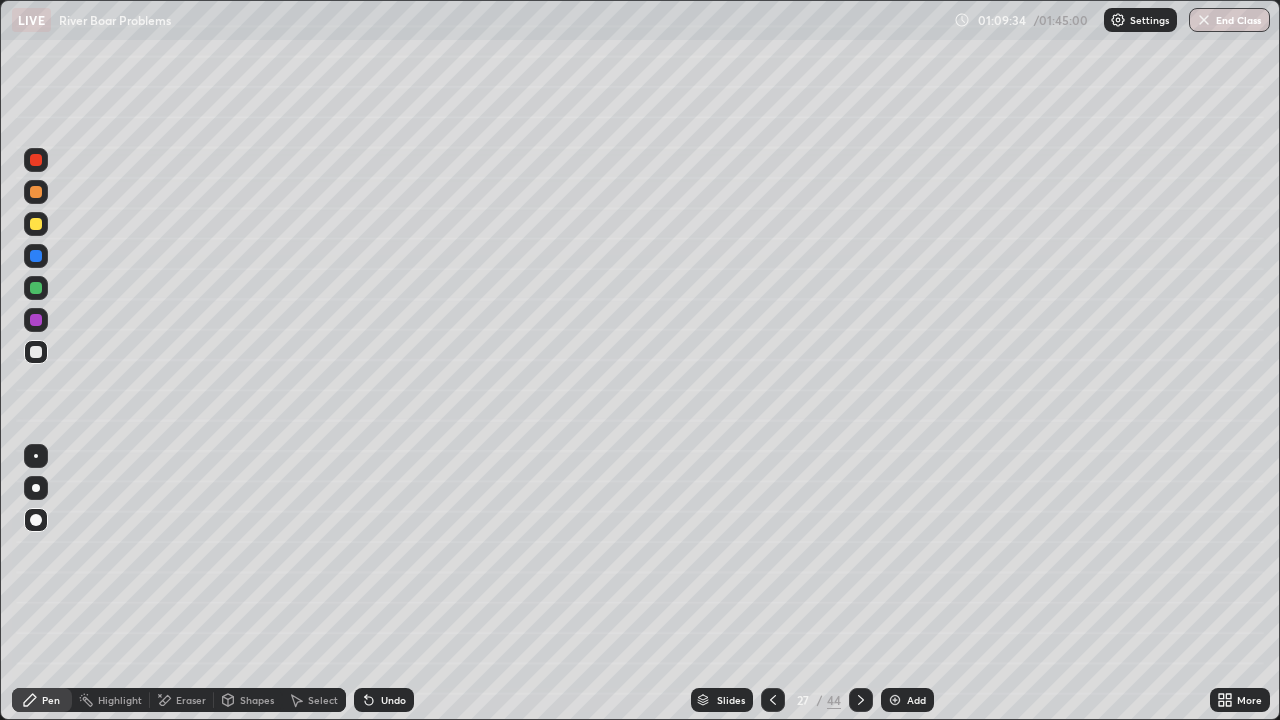 click at bounding box center [861, 700] 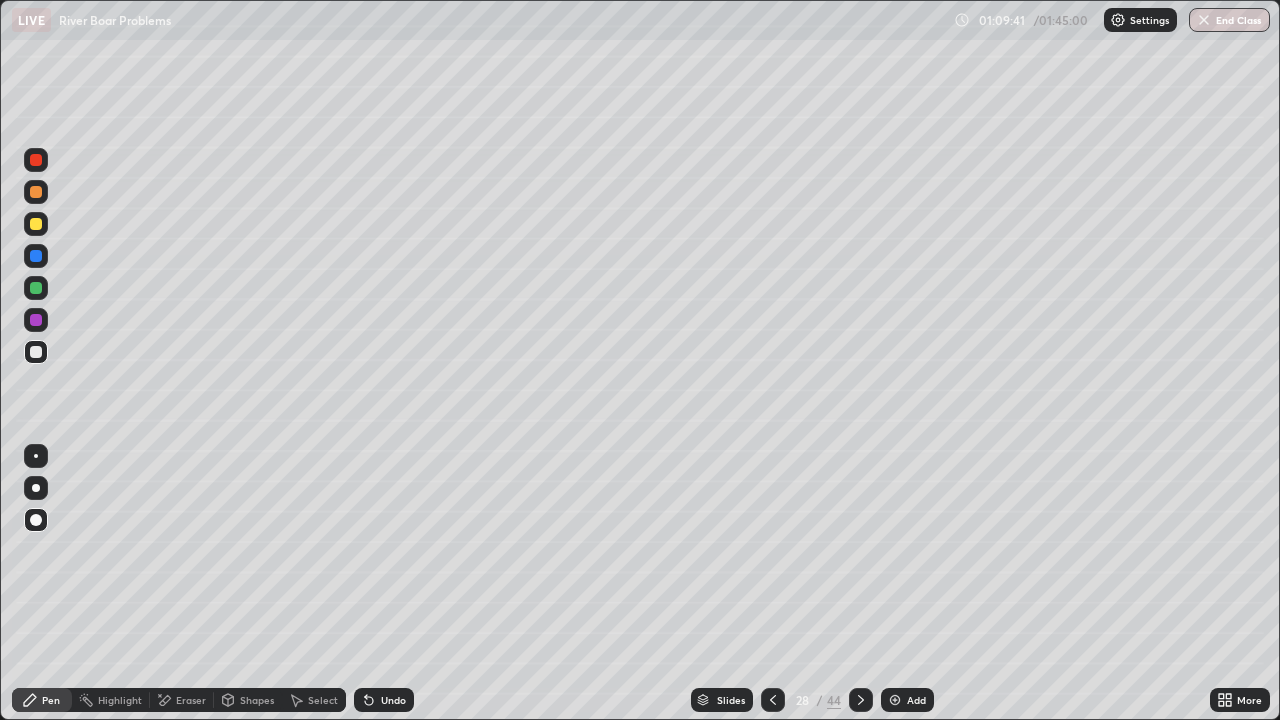 click at bounding box center (773, 700) 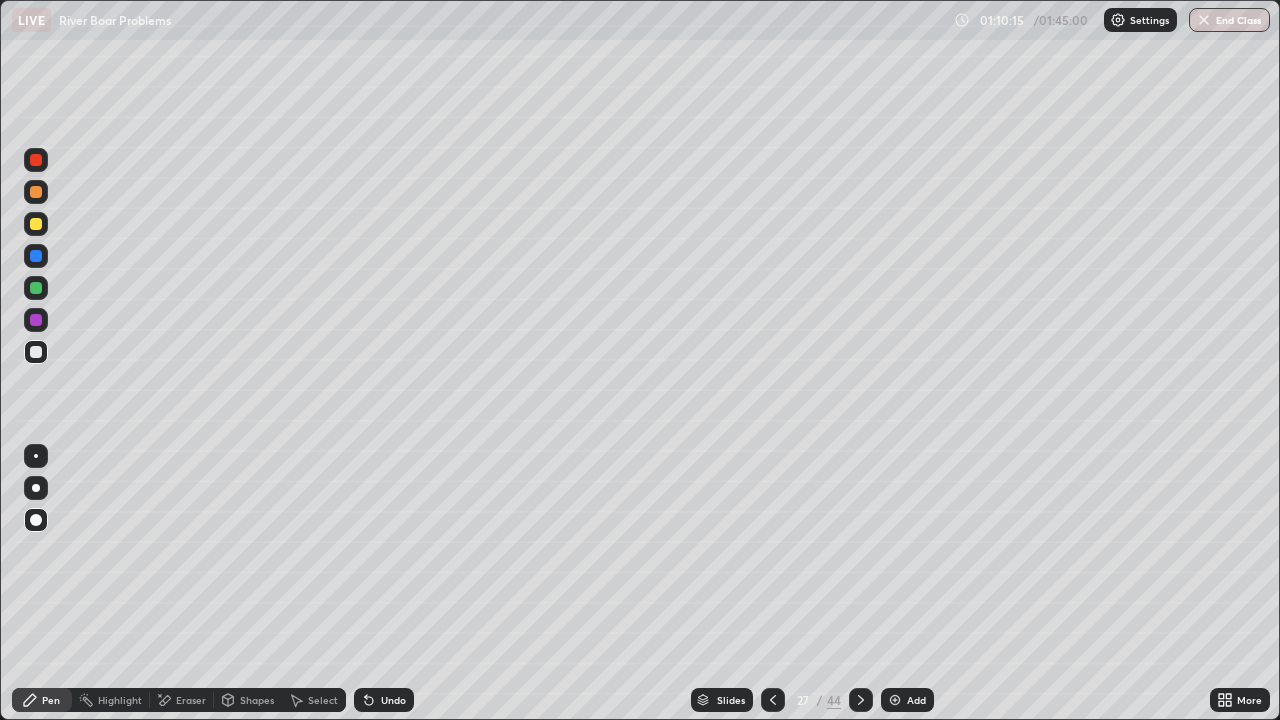 click at bounding box center (861, 700) 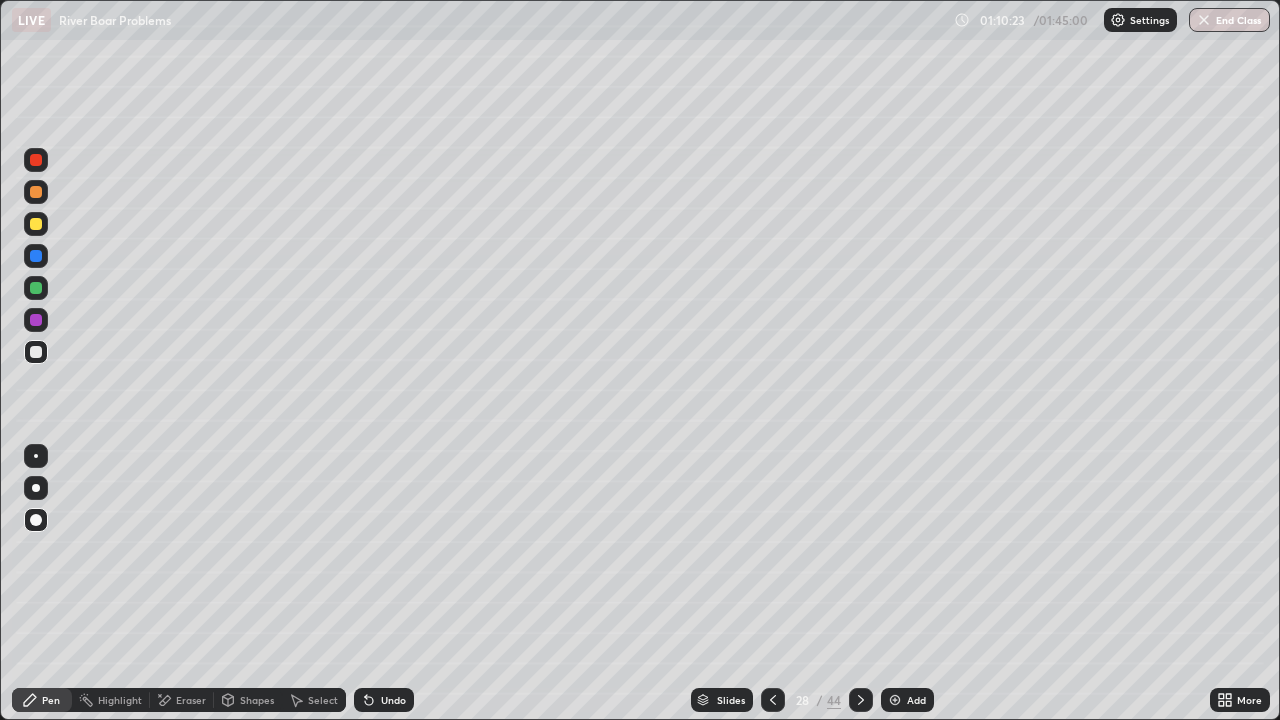 click on "Undo" at bounding box center [384, 700] 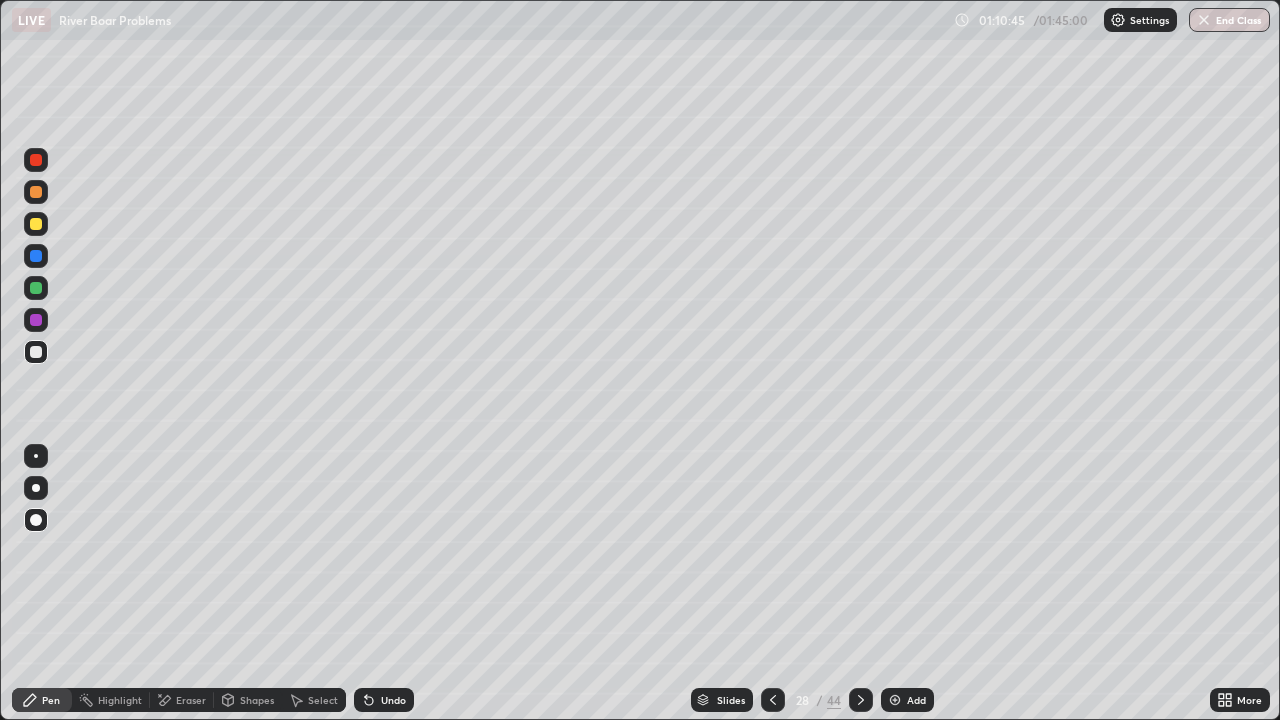 click 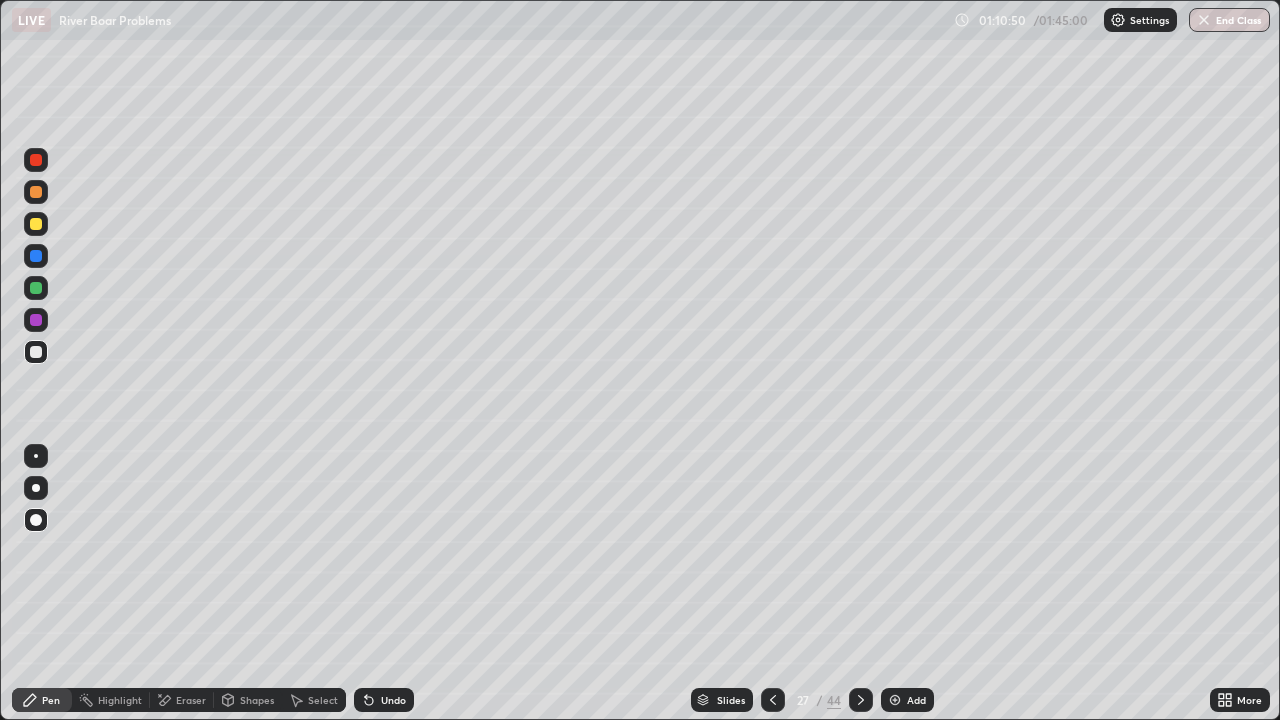 click 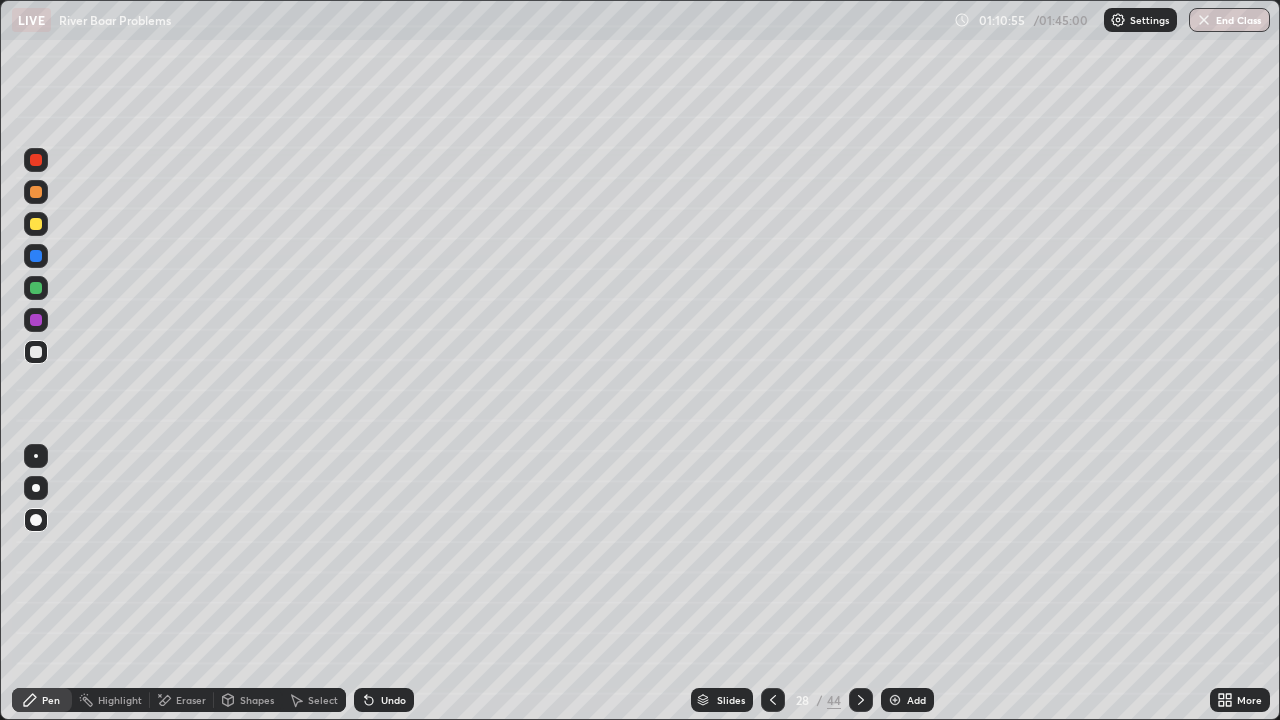 click at bounding box center [895, 700] 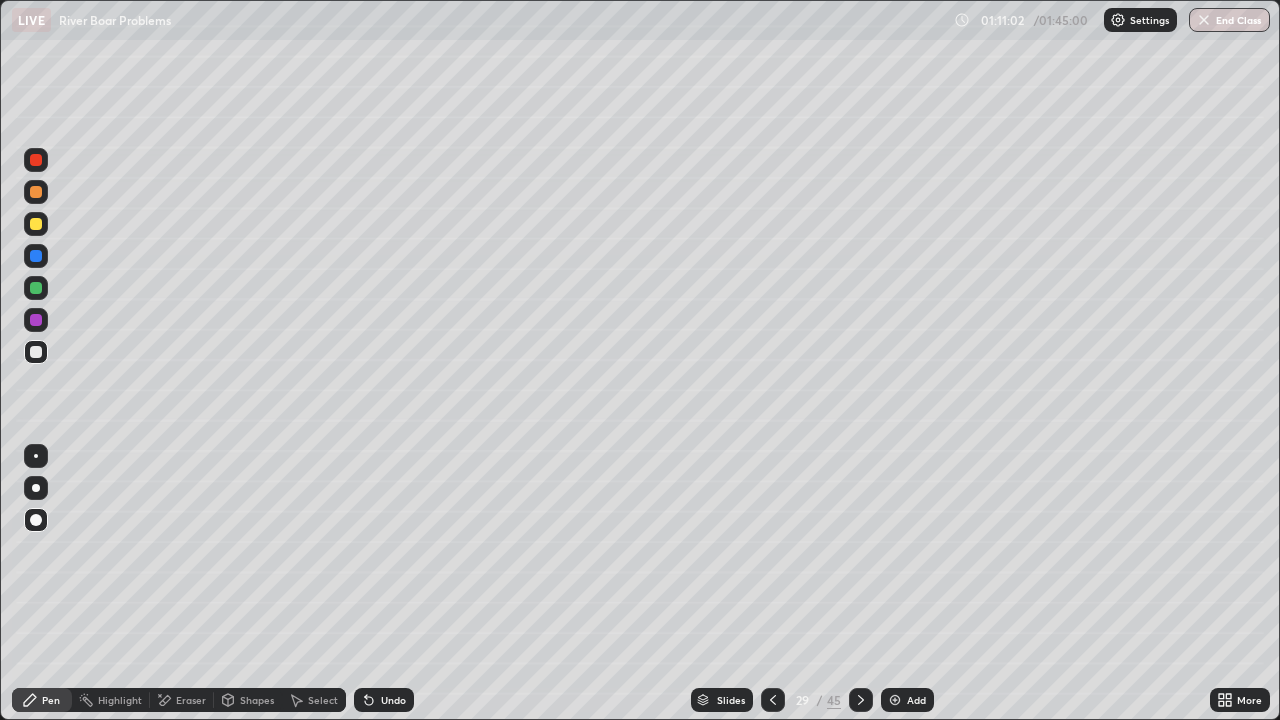 click 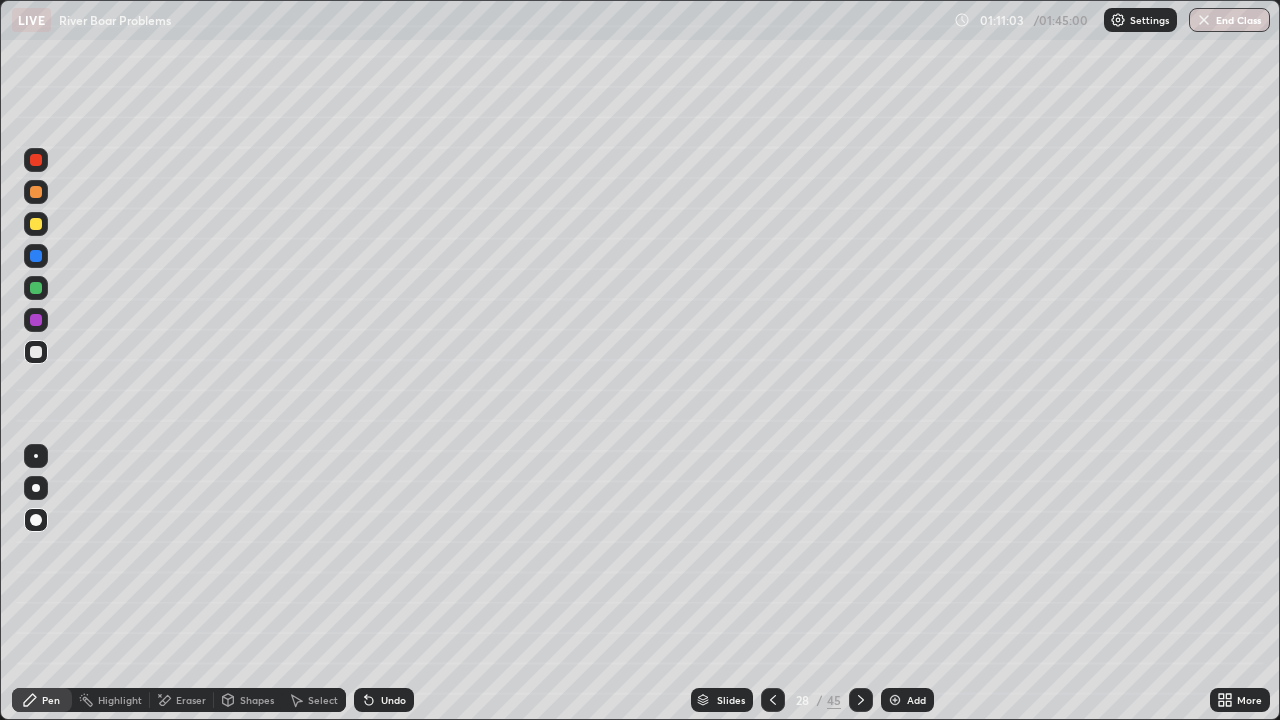 click 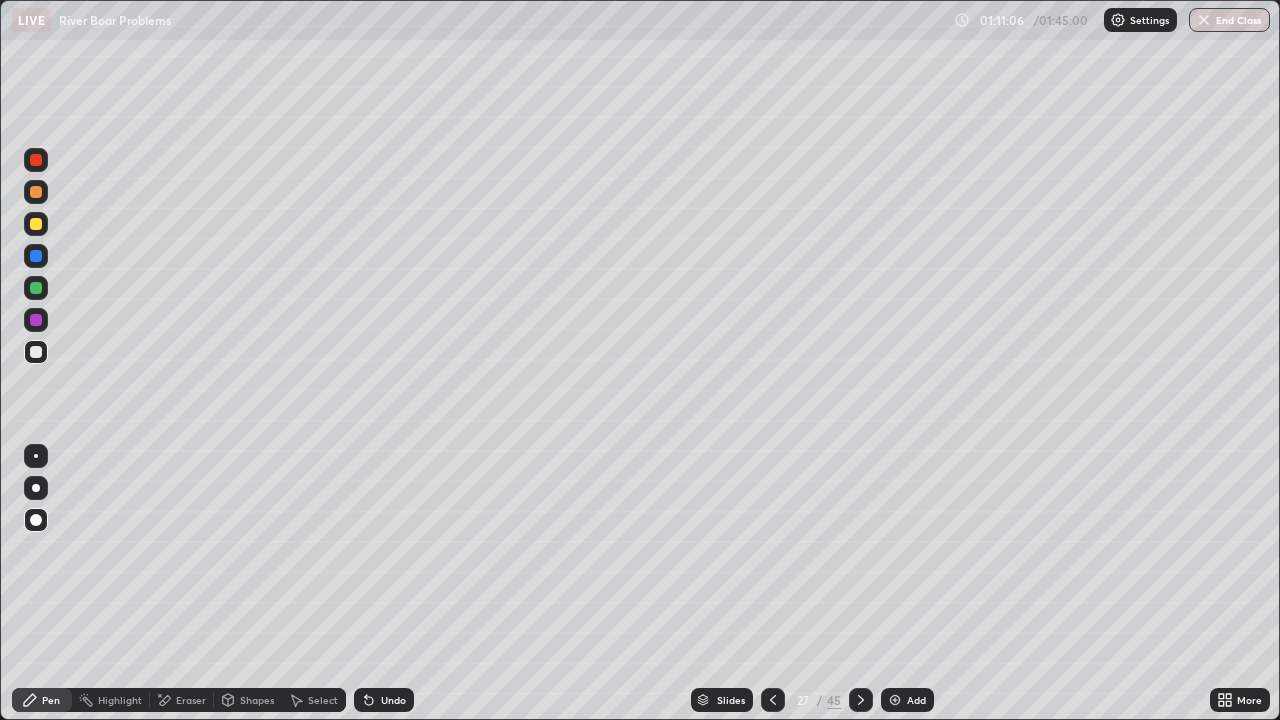 click 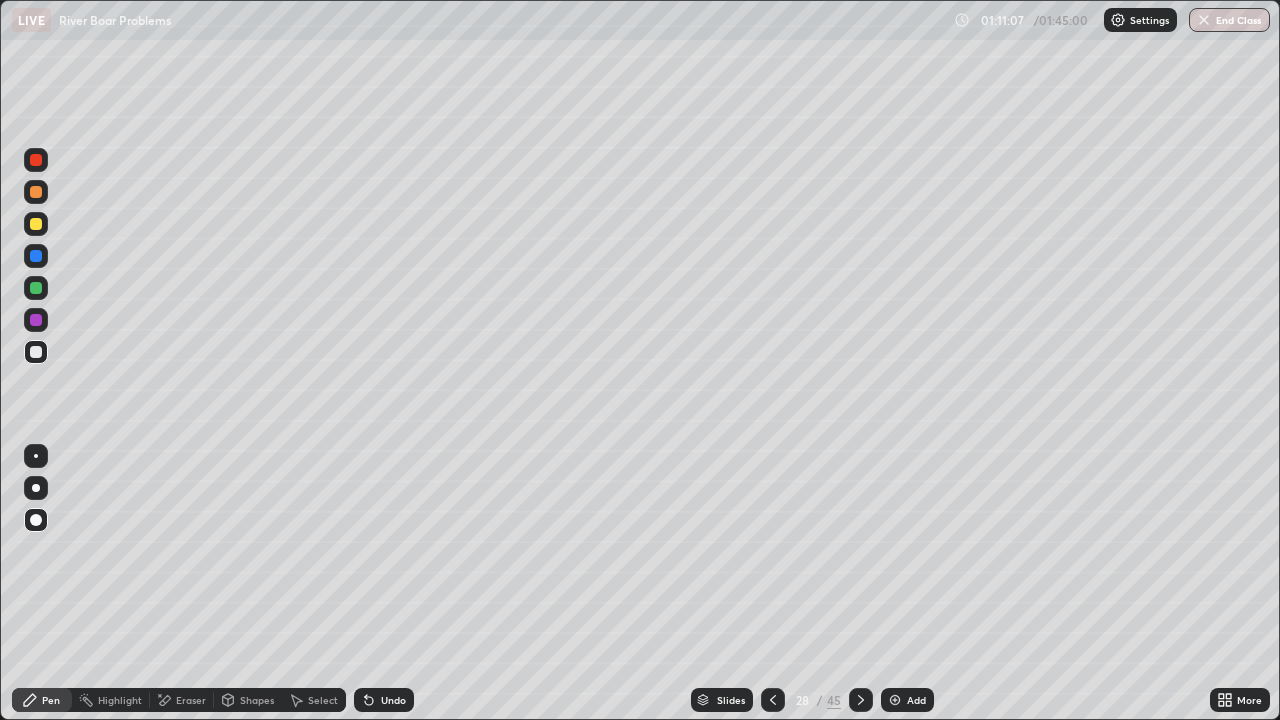 click at bounding box center (861, 700) 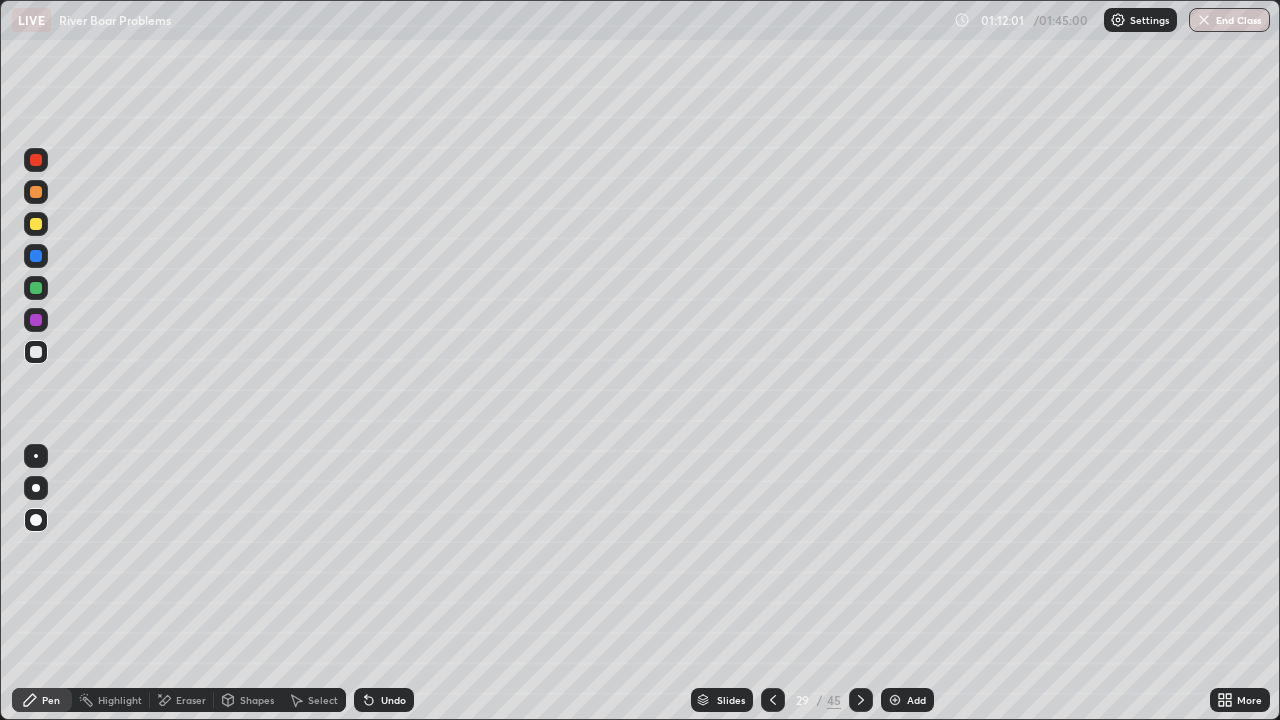 click 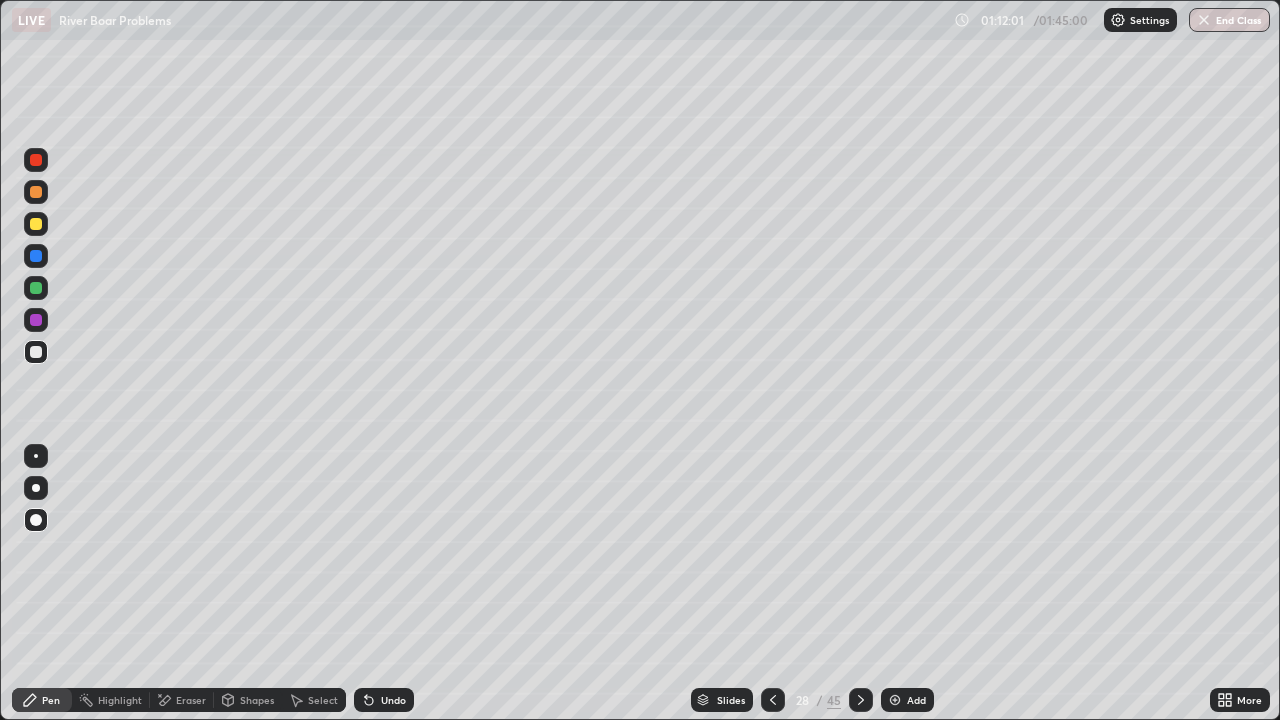 click 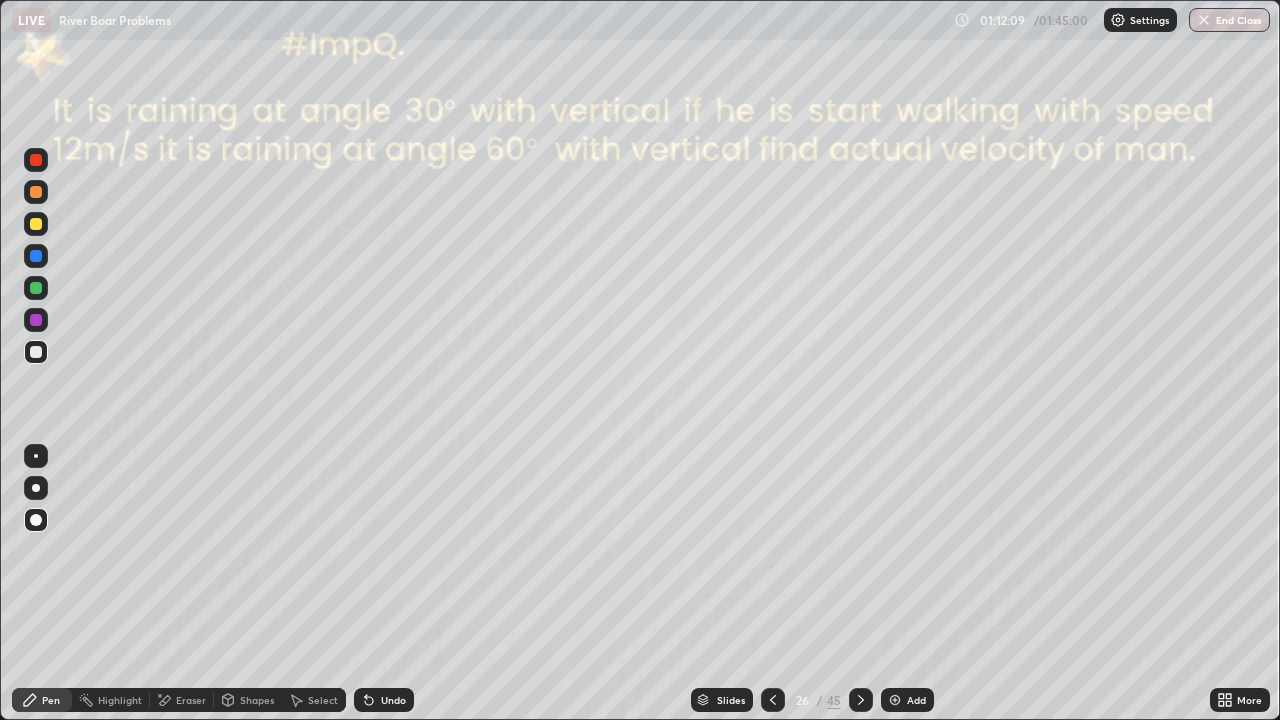 click at bounding box center [861, 700] 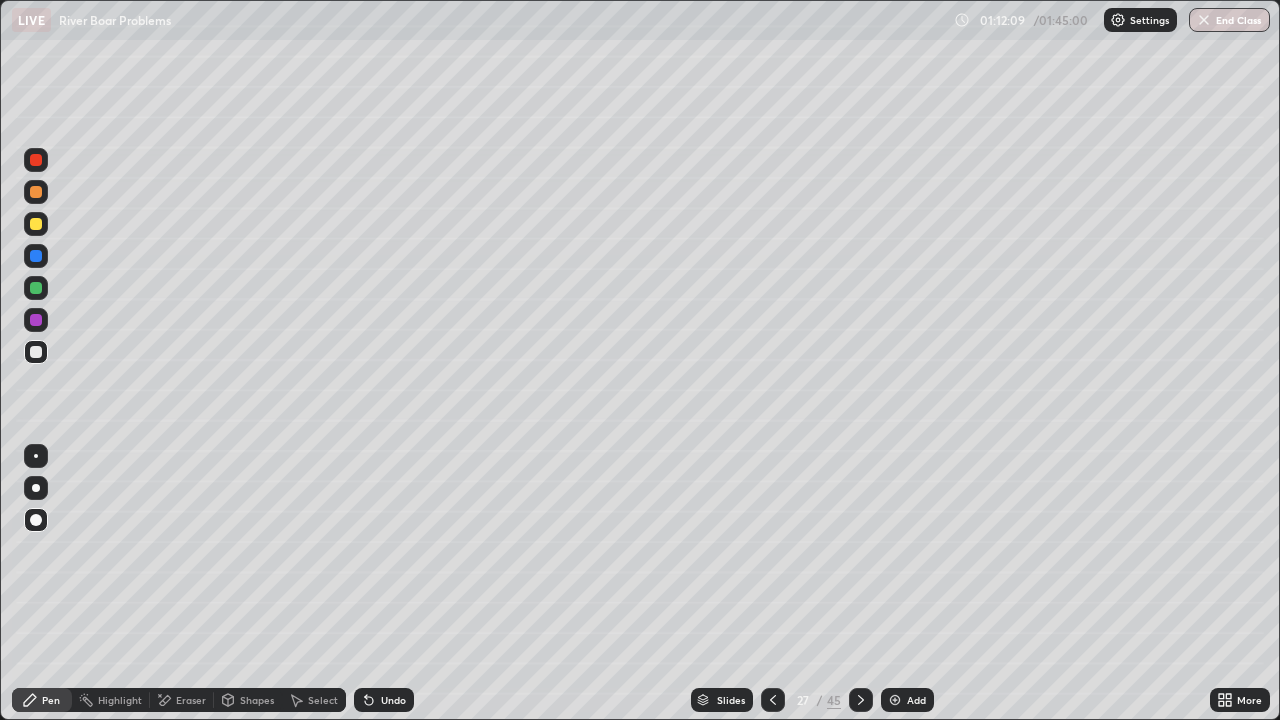 click 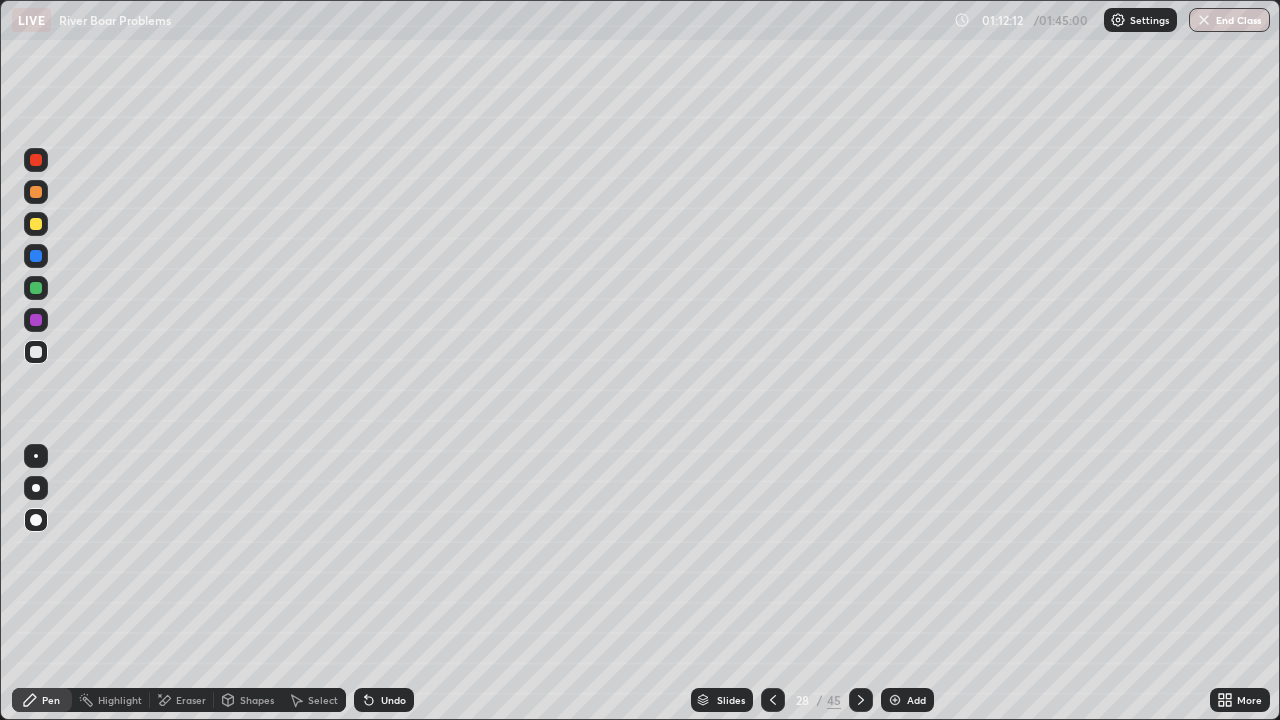 click at bounding box center (861, 700) 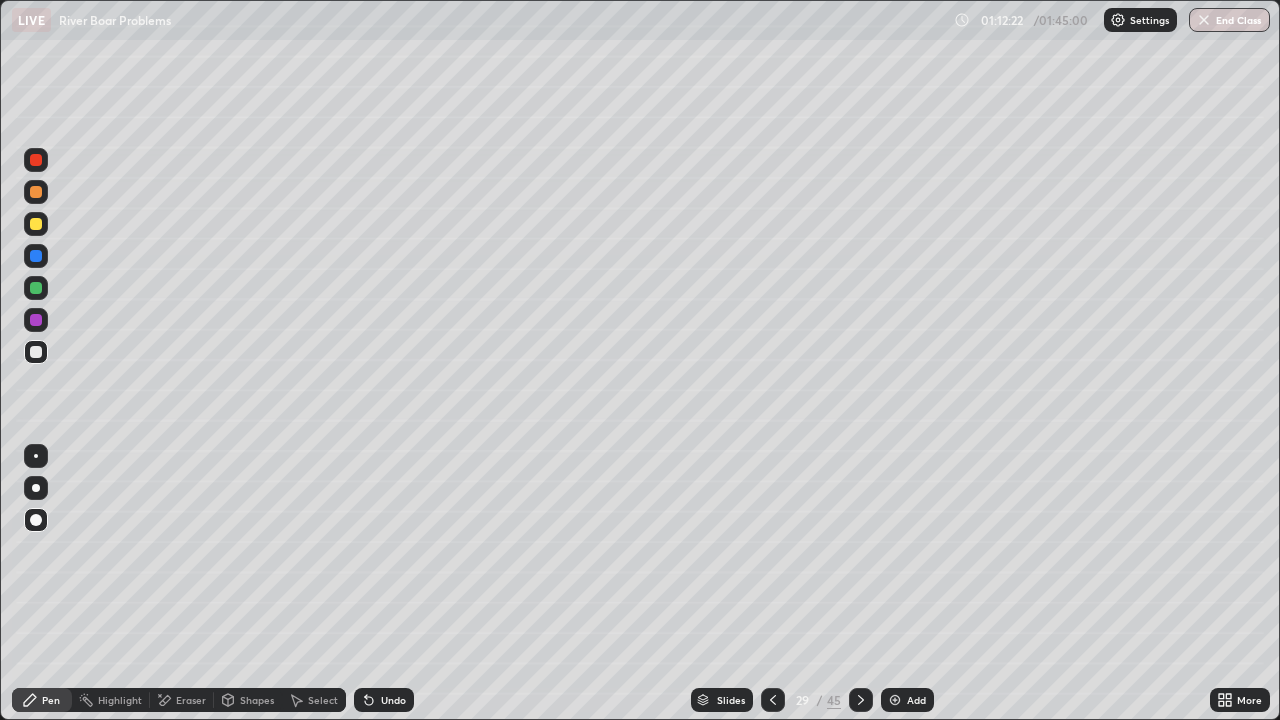 click 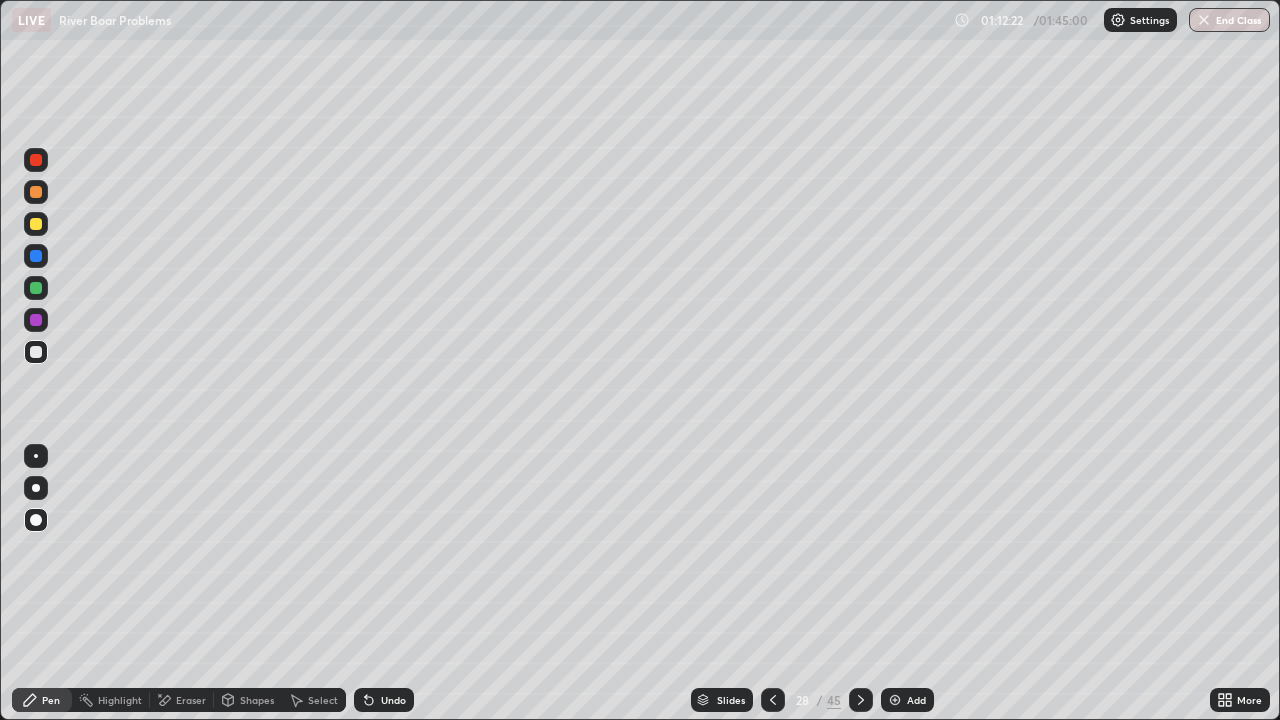click 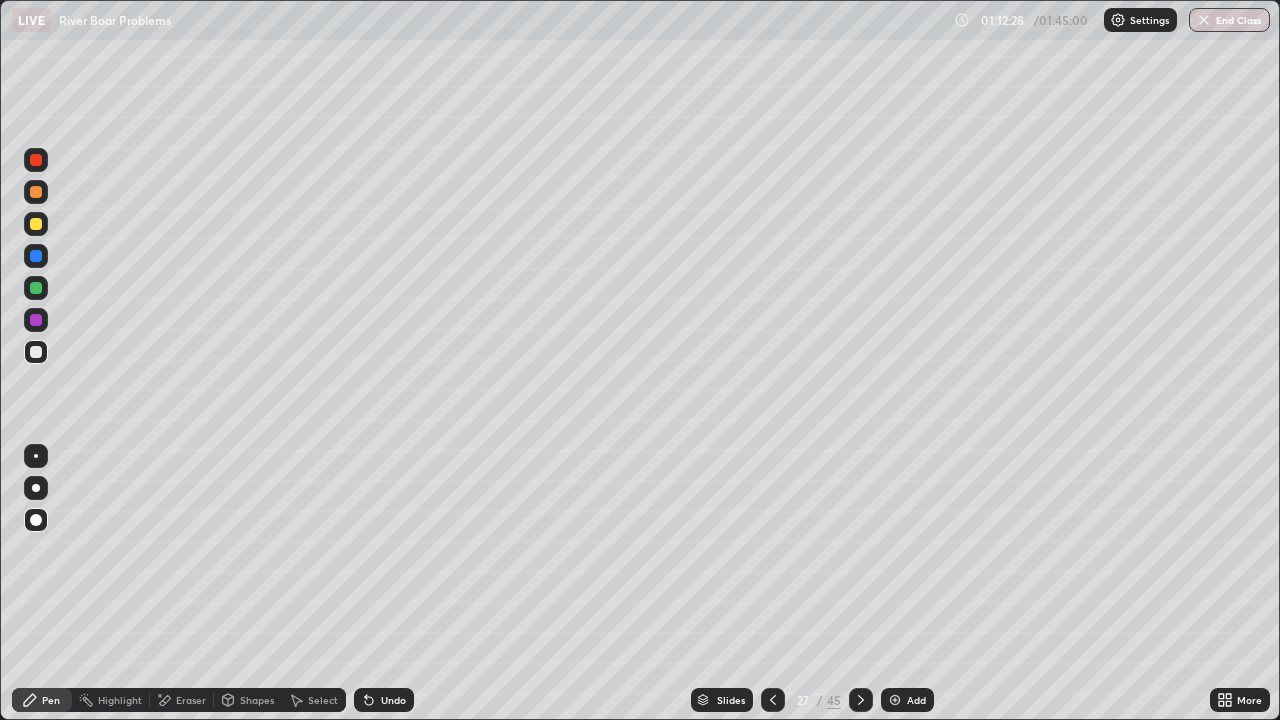 click 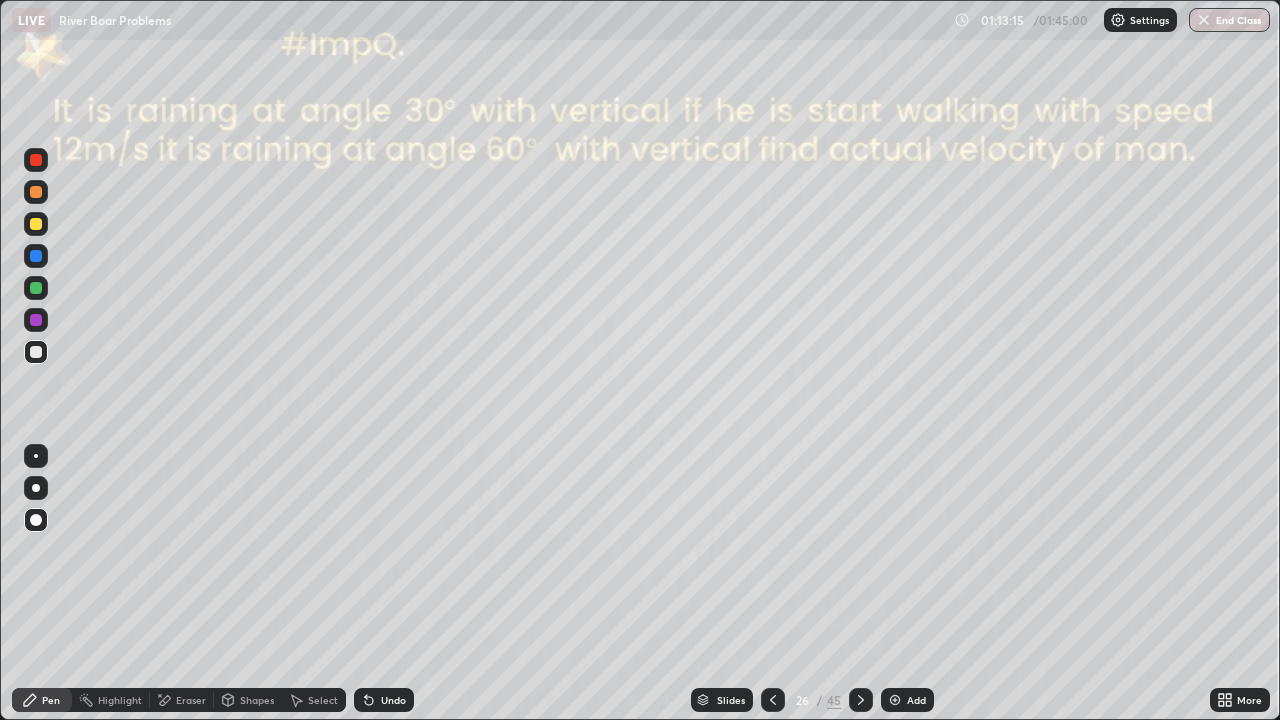 click on "Eraser" at bounding box center [191, 700] 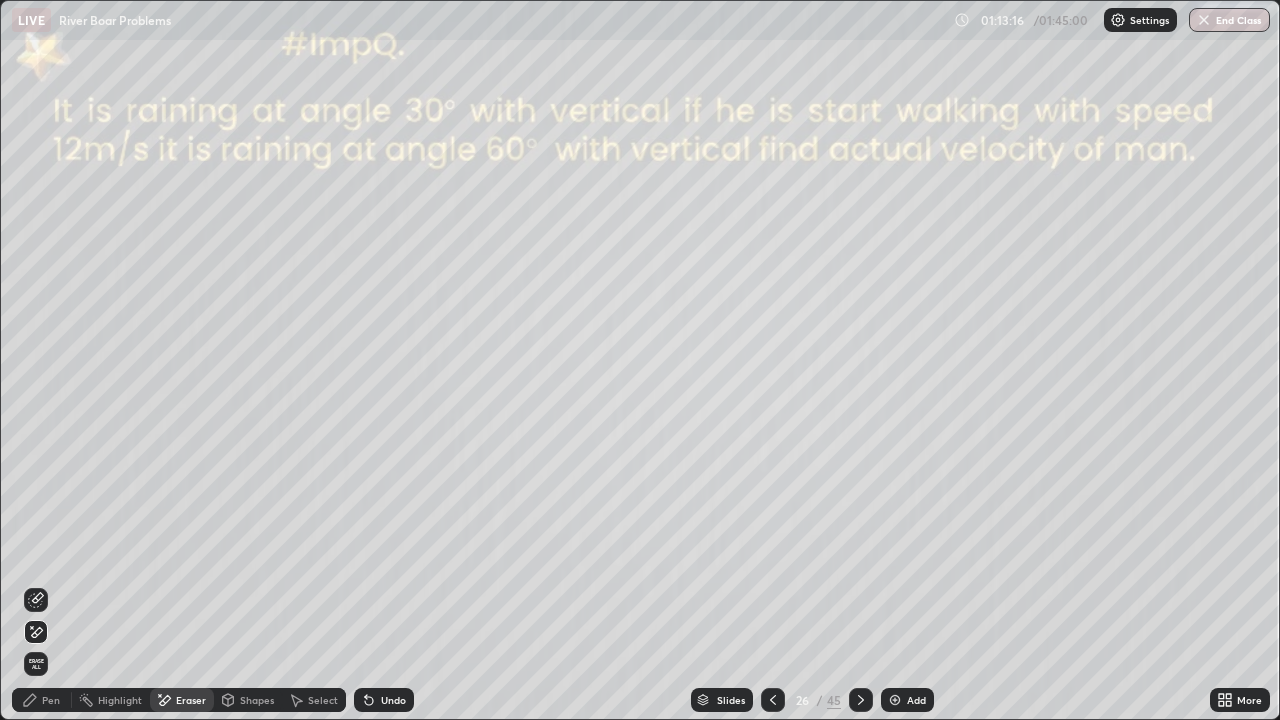 click on "Erase all" at bounding box center (36, 664) 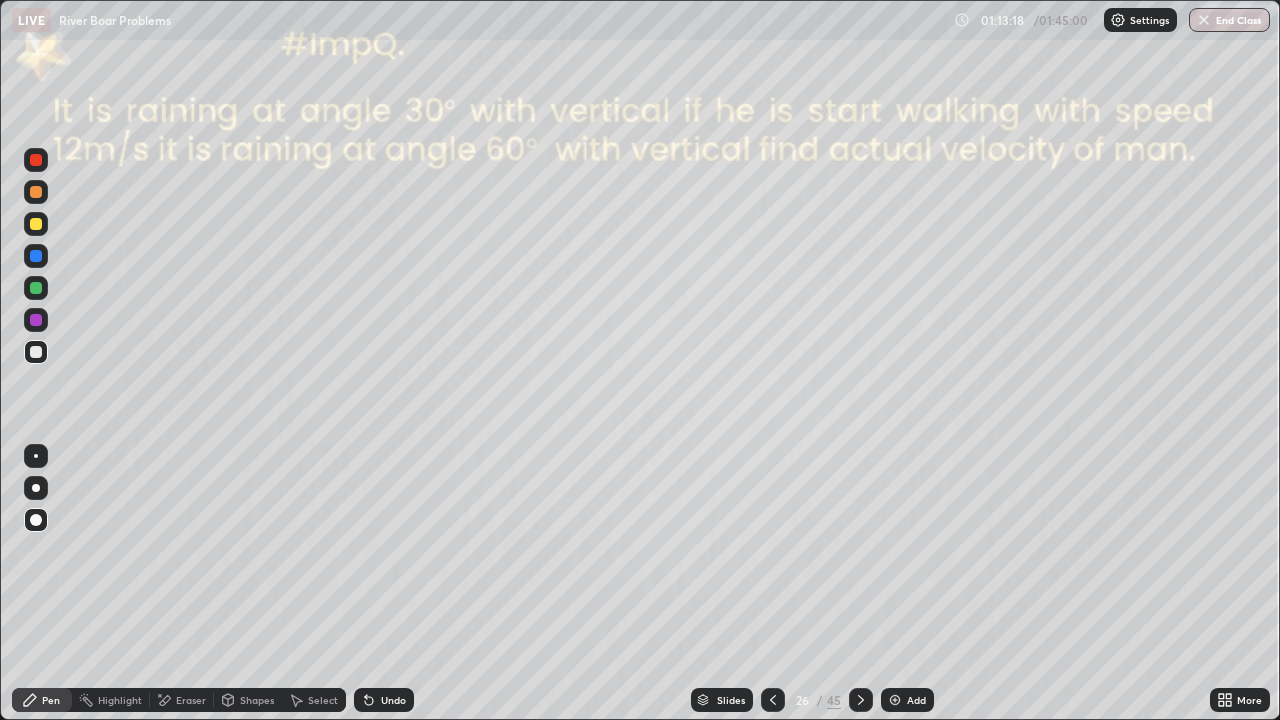 click 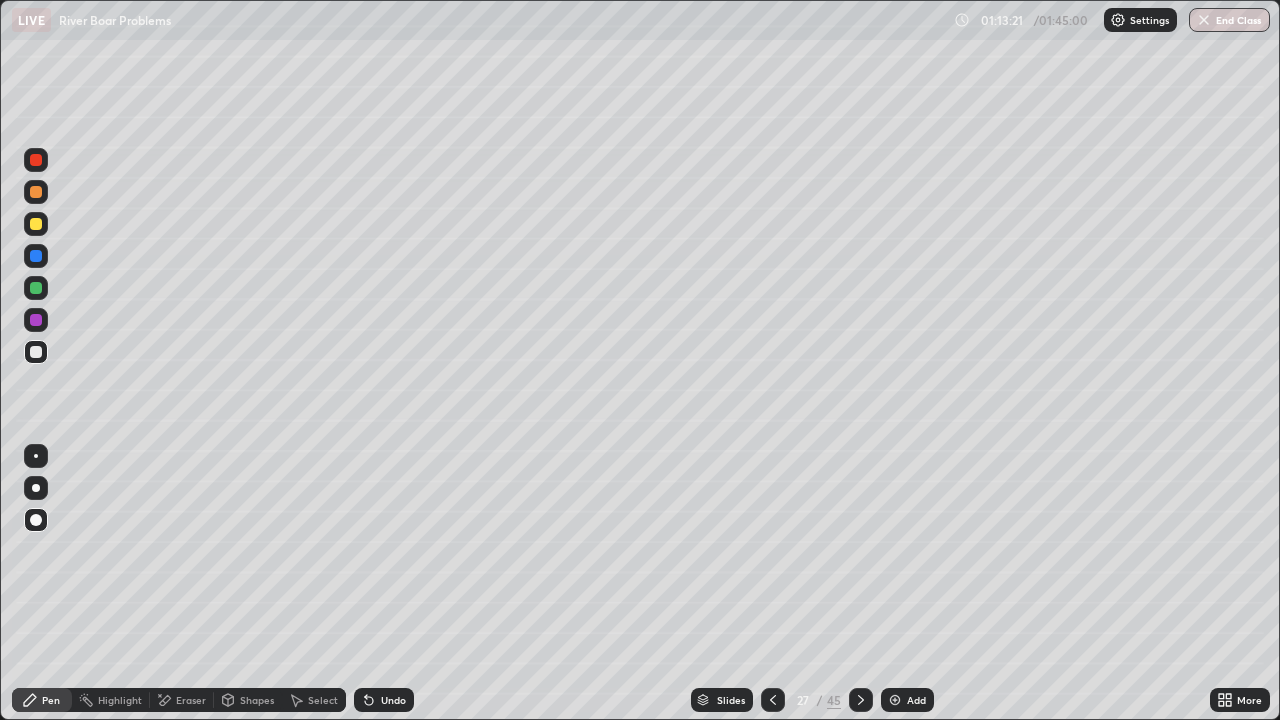click on "Eraser" at bounding box center [191, 700] 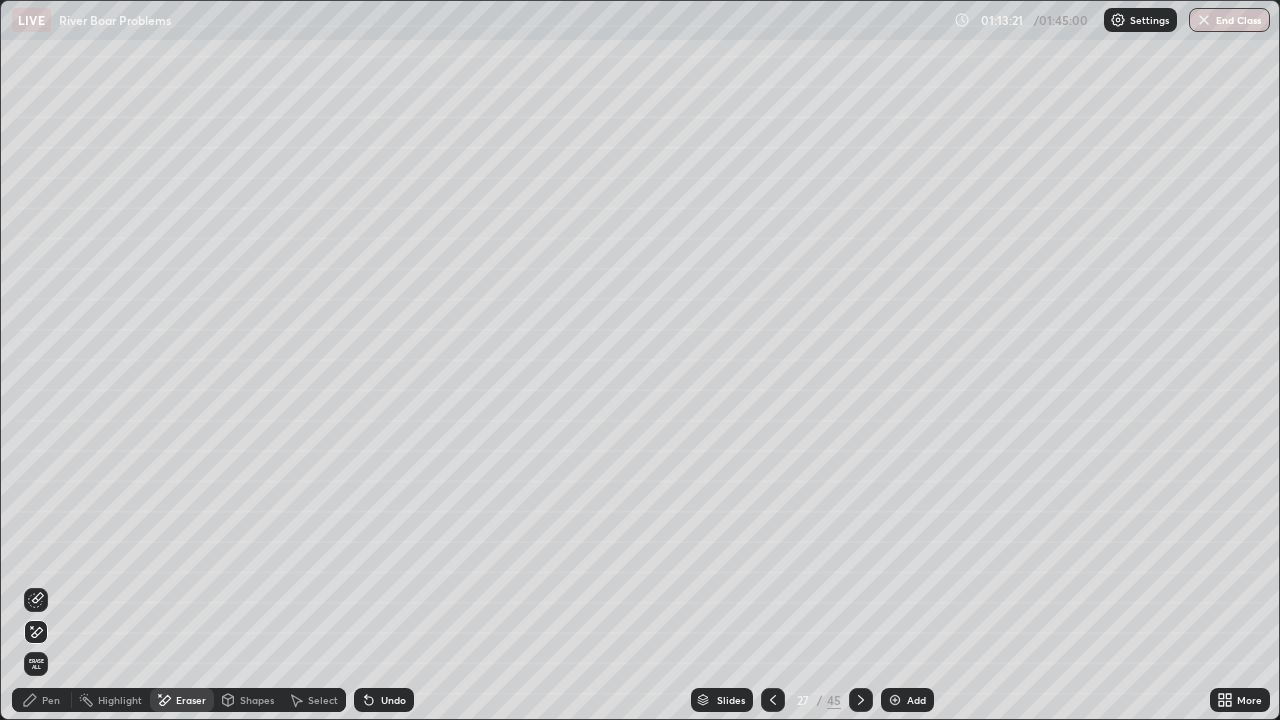 click on "Erase all" at bounding box center (36, 664) 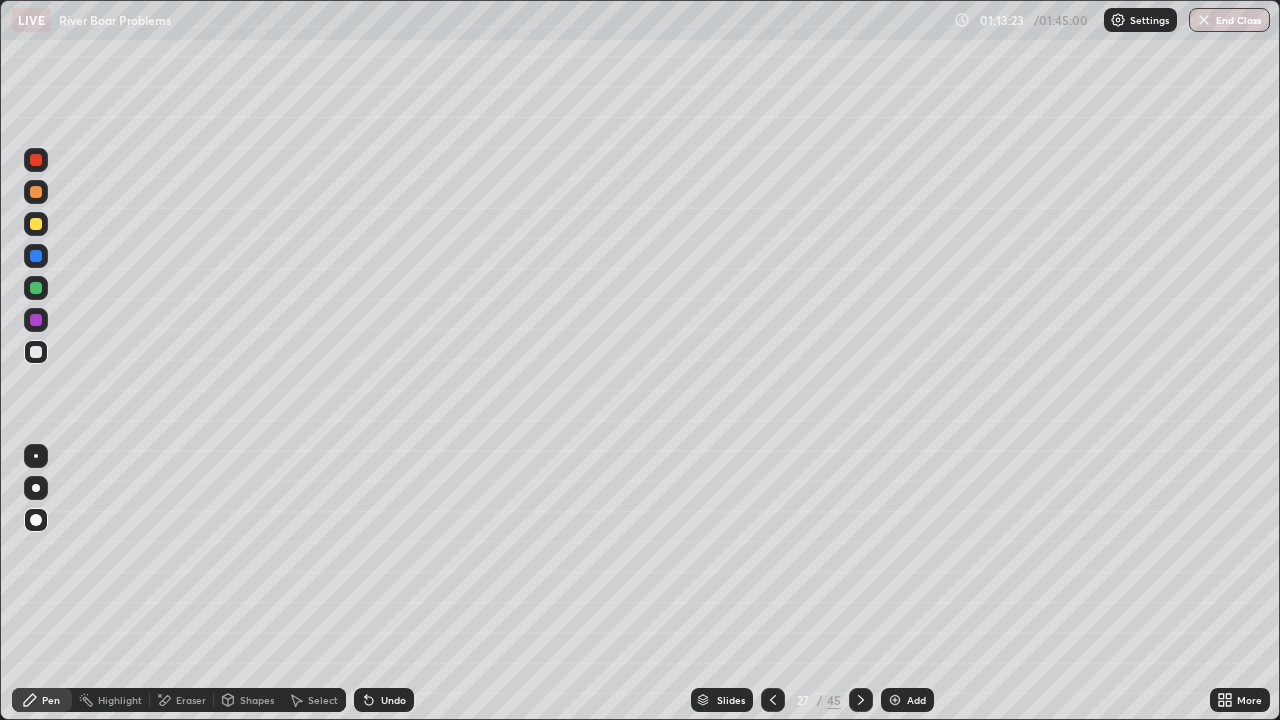 click 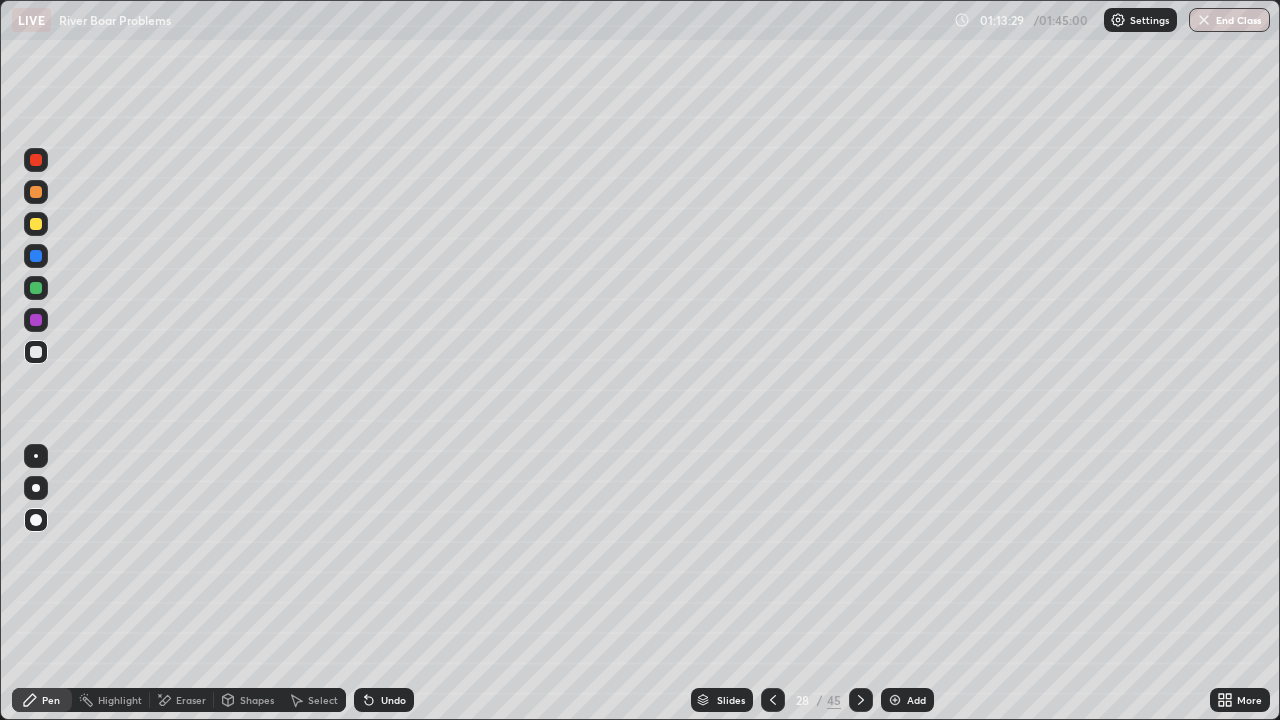 click on "Eraser" at bounding box center [191, 700] 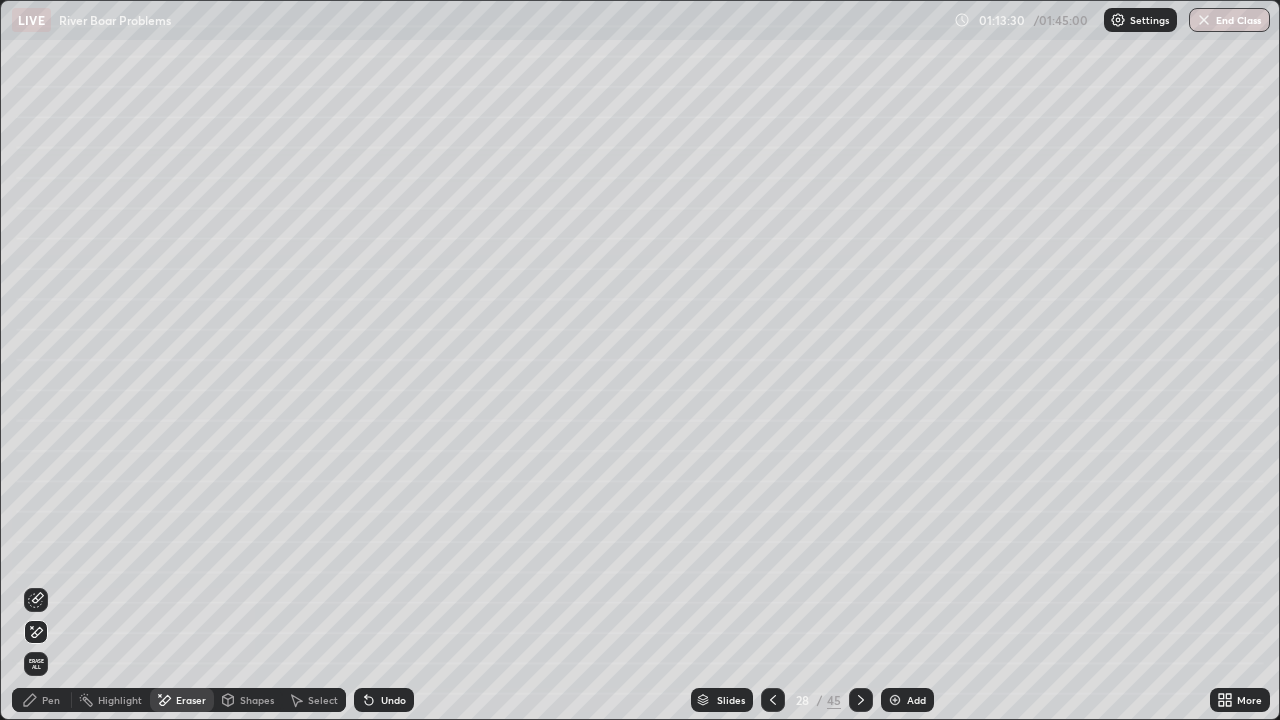 click on "Erase all" at bounding box center [36, 664] 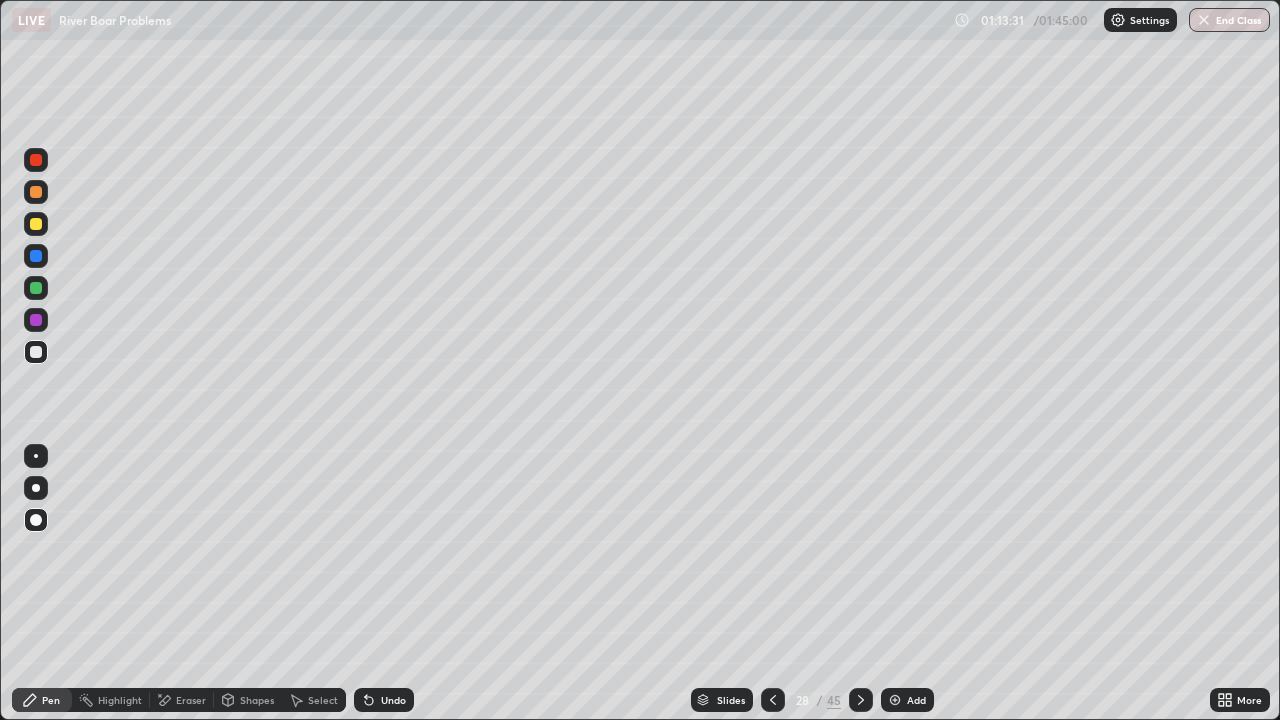 click 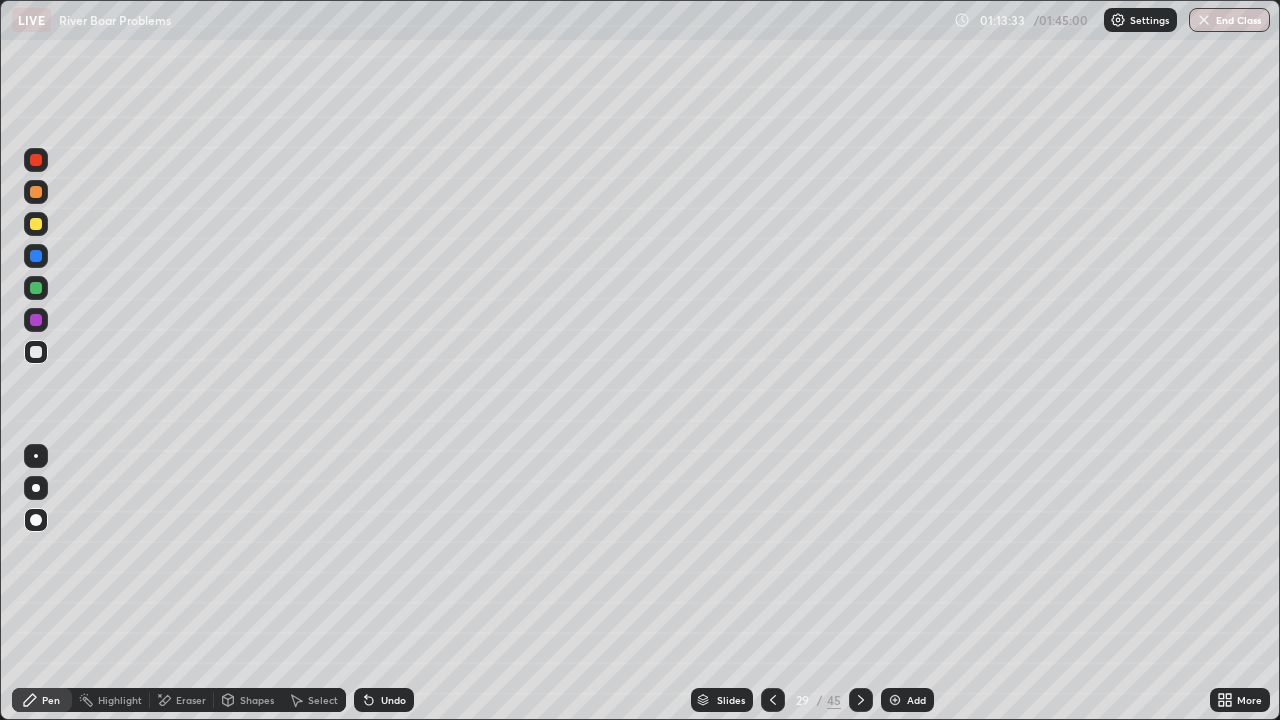 click on "Eraser" at bounding box center (191, 700) 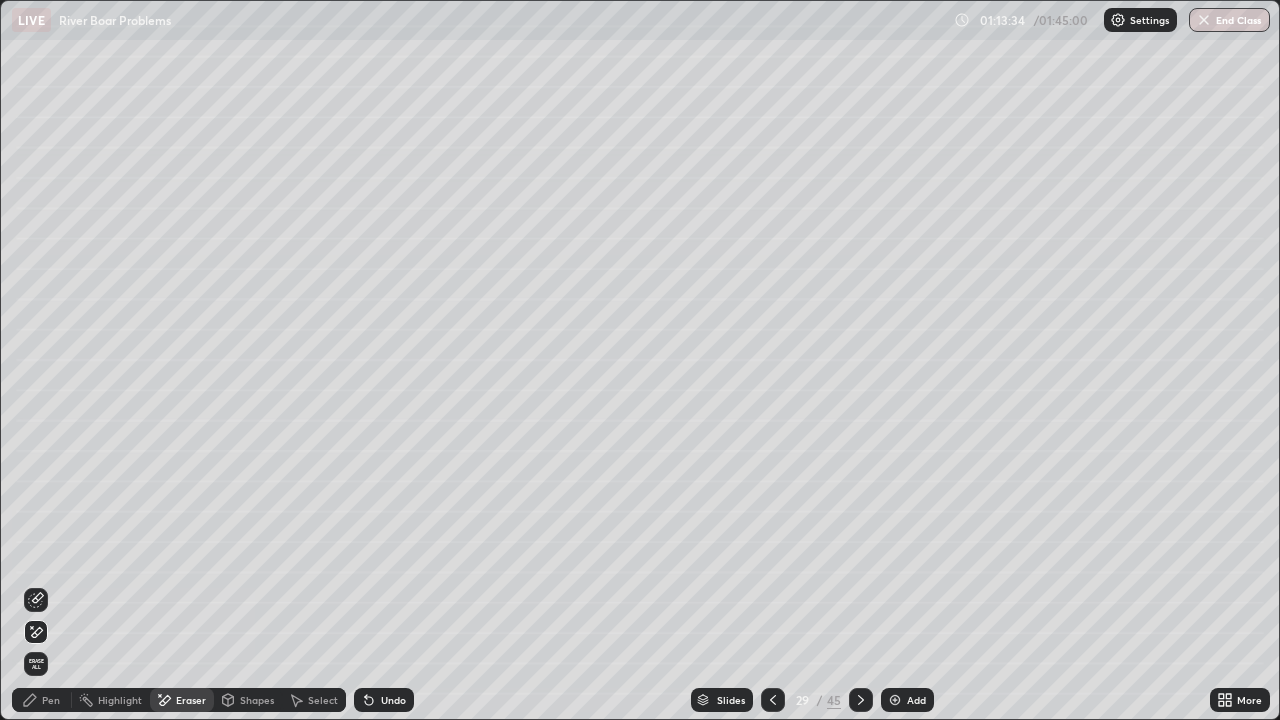 click on "Erase all" at bounding box center [36, 664] 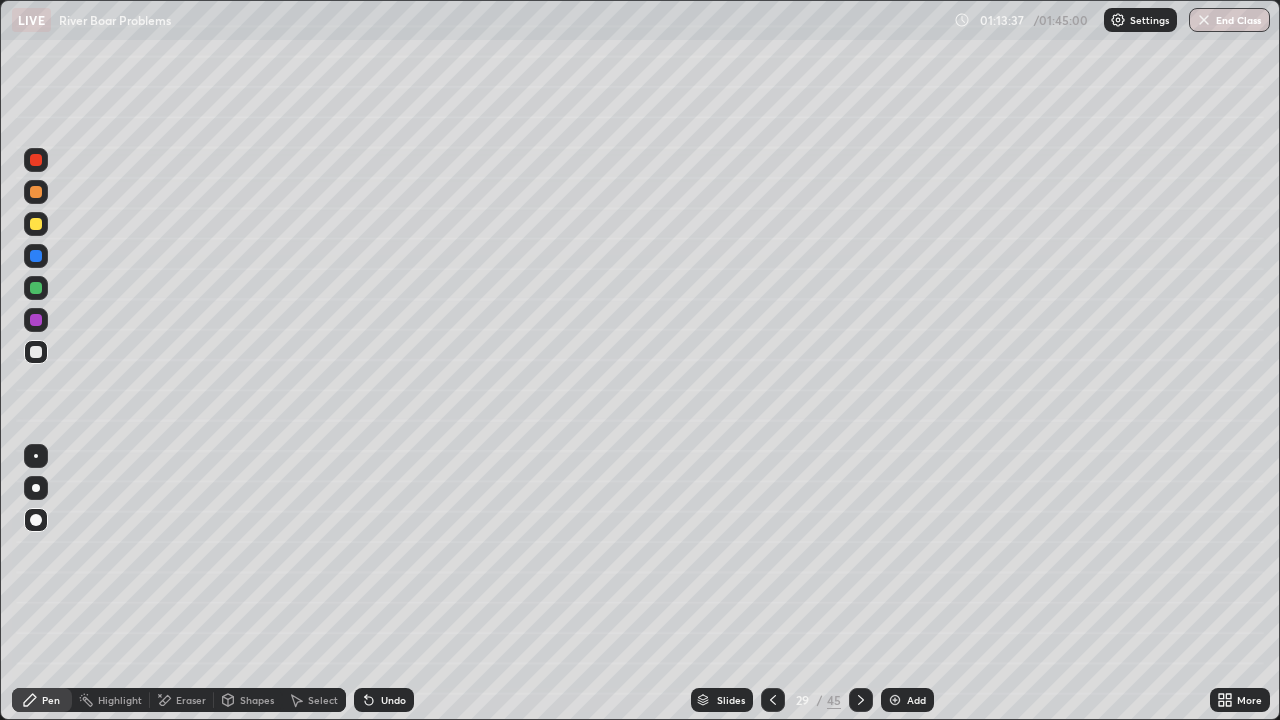 click 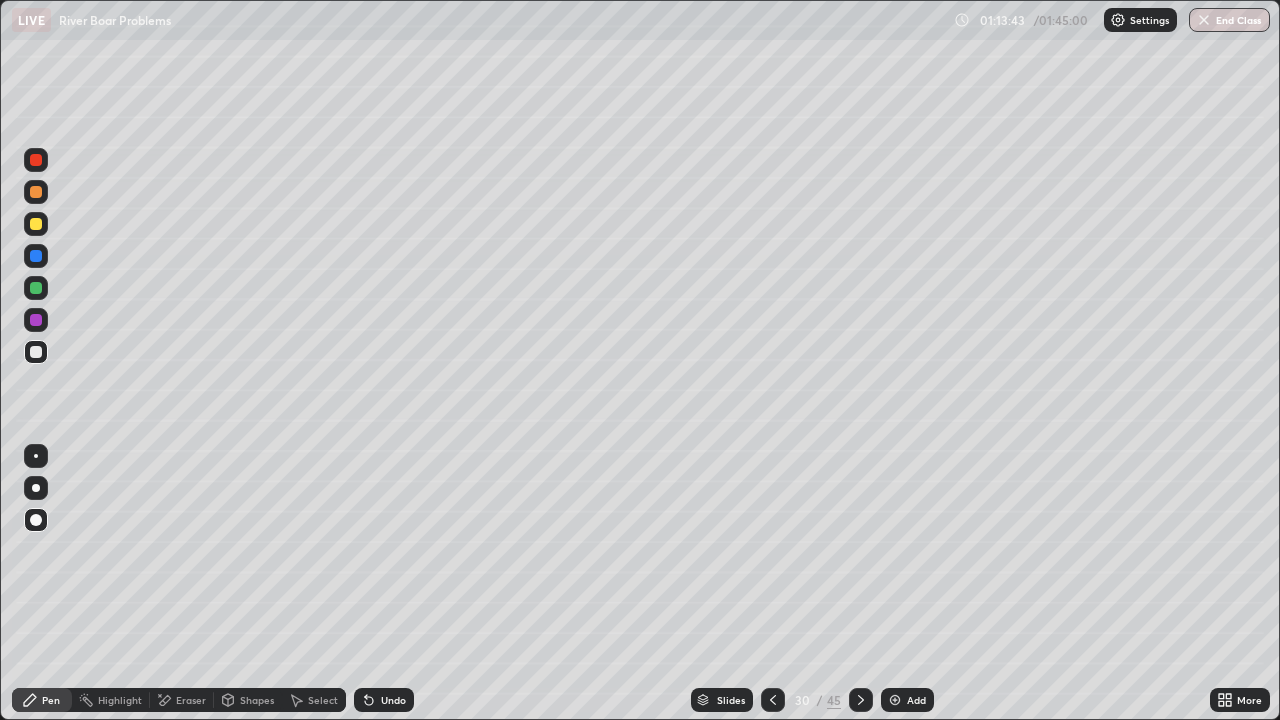 click at bounding box center (861, 700) 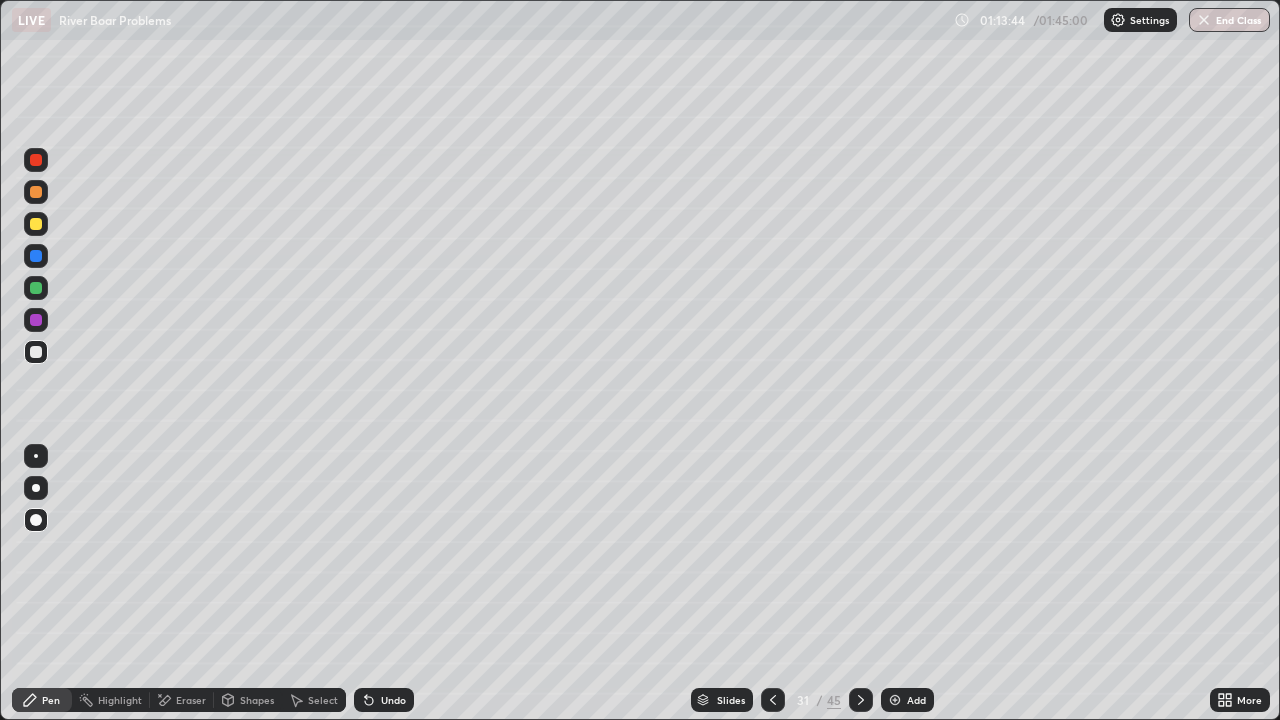 click 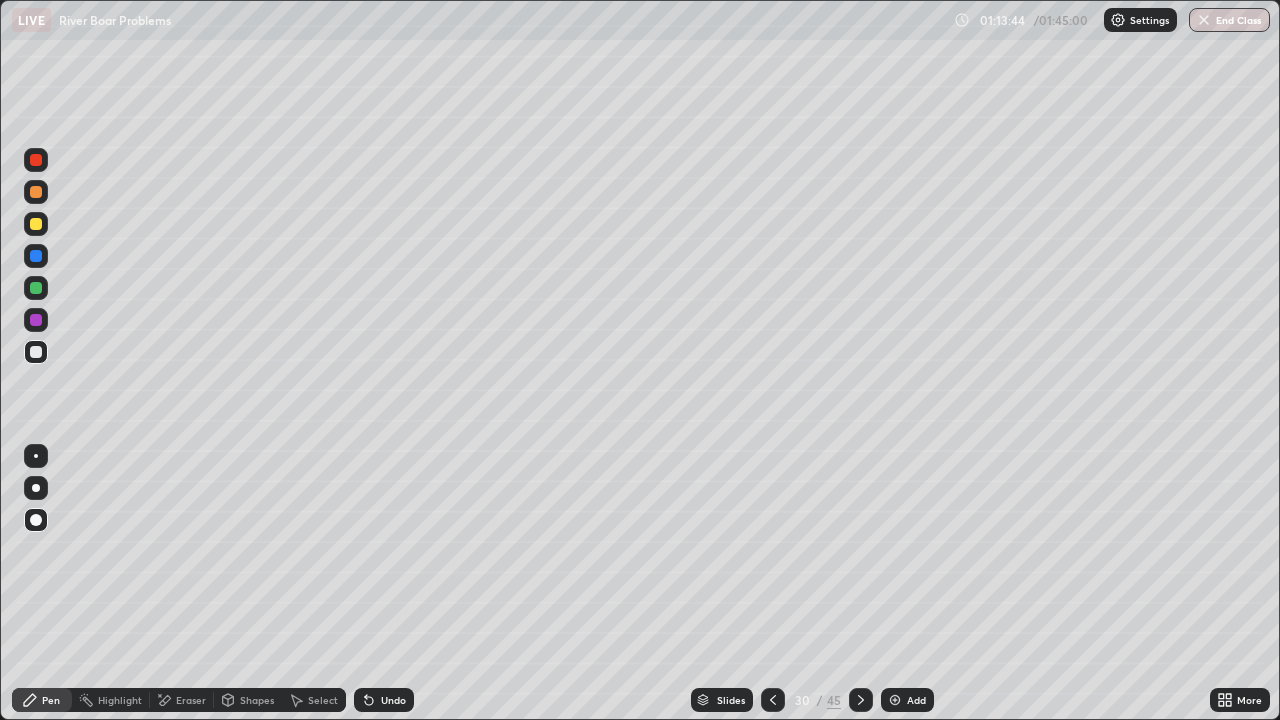 click 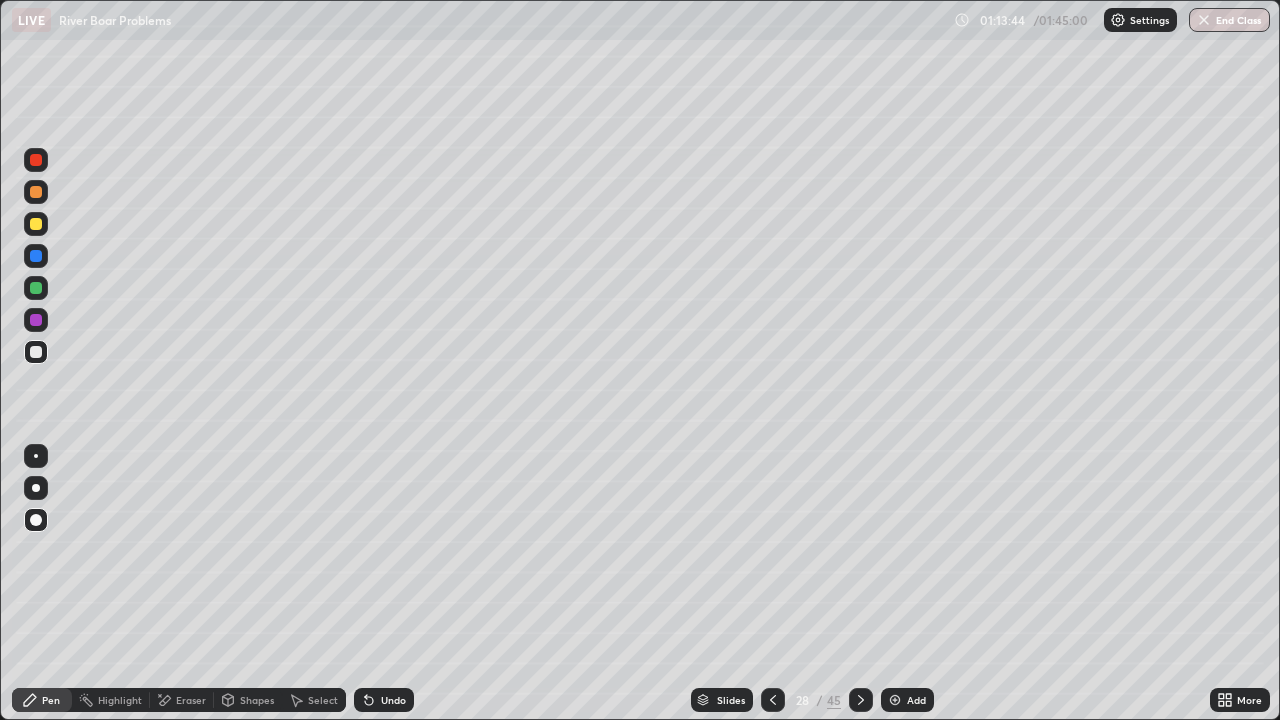 click 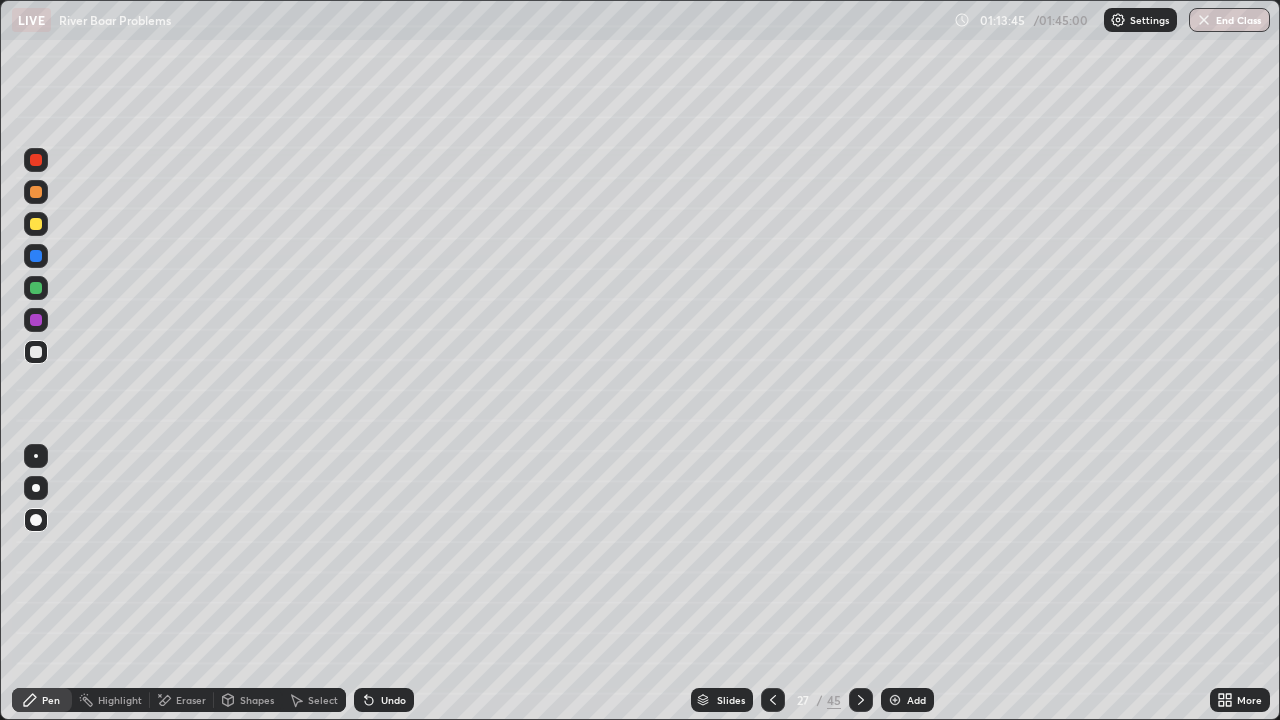 click at bounding box center [773, 700] 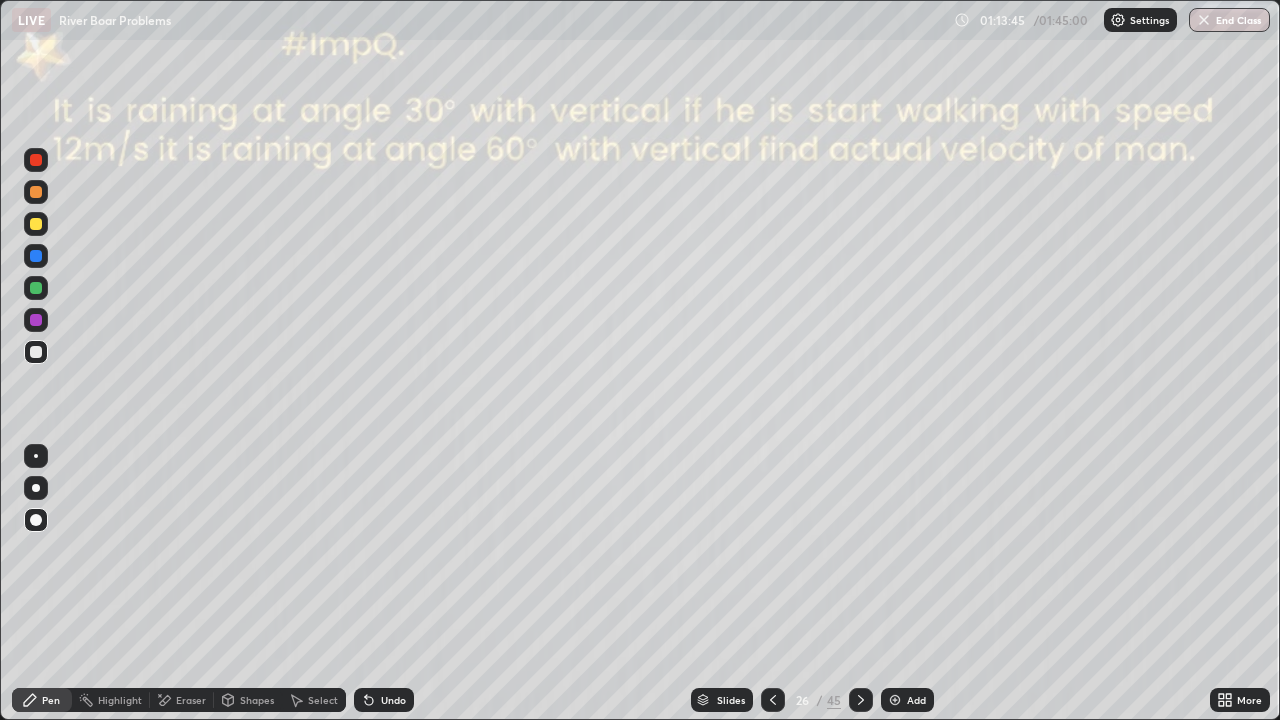 click at bounding box center [773, 700] 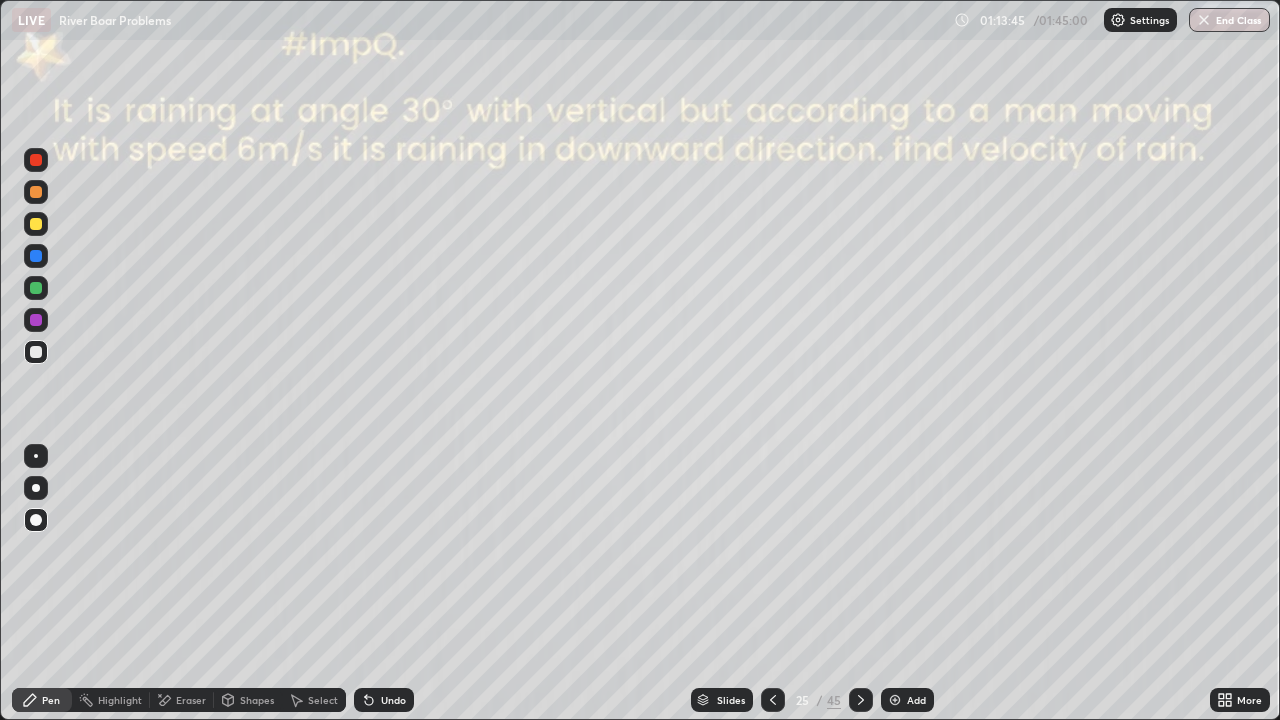 click at bounding box center [773, 700] 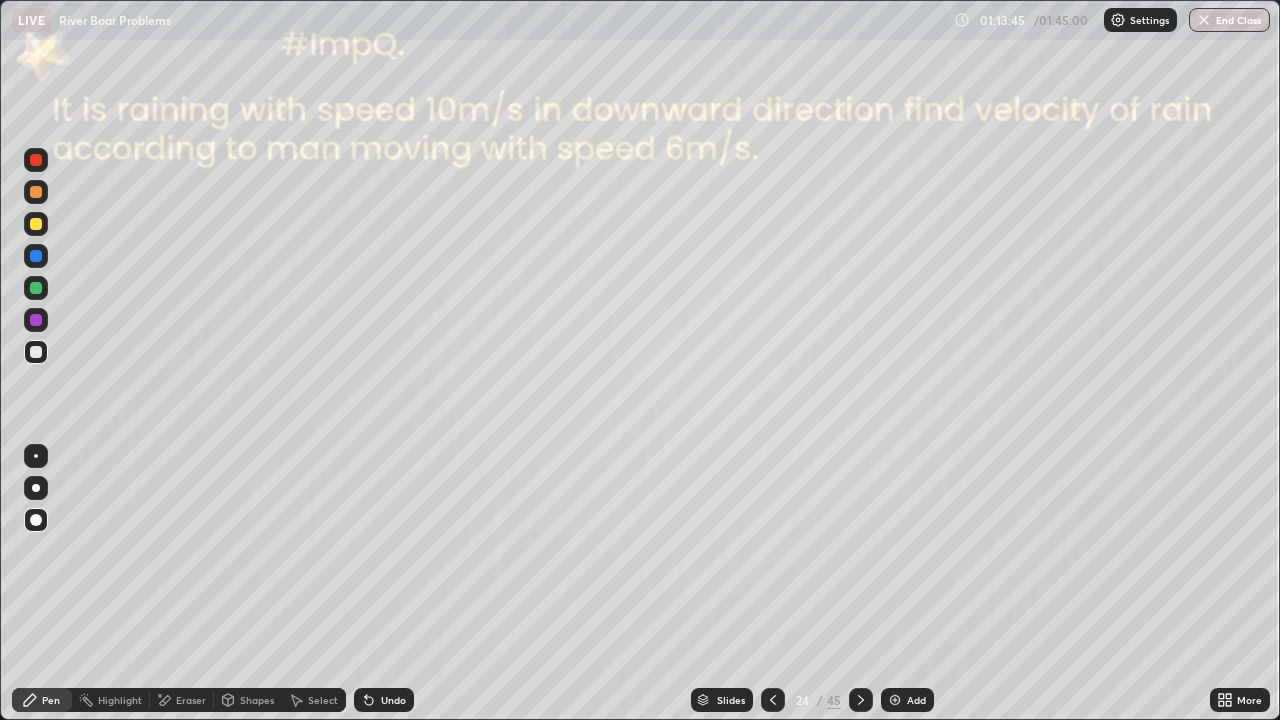 click at bounding box center [773, 700] 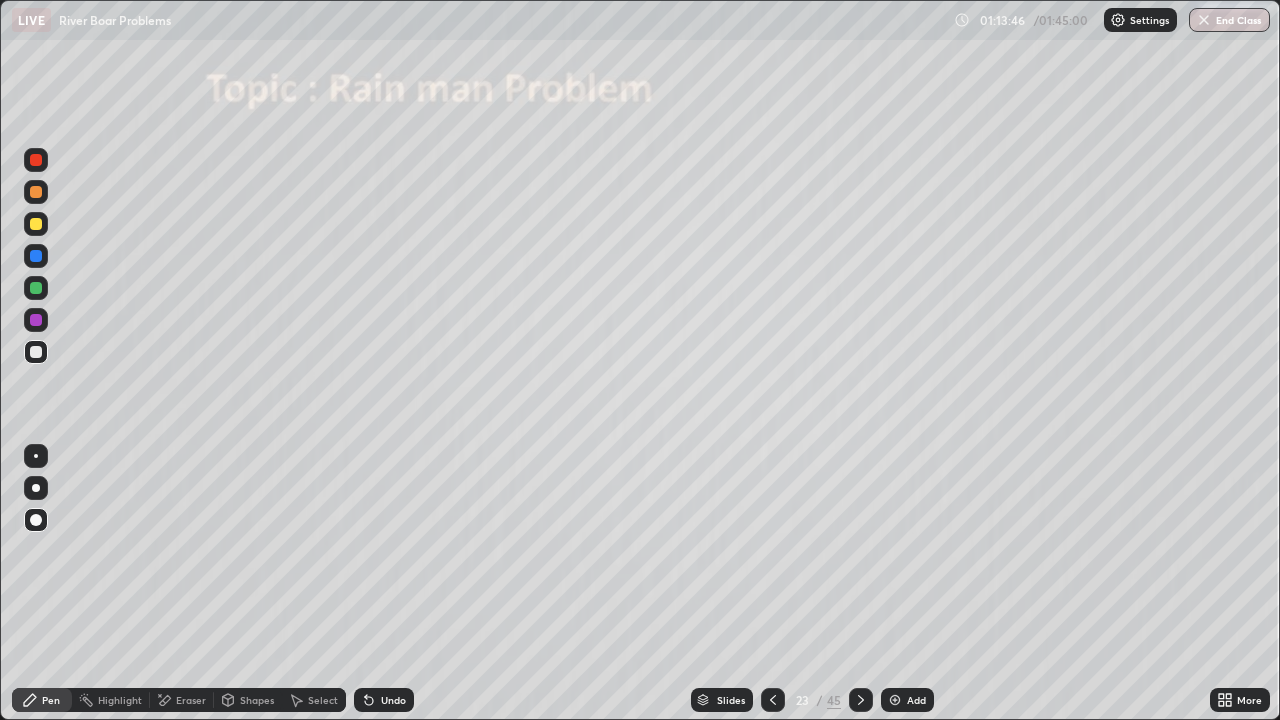 click at bounding box center [773, 700] 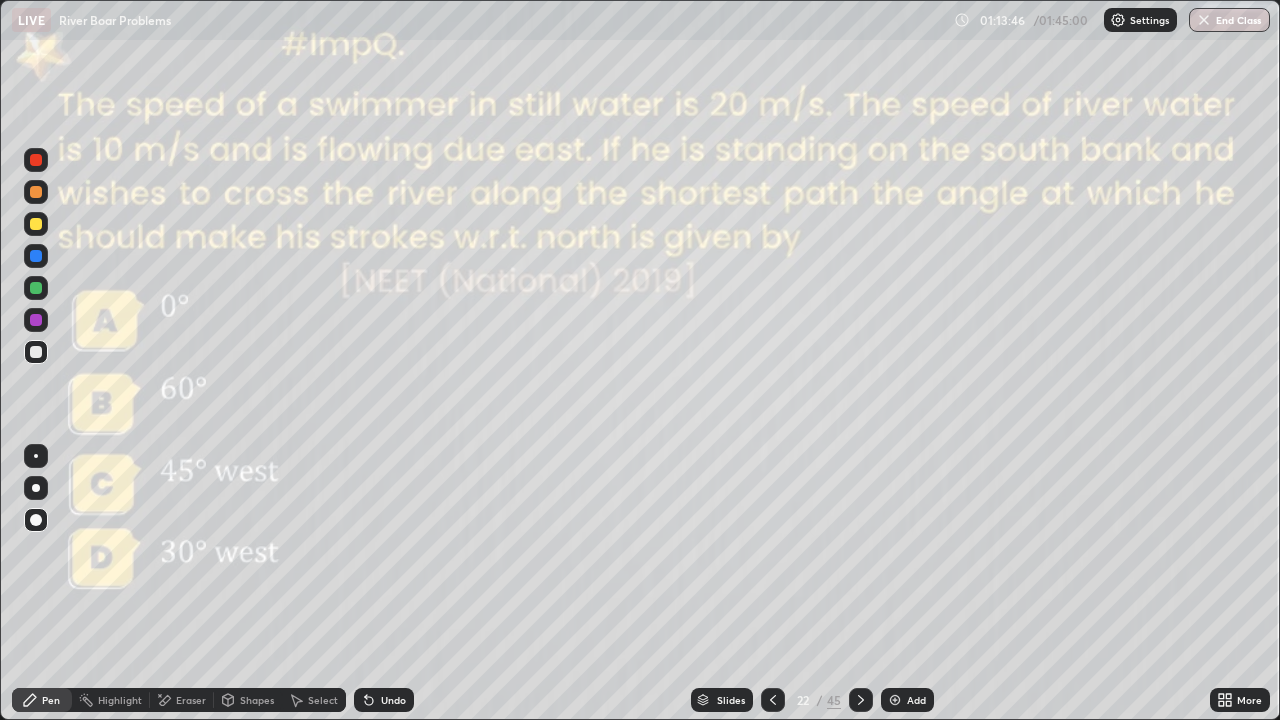 click at bounding box center [773, 700] 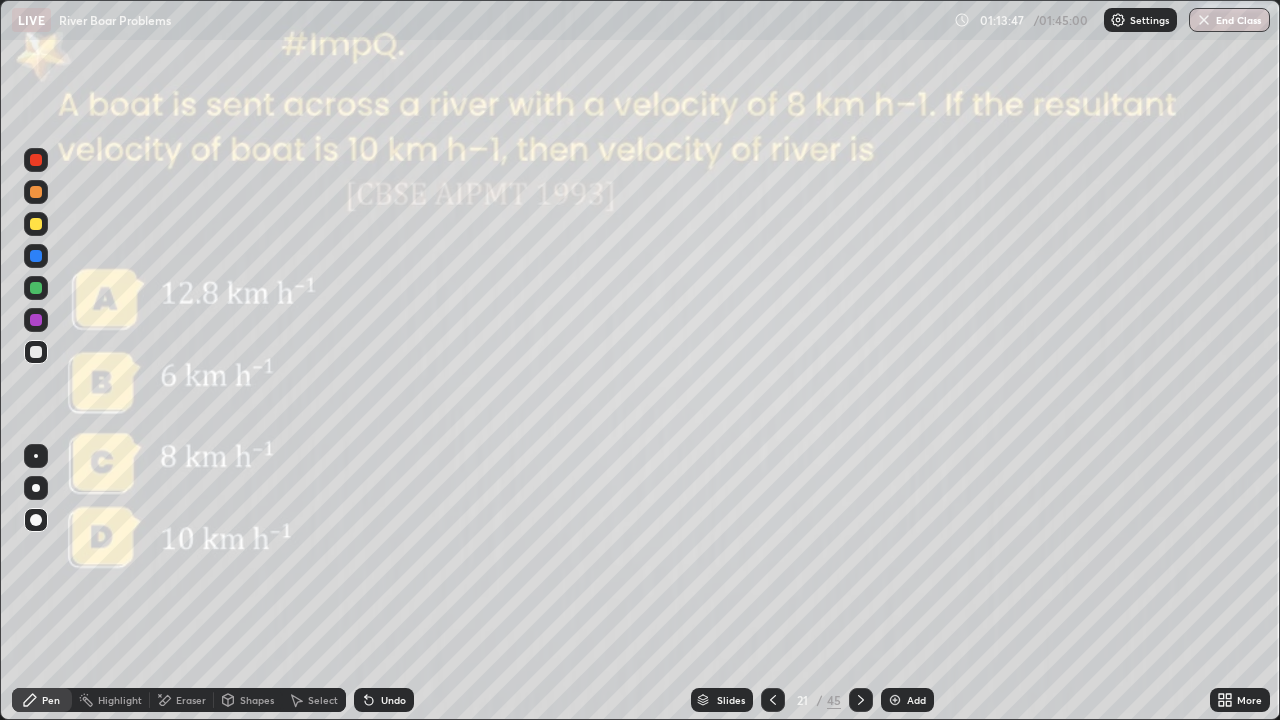click at bounding box center (773, 700) 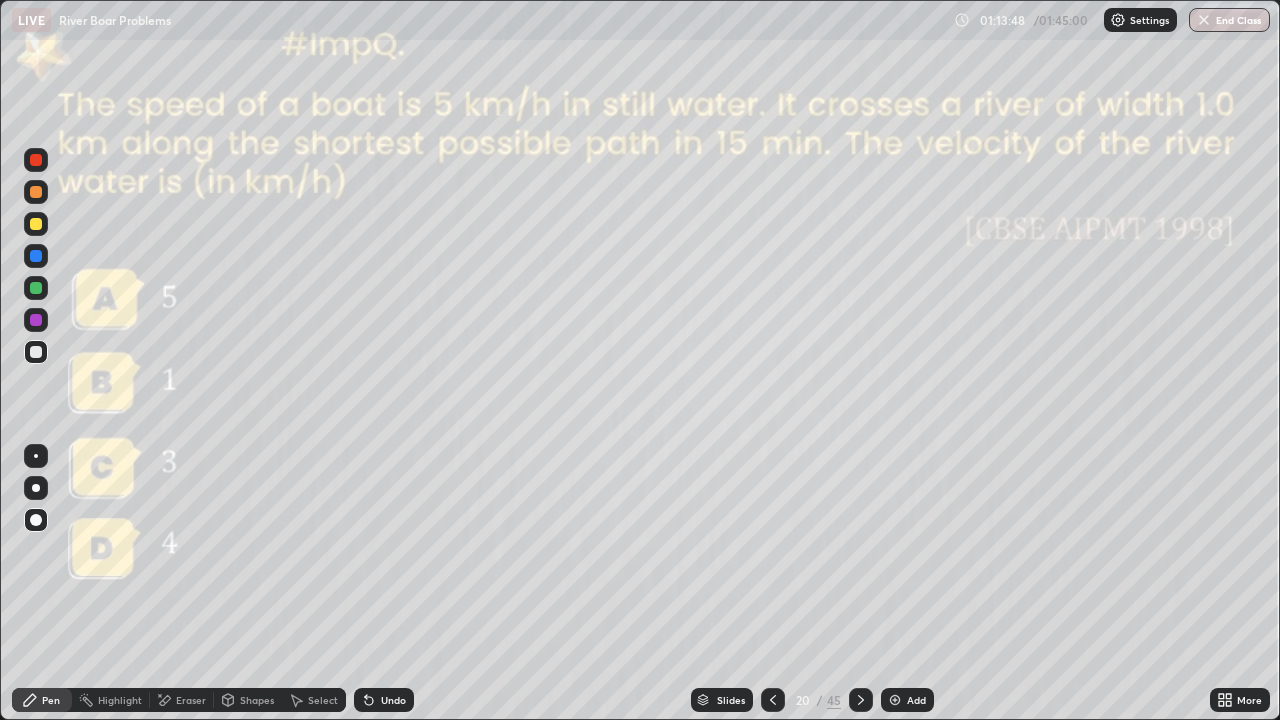 click 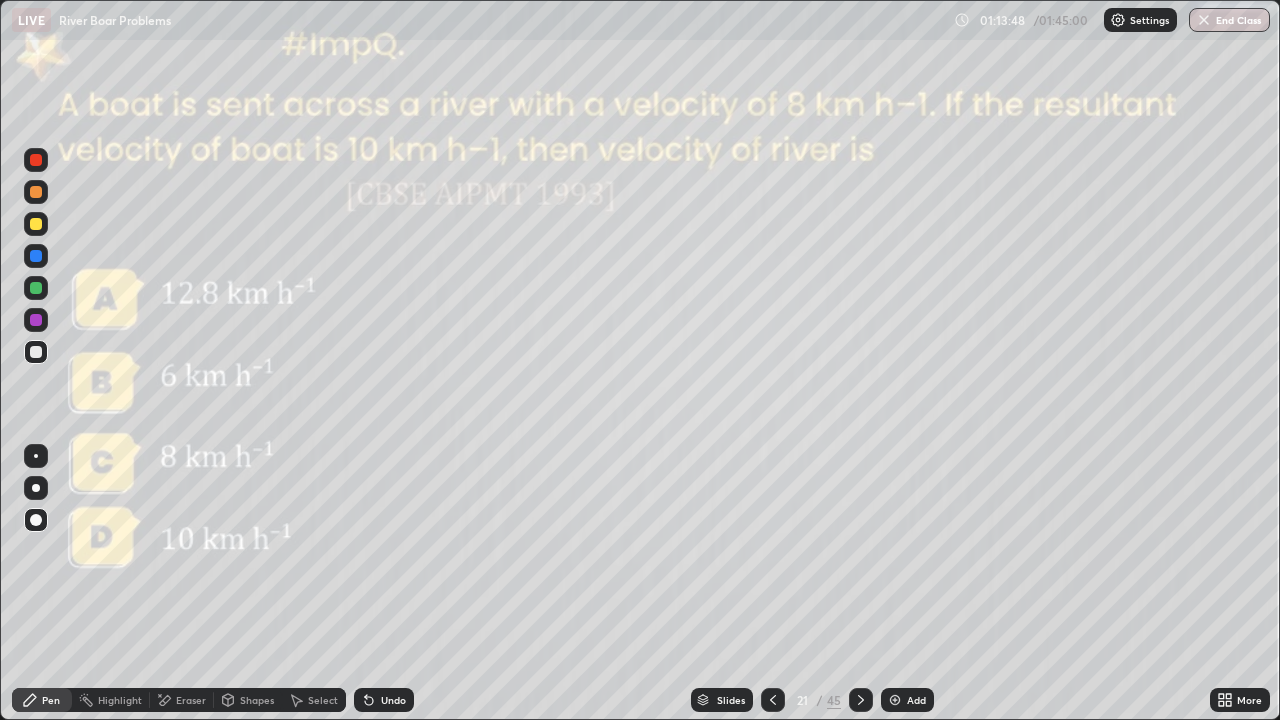 click 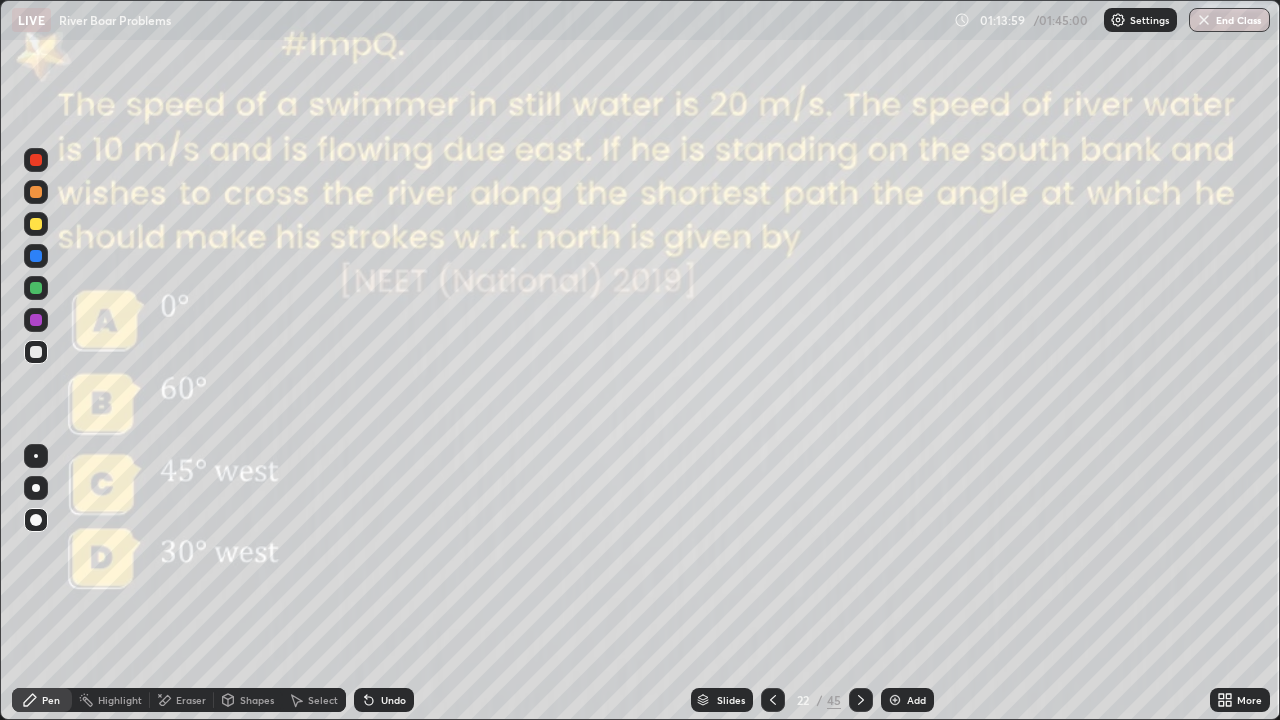 click at bounding box center [861, 700] 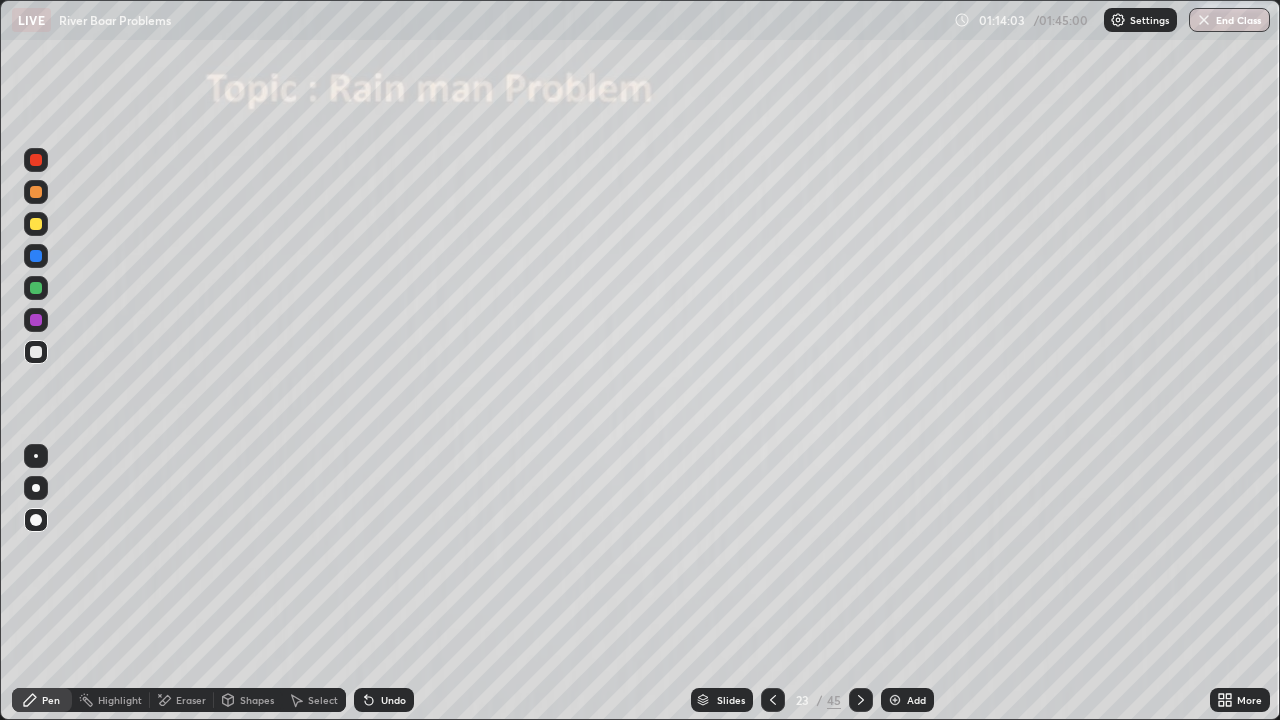 click 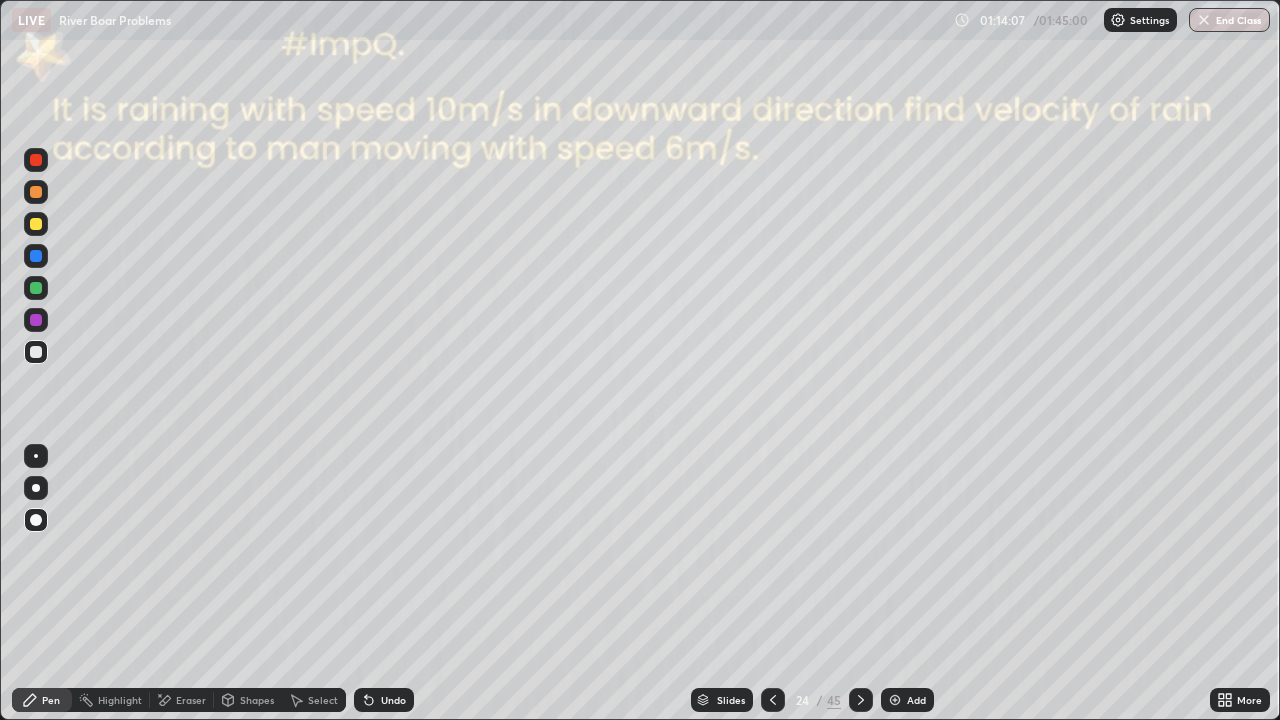 click at bounding box center [861, 700] 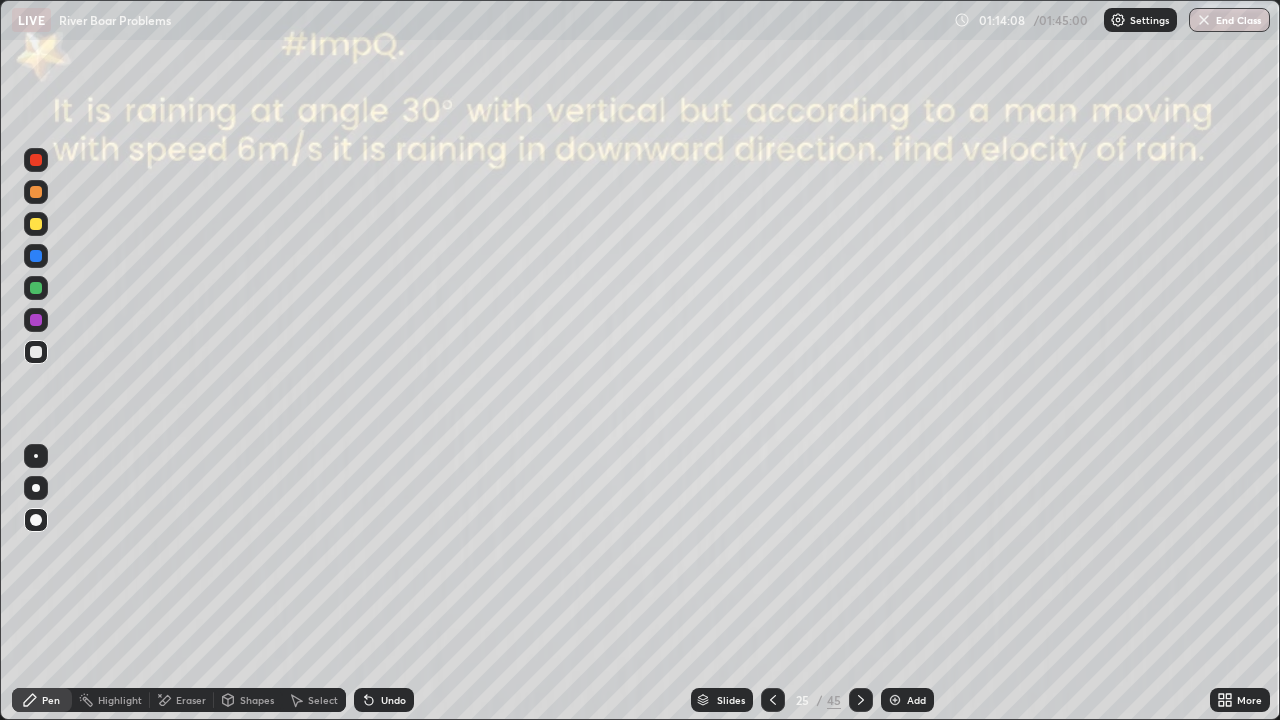 click 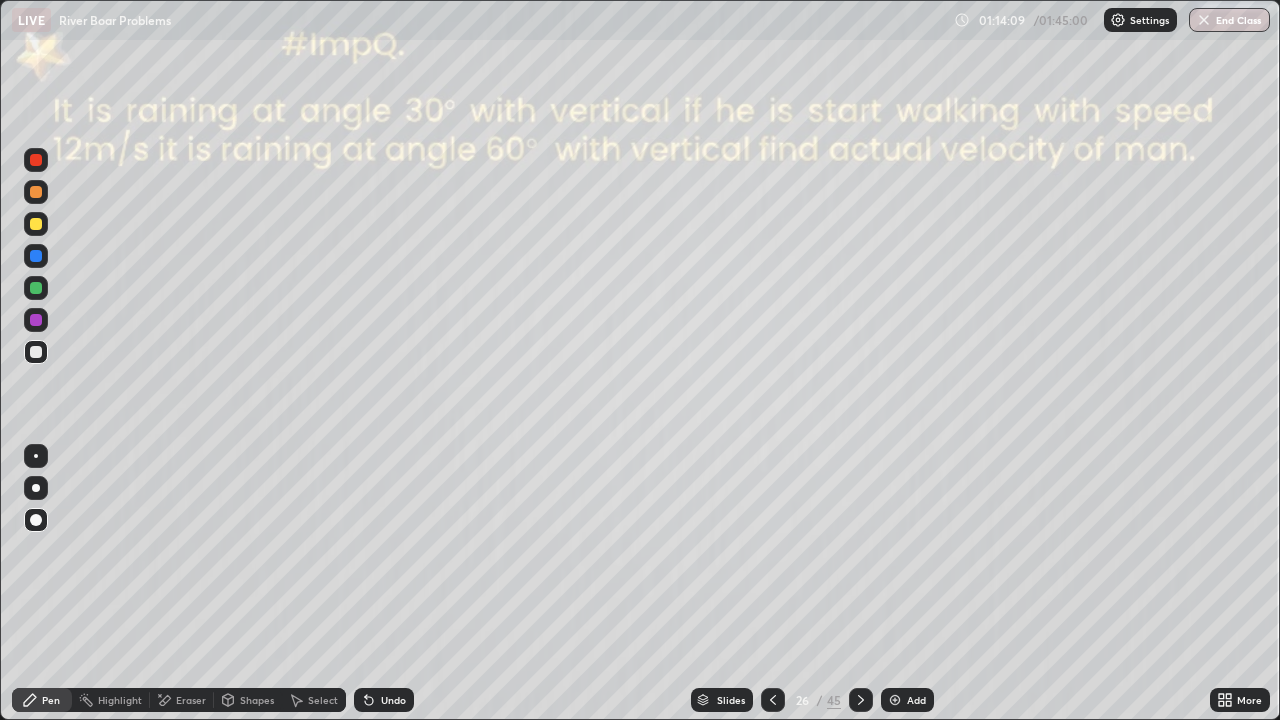 click 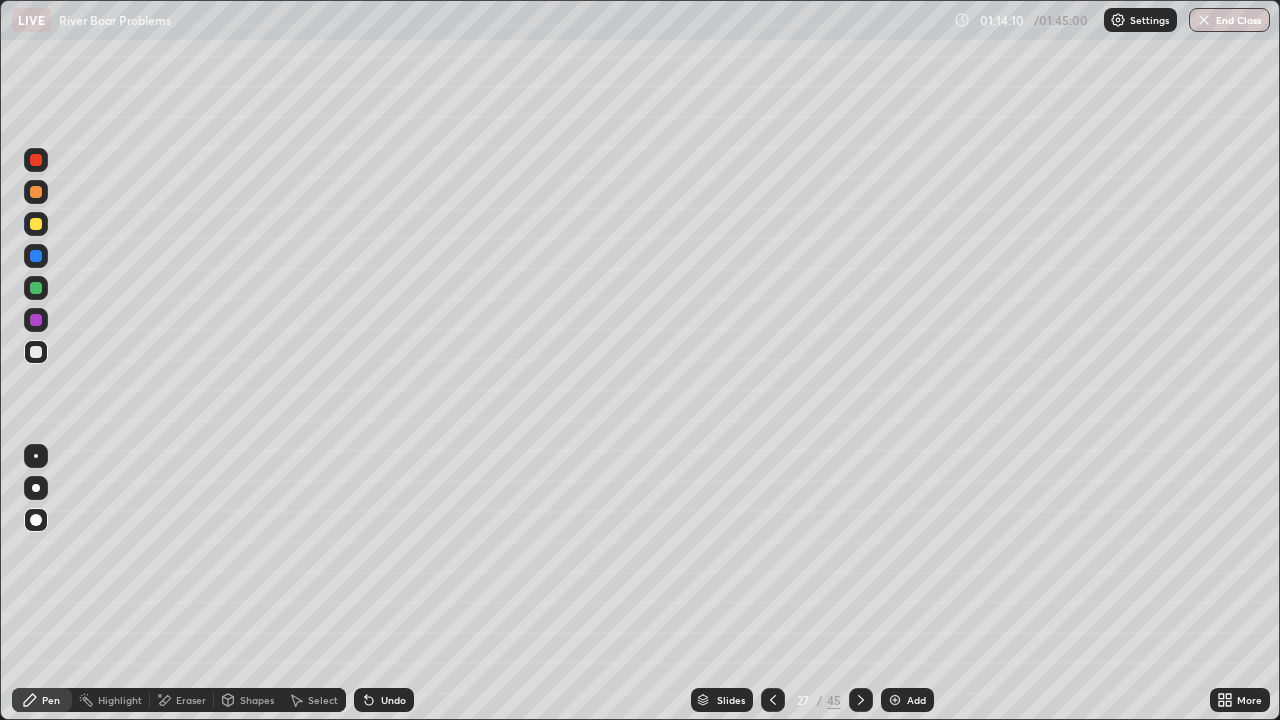 click 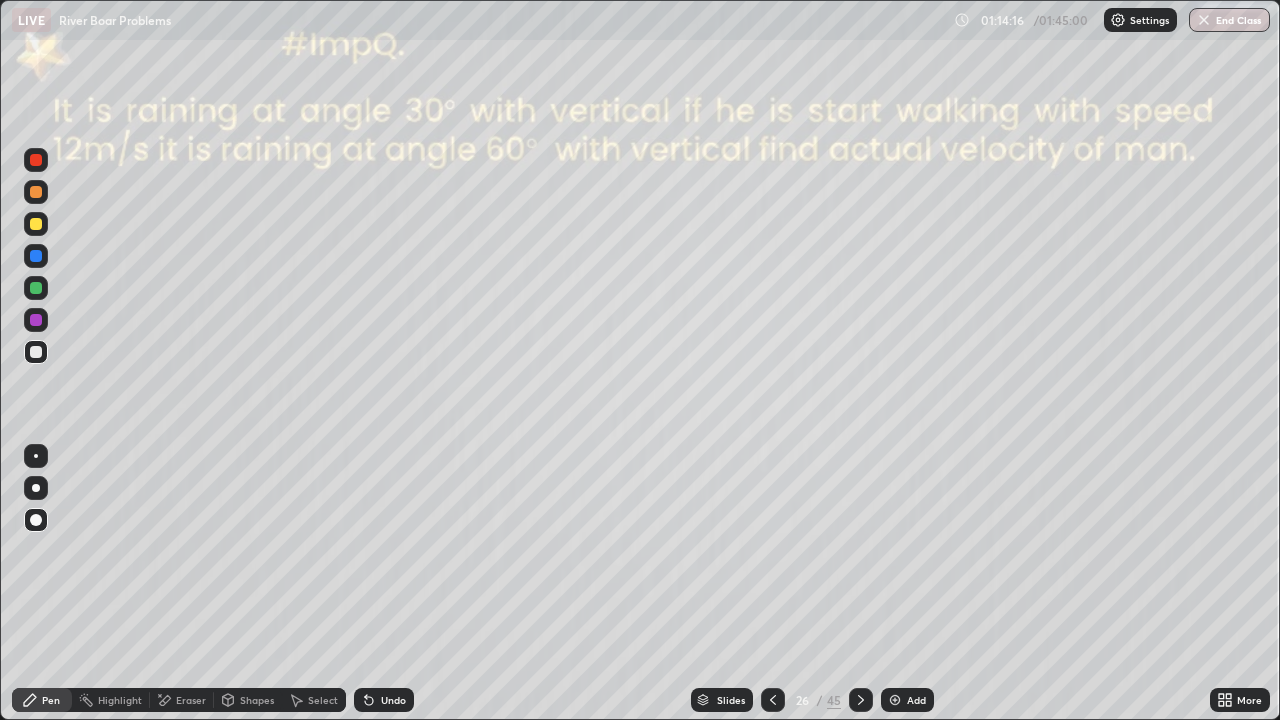 click 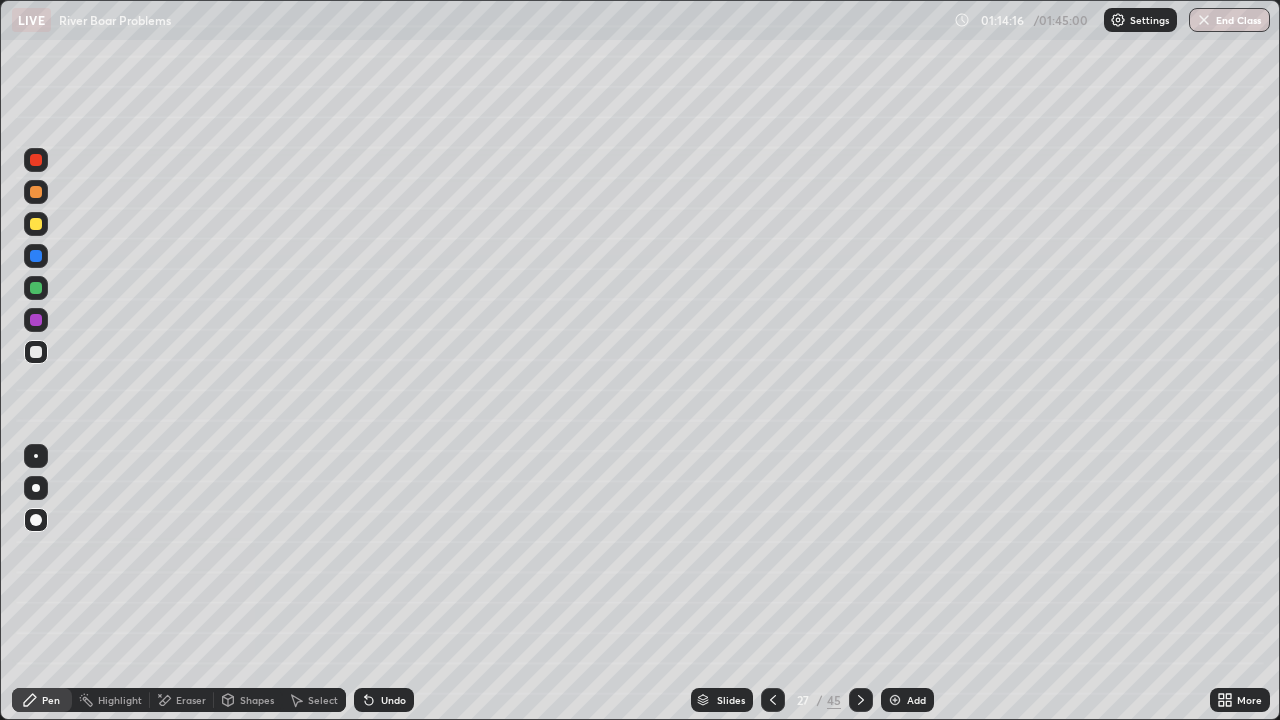 click 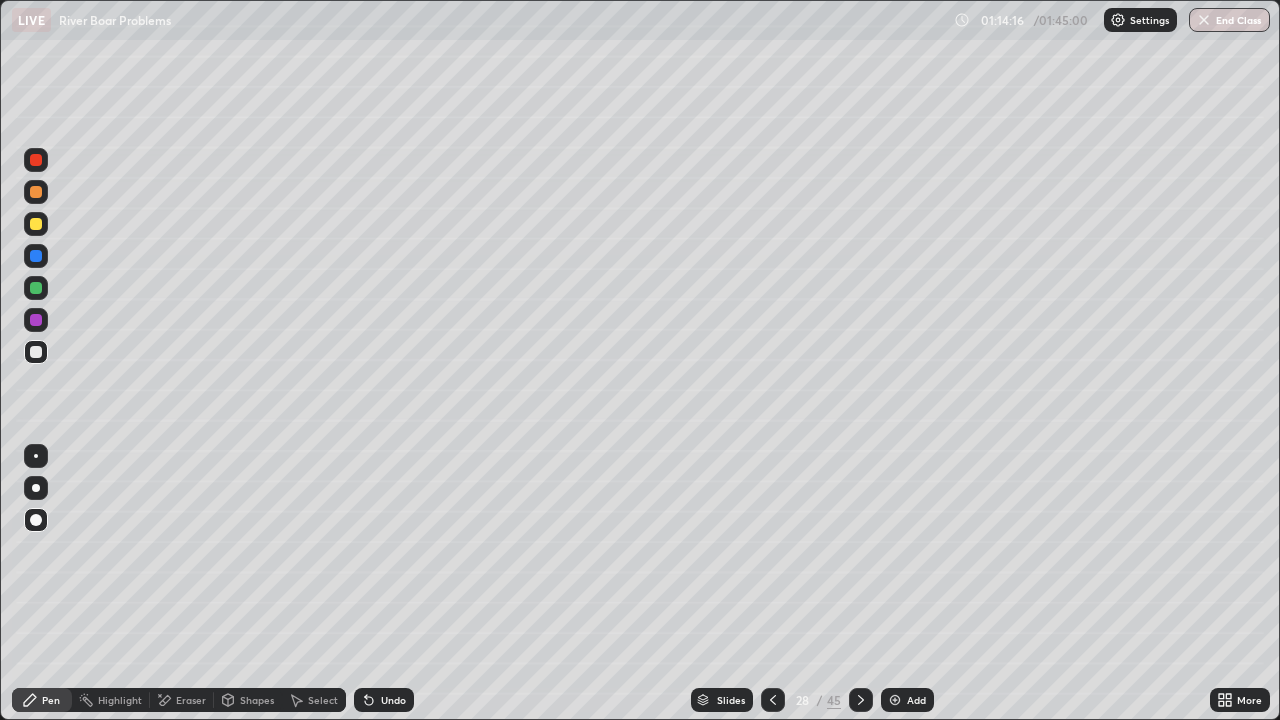 click 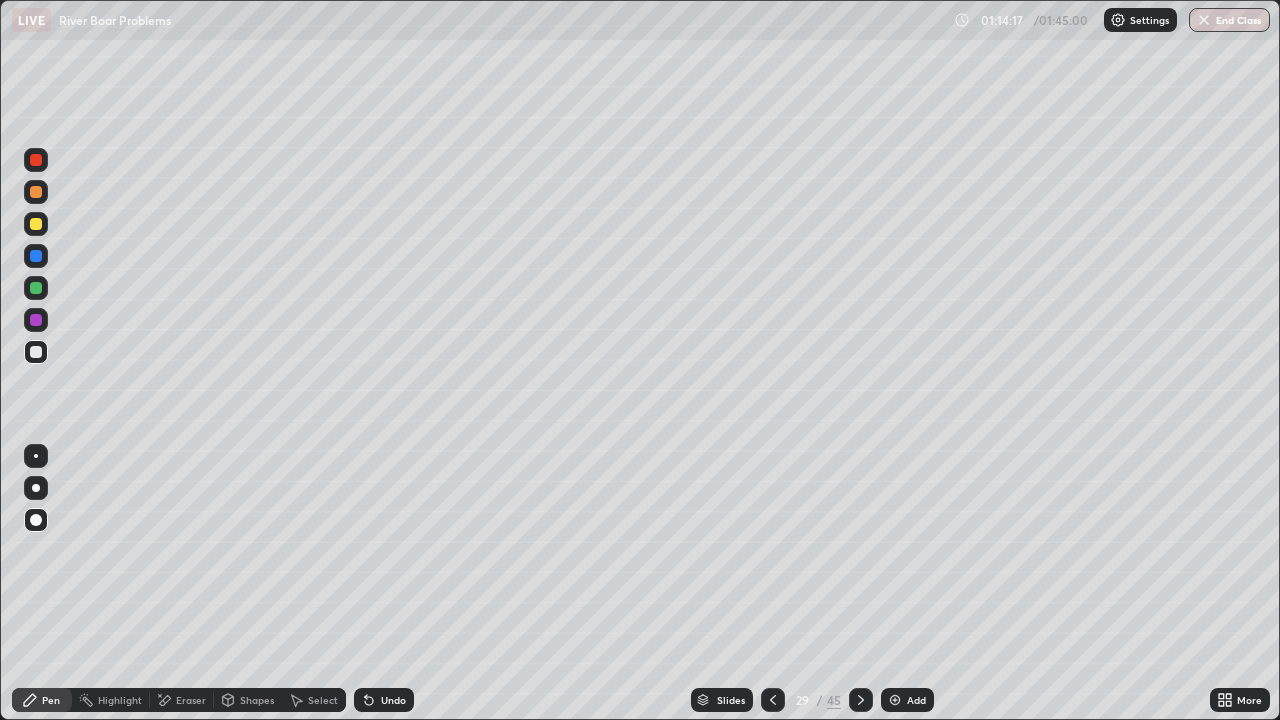 click at bounding box center [861, 700] 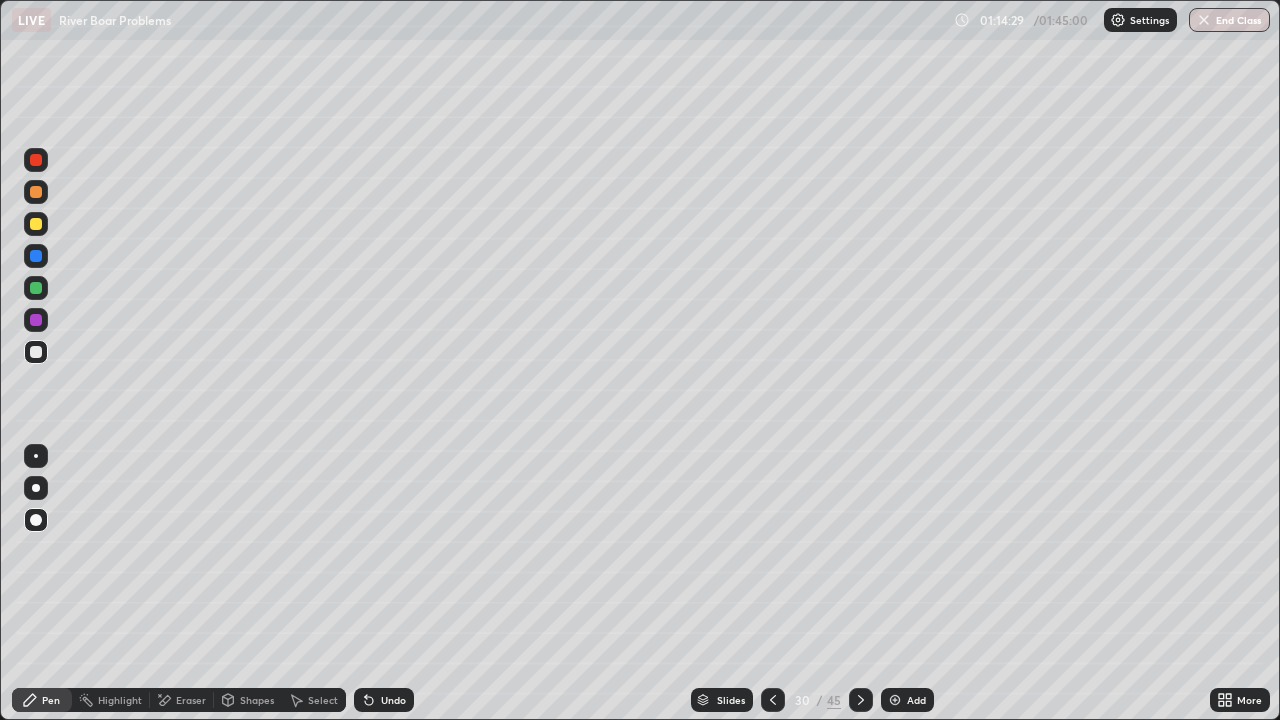 click 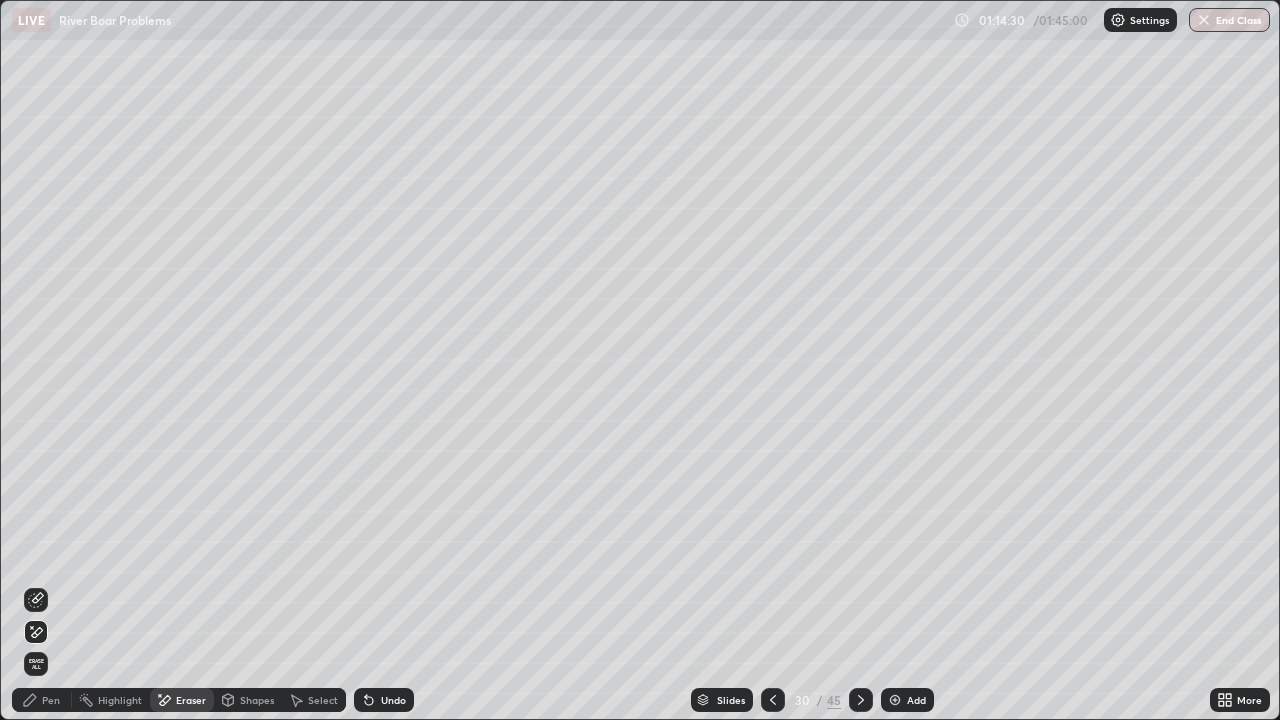 click on "Pen" at bounding box center (51, 700) 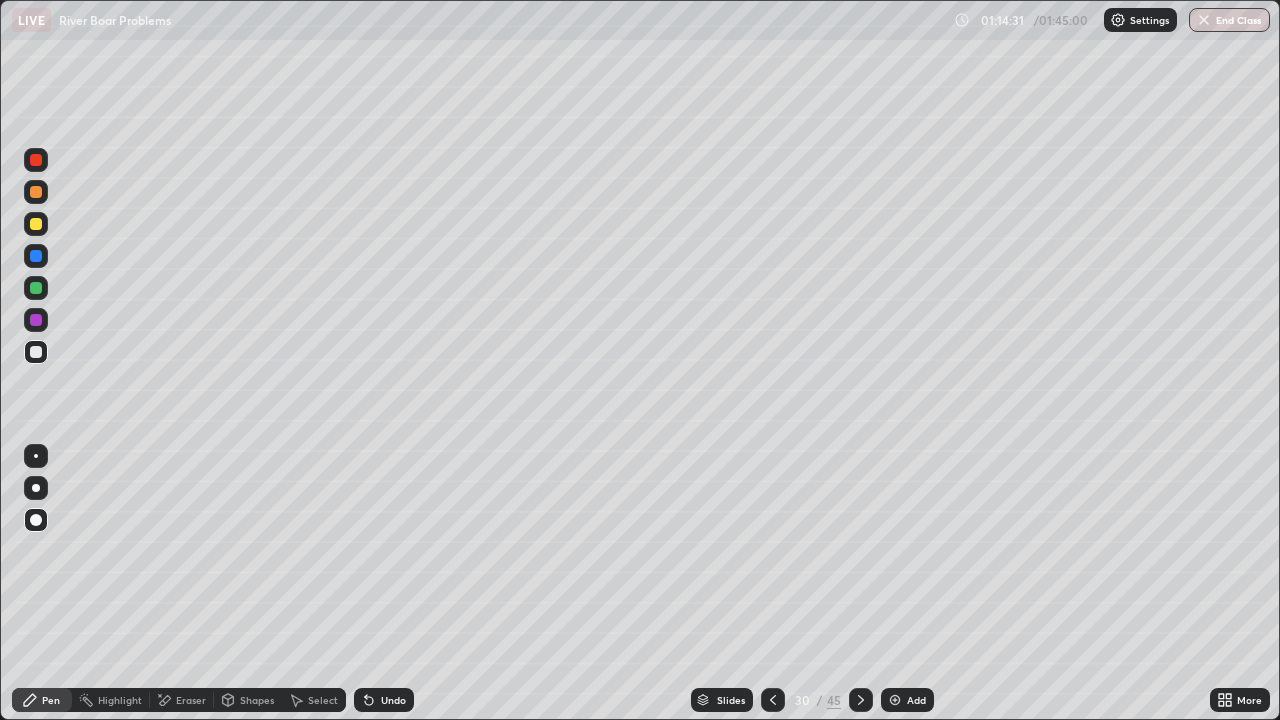 click 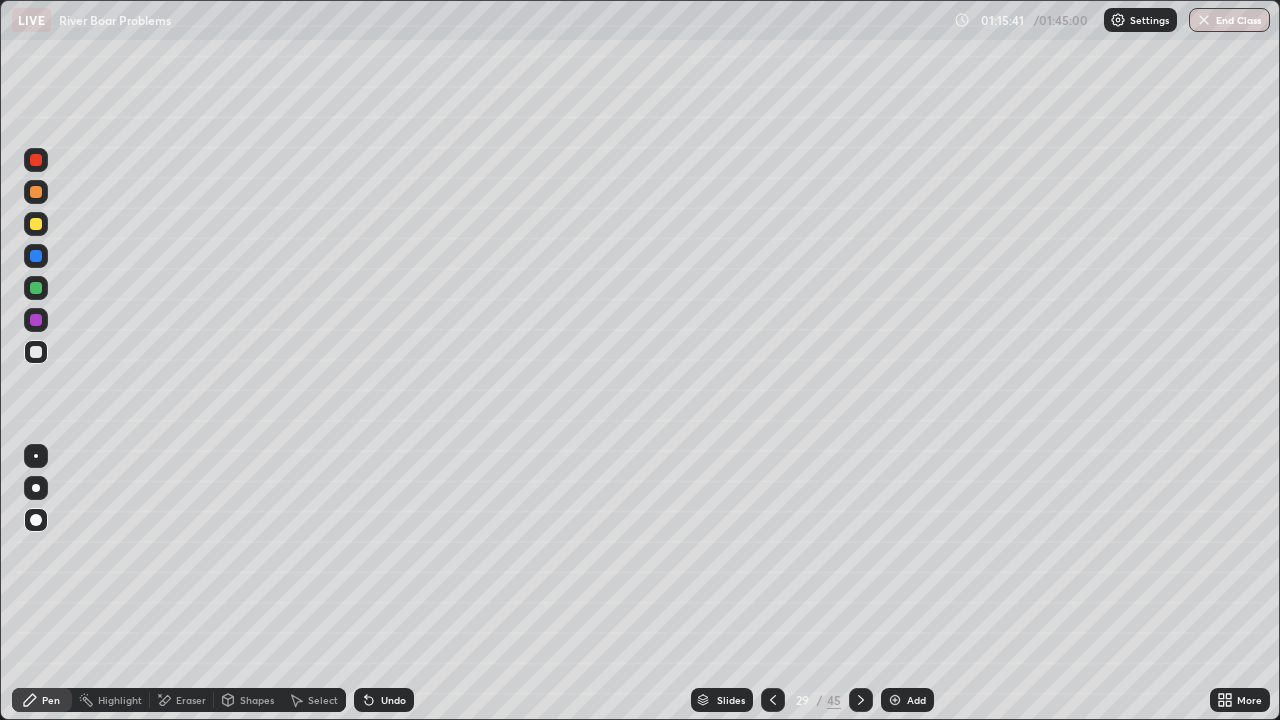 click 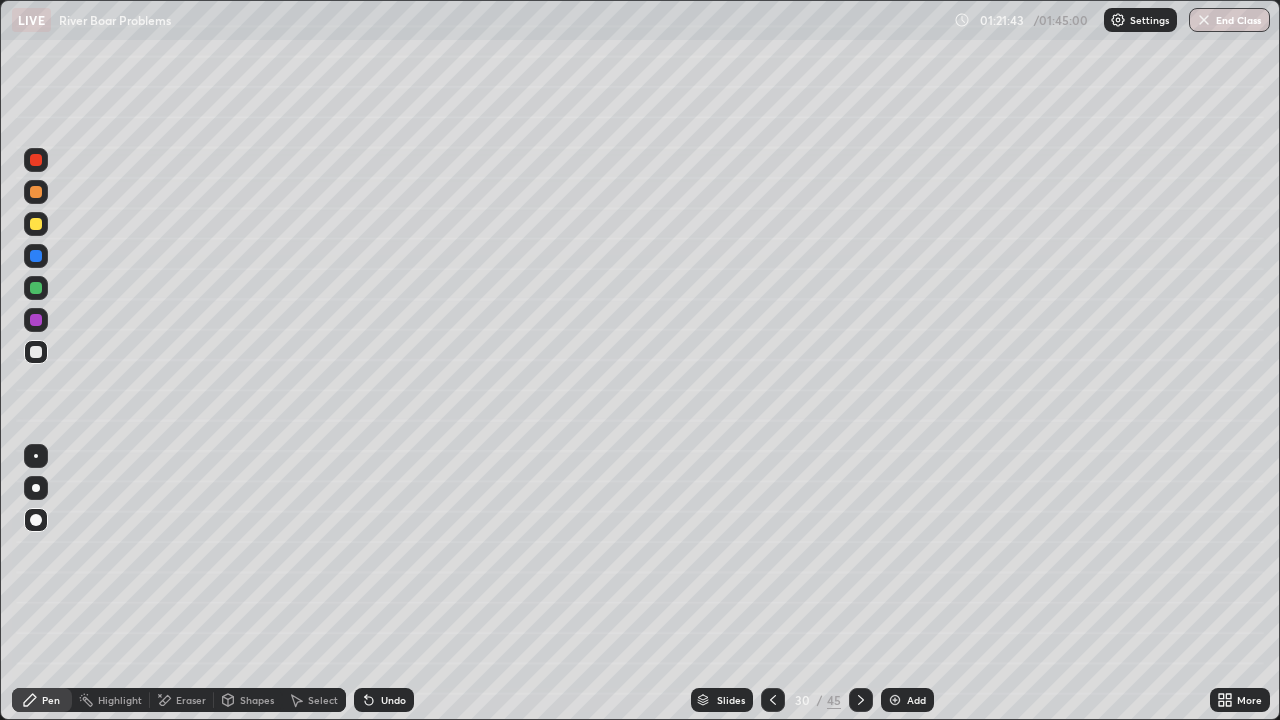 click on "End Class" at bounding box center [1229, 20] 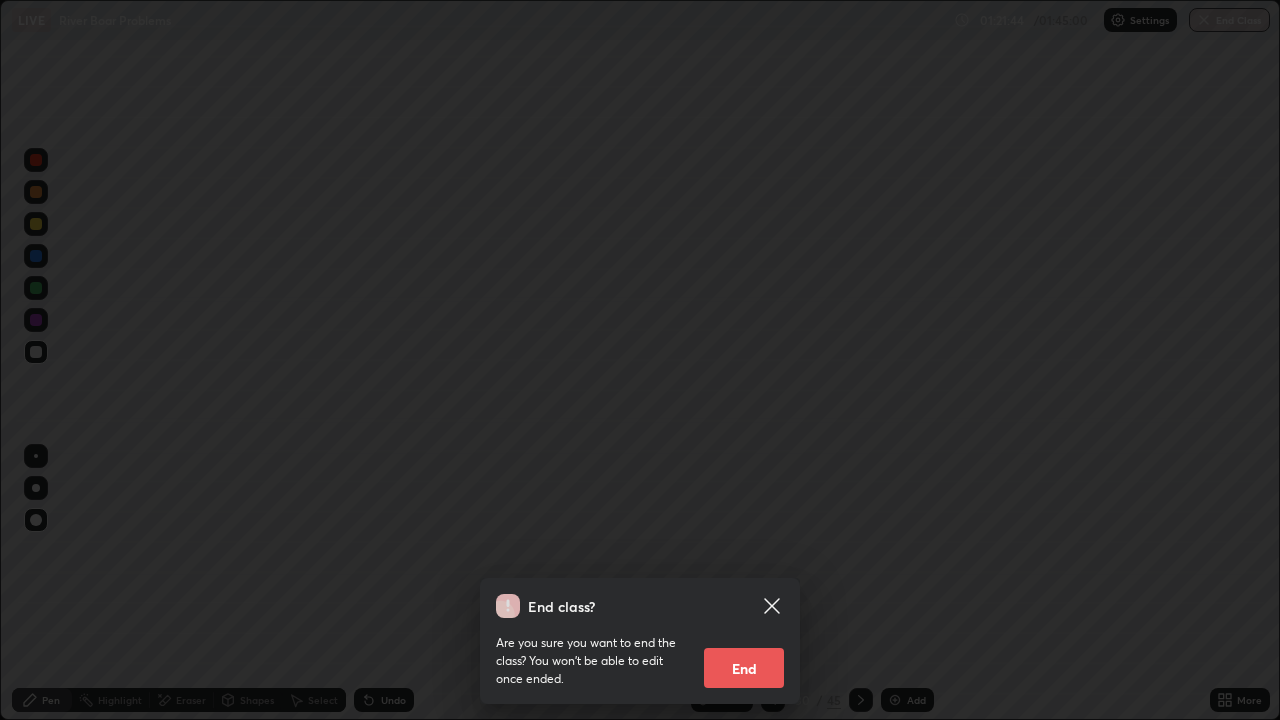 click on "End" at bounding box center (744, 668) 